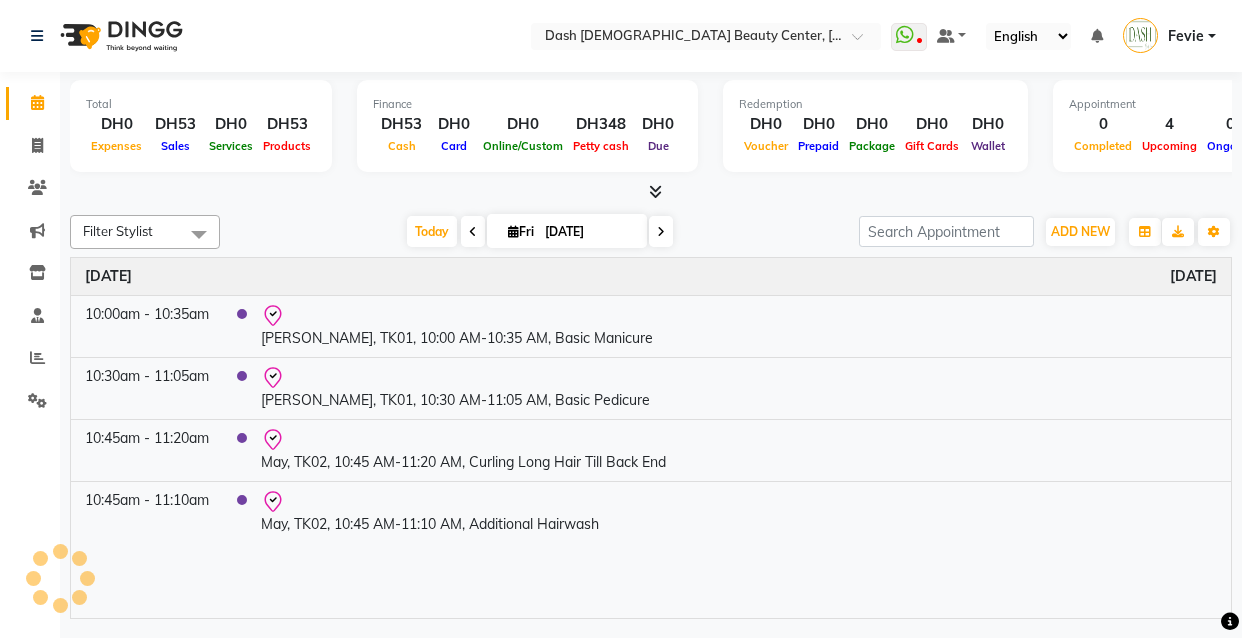 scroll, scrollTop: 0, scrollLeft: 0, axis: both 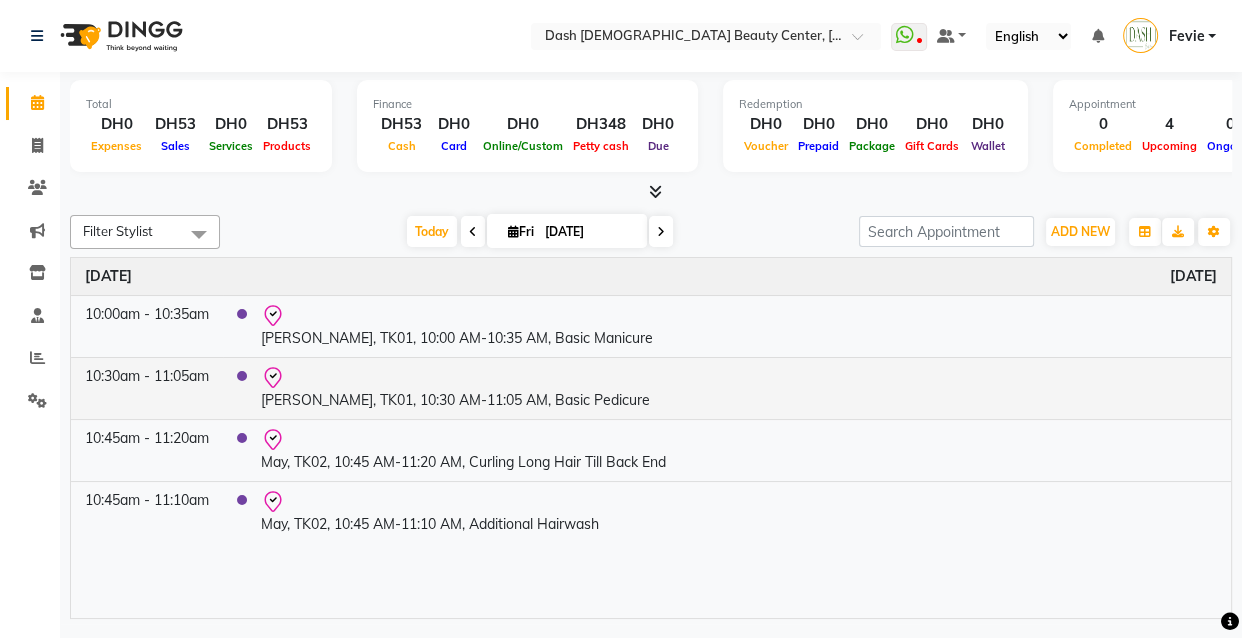 click on "[PERSON_NAME], TK01, 10:30 AM-11:05 AM, Basic Pedicure" at bounding box center (739, 388) 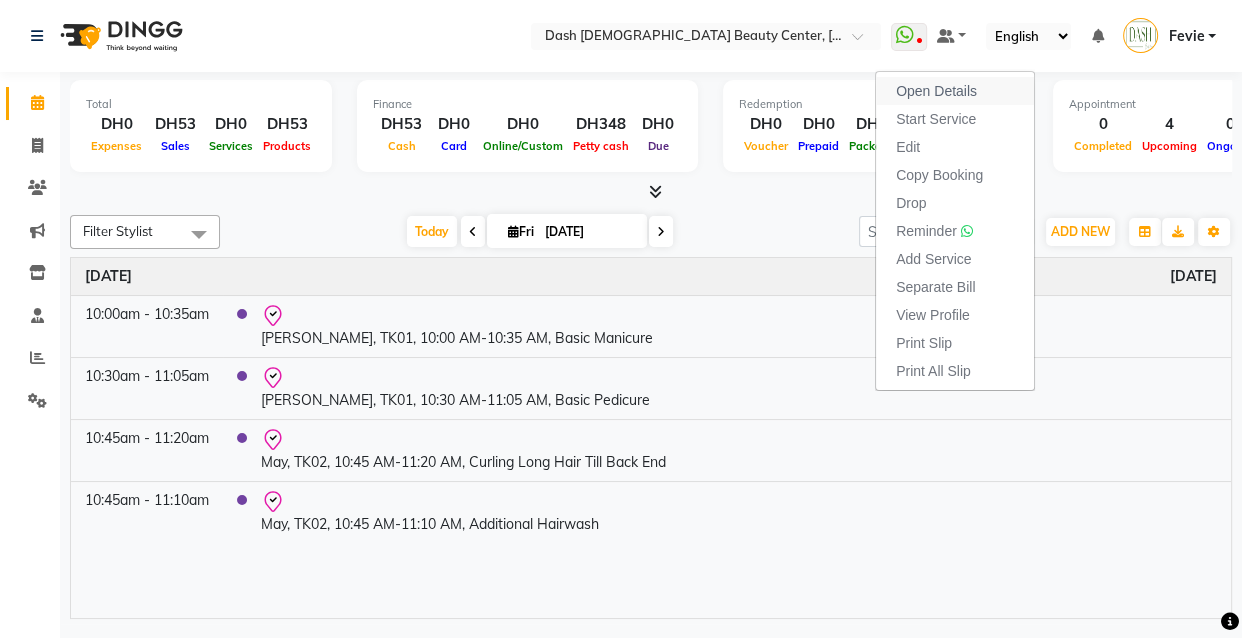click on "Open Details" at bounding box center [936, 91] 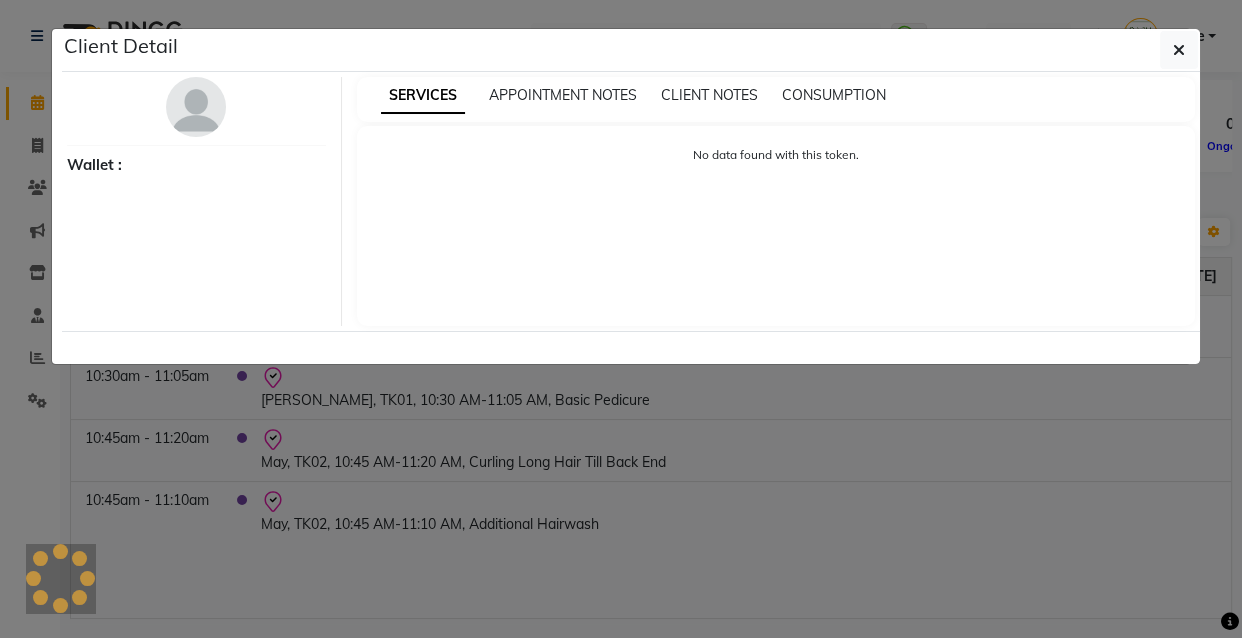 select on "8" 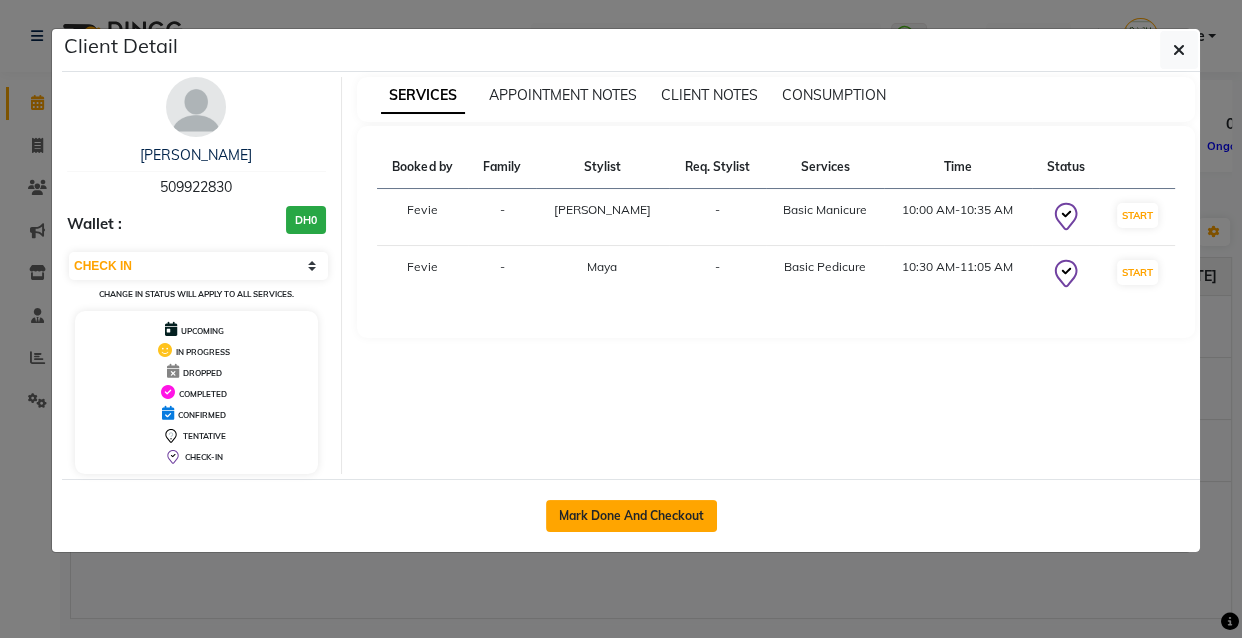 click on "Mark Done And Checkout" 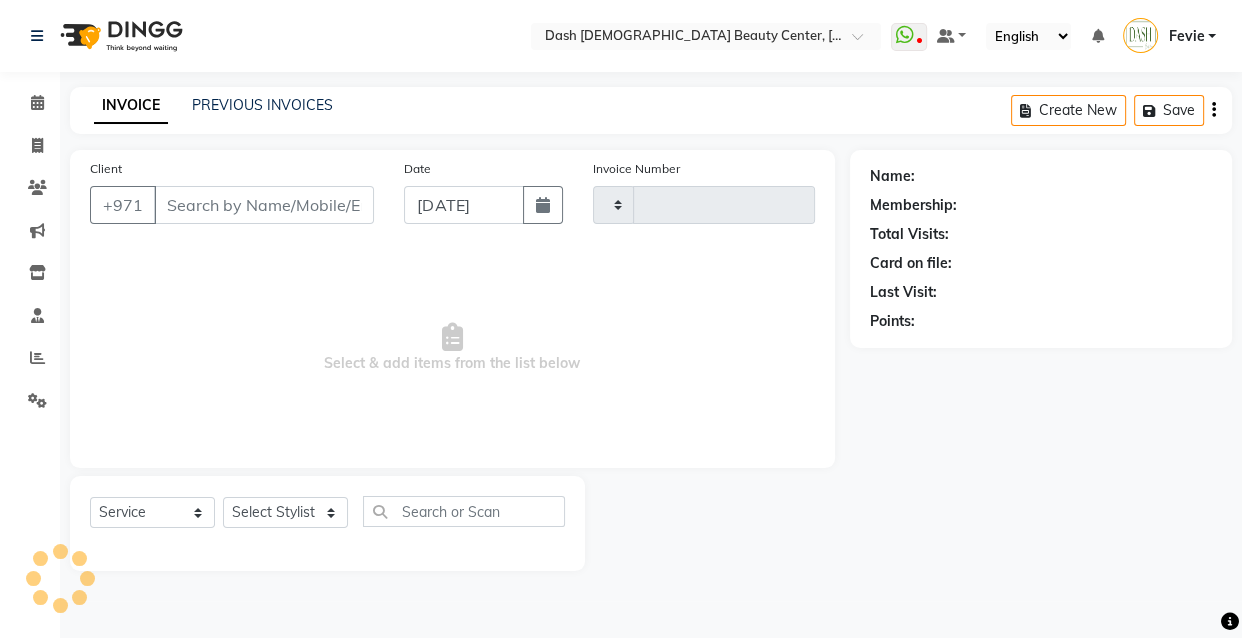 type on "1793" 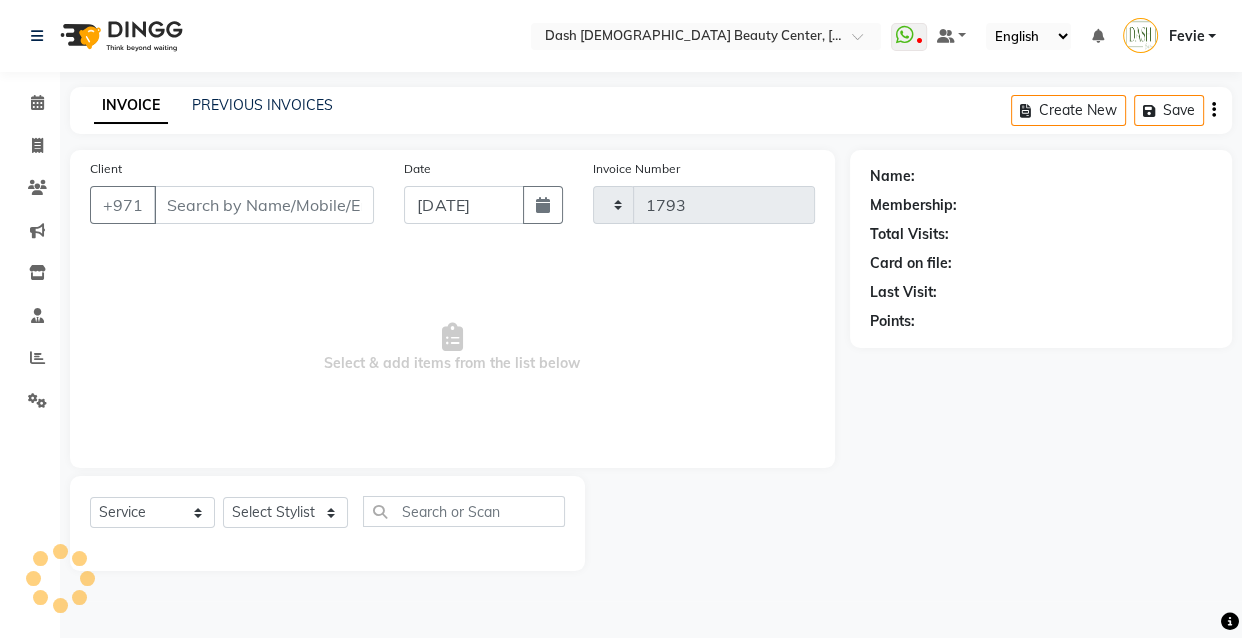 select on "8372" 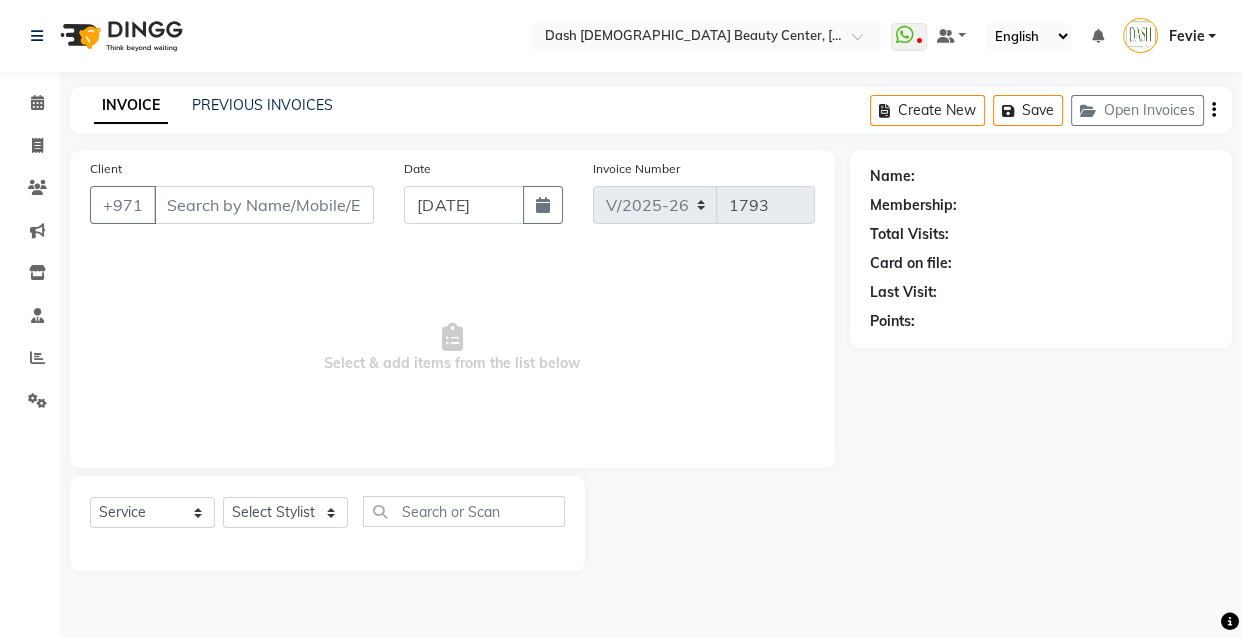 type on "509922830" 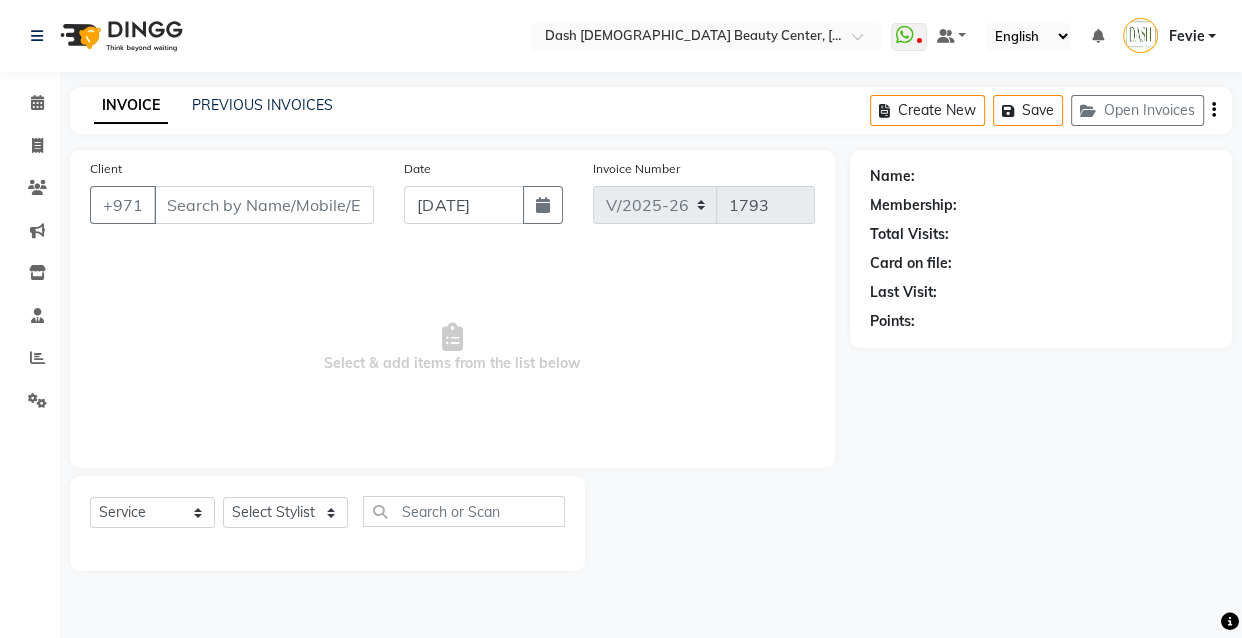 select on "82785" 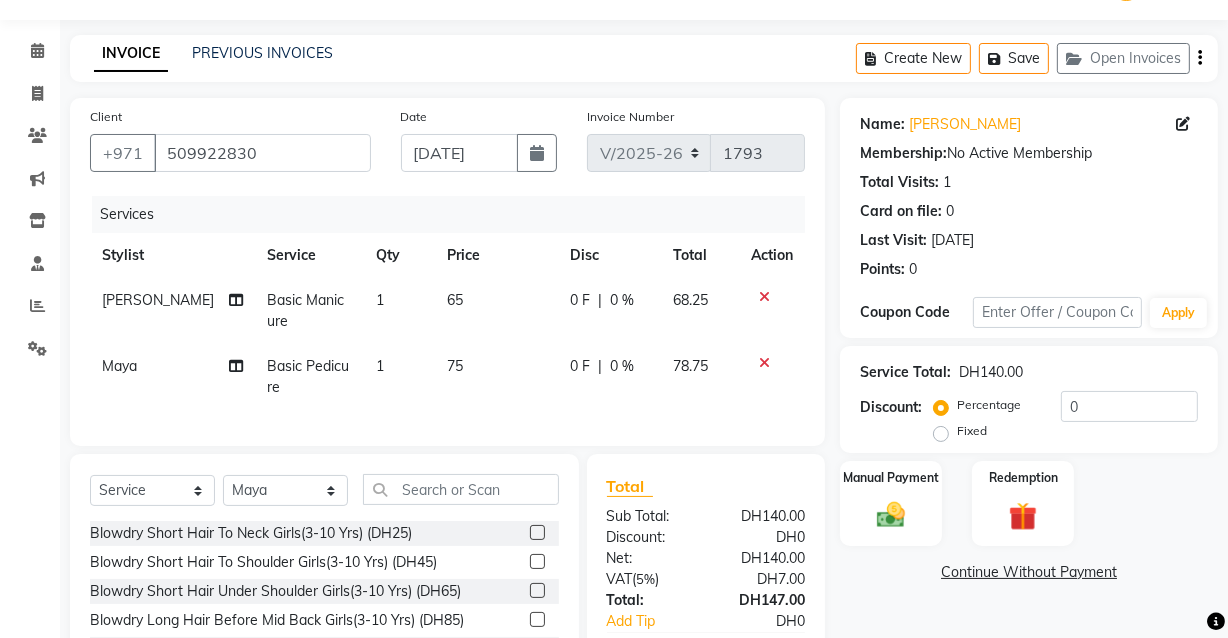 scroll, scrollTop: 207, scrollLeft: 0, axis: vertical 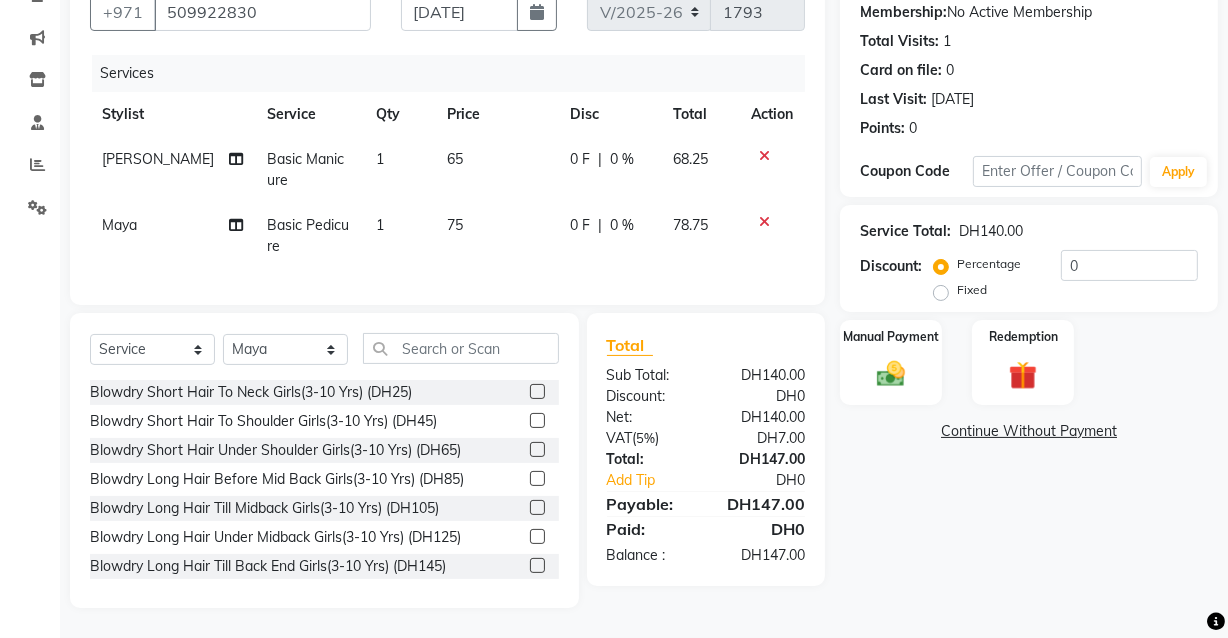 click 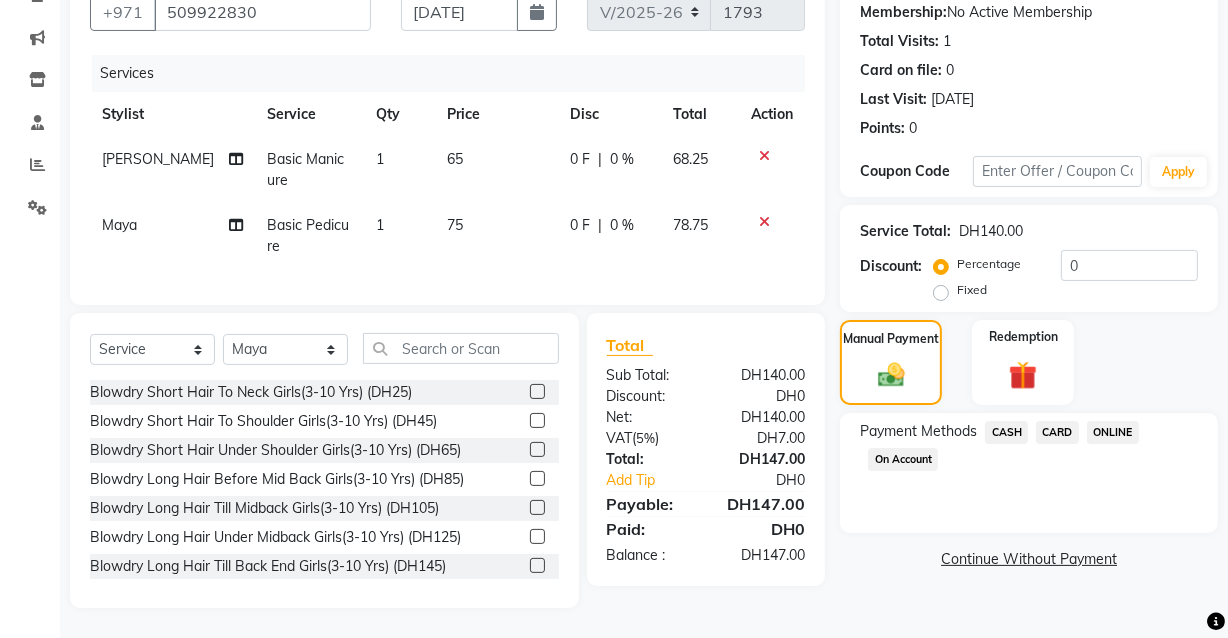 click on "CARD" 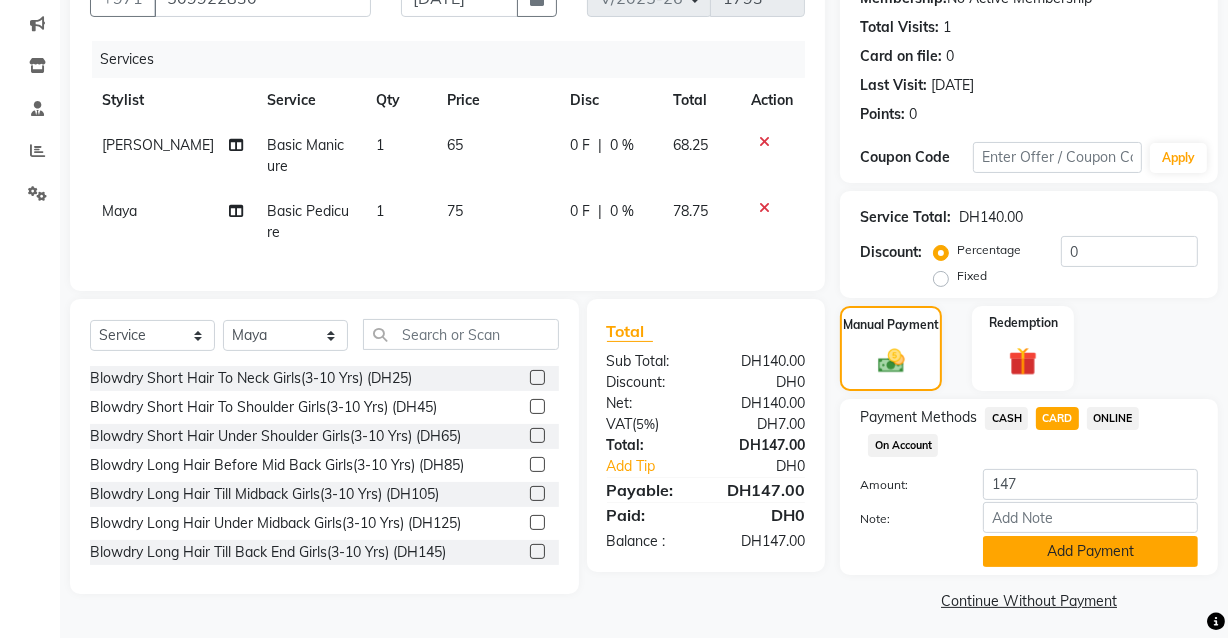 click on "Add Payment" 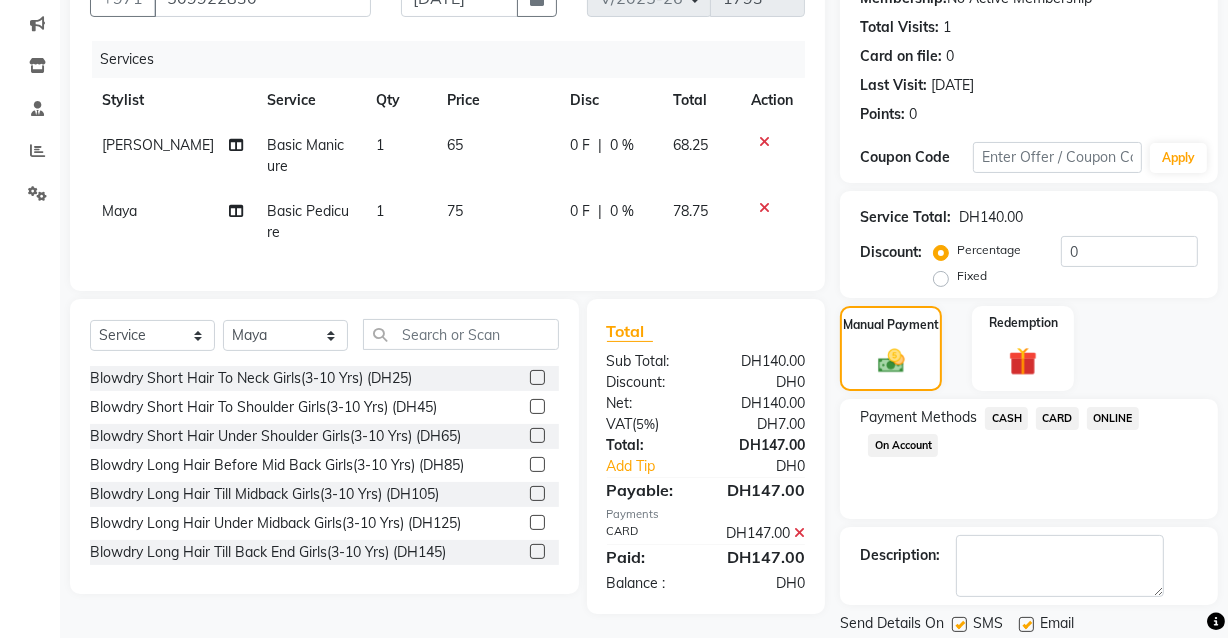 scroll, scrollTop: 270, scrollLeft: 0, axis: vertical 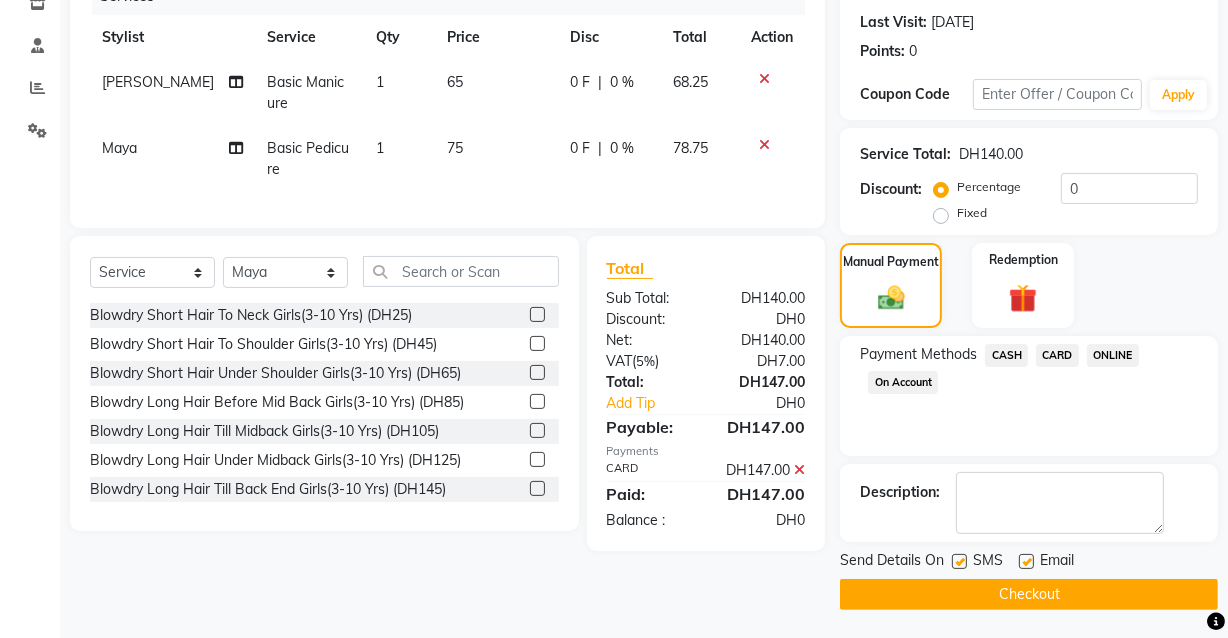 click on "Checkout" 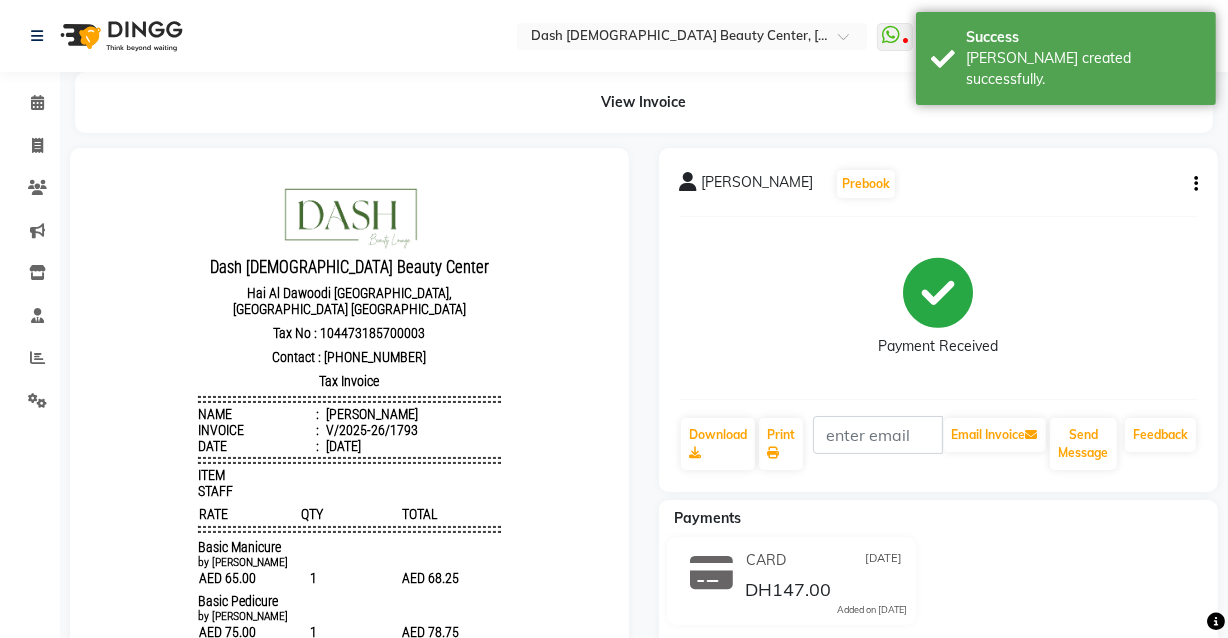 scroll, scrollTop: 0, scrollLeft: 0, axis: both 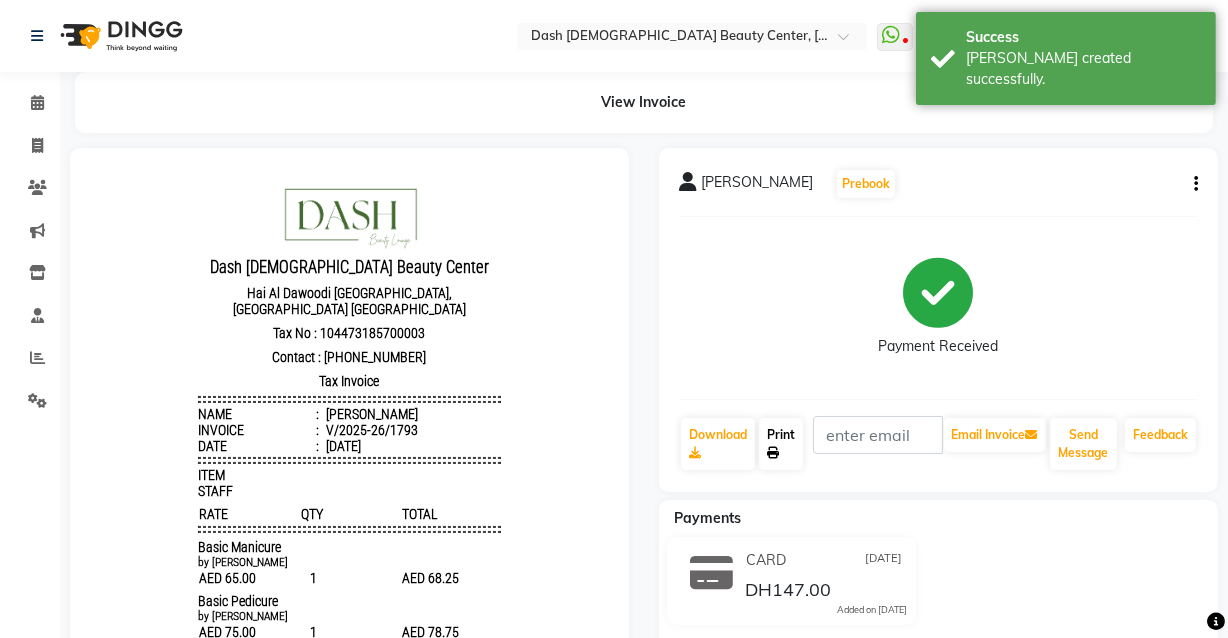 click on "Print" 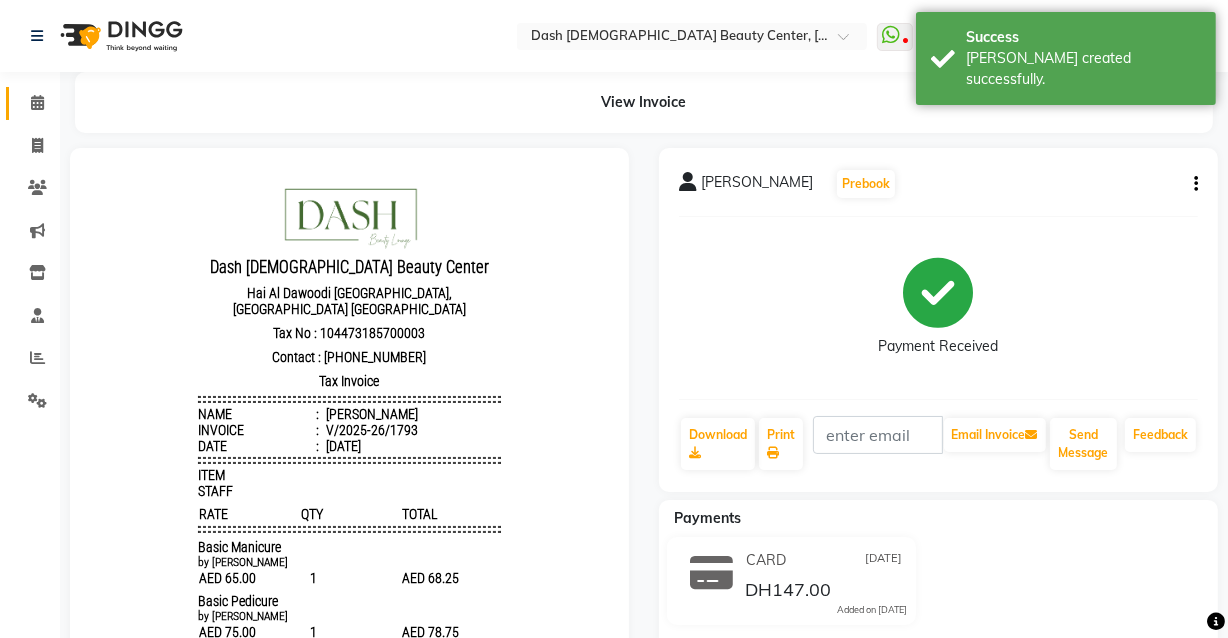 click 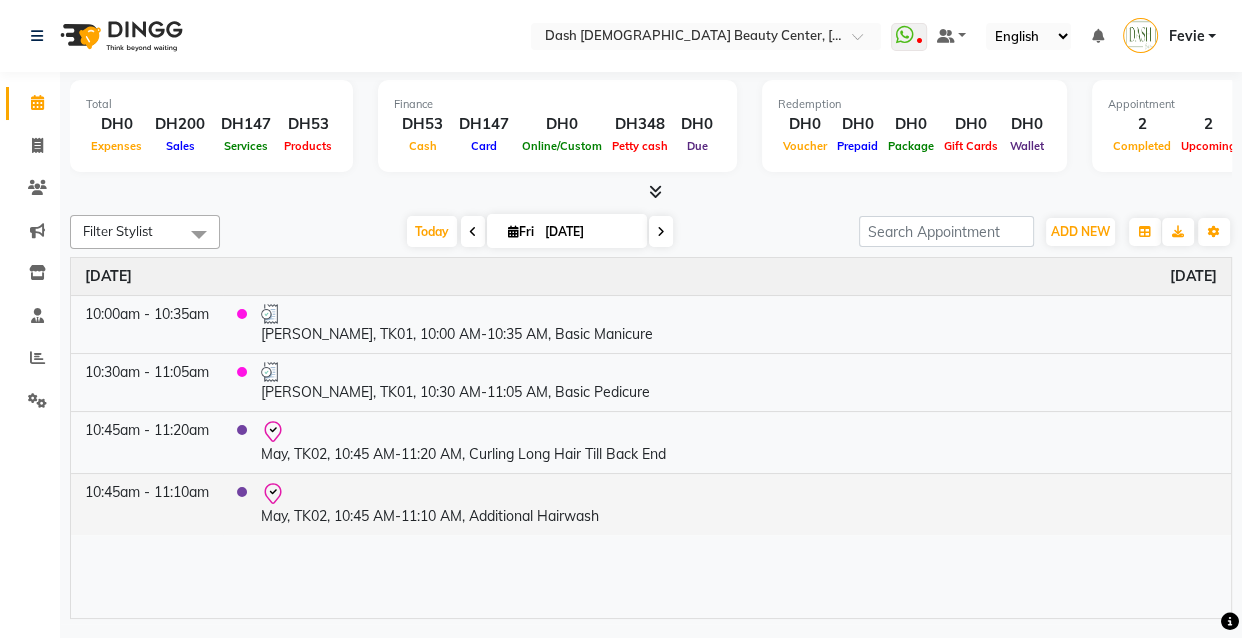 click at bounding box center (739, 494) 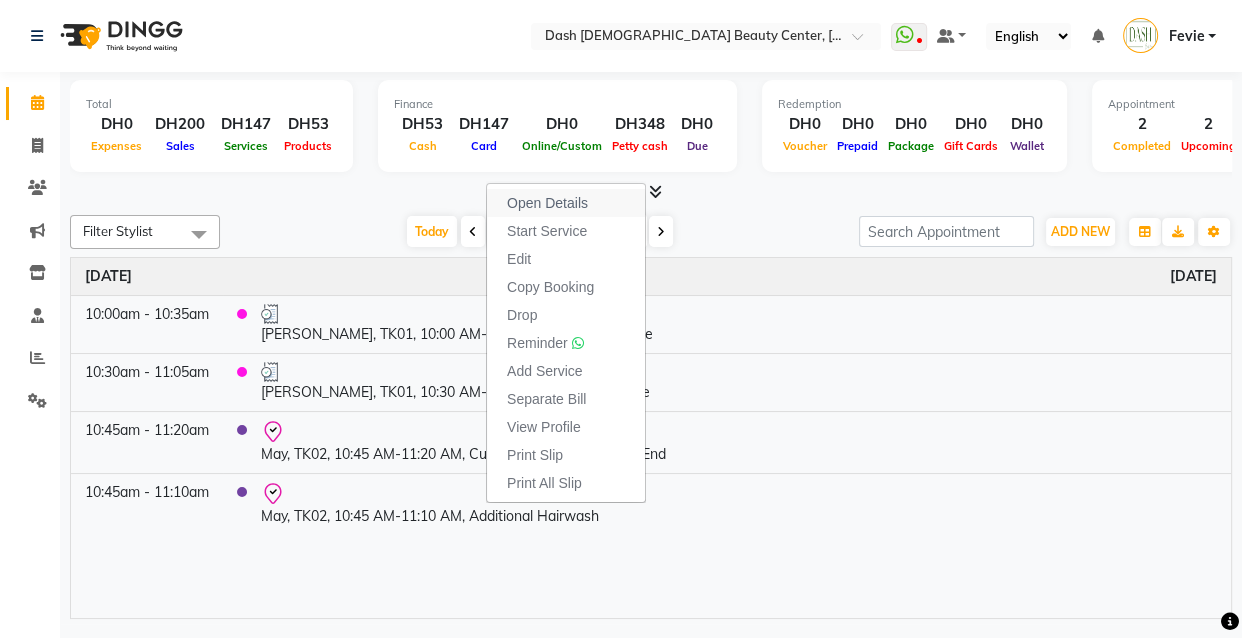 click on "Open Details" at bounding box center [547, 203] 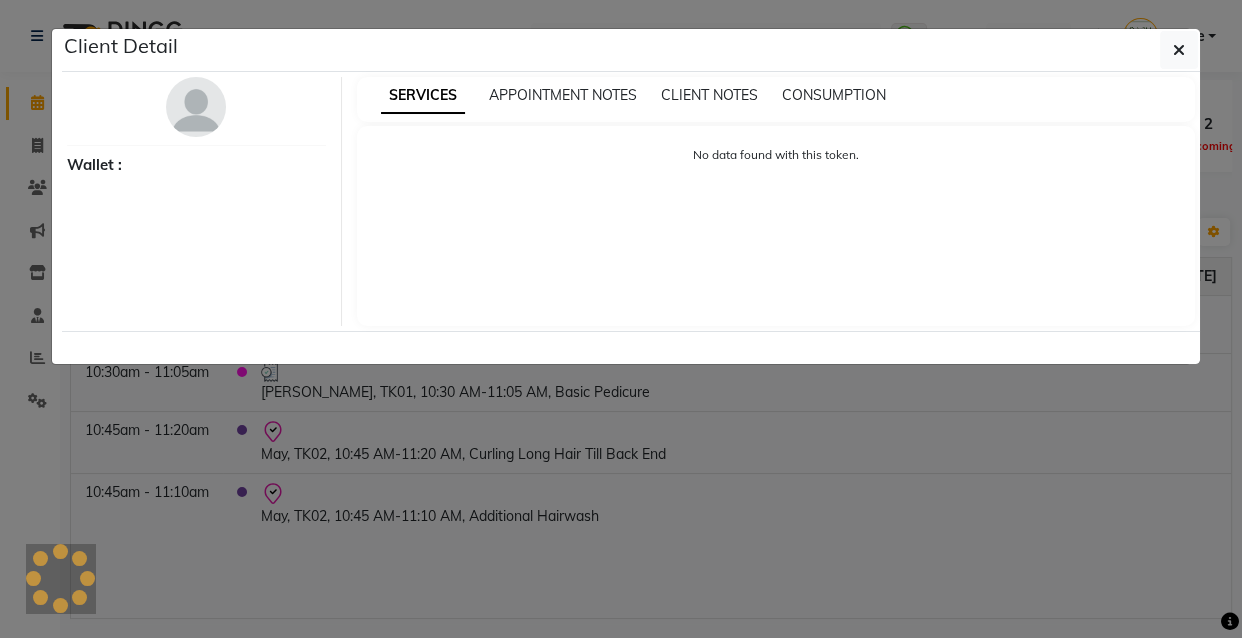 select on "8" 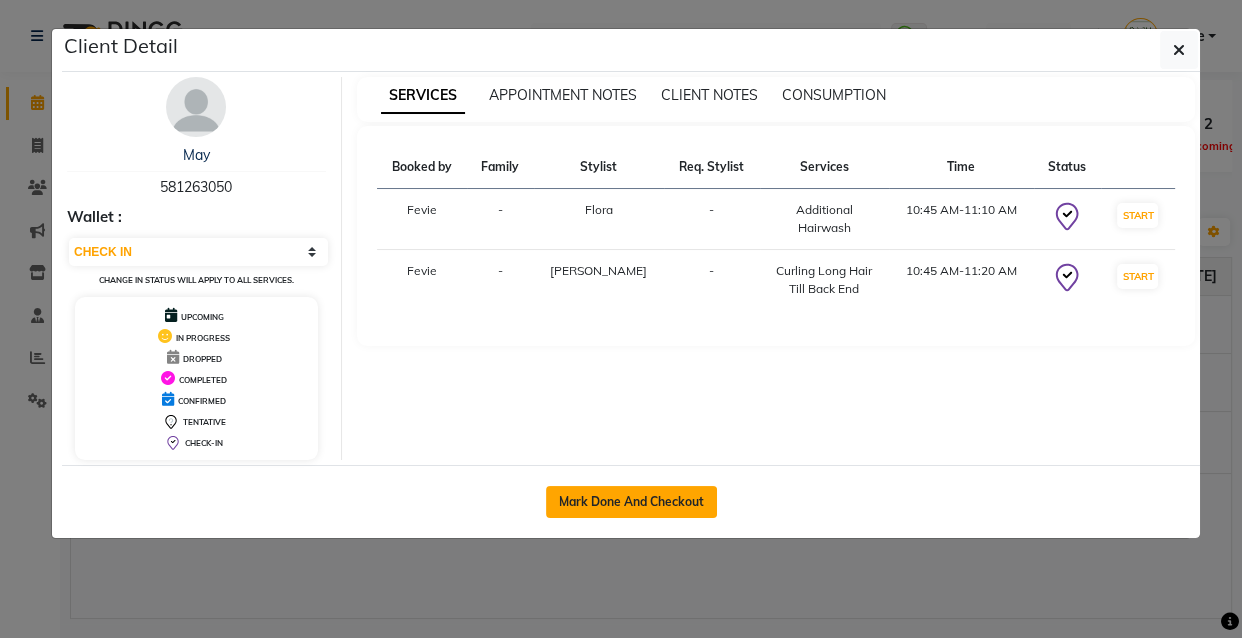 click on "Mark Done And Checkout" 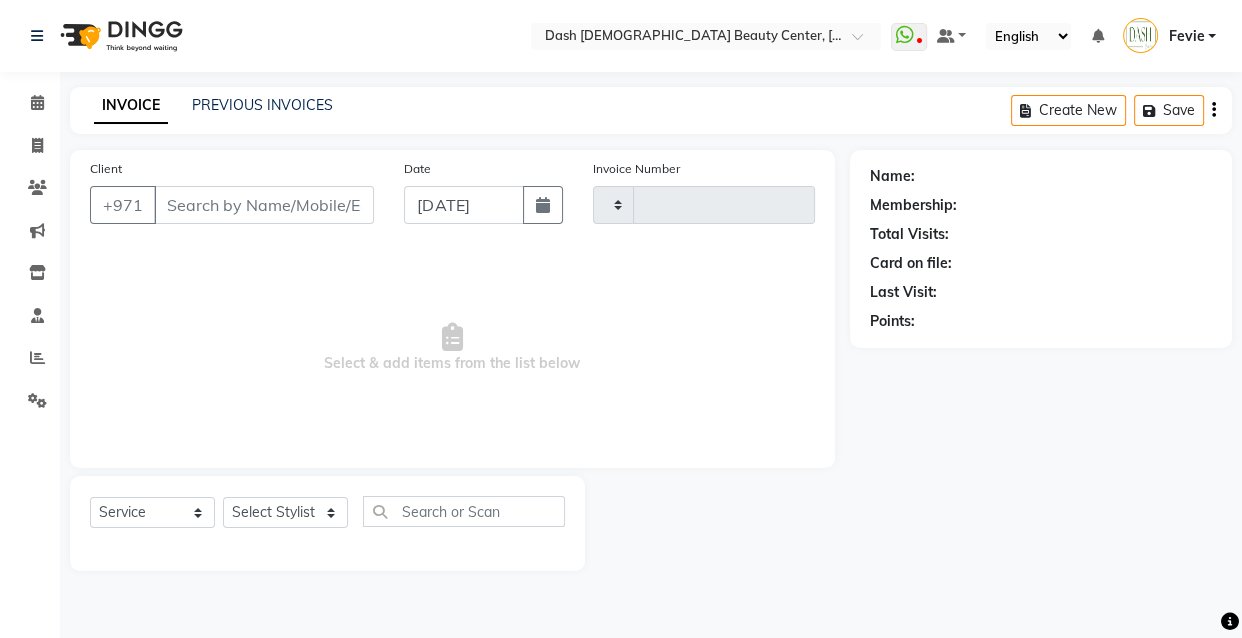 type on "1794" 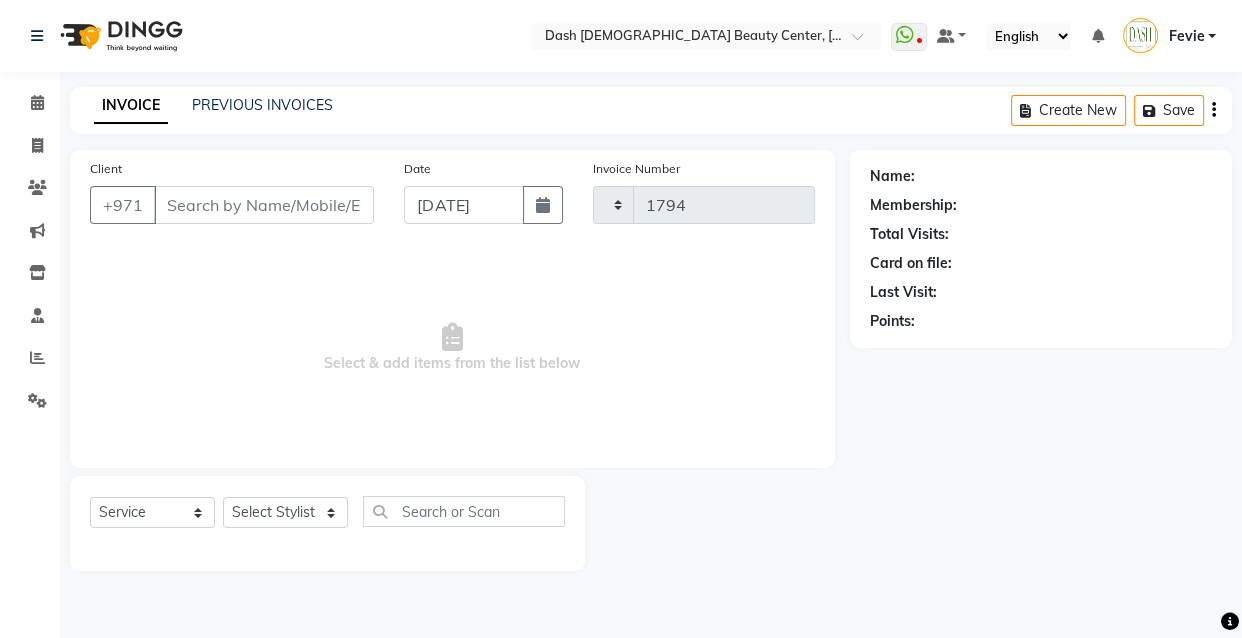 select on "8372" 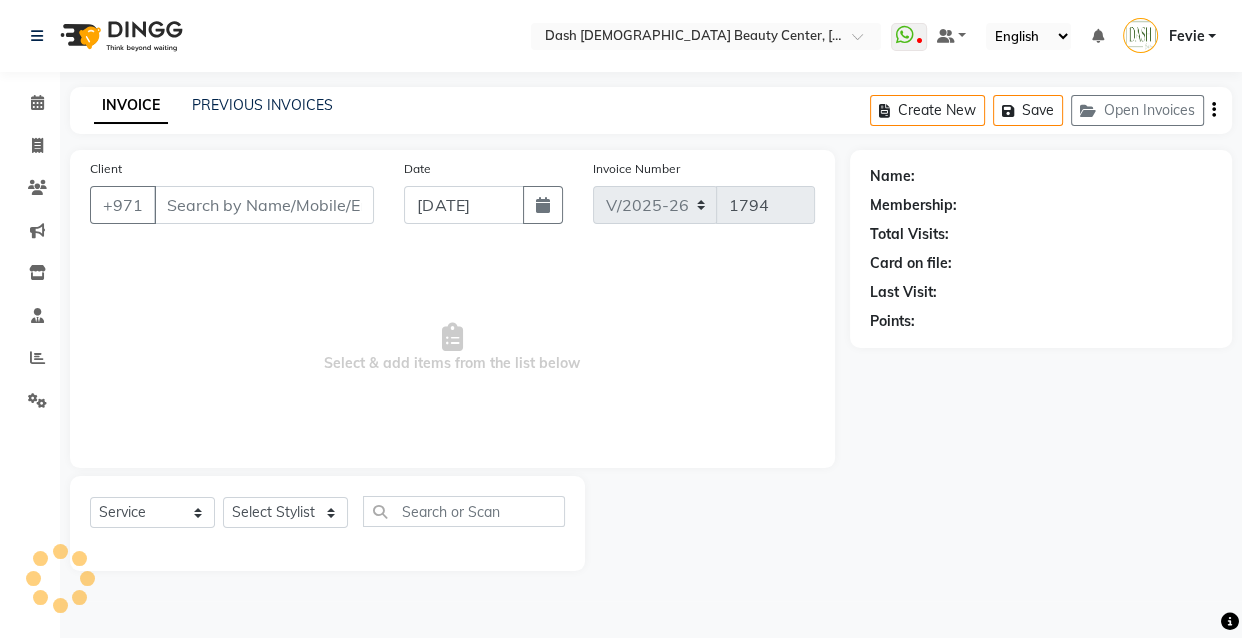type on "581263050" 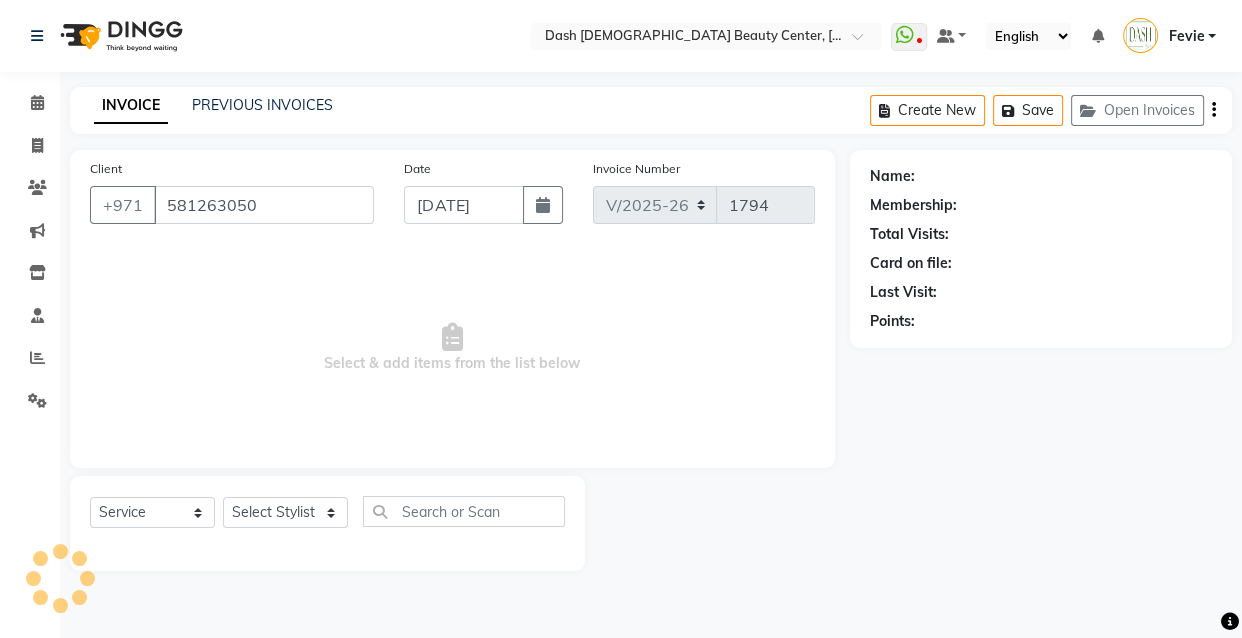 select on "81116" 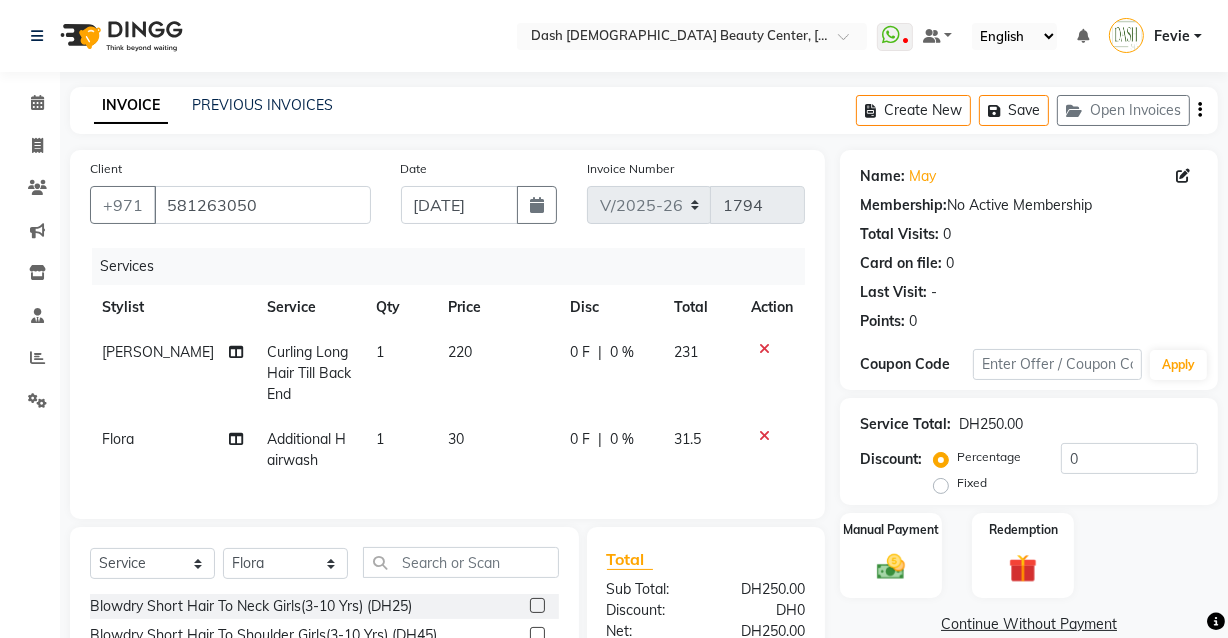 click 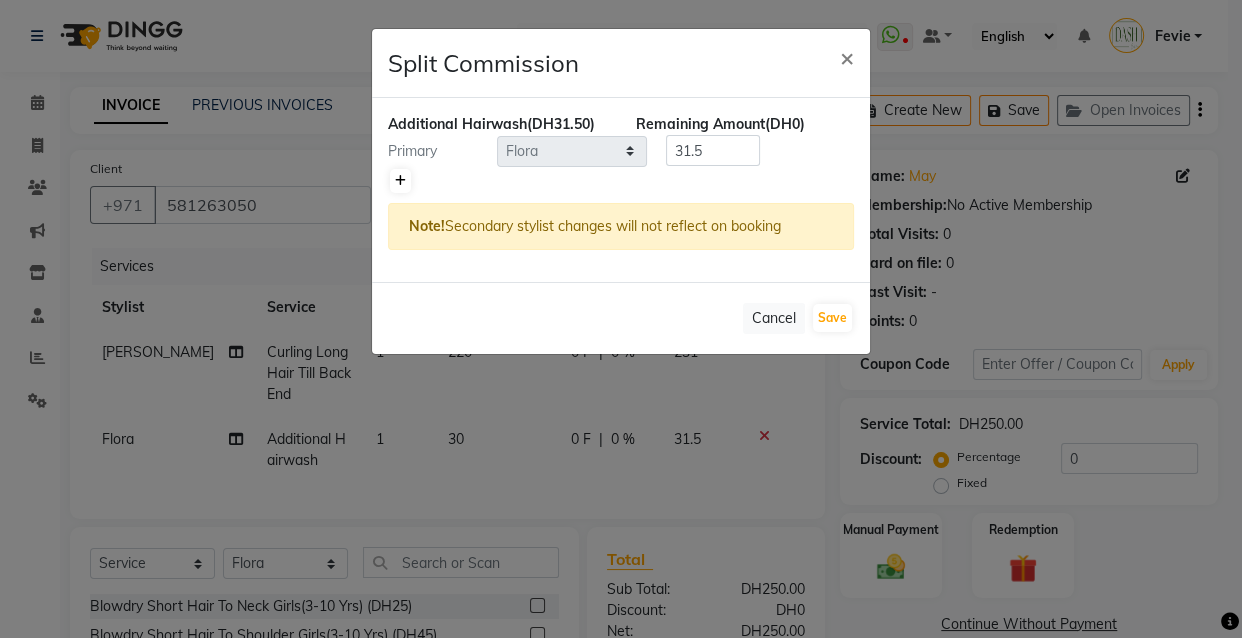 click 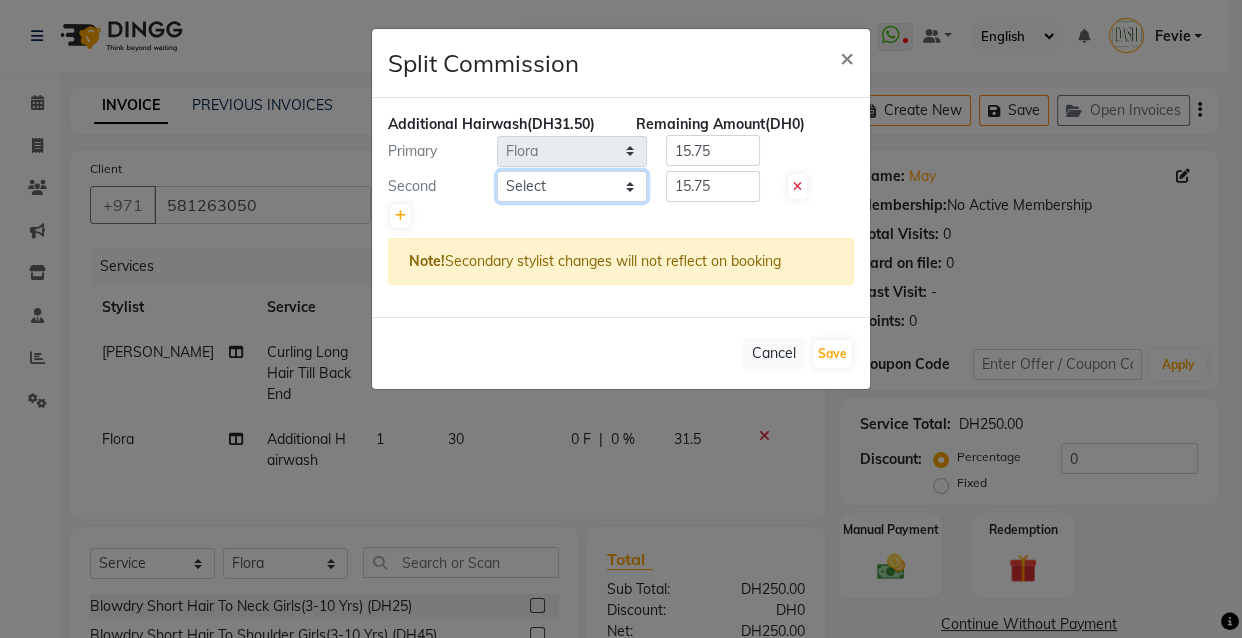 click on "Select  [PERSON_NAME]   [PERSON_NAME]   [PERSON_NAME]   [PERSON_NAME]   [PERSON_NAME]   [PERSON_NAME]   [PERSON_NAME]   [PERSON_NAME]   May [PERSON_NAME] (Cafe)   Nabasirye (Cafe)   [PERSON_NAME]   [PERSON_NAME]   Owner   Peace   Rechiel   [PERSON_NAME]   [PERSON_NAME]" 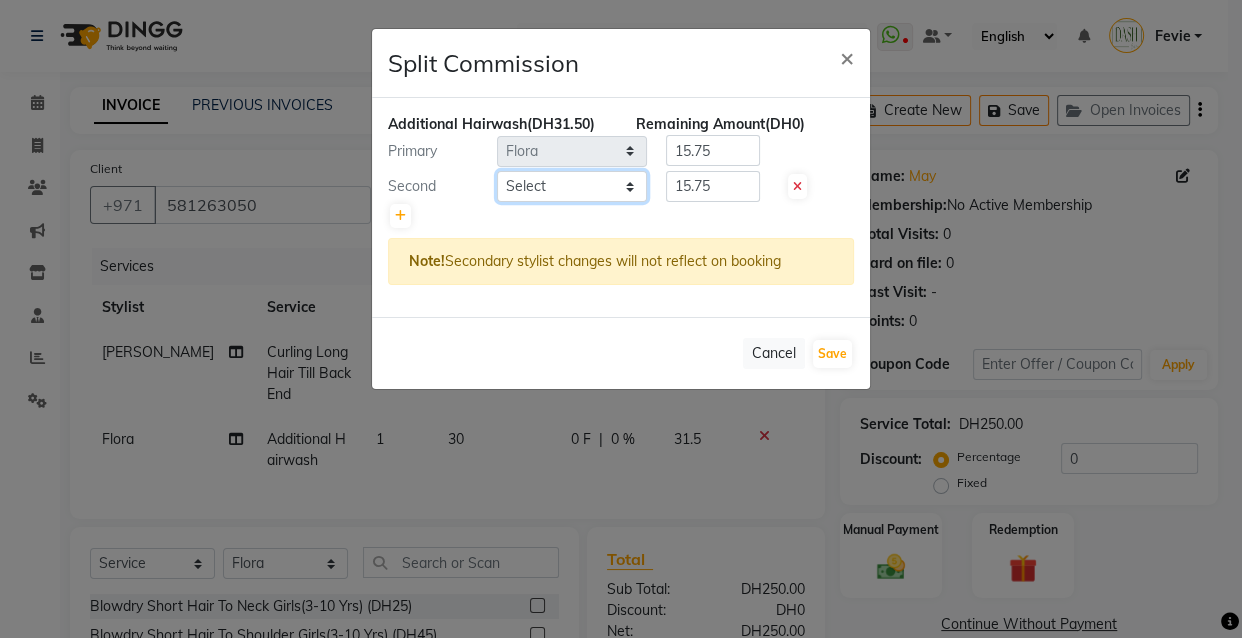select on "81114" 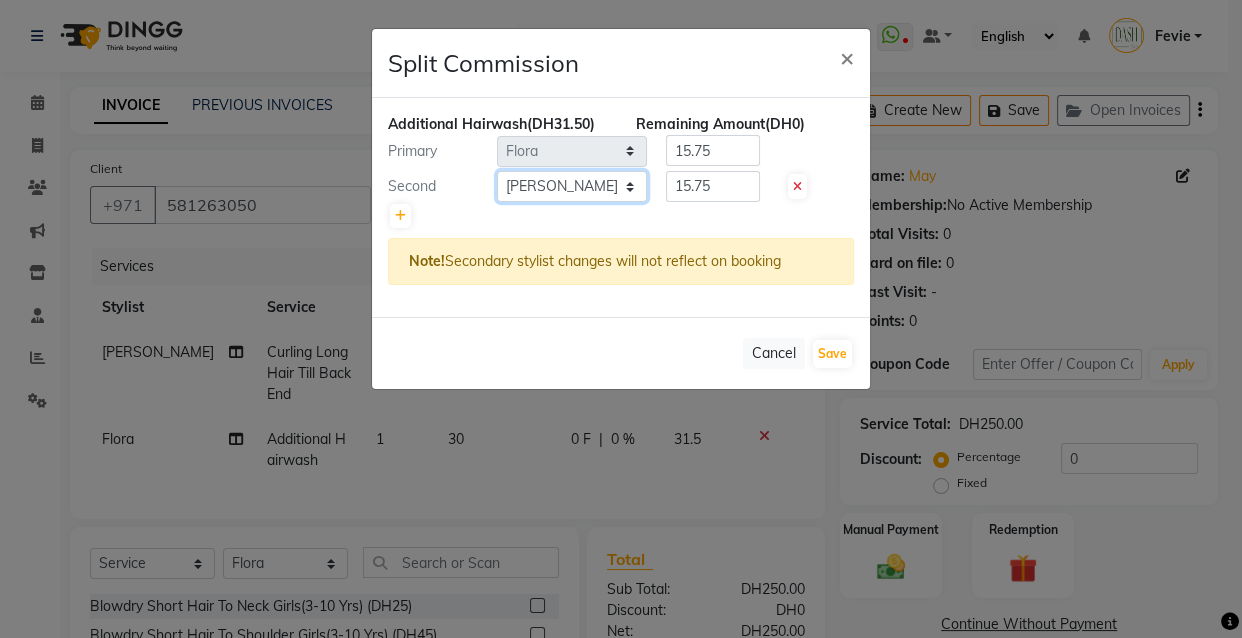 click on "Select  [PERSON_NAME]   [PERSON_NAME]   [PERSON_NAME]   [PERSON_NAME]   [PERSON_NAME]   [PERSON_NAME]   [PERSON_NAME]   [PERSON_NAME]   May [PERSON_NAME] (Cafe)   Nabasirye (Cafe)   [PERSON_NAME]   [PERSON_NAME]   Owner   Peace   Rechiel   [PERSON_NAME]   [PERSON_NAME]" 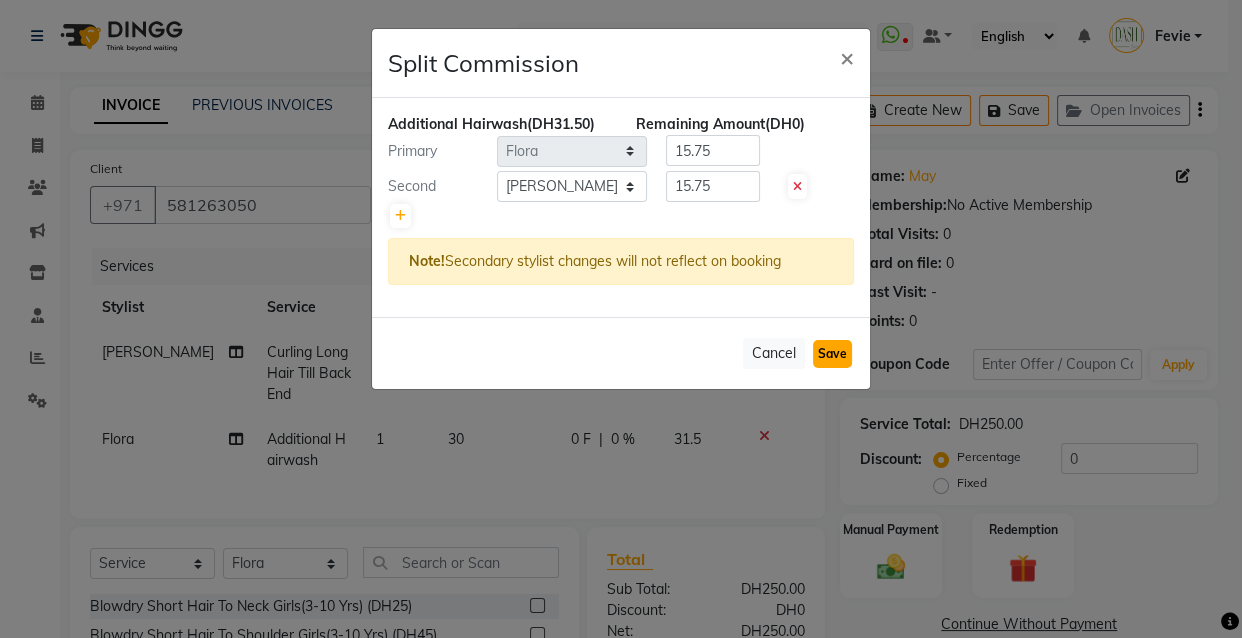 click on "Save" 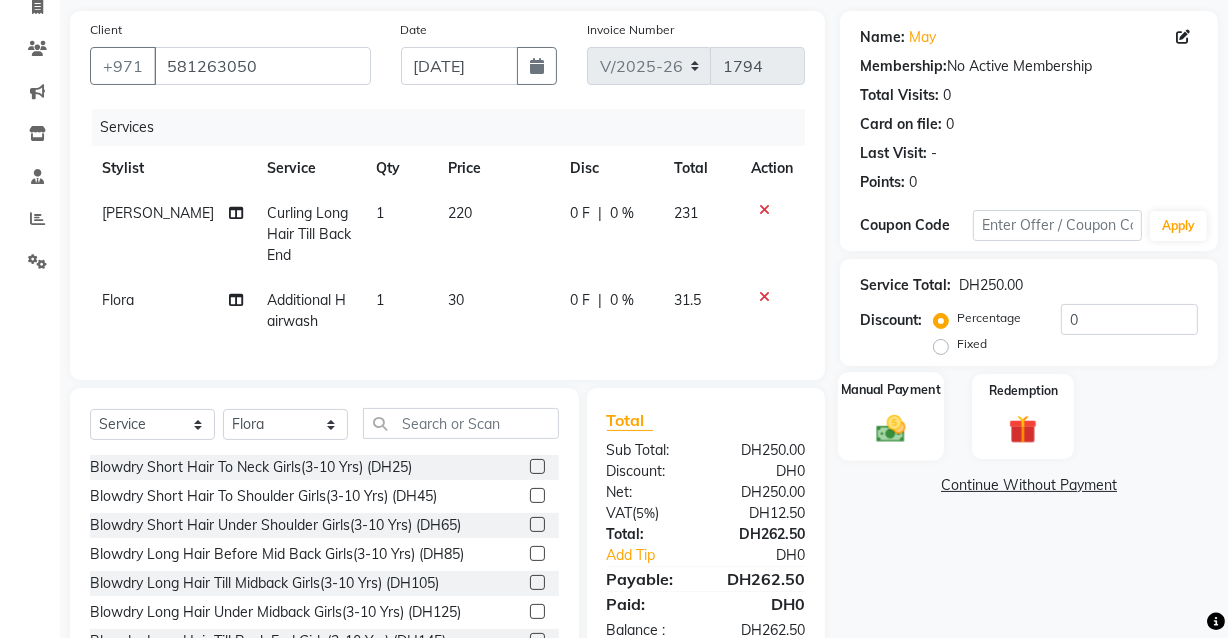 click on "Manual Payment" 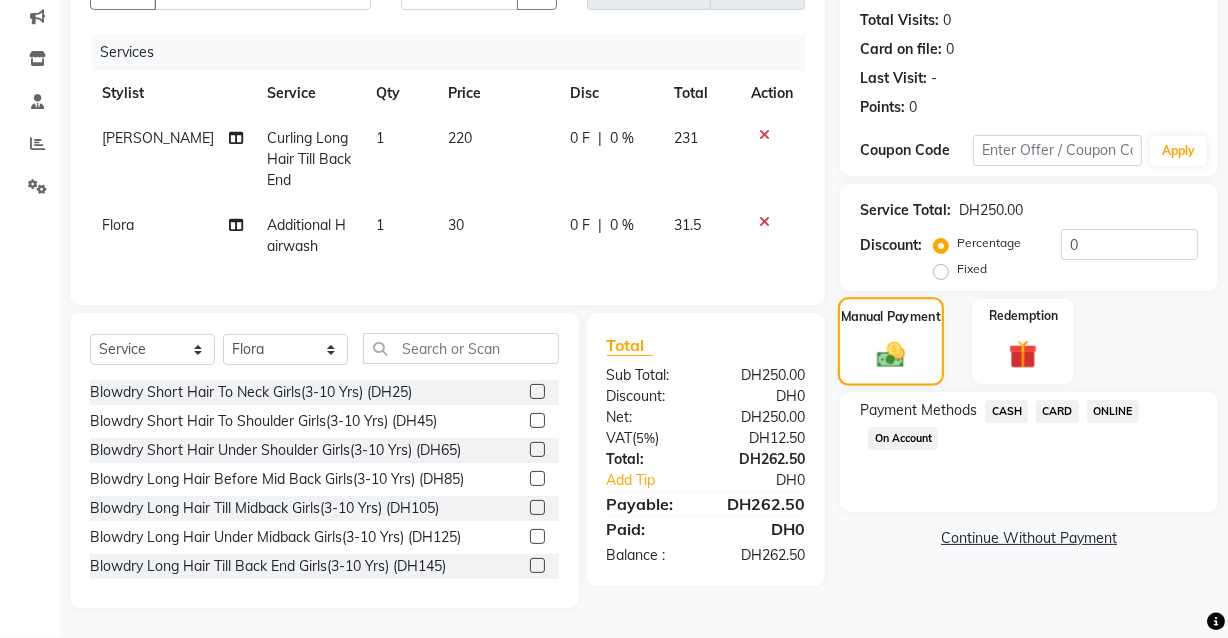 scroll, scrollTop: 228, scrollLeft: 0, axis: vertical 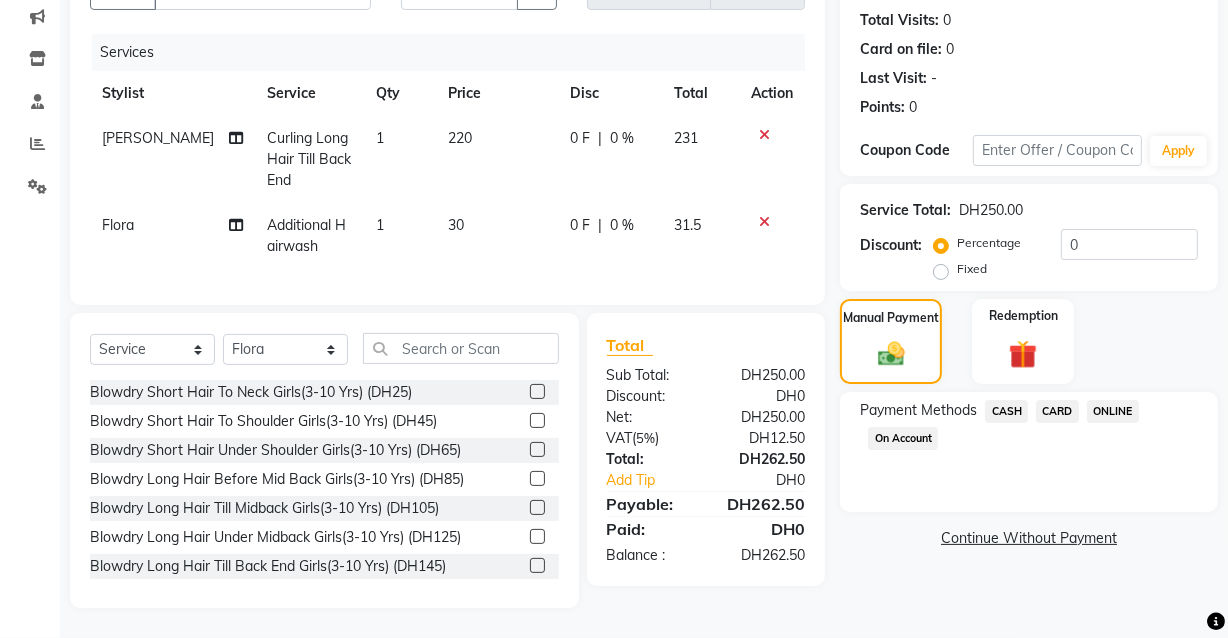 click on "CARD" 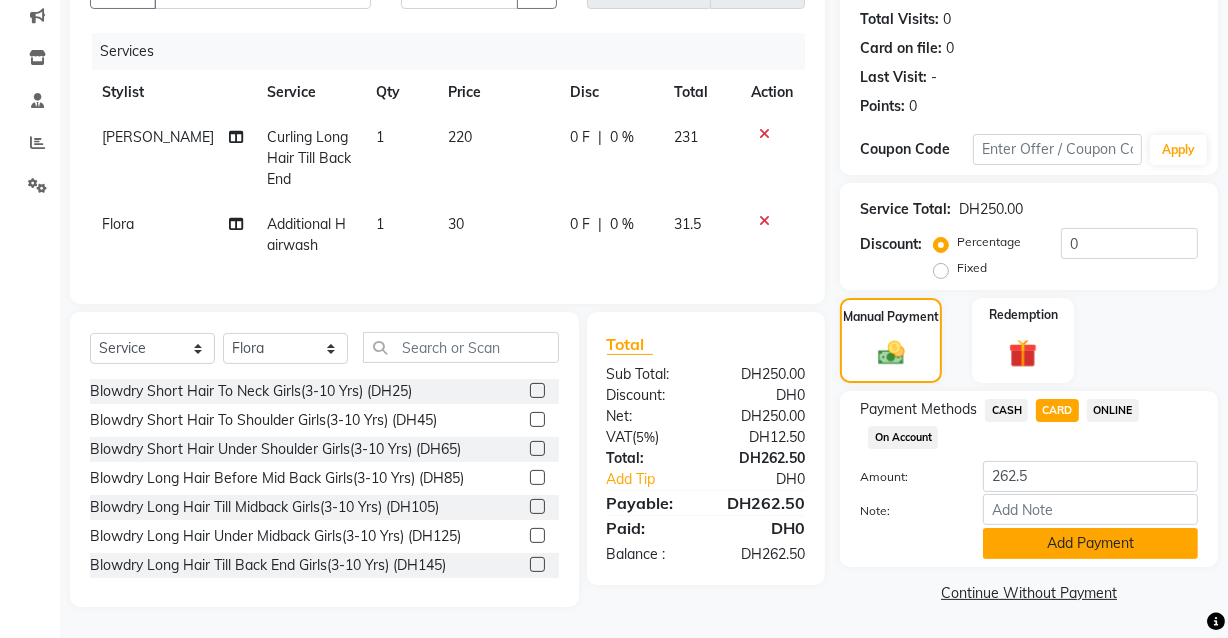 click on "Add Payment" 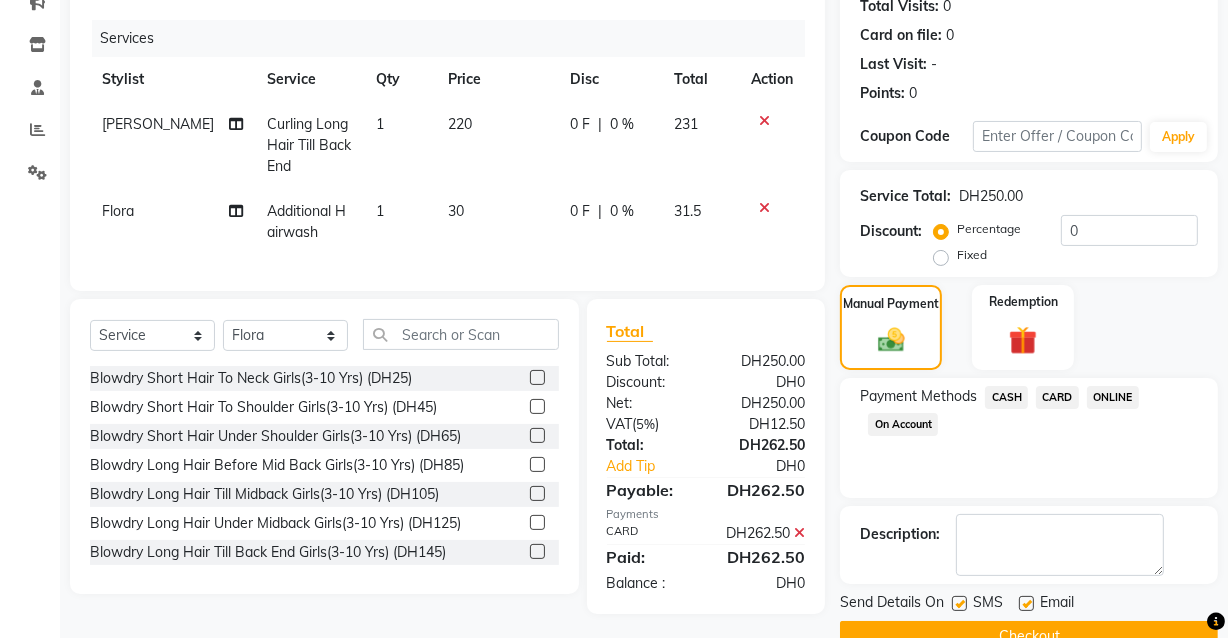 scroll, scrollTop: 270, scrollLeft: 0, axis: vertical 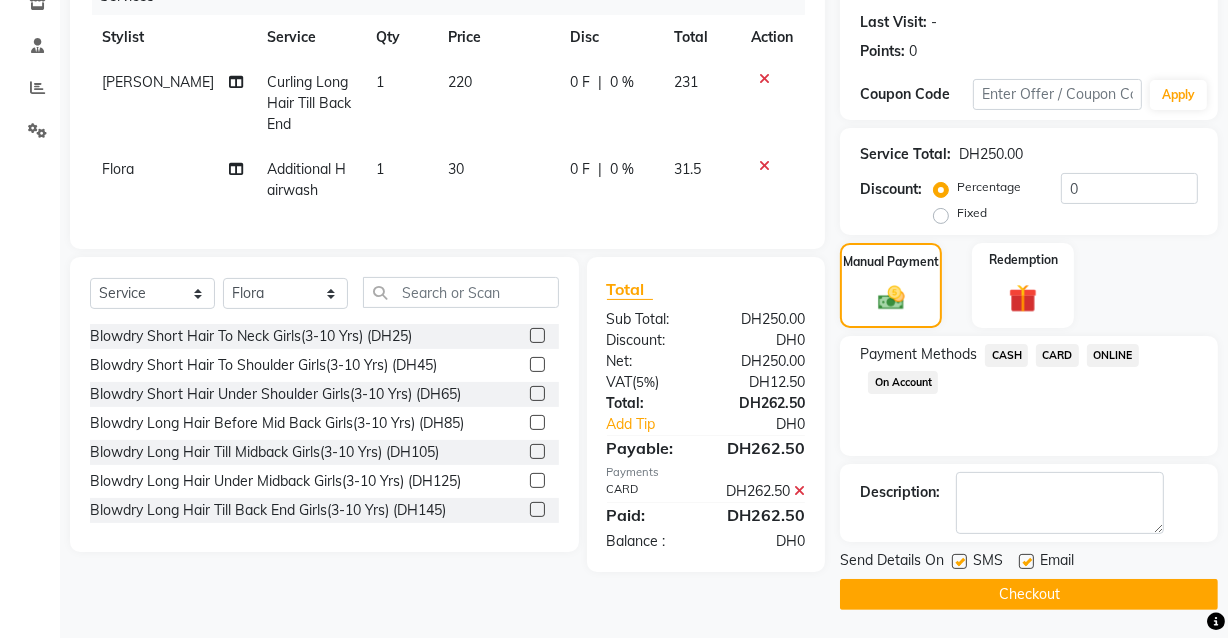 click on "Checkout" 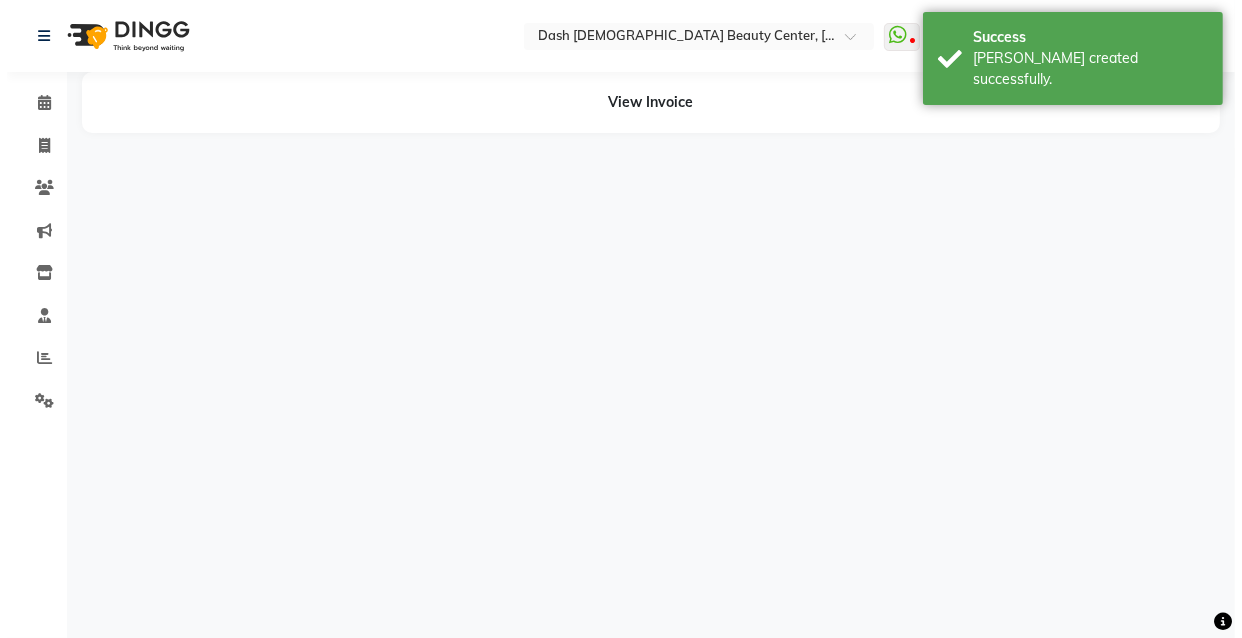 scroll, scrollTop: 0, scrollLeft: 0, axis: both 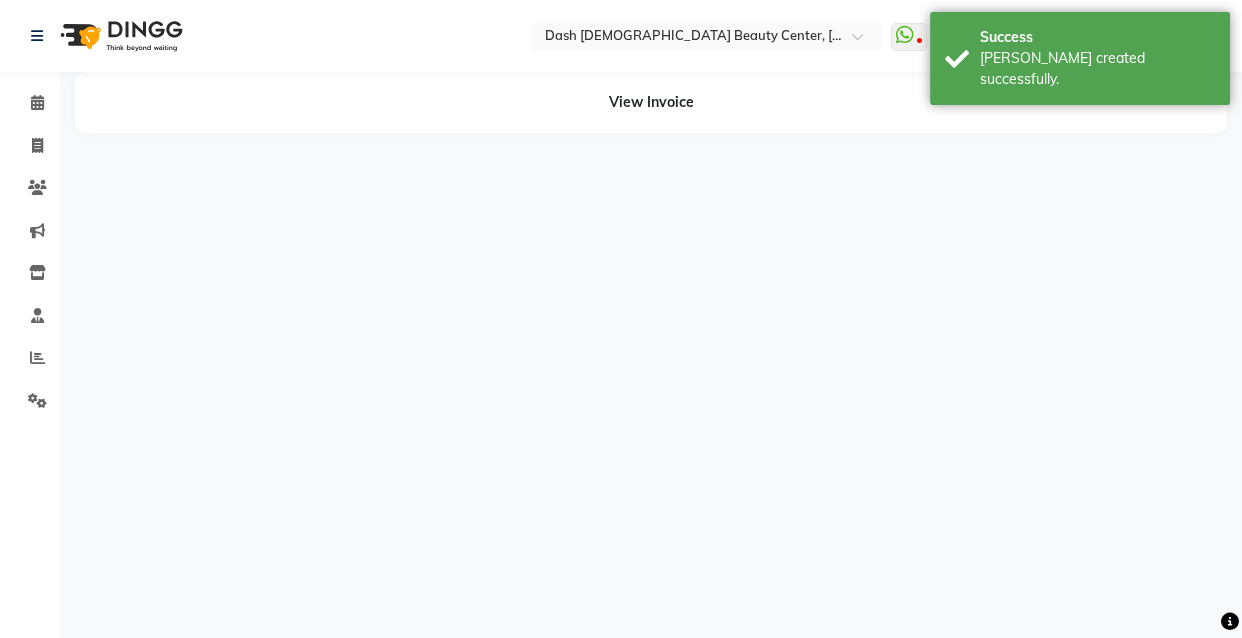 select on "81114" 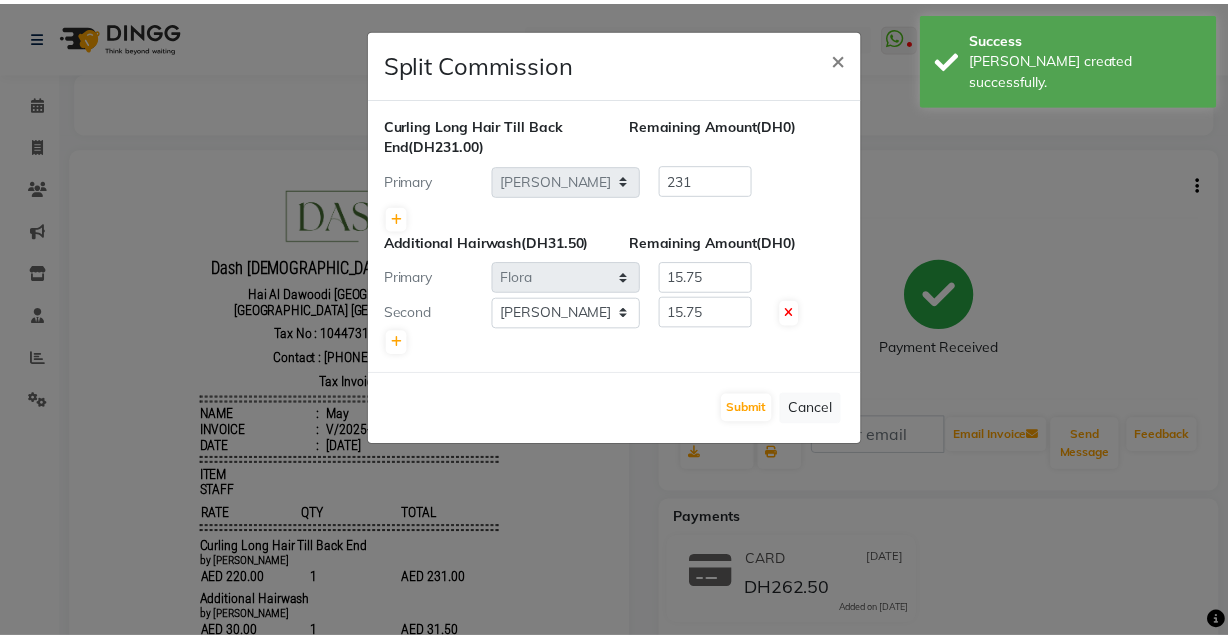 scroll, scrollTop: 0, scrollLeft: 0, axis: both 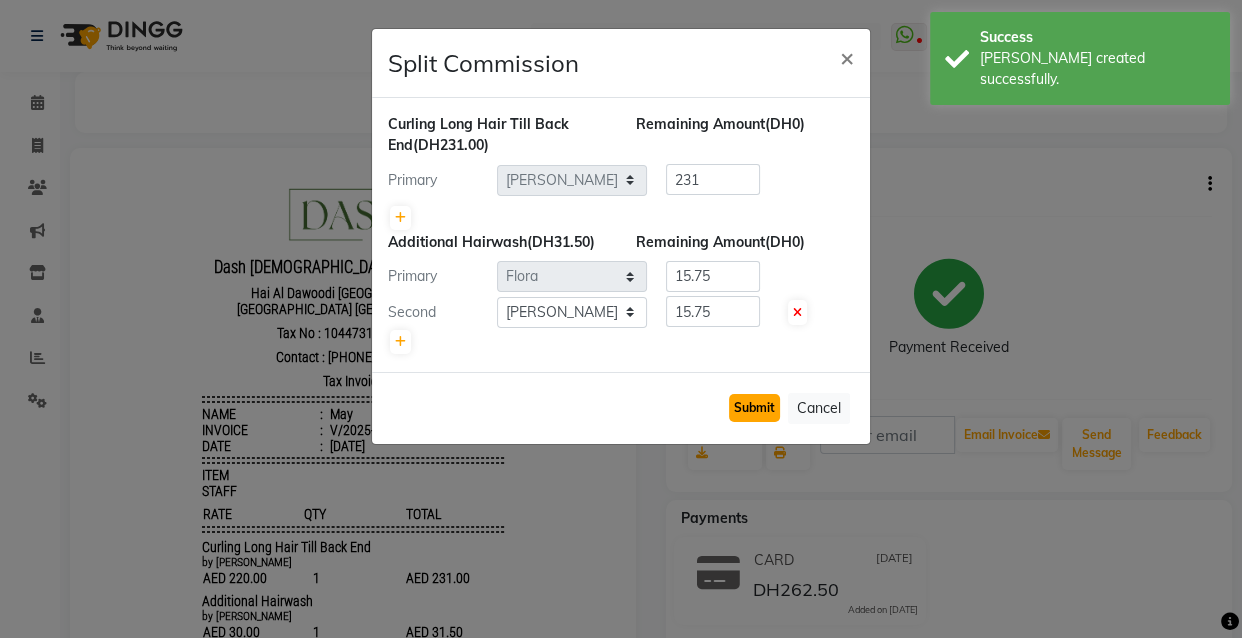 click on "Submit" 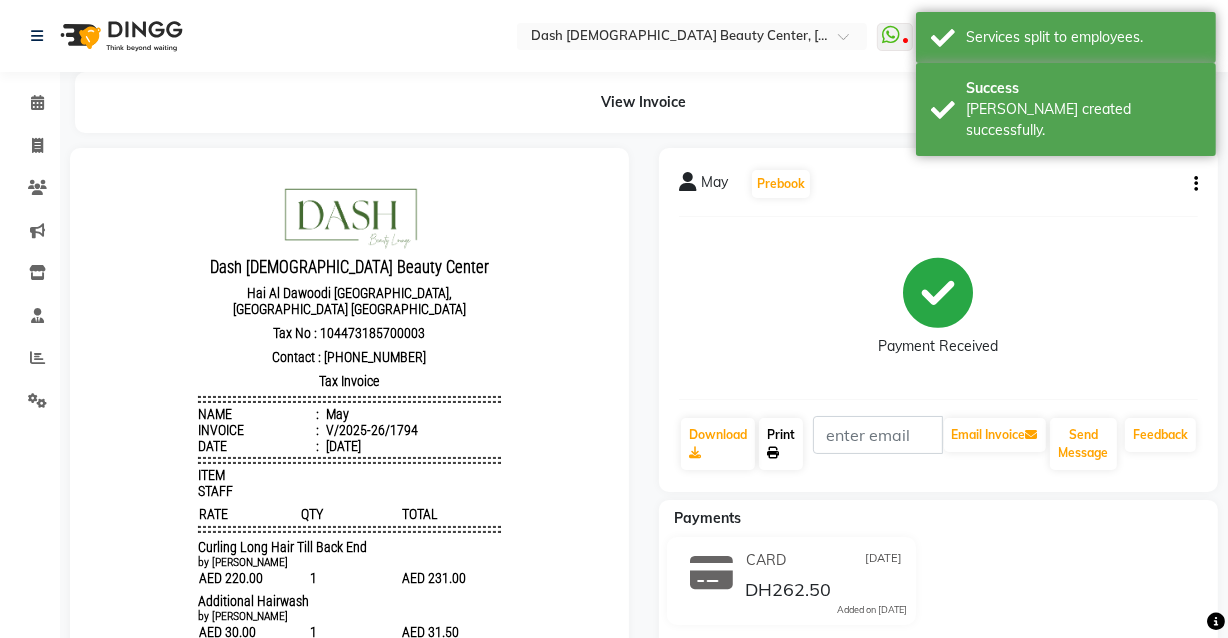 click on "Print" 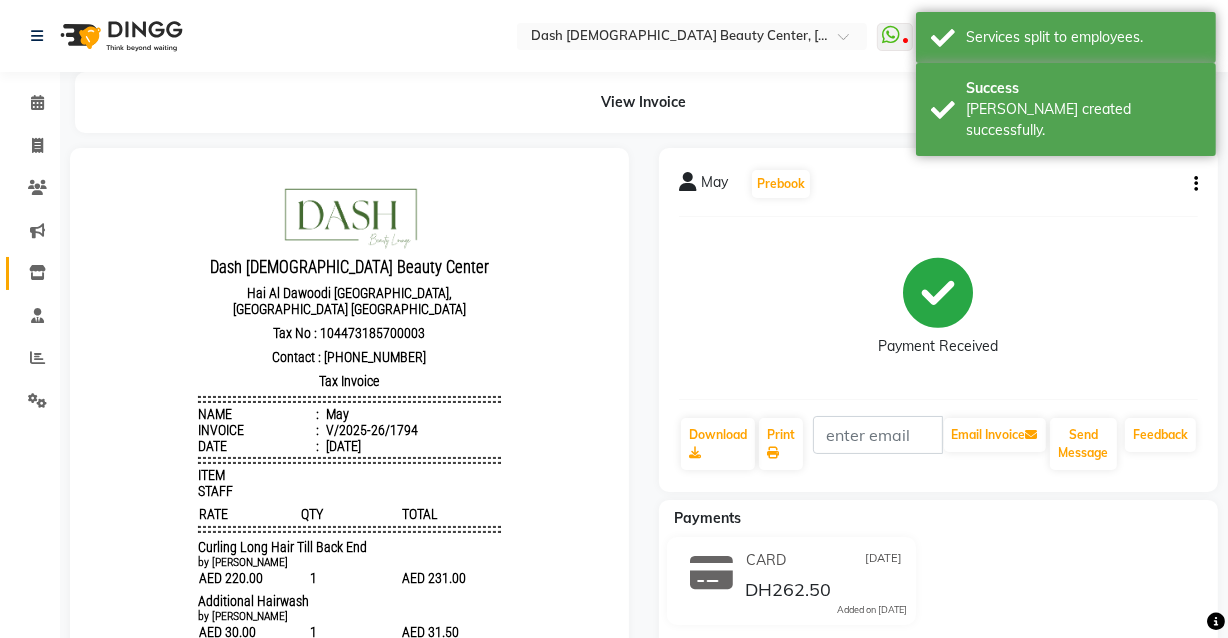 click 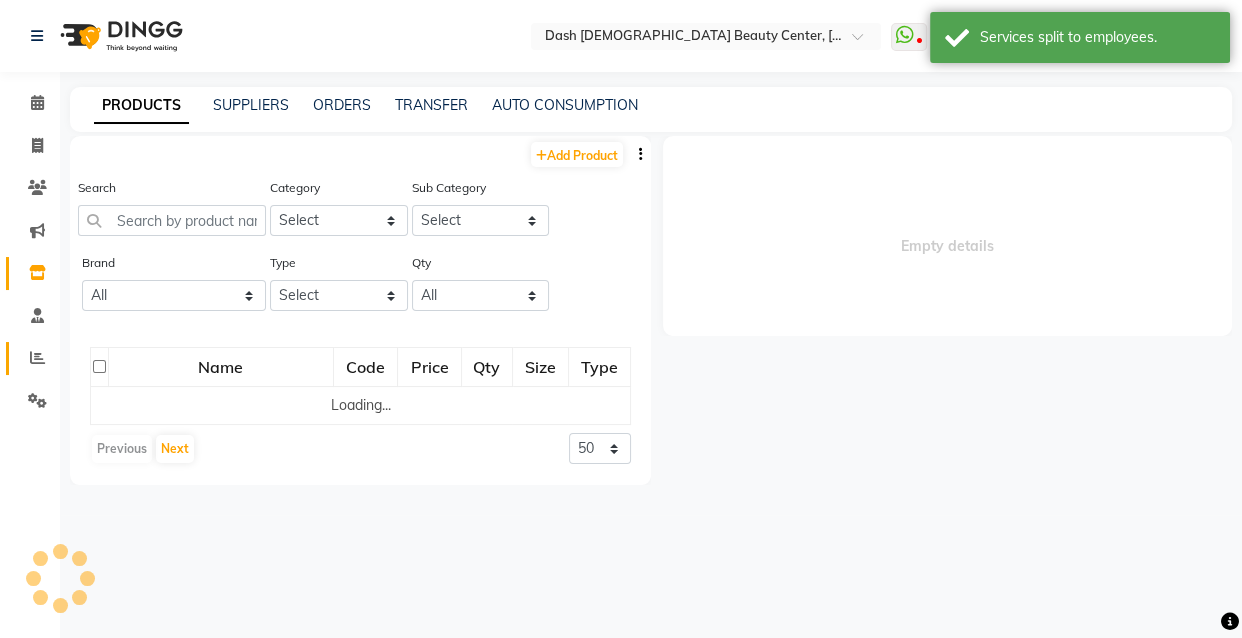 click 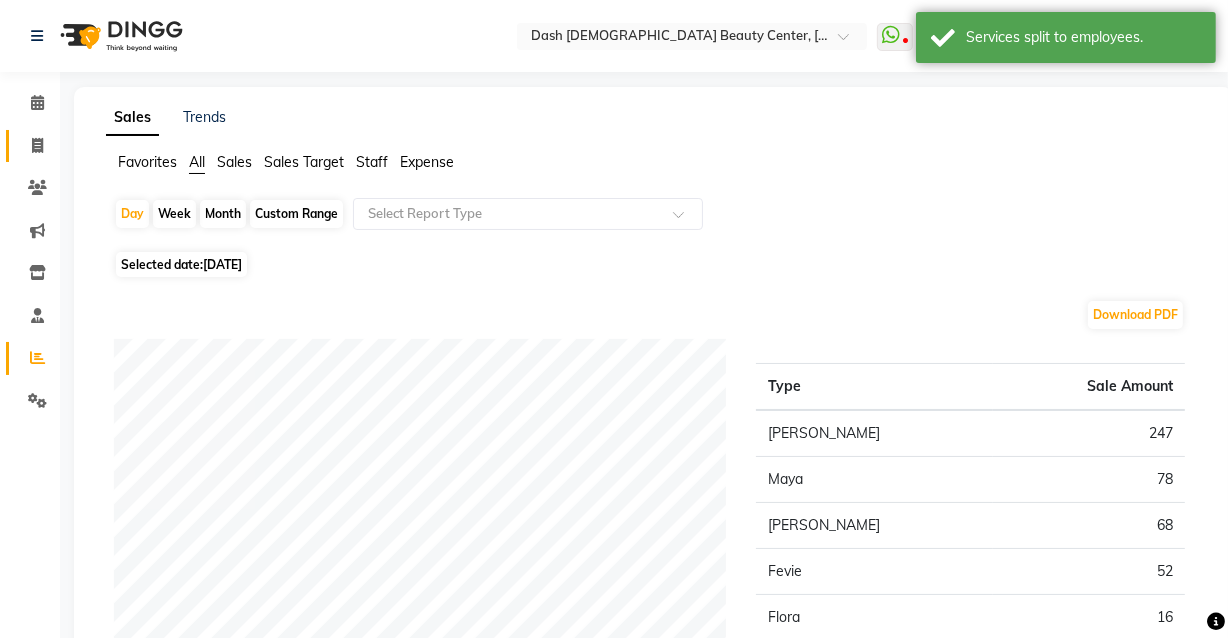 click 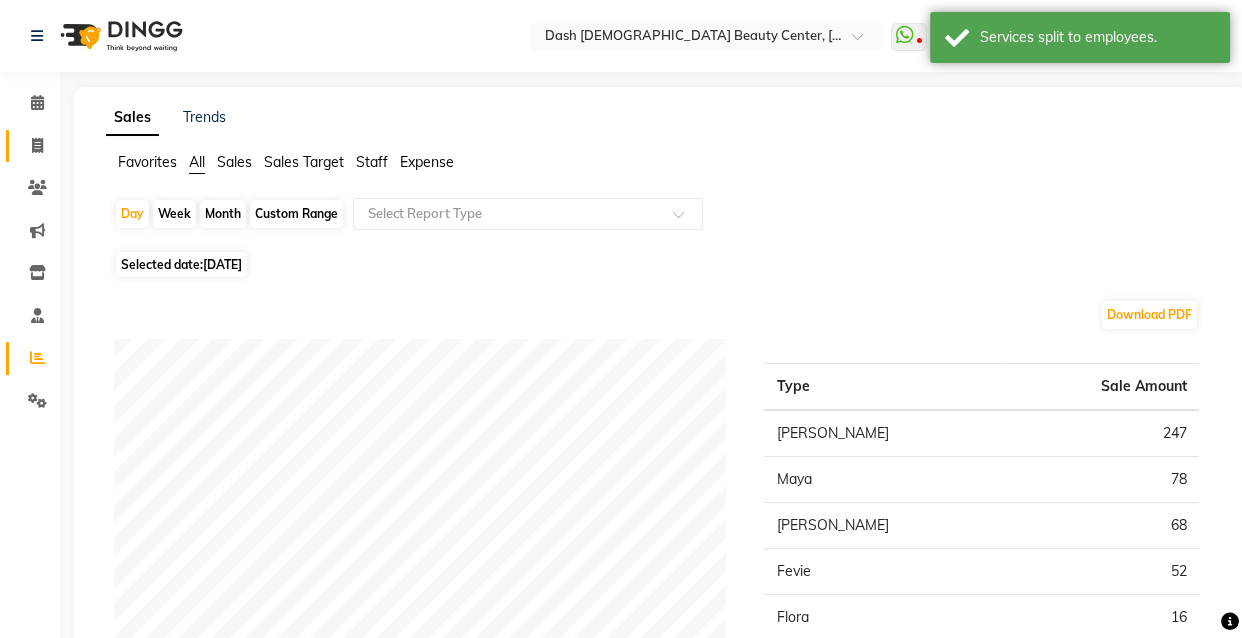 select on "8372" 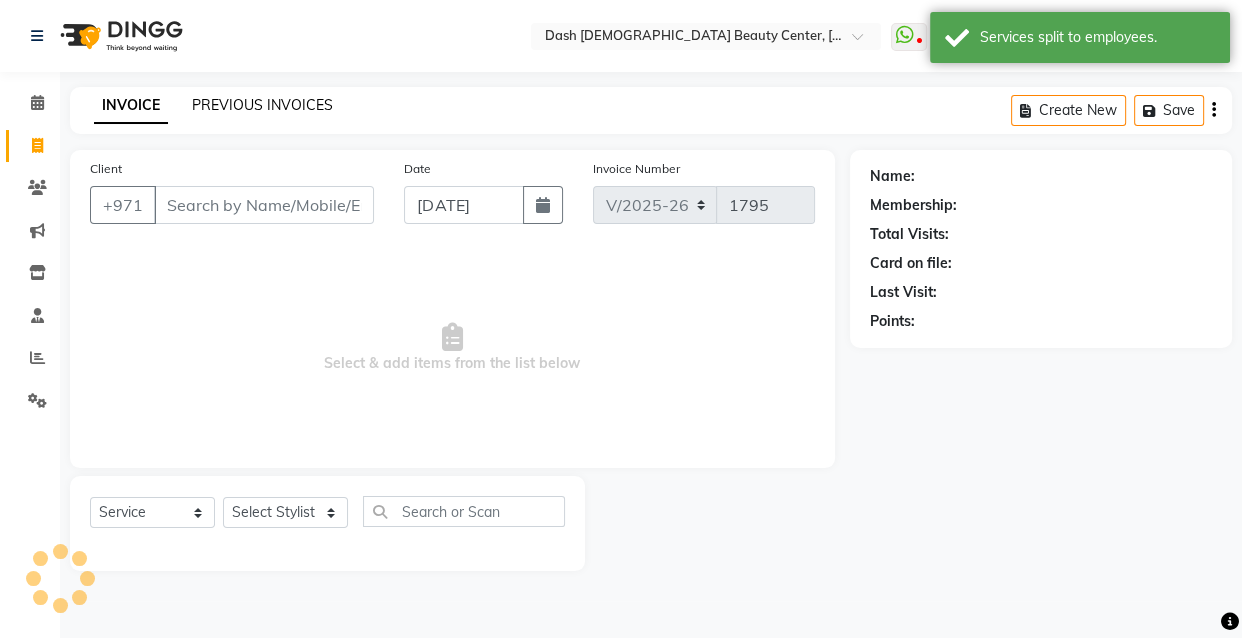 click on "PREVIOUS INVOICES" 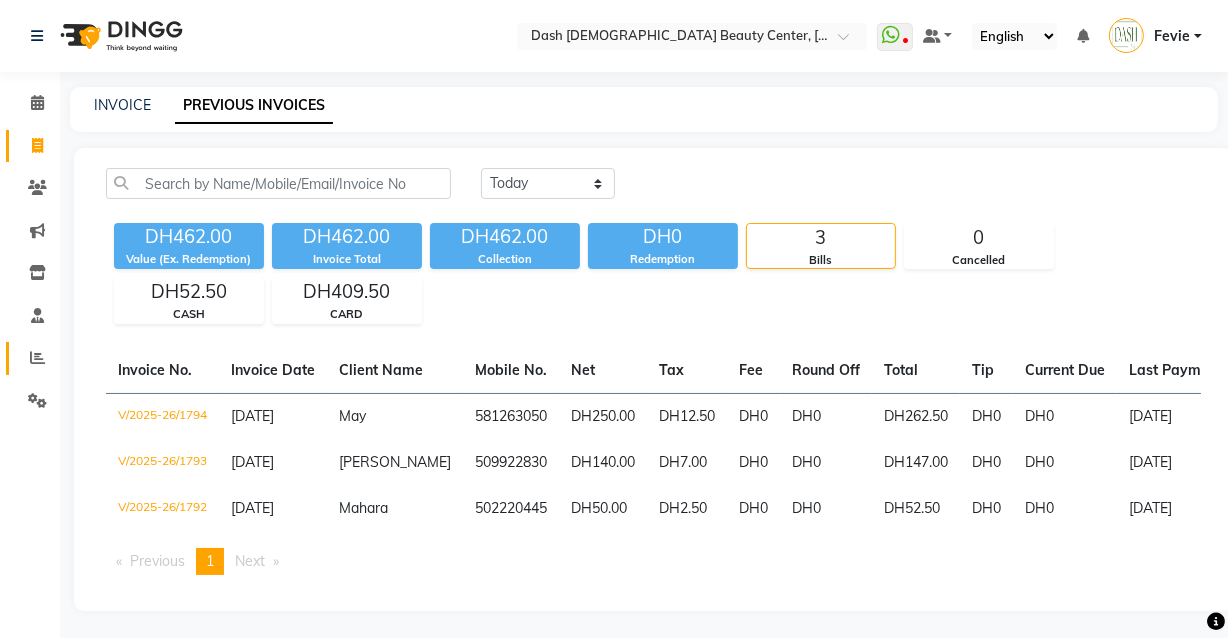 click 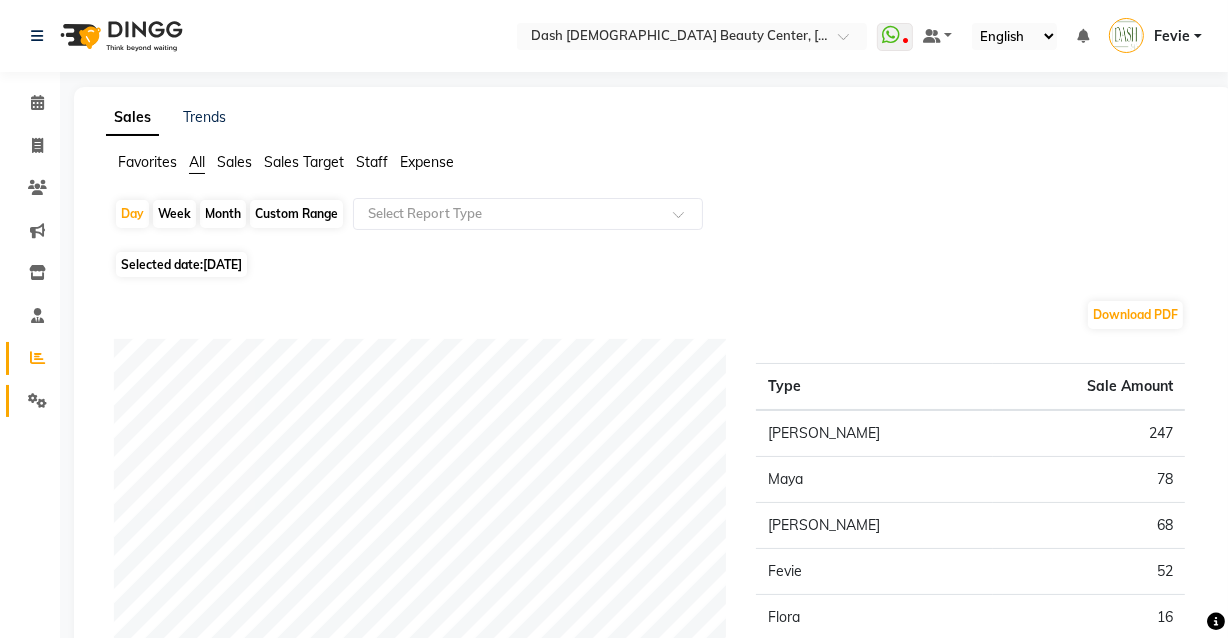 click 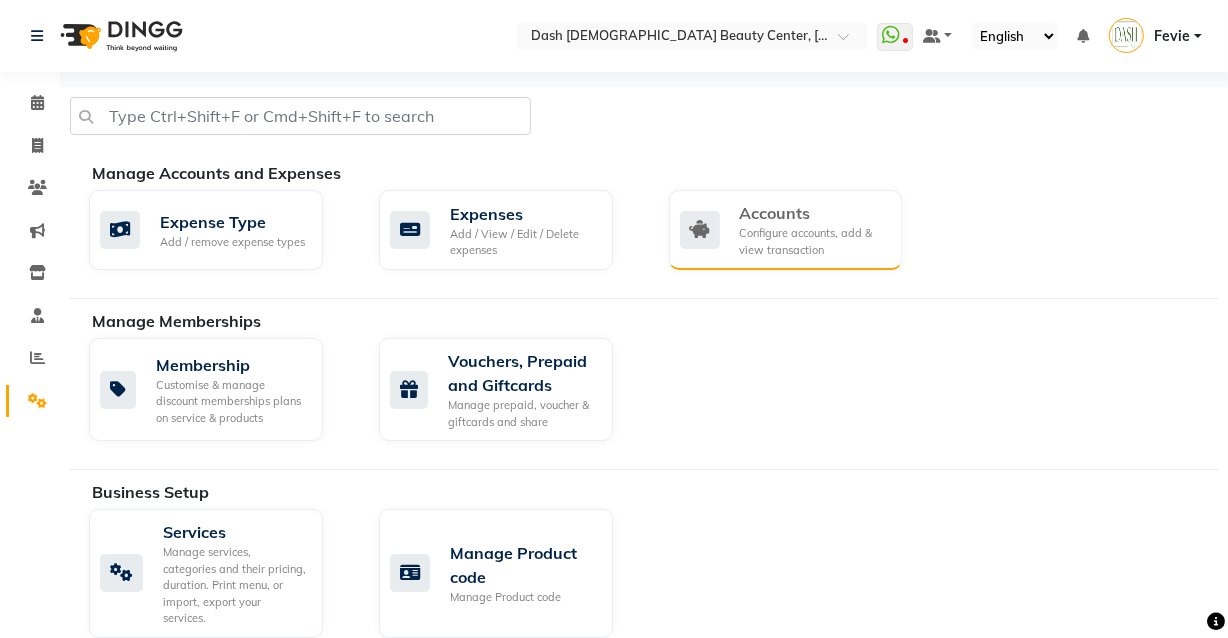 click on "Configure accounts, add & view transaction" 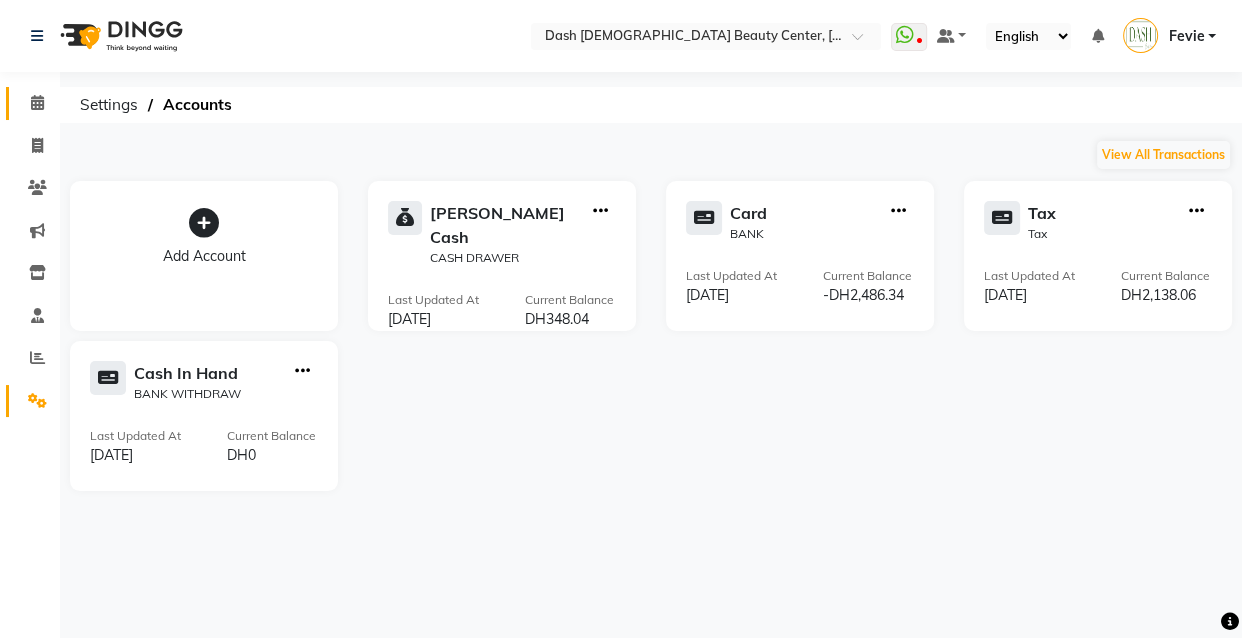 click 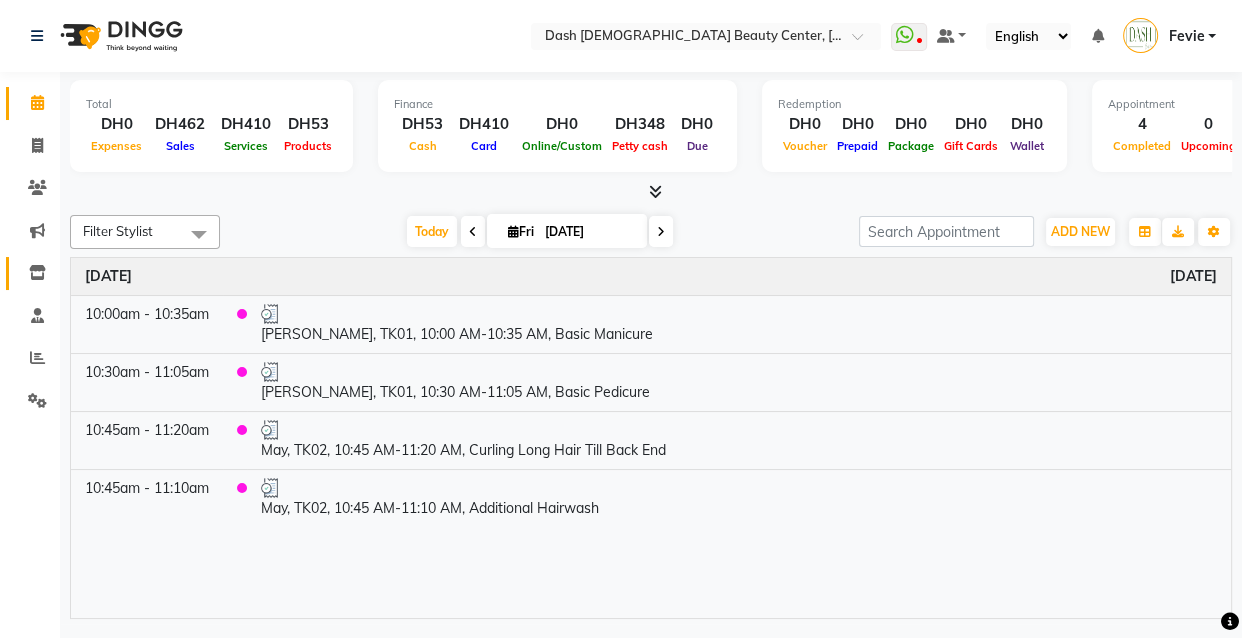 click 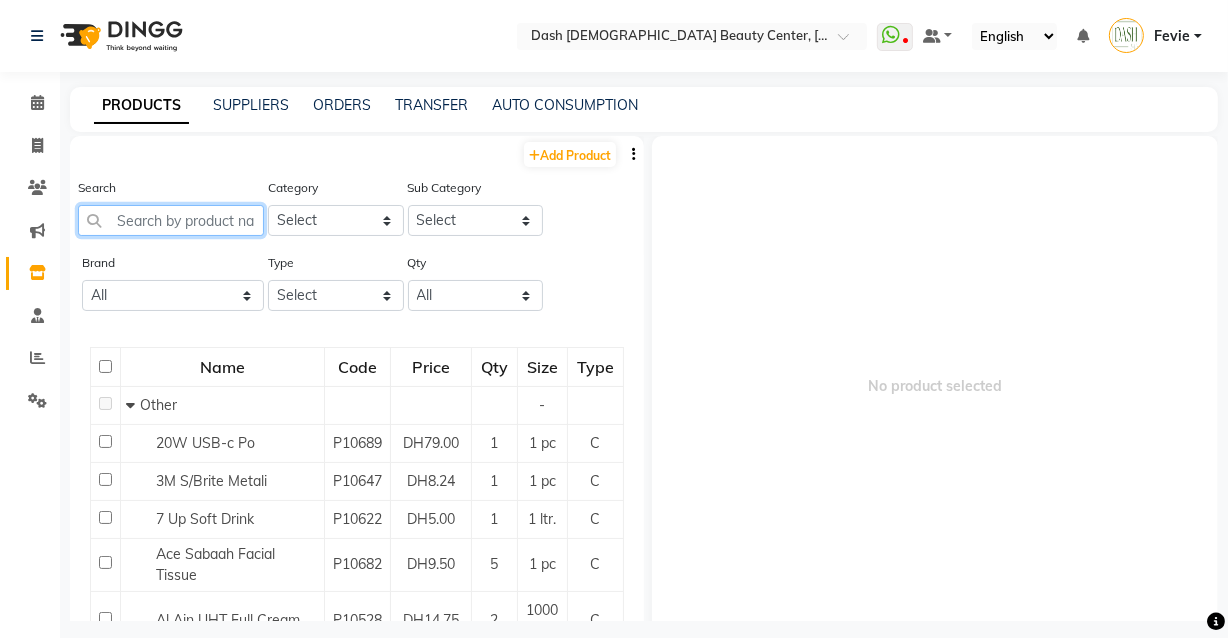 click 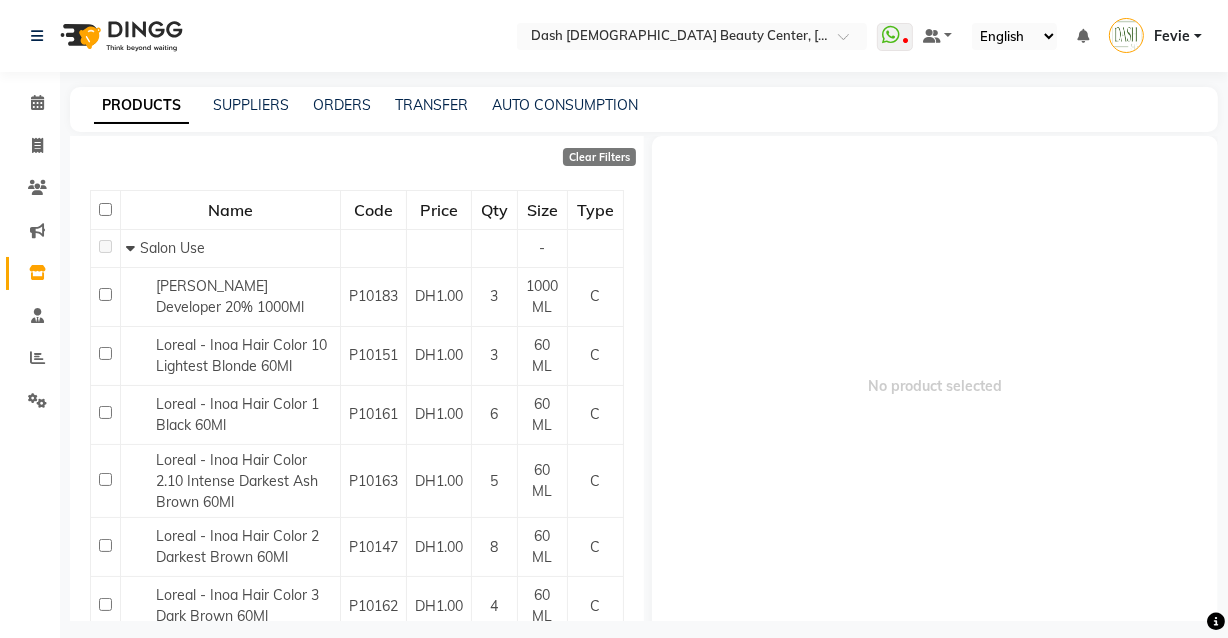 scroll, scrollTop: 188, scrollLeft: 0, axis: vertical 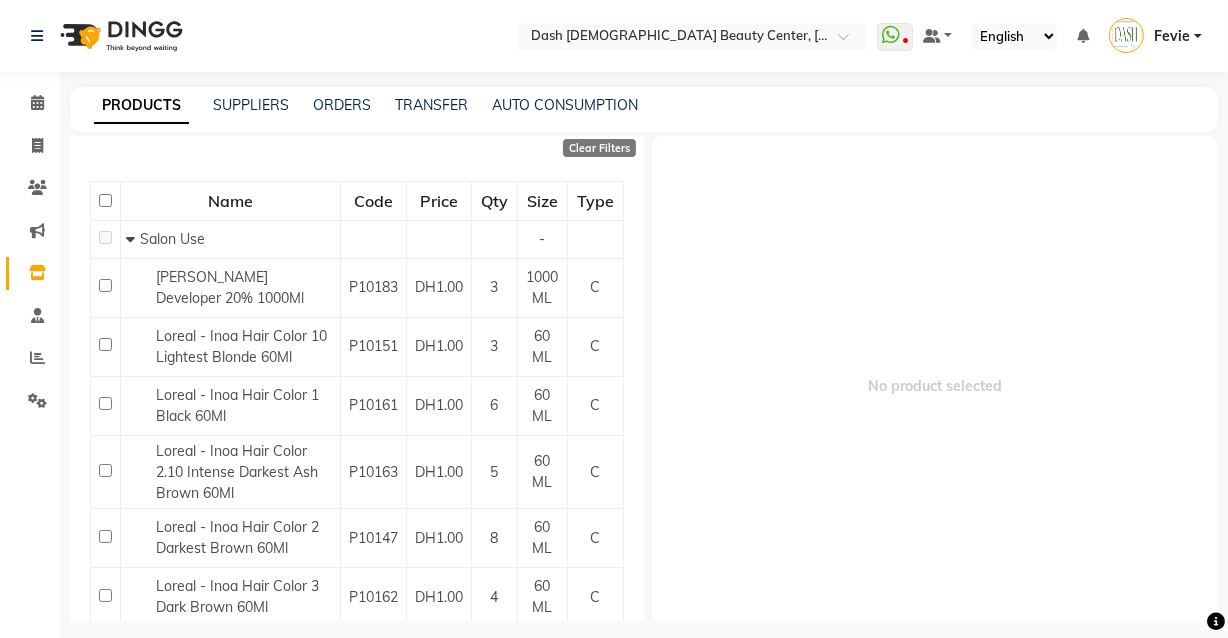type on "inoa" 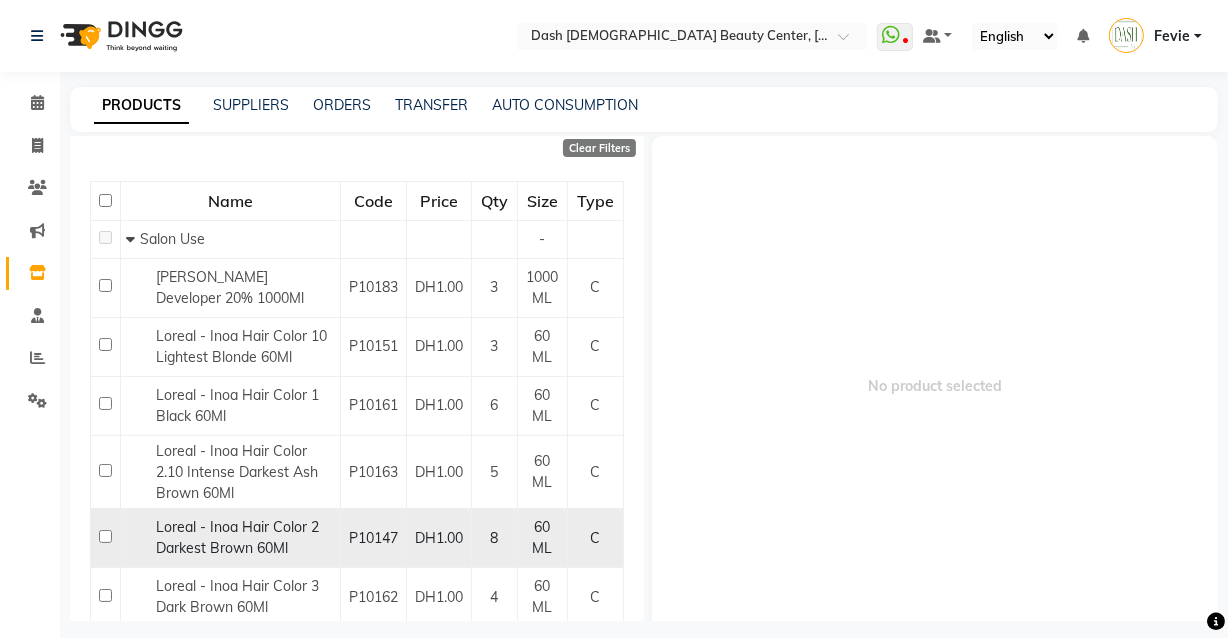 click on "Loreal - Inoa Hair Color  2 Darkest Brown  60Ml" 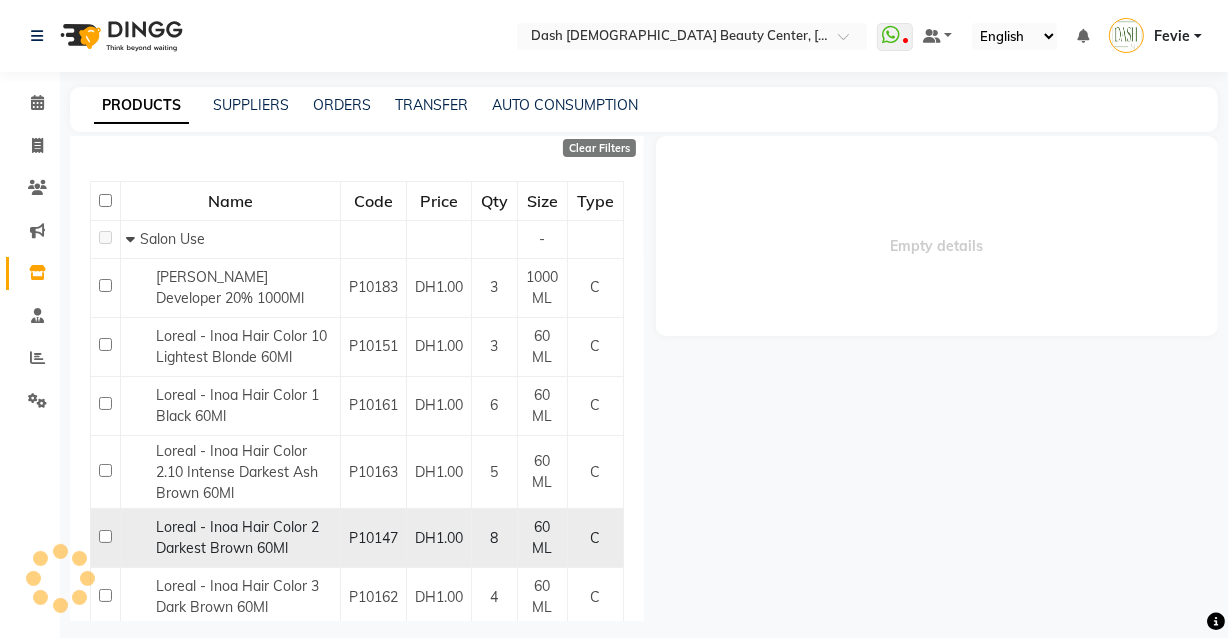 select 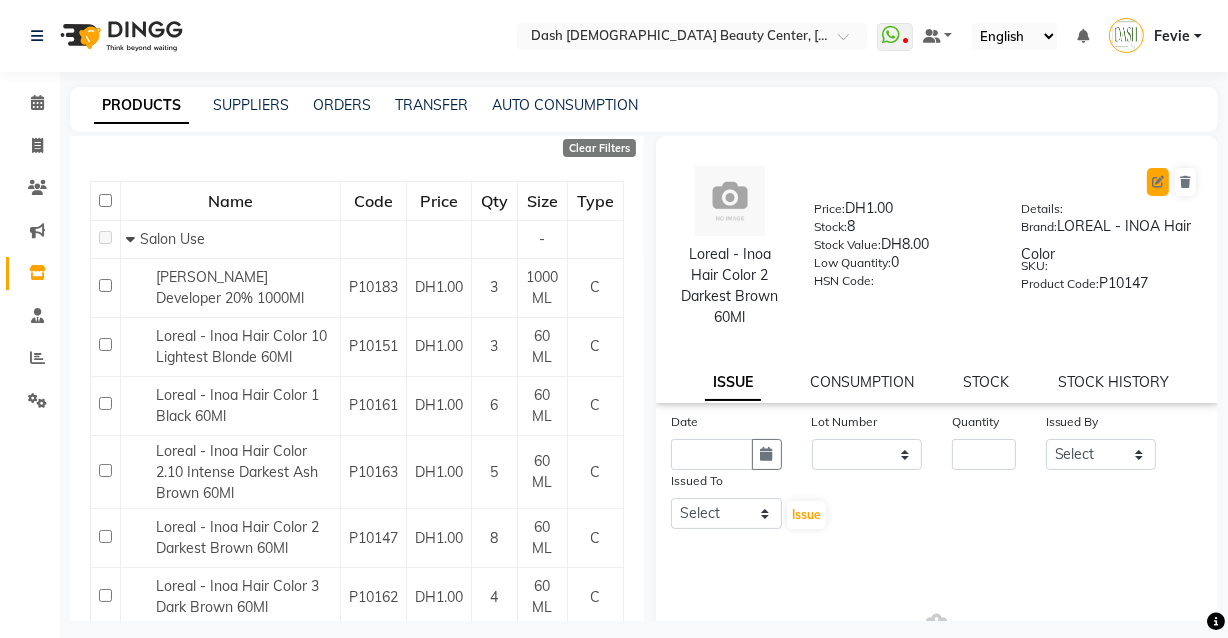click 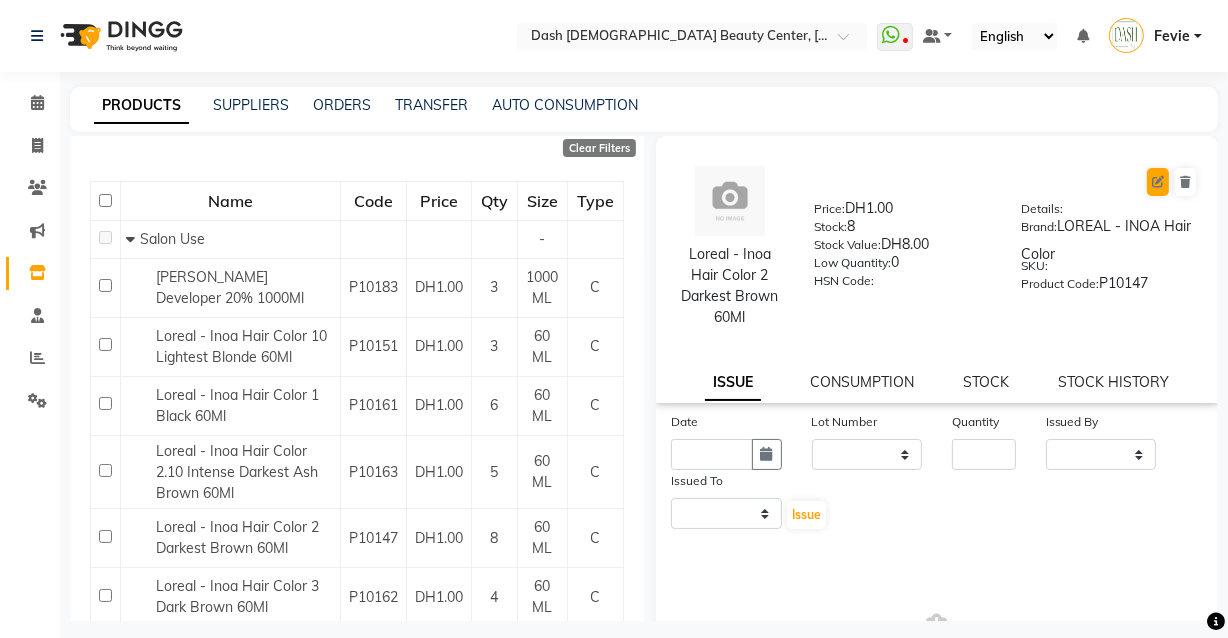 select on "C" 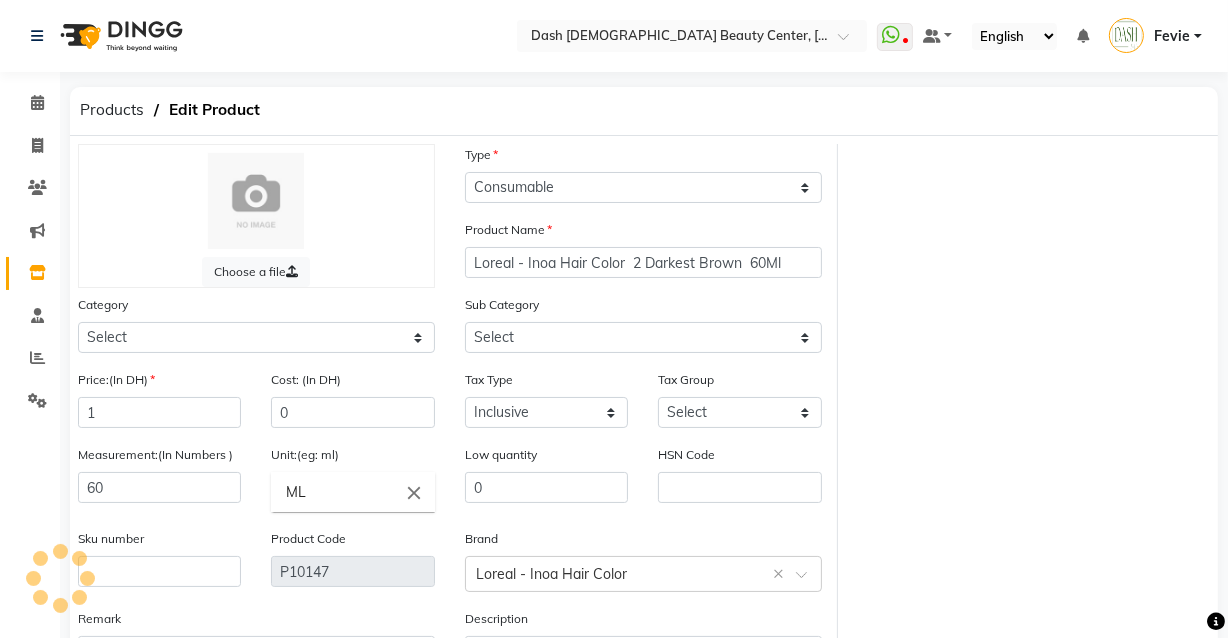 select on "1619102050" 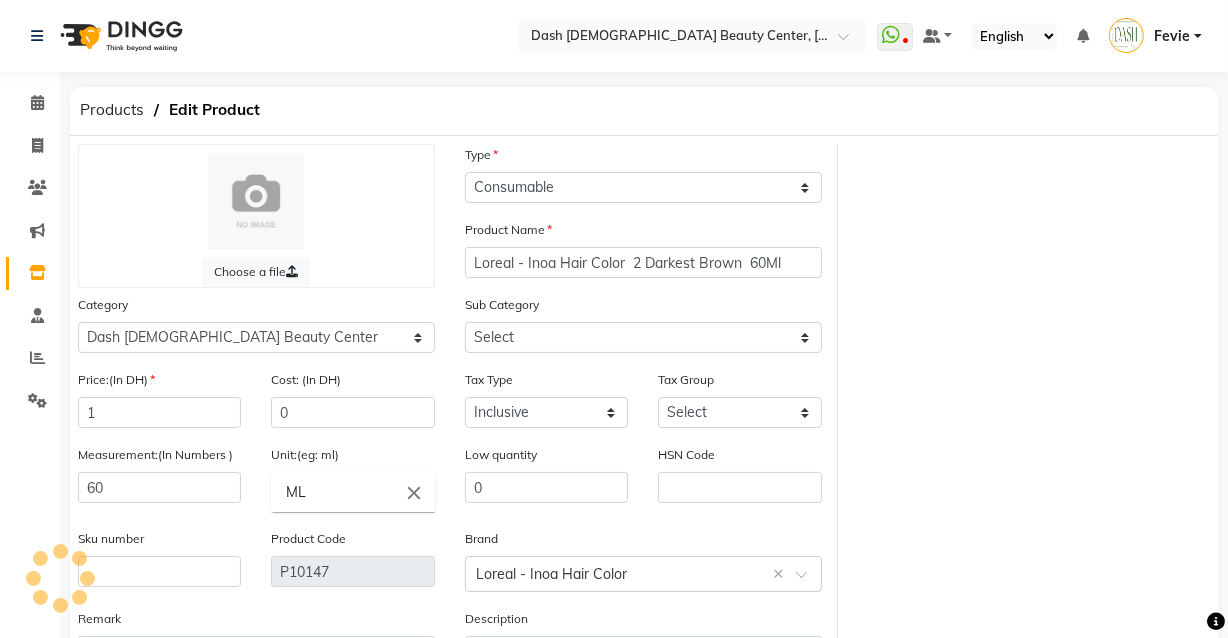 select on "16191020503" 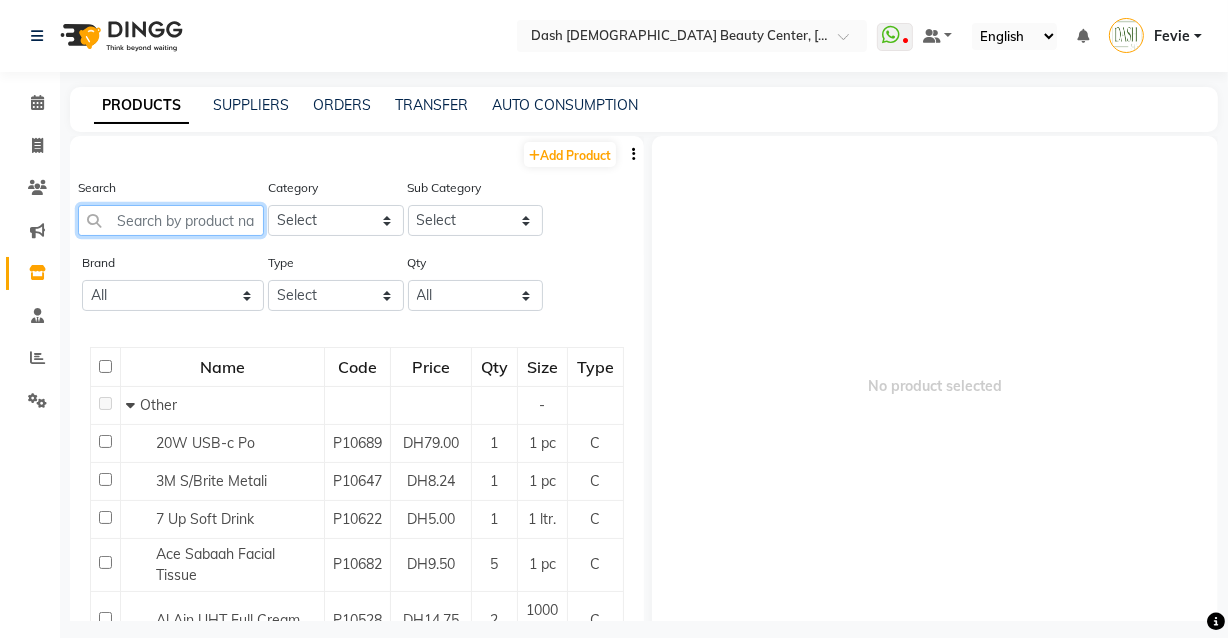 click 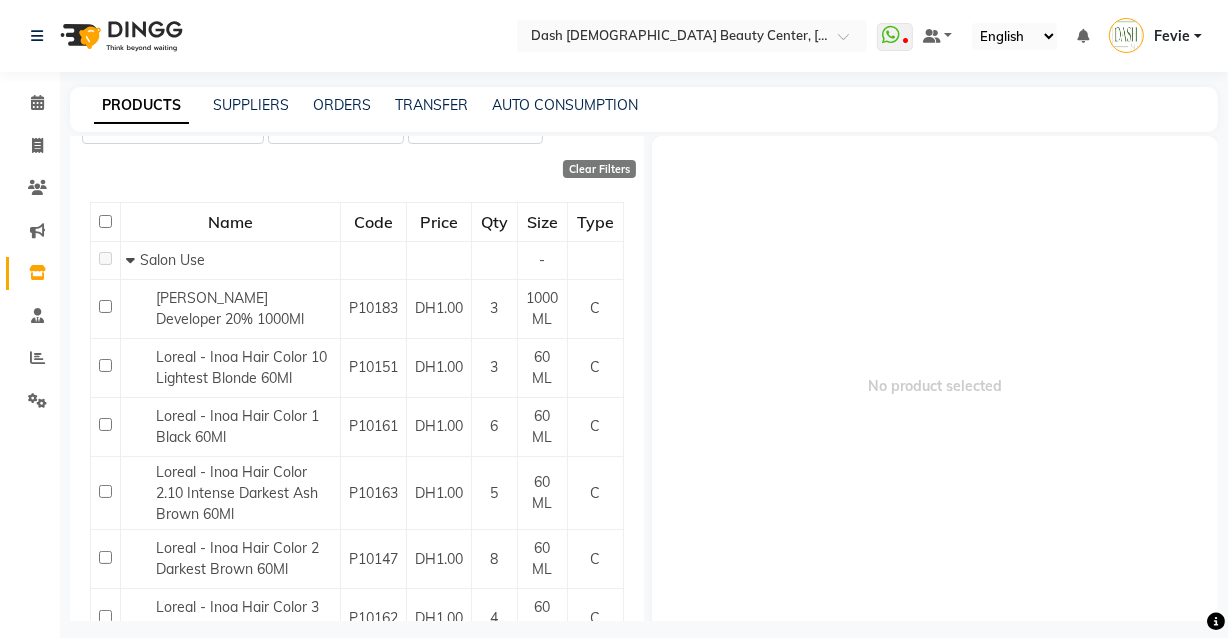 scroll, scrollTop: 196, scrollLeft: 0, axis: vertical 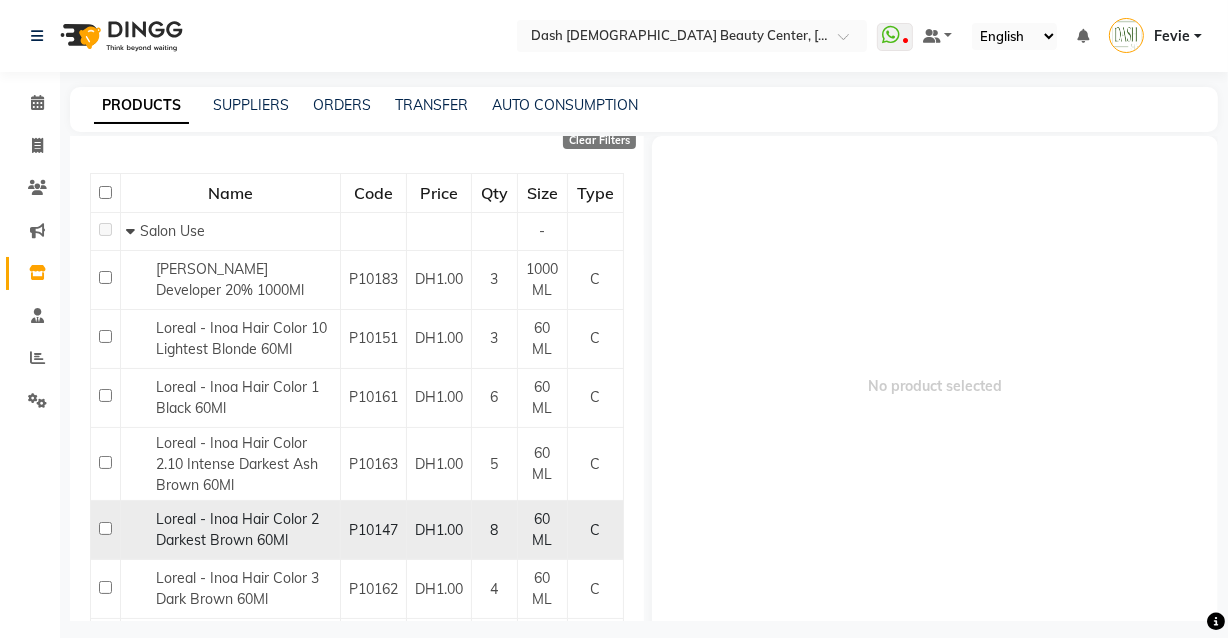 type on "inoa" 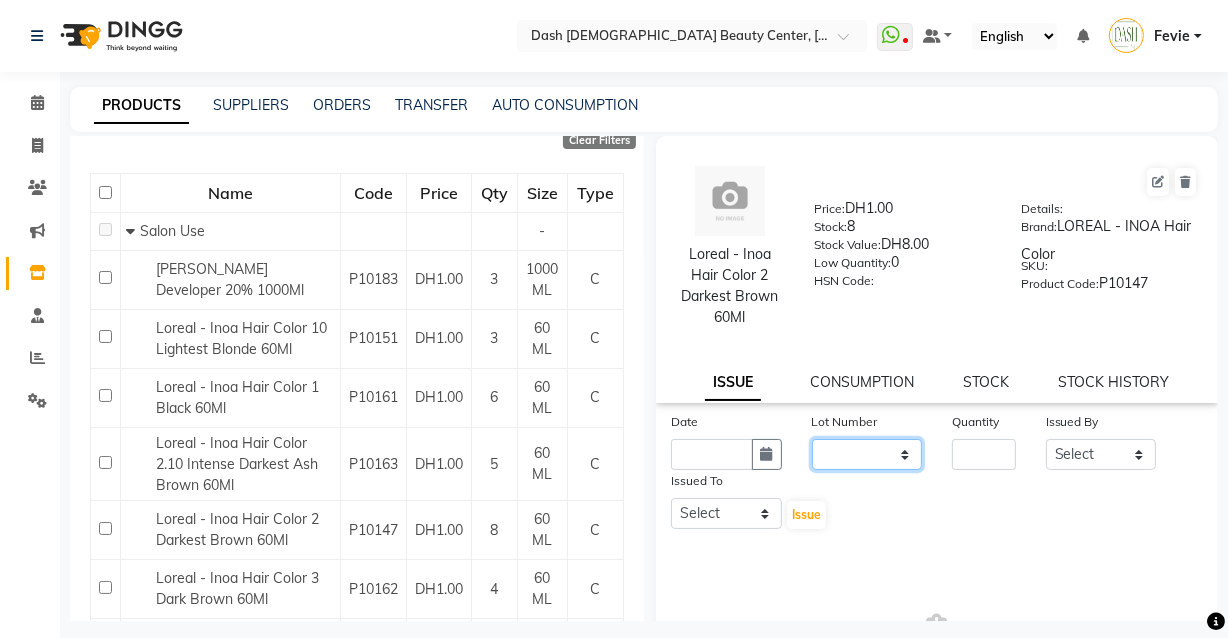 click on "None" 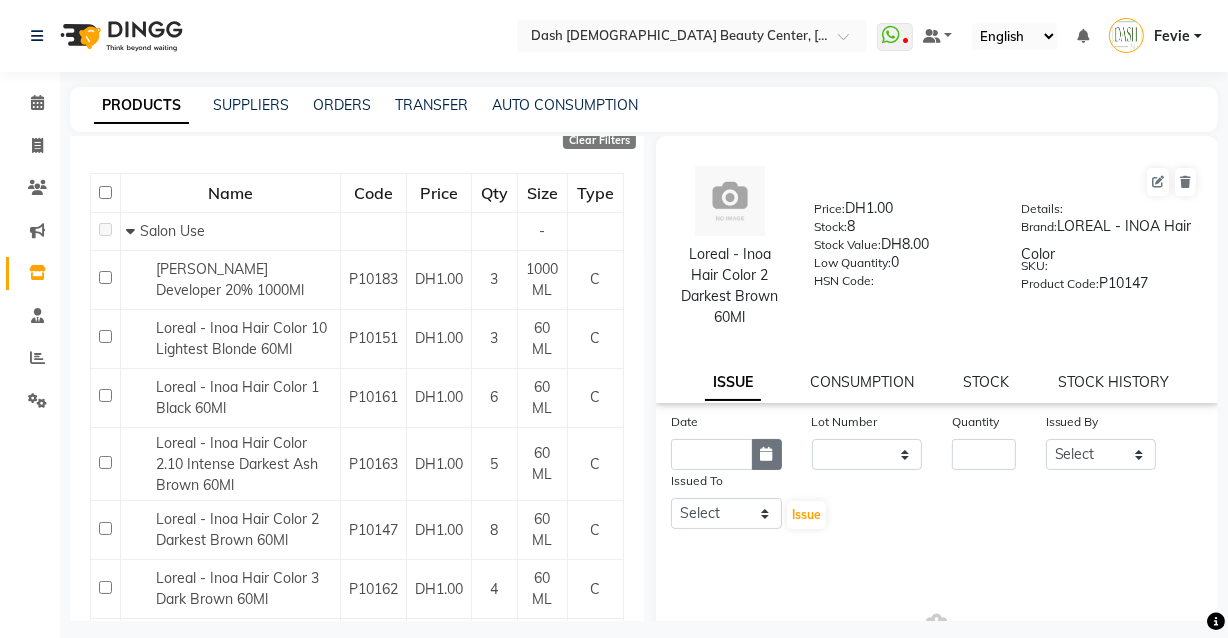 click 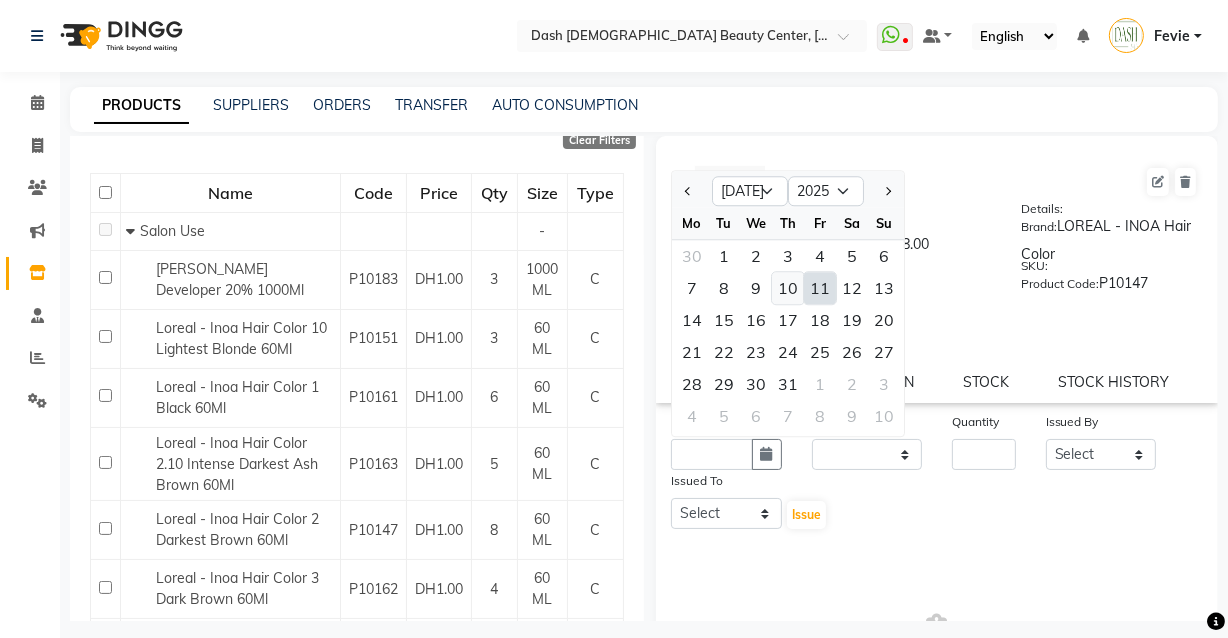click on "10" 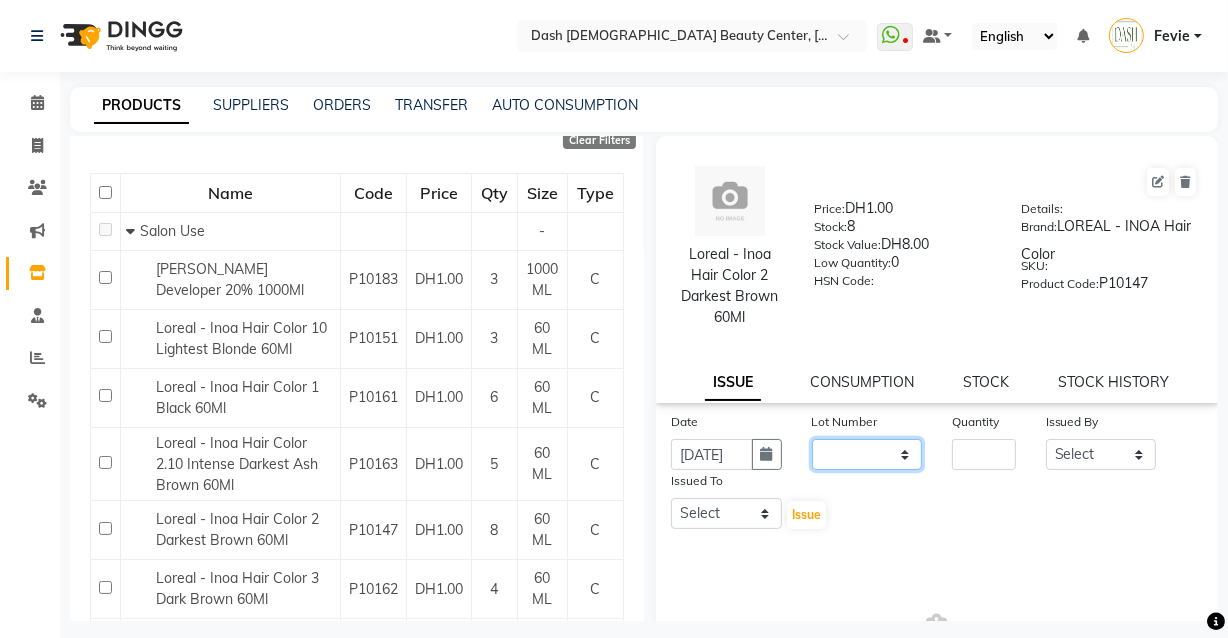 click on "None" 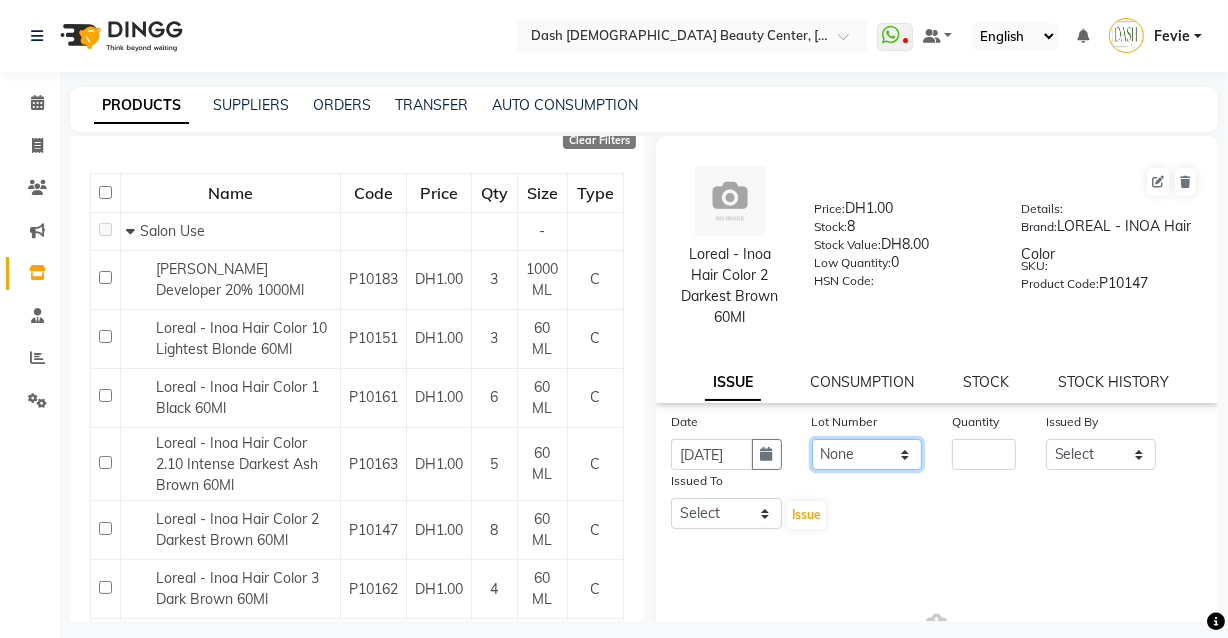 click on "None" 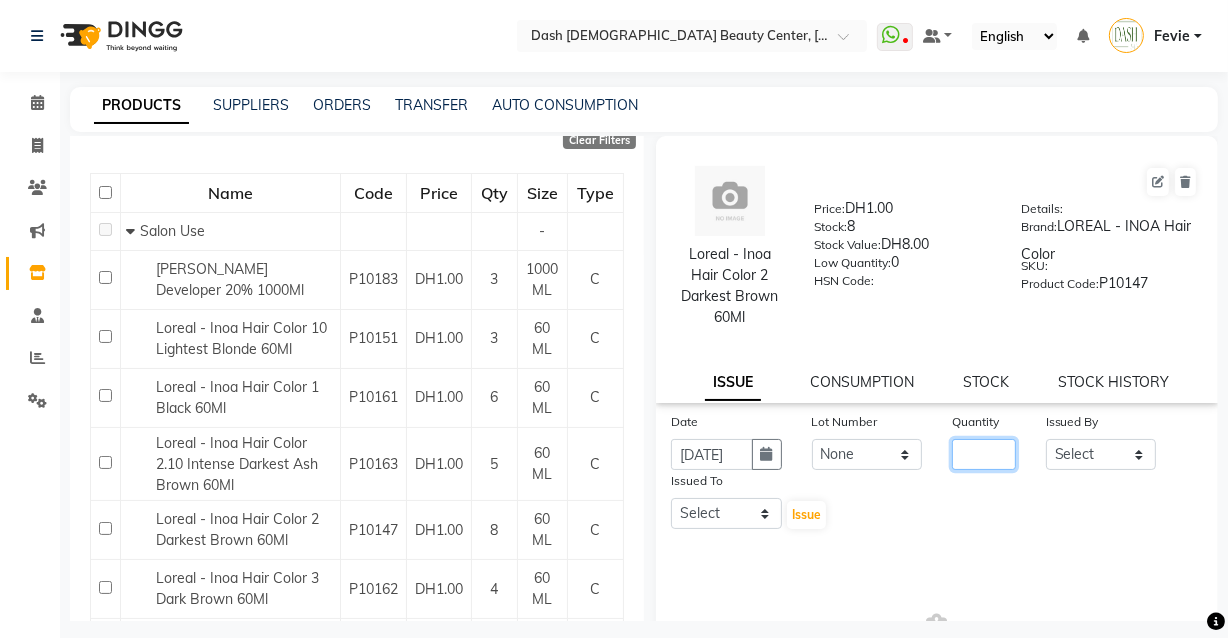 click 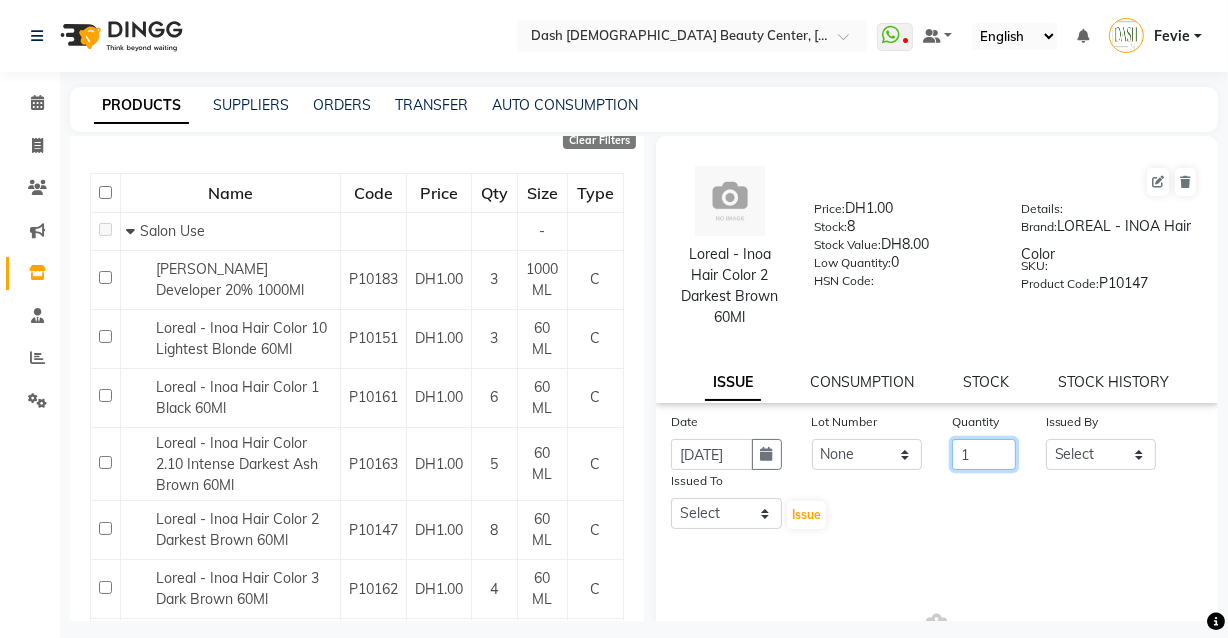 type on "1" 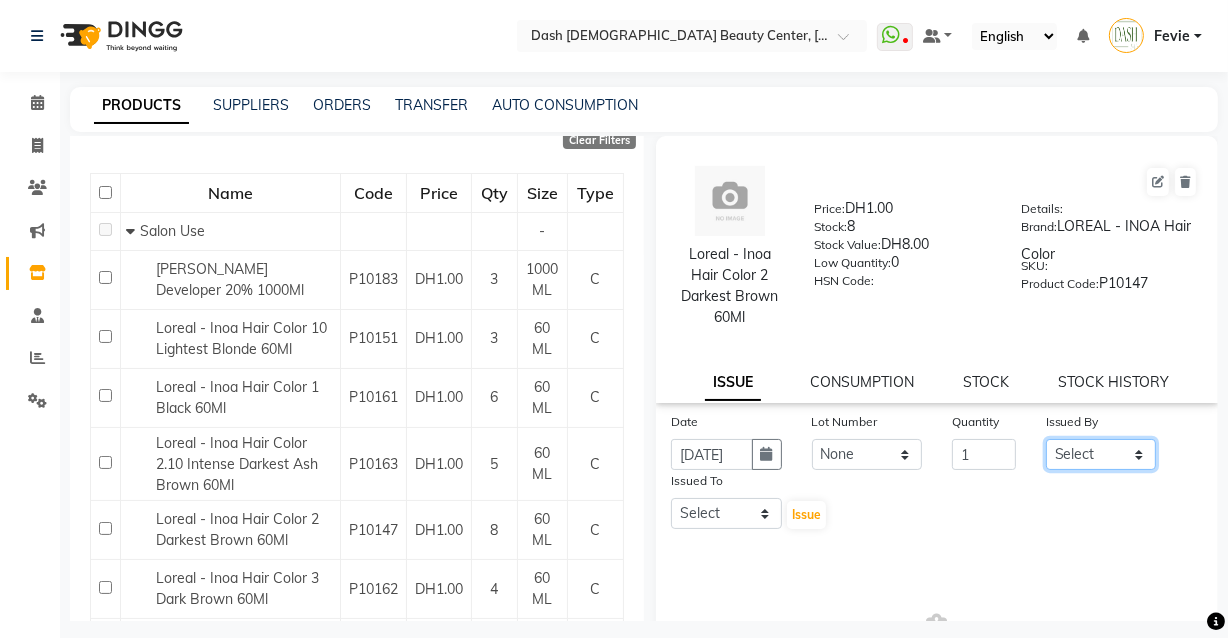 click on "Select [PERSON_NAME] [PERSON_NAME] [PERSON_NAME] [PERSON_NAME] [PERSON_NAME] [PERSON_NAME] [PERSON_NAME] [PERSON_NAME] May [PERSON_NAME] (Cafe) Nabasirye (Cafe) [PERSON_NAME] [PERSON_NAME] Owner Peace Rechiel [PERSON_NAME] [PERSON_NAME]" 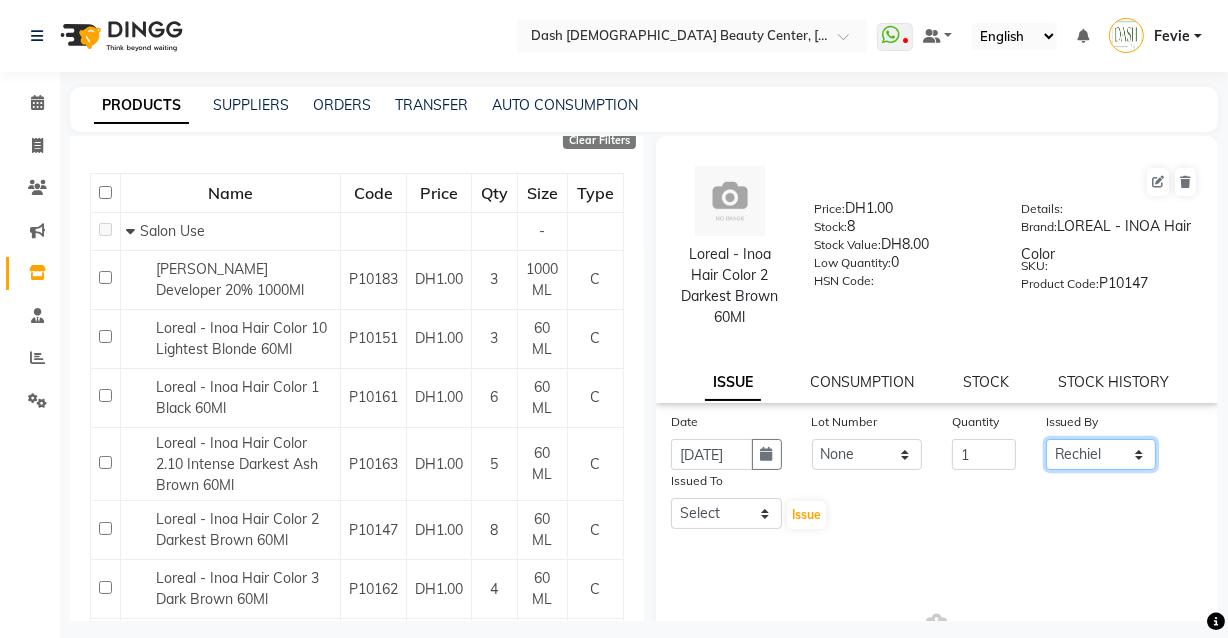 click on "Select [PERSON_NAME] [PERSON_NAME] [PERSON_NAME] [PERSON_NAME] [PERSON_NAME] [PERSON_NAME] [PERSON_NAME] [PERSON_NAME] May [PERSON_NAME] (Cafe) Nabasirye (Cafe) [PERSON_NAME] [PERSON_NAME] Owner Peace Rechiel [PERSON_NAME] [PERSON_NAME]" 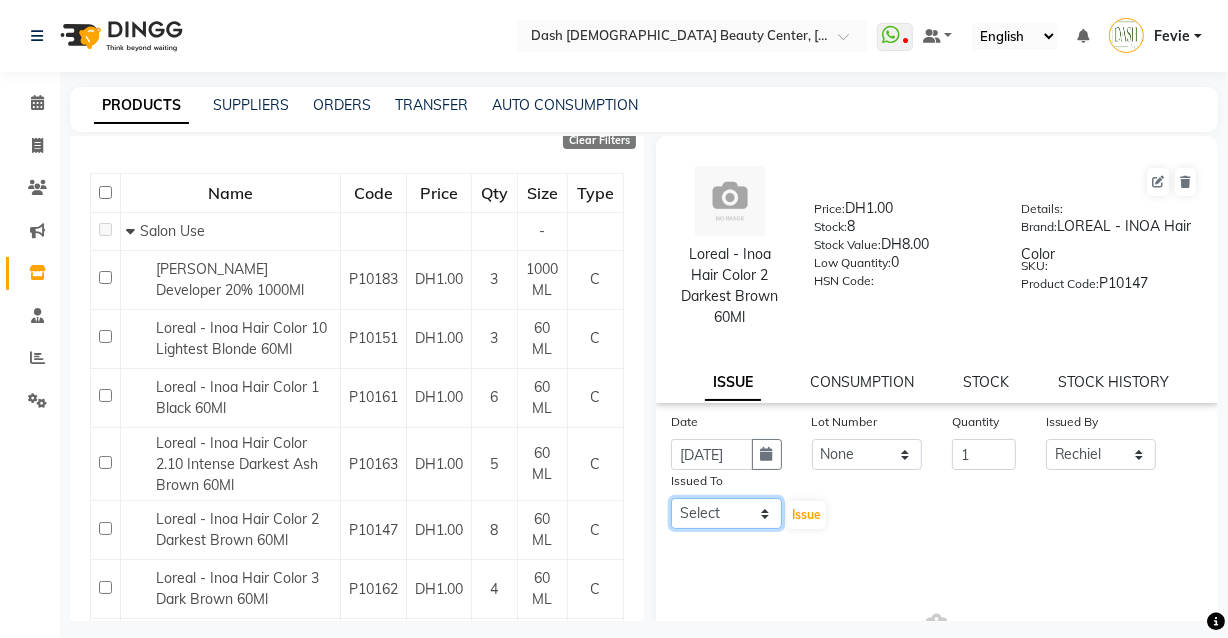 click on "Select [PERSON_NAME] [PERSON_NAME] [PERSON_NAME] [PERSON_NAME] [PERSON_NAME] [PERSON_NAME] [PERSON_NAME] [PERSON_NAME] May [PERSON_NAME] (Cafe) Nabasirye (Cafe) [PERSON_NAME] [PERSON_NAME] Owner Peace Rechiel [PERSON_NAME] [PERSON_NAME]" 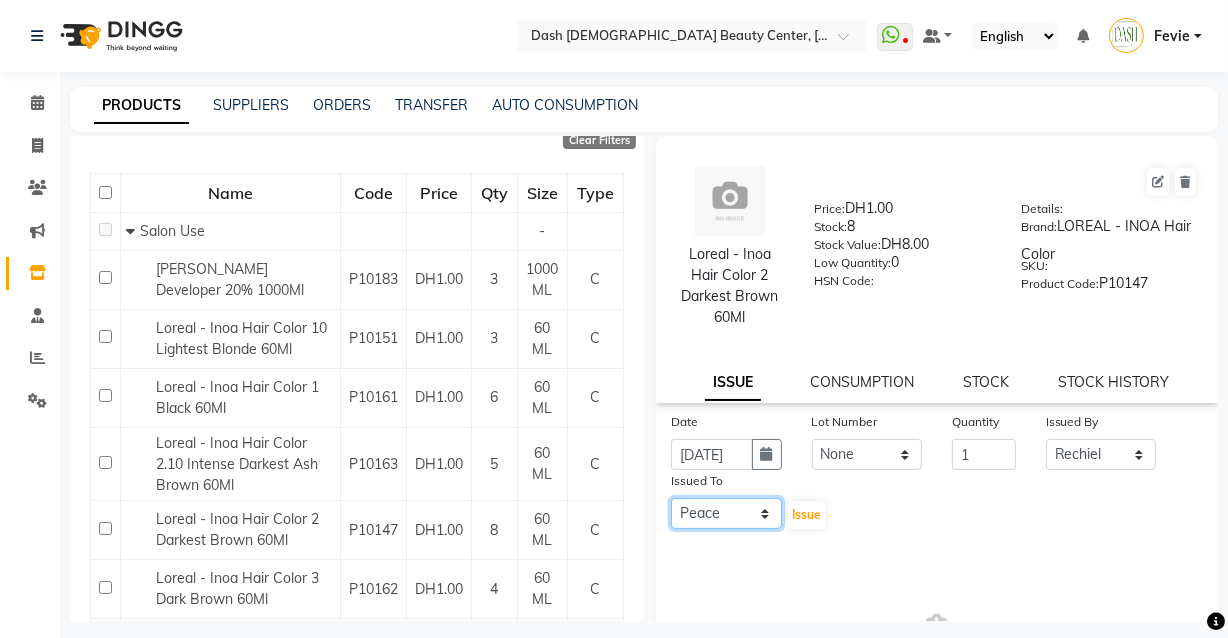 click on "Select [PERSON_NAME] [PERSON_NAME] [PERSON_NAME] [PERSON_NAME] [PERSON_NAME] [PERSON_NAME] [PERSON_NAME] [PERSON_NAME] May [PERSON_NAME] (Cafe) Nabasirye (Cafe) [PERSON_NAME] [PERSON_NAME] Owner Peace Rechiel [PERSON_NAME] [PERSON_NAME]" 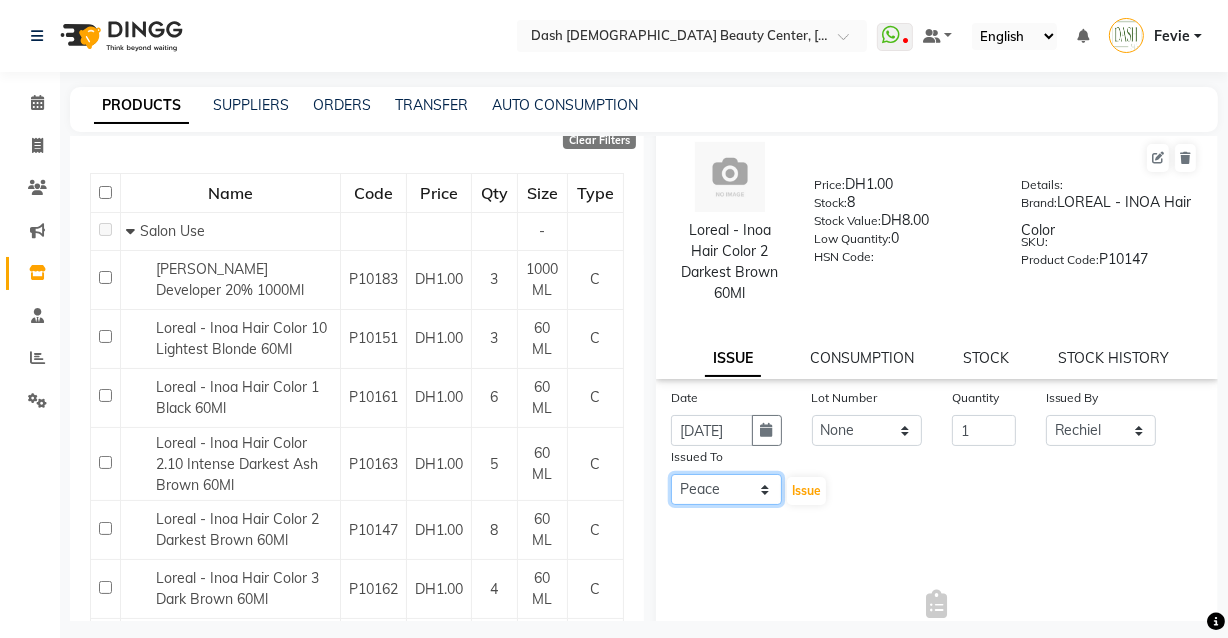 scroll, scrollTop: 34, scrollLeft: 0, axis: vertical 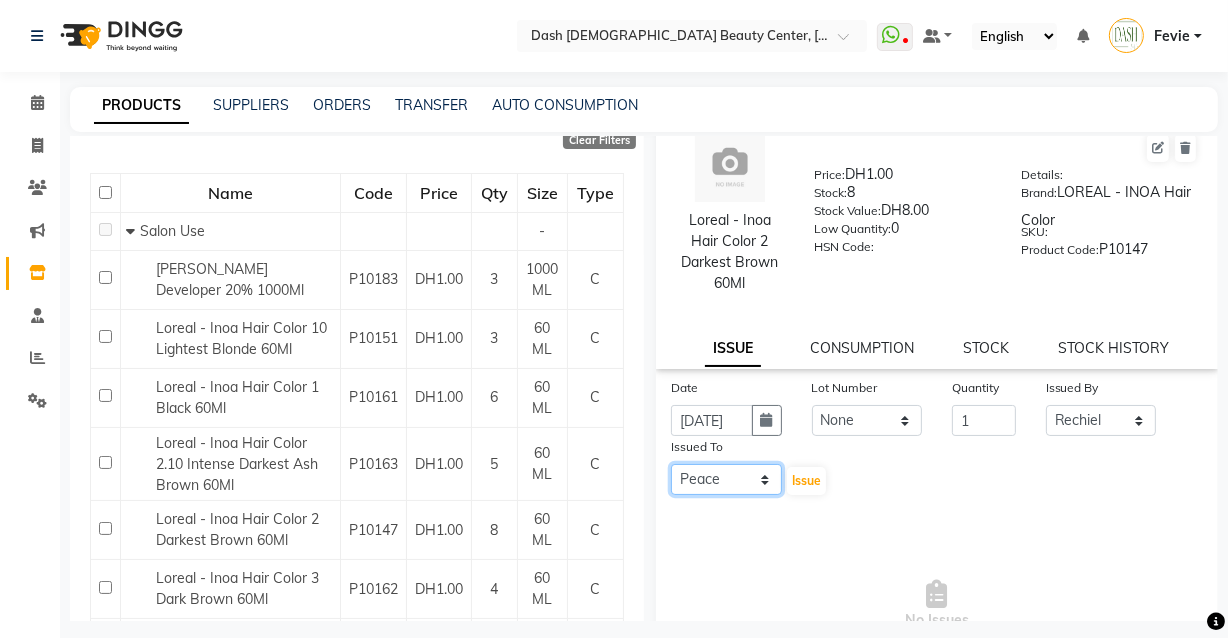 click on "Select [PERSON_NAME] [PERSON_NAME] [PERSON_NAME] [PERSON_NAME] [PERSON_NAME] [PERSON_NAME] [PERSON_NAME] [PERSON_NAME] May [PERSON_NAME] (Cafe) Nabasirye (Cafe) [PERSON_NAME] [PERSON_NAME] Owner Peace Rechiel [PERSON_NAME] [PERSON_NAME]" 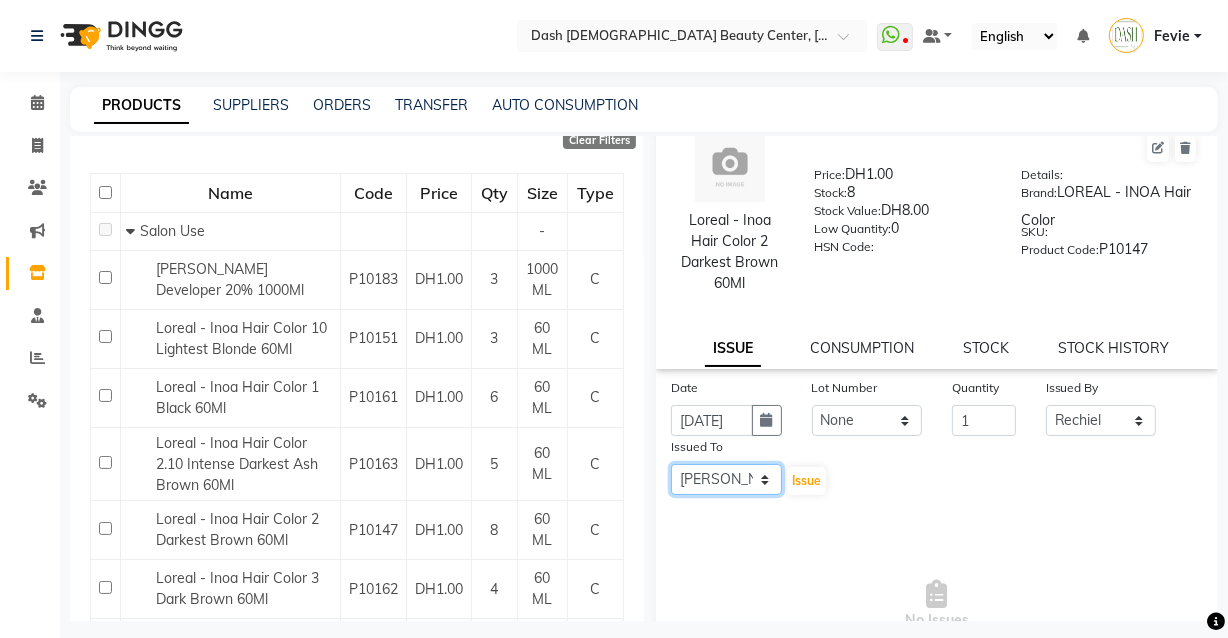click on "Select [PERSON_NAME] [PERSON_NAME] [PERSON_NAME] [PERSON_NAME] [PERSON_NAME] [PERSON_NAME] [PERSON_NAME] [PERSON_NAME] May [PERSON_NAME] (Cafe) Nabasirye (Cafe) [PERSON_NAME] [PERSON_NAME] Owner Peace Rechiel [PERSON_NAME] [PERSON_NAME]" 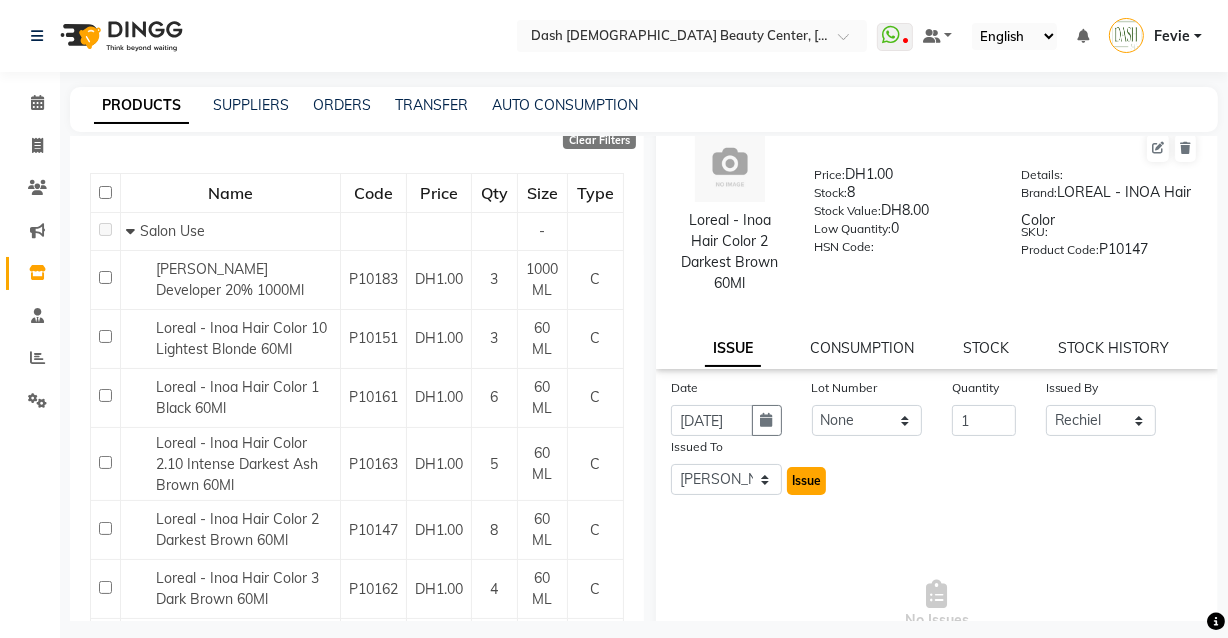 click on "Issue" 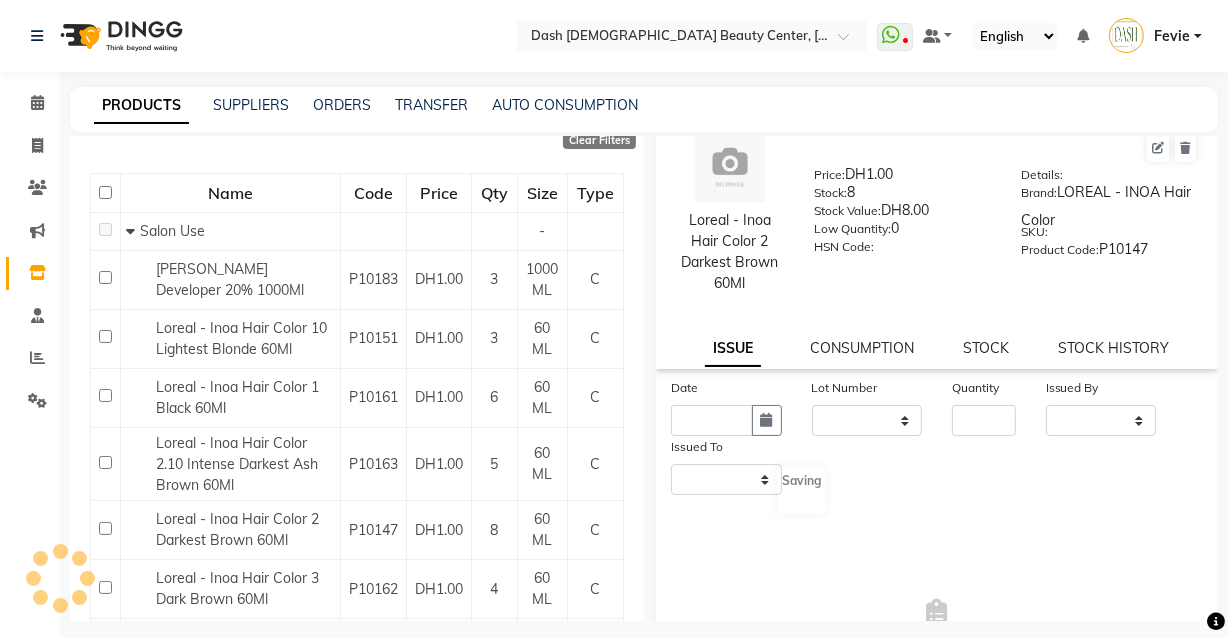 scroll, scrollTop: 0, scrollLeft: 0, axis: both 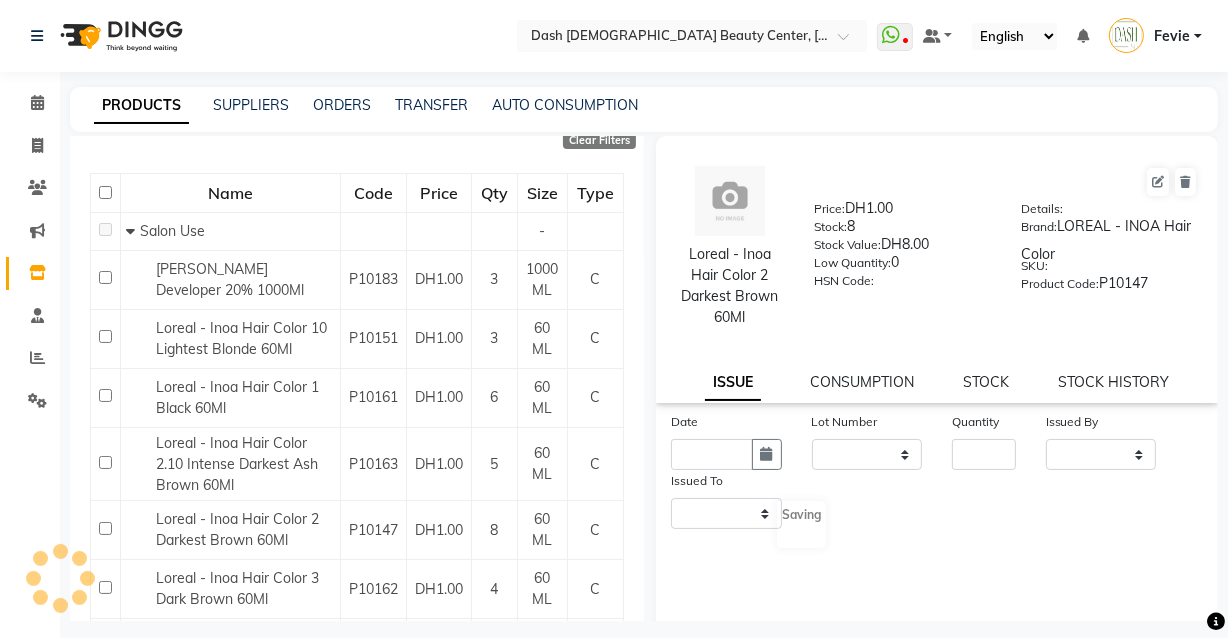 select 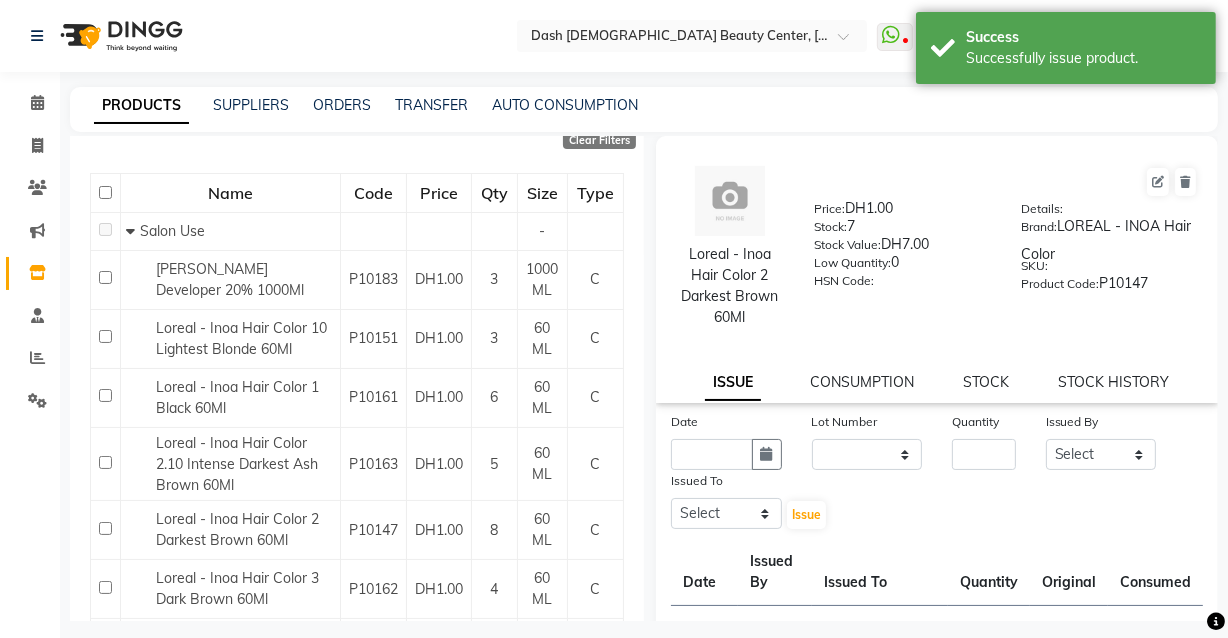 scroll, scrollTop: 0, scrollLeft: 0, axis: both 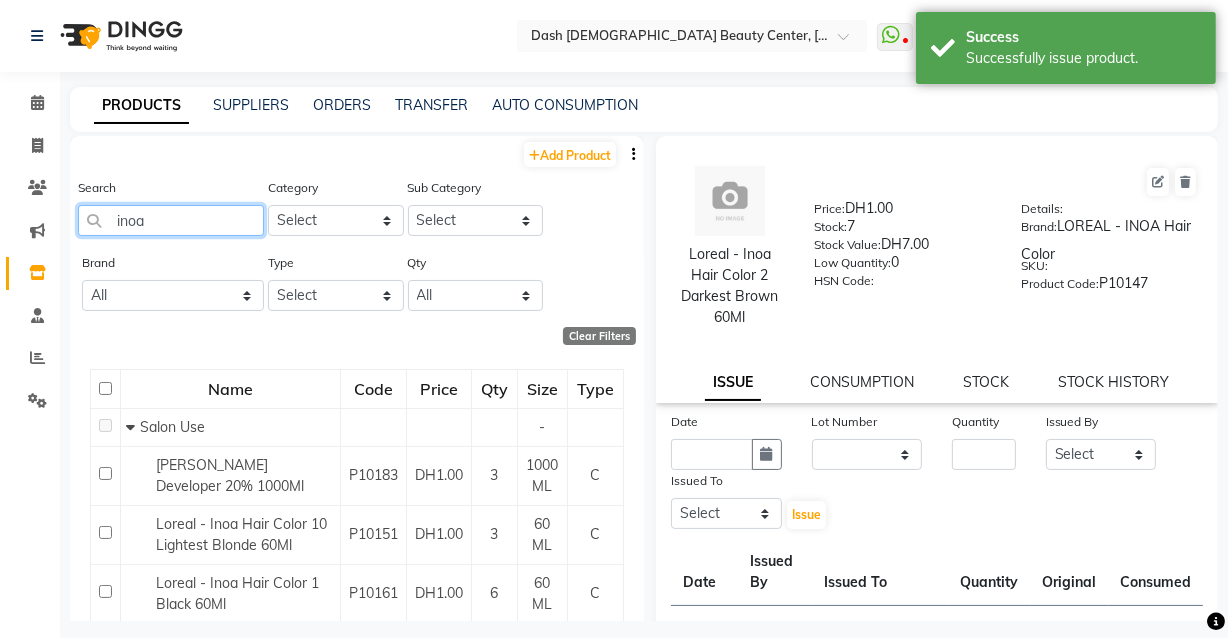 click on "inoa" 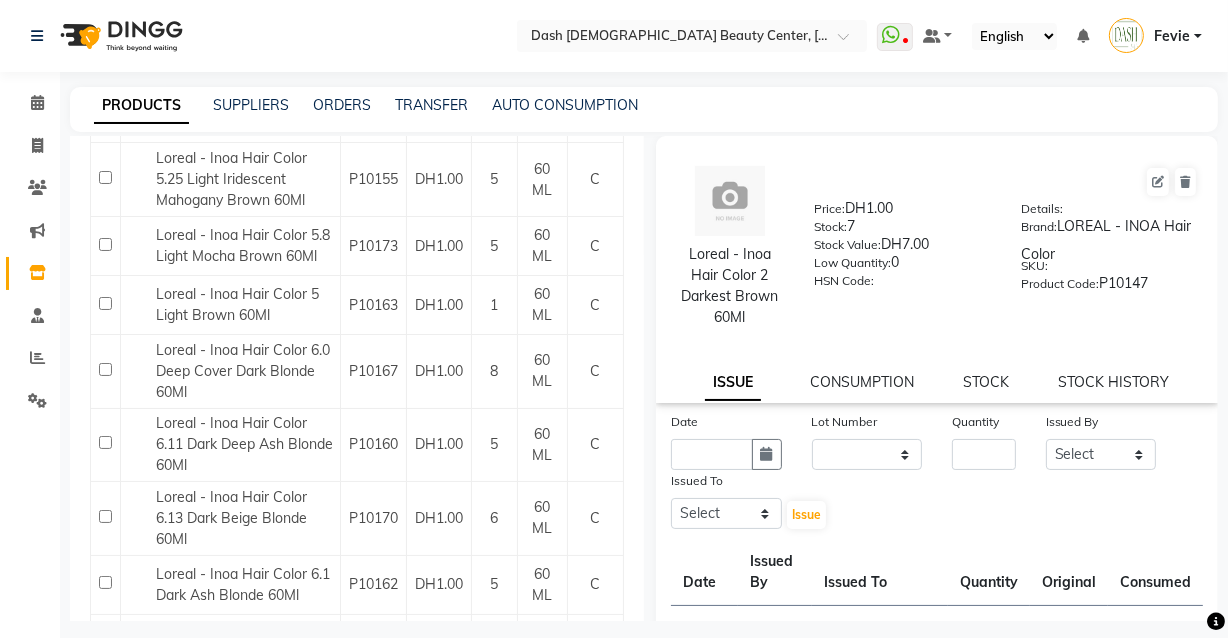 scroll, scrollTop: 1230, scrollLeft: 0, axis: vertical 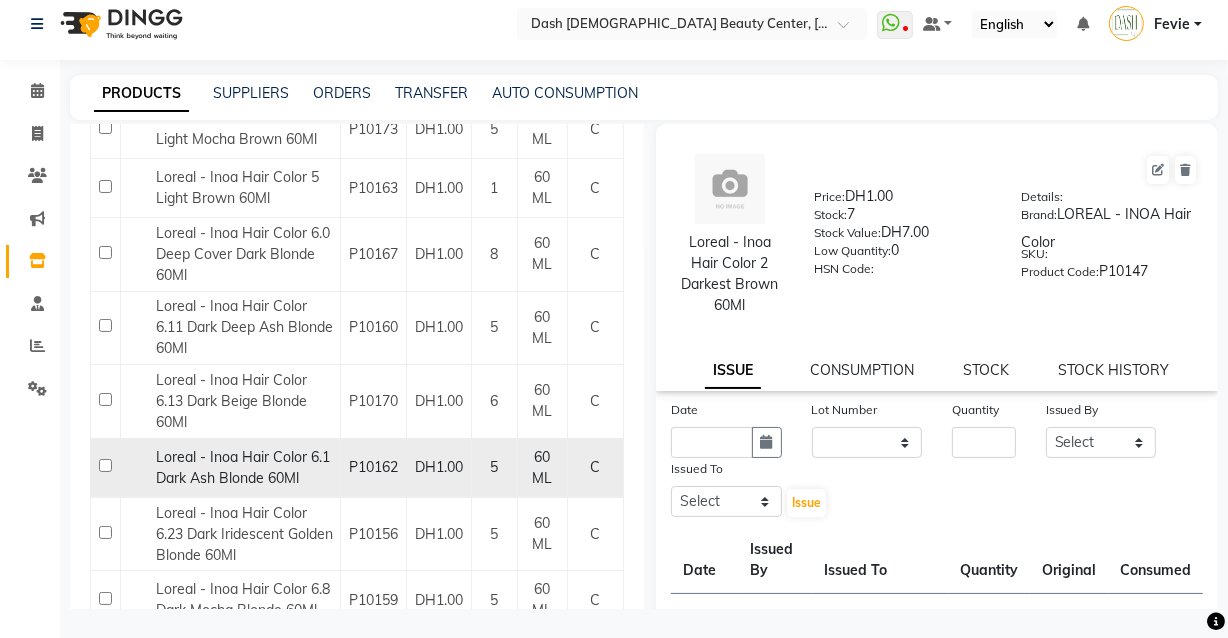 type on "inoa" 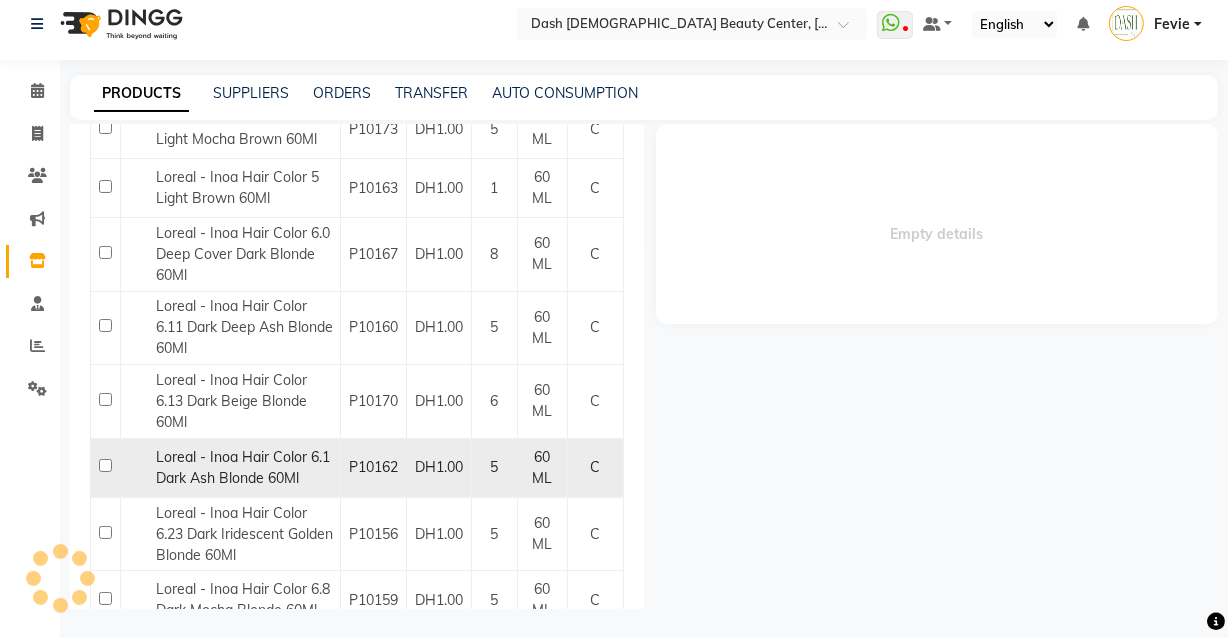select 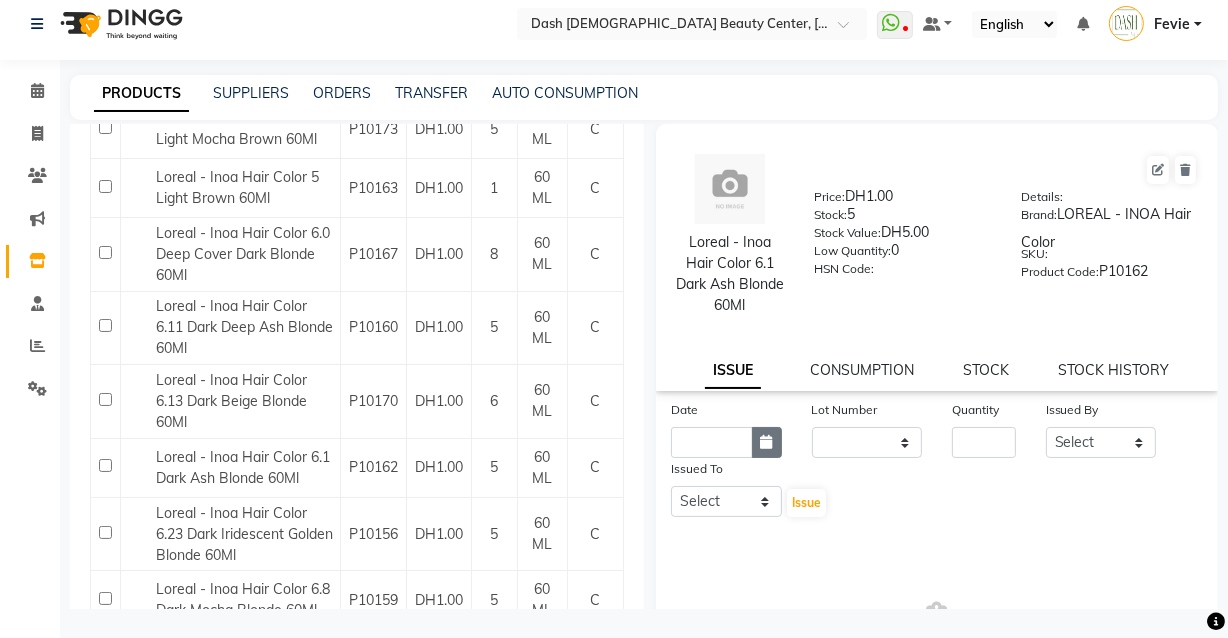 click 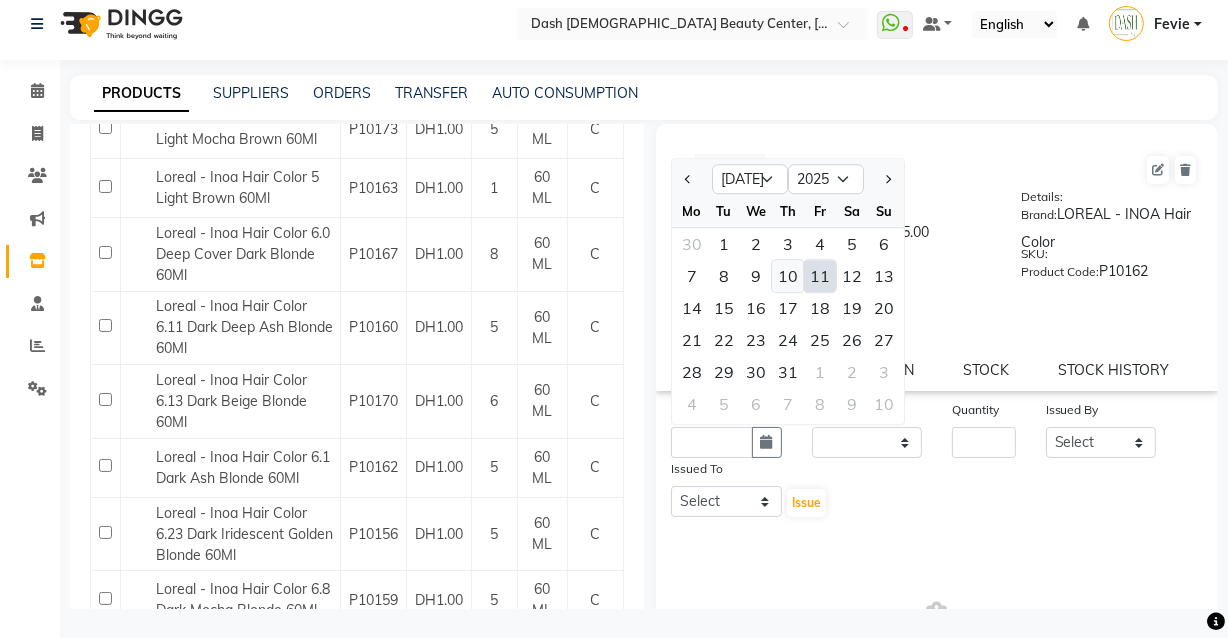 click on "10" 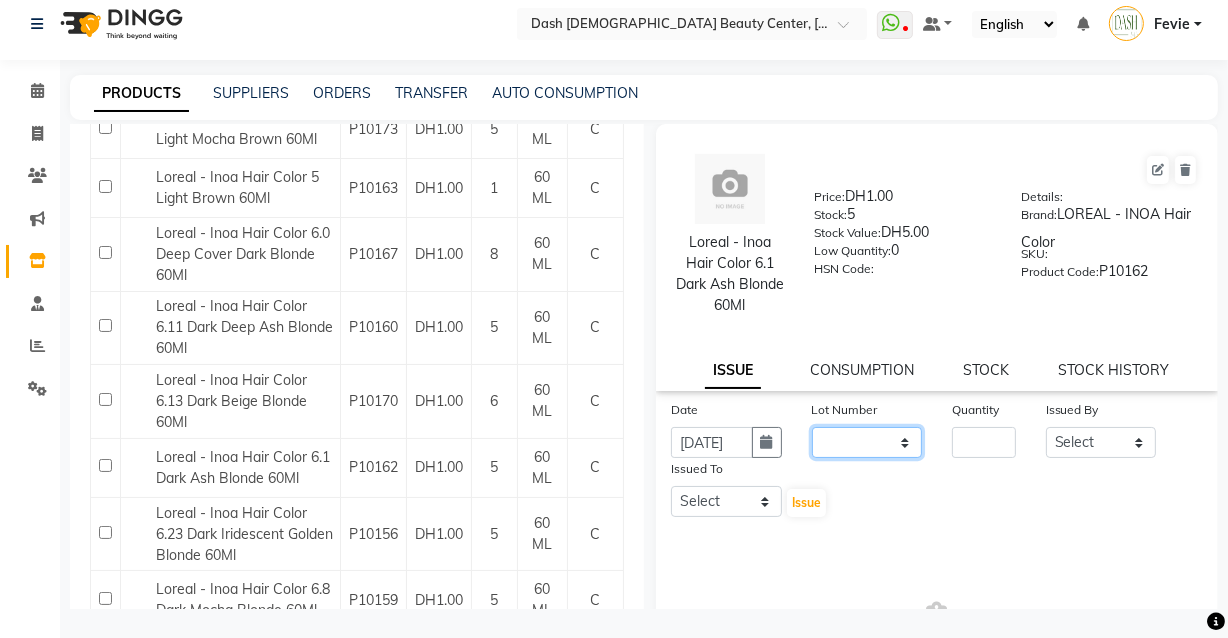 click on "None" 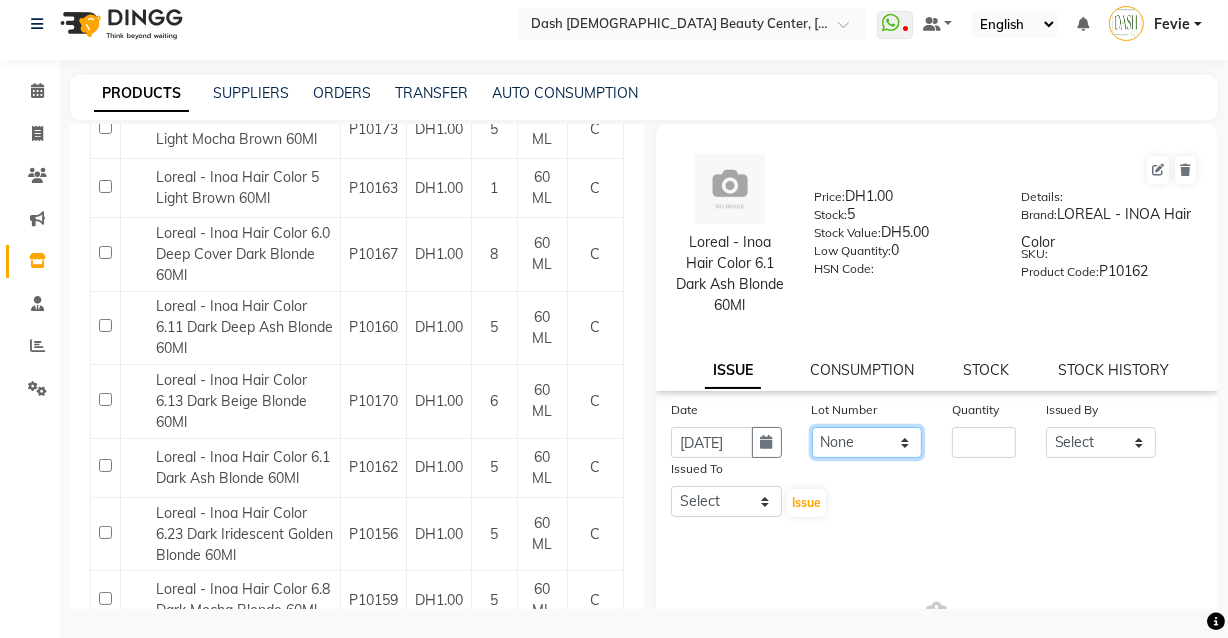 click on "None" 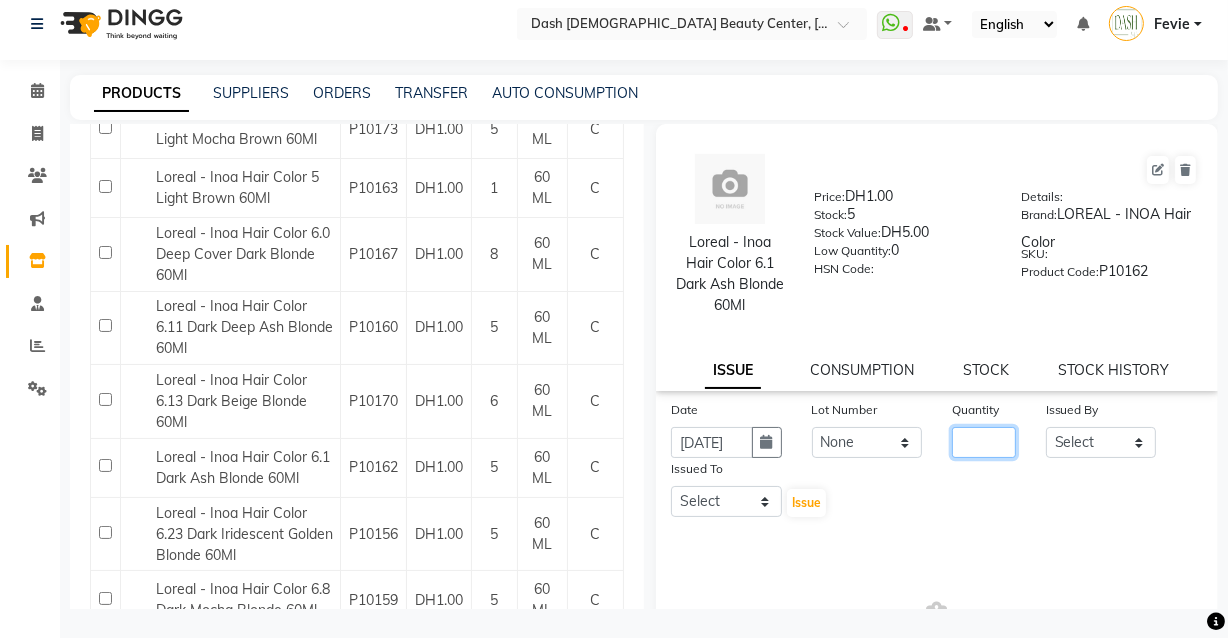 click 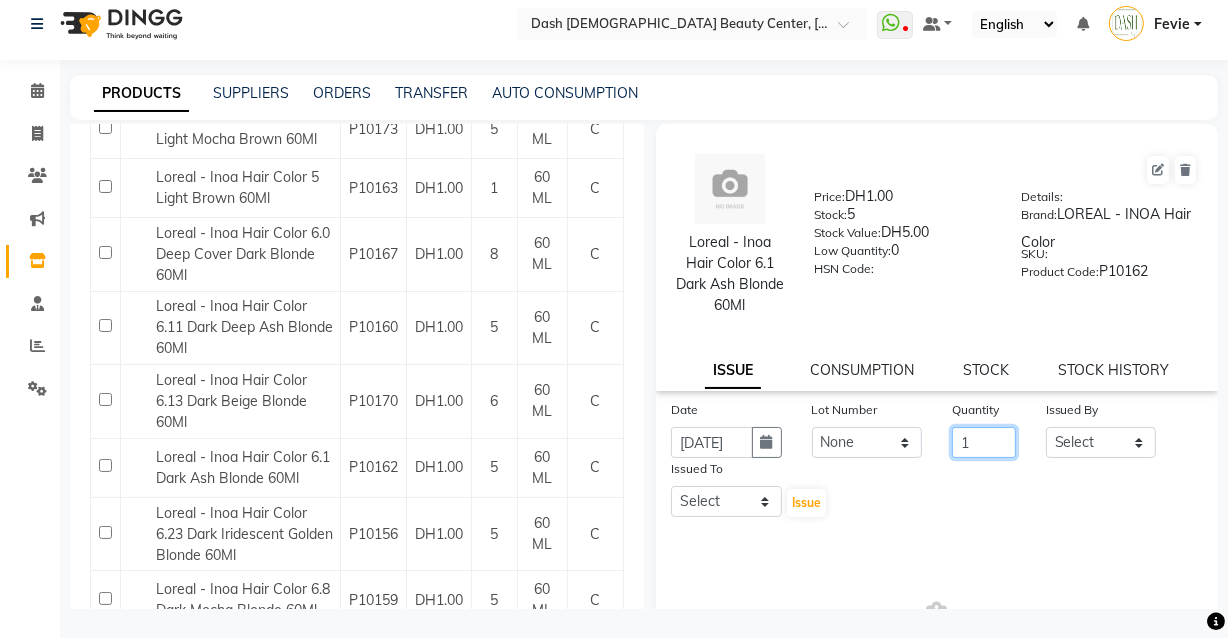 type on "1" 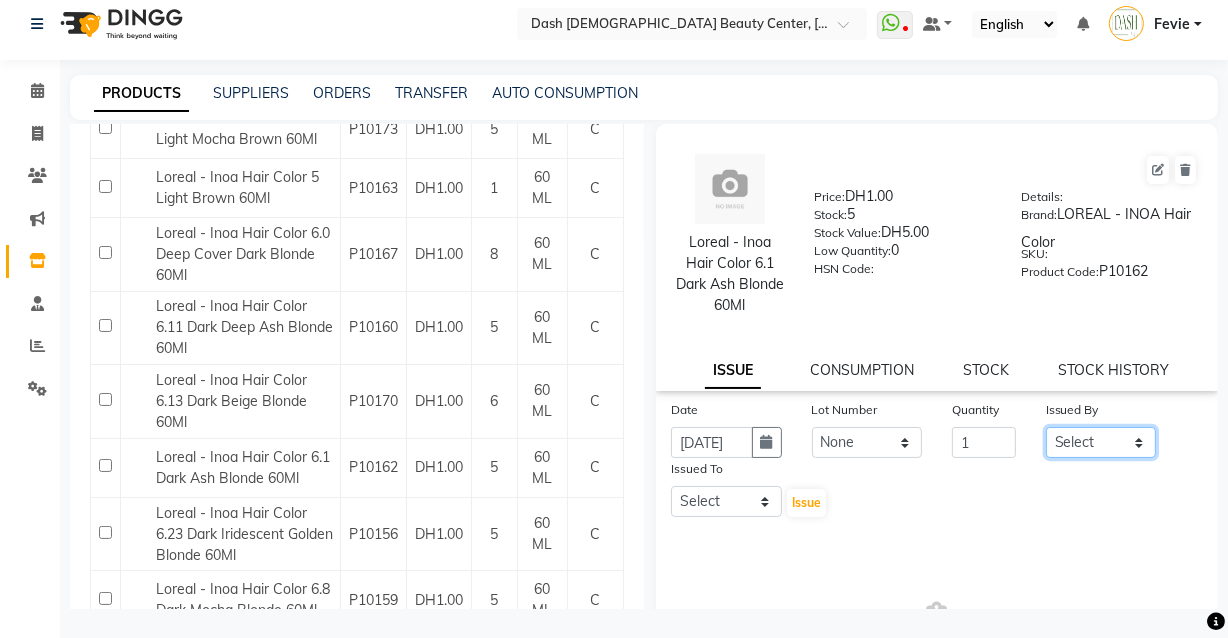 click on "Select [PERSON_NAME] [PERSON_NAME] [PERSON_NAME] [PERSON_NAME] [PERSON_NAME] [PERSON_NAME] [PERSON_NAME] [PERSON_NAME] May [PERSON_NAME] (Cafe) Nabasirye (Cafe) [PERSON_NAME] [PERSON_NAME] Owner Peace Rechiel [PERSON_NAME] [PERSON_NAME]" 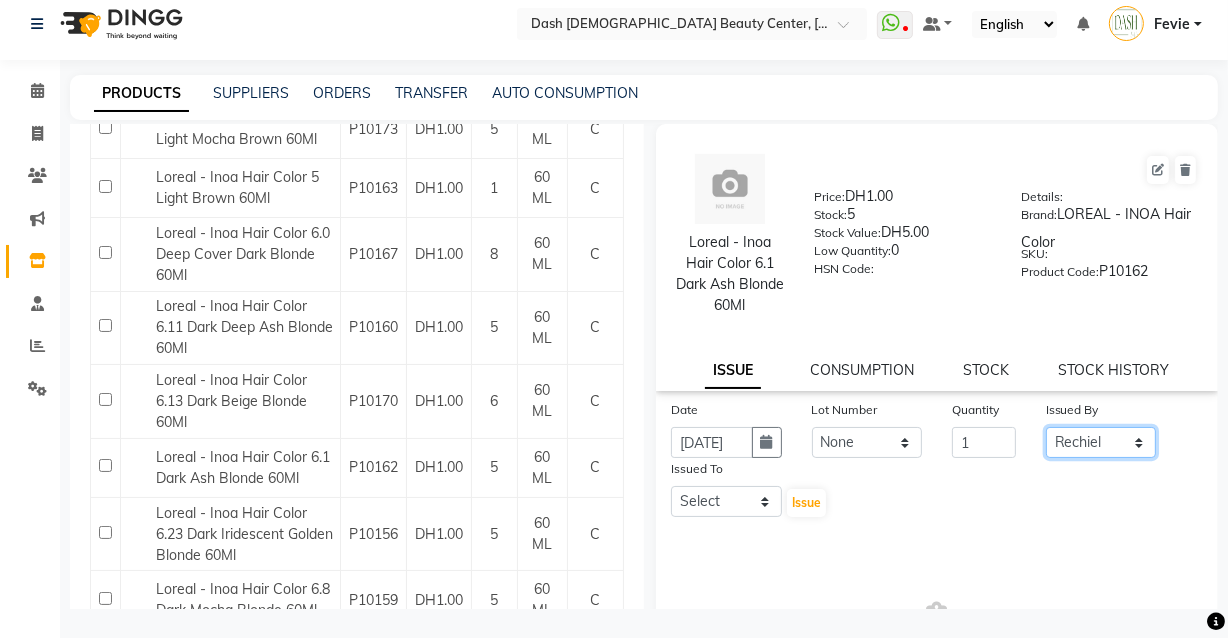 click on "Select [PERSON_NAME] [PERSON_NAME] [PERSON_NAME] [PERSON_NAME] [PERSON_NAME] [PERSON_NAME] [PERSON_NAME] [PERSON_NAME] May [PERSON_NAME] (Cafe) Nabasirye (Cafe) [PERSON_NAME] [PERSON_NAME] Owner Peace Rechiel [PERSON_NAME] [PERSON_NAME]" 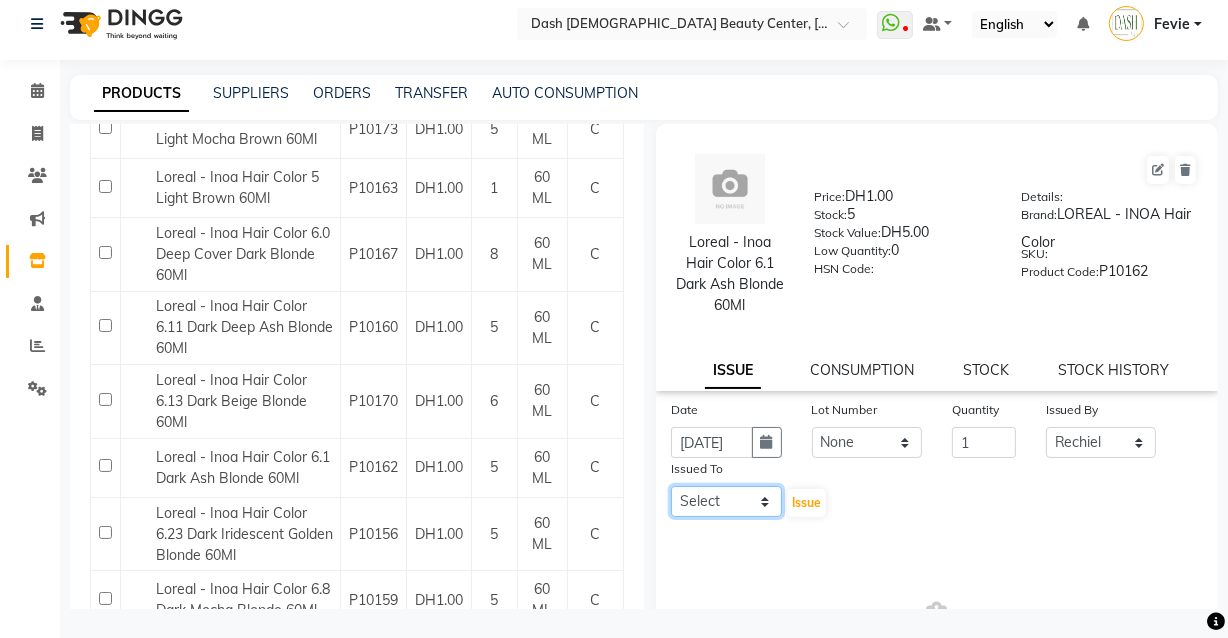click on "Select [PERSON_NAME] [PERSON_NAME] [PERSON_NAME] [PERSON_NAME] [PERSON_NAME] [PERSON_NAME] [PERSON_NAME] [PERSON_NAME] May [PERSON_NAME] (Cafe) Nabasirye (Cafe) [PERSON_NAME] [PERSON_NAME] Owner Peace Rechiel [PERSON_NAME] [PERSON_NAME]" 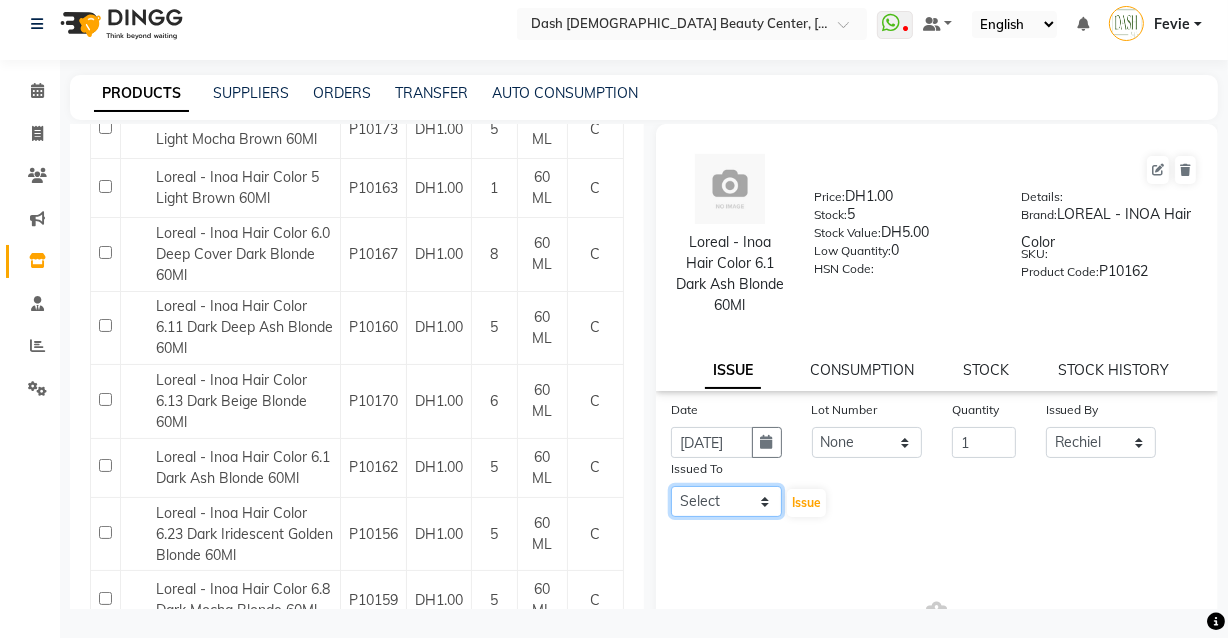 select on "81114" 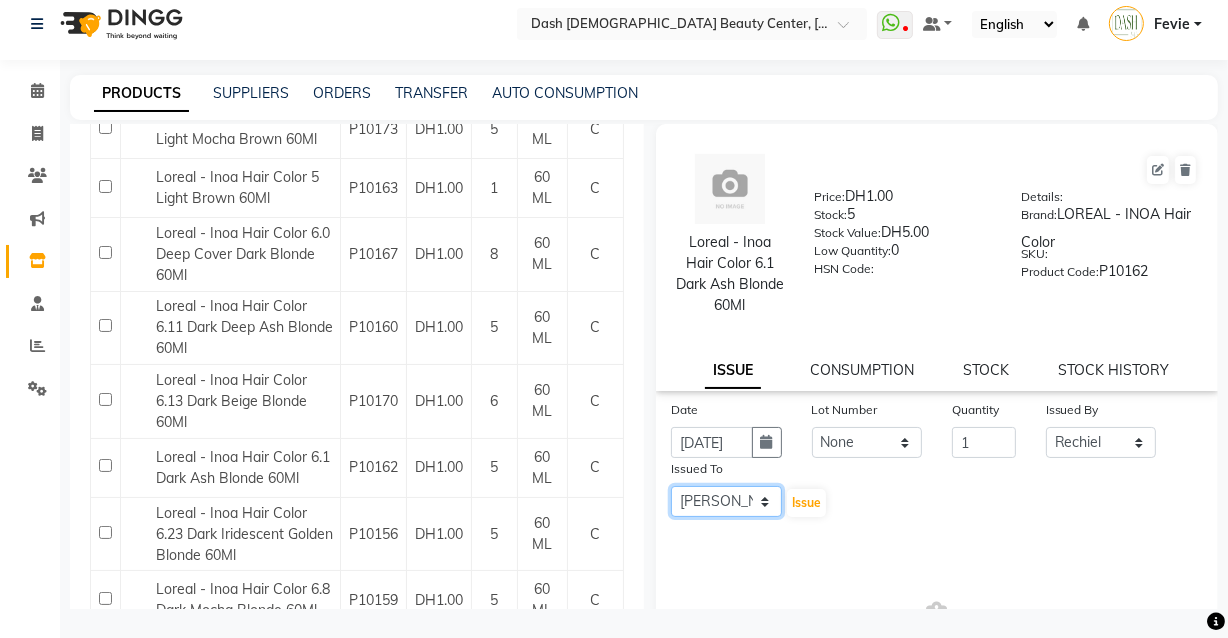 click on "Select [PERSON_NAME] [PERSON_NAME] [PERSON_NAME] [PERSON_NAME] [PERSON_NAME] [PERSON_NAME] [PERSON_NAME] [PERSON_NAME] May [PERSON_NAME] (Cafe) Nabasirye (Cafe) [PERSON_NAME] [PERSON_NAME] Owner Peace Rechiel [PERSON_NAME] [PERSON_NAME]" 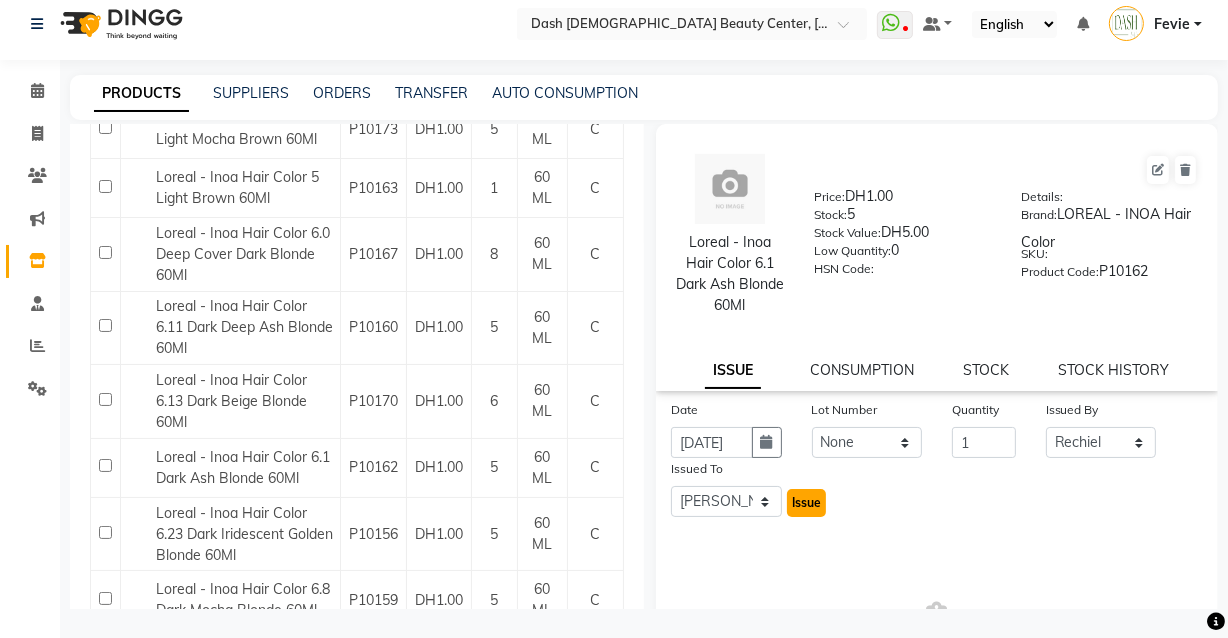 click on "Issue" 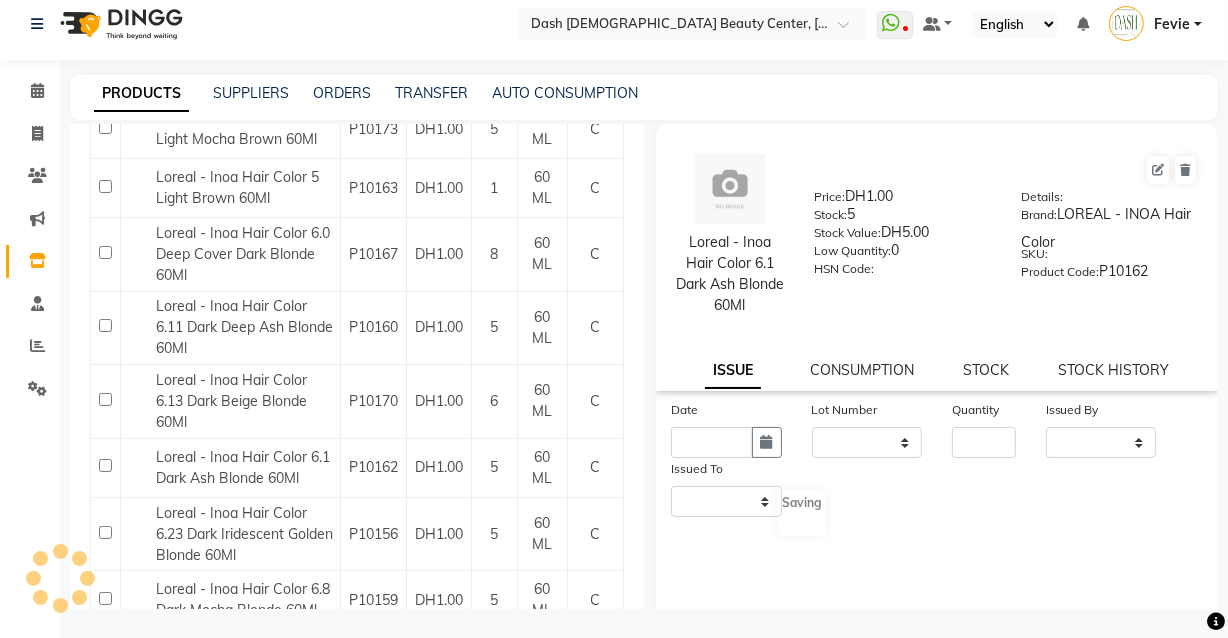 select 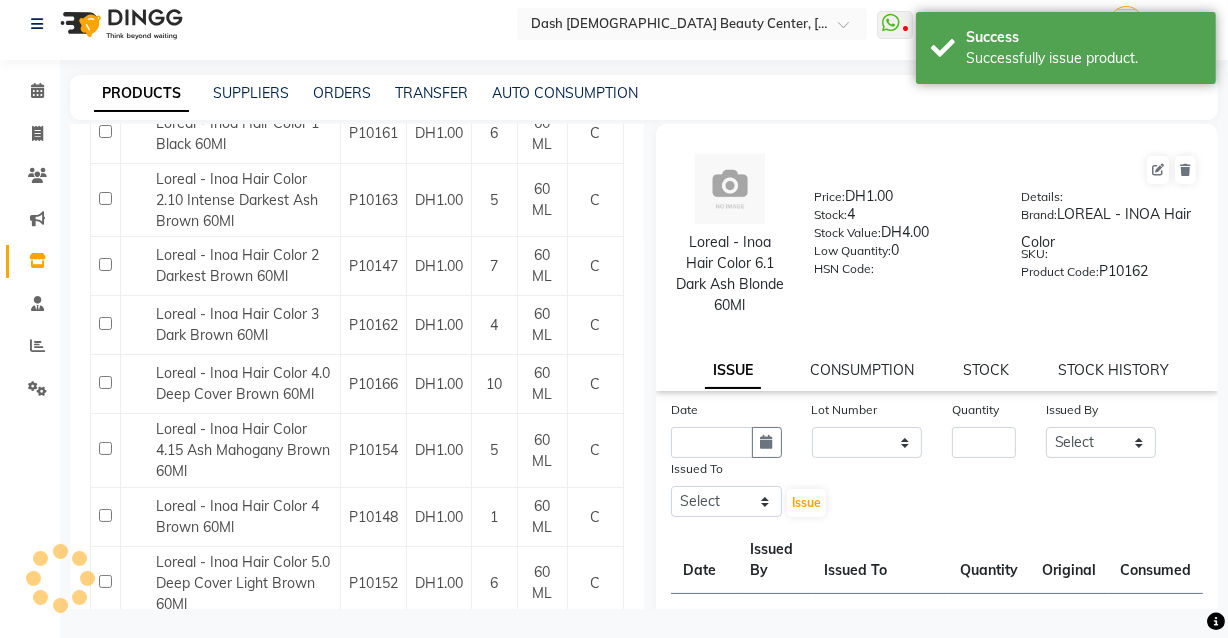 scroll, scrollTop: 0, scrollLeft: 0, axis: both 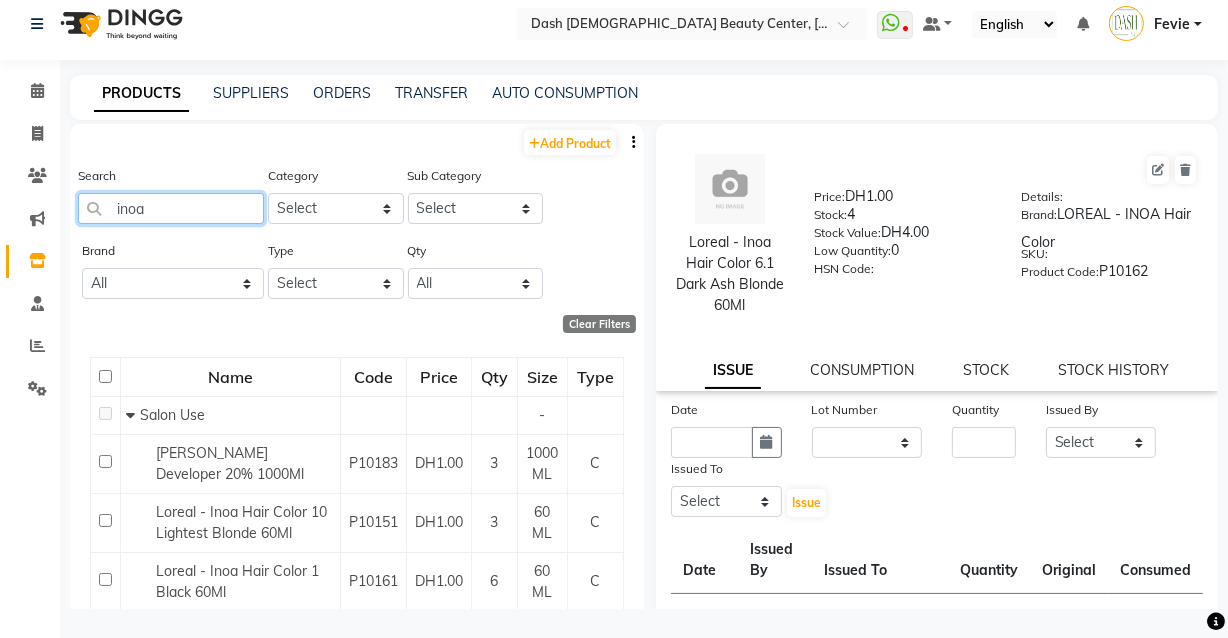 click on "inoa" 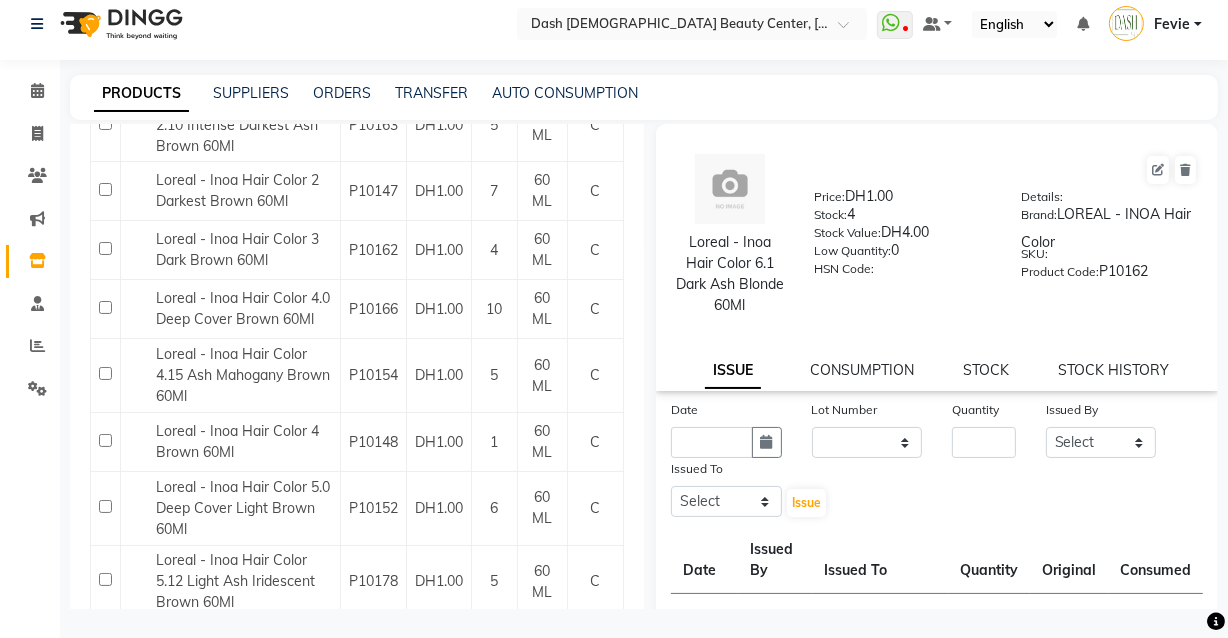 scroll, scrollTop: 520, scrollLeft: 0, axis: vertical 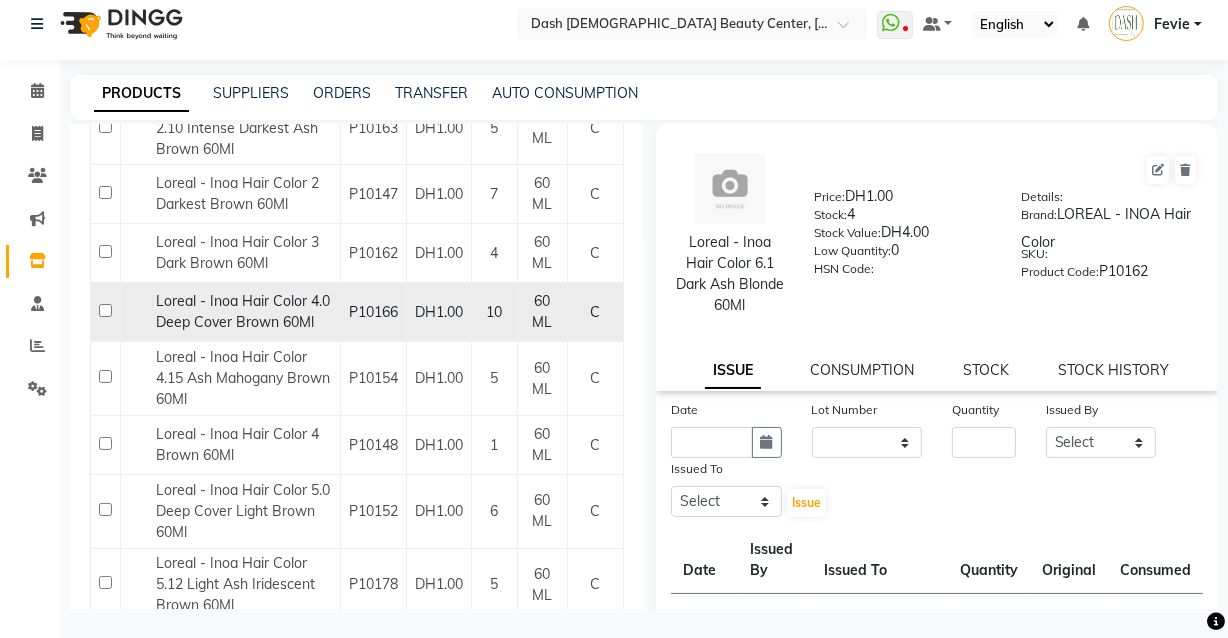 click on "Loreal - Inoa Hair Color  4.0 Deep Cover Brown 60Ml" 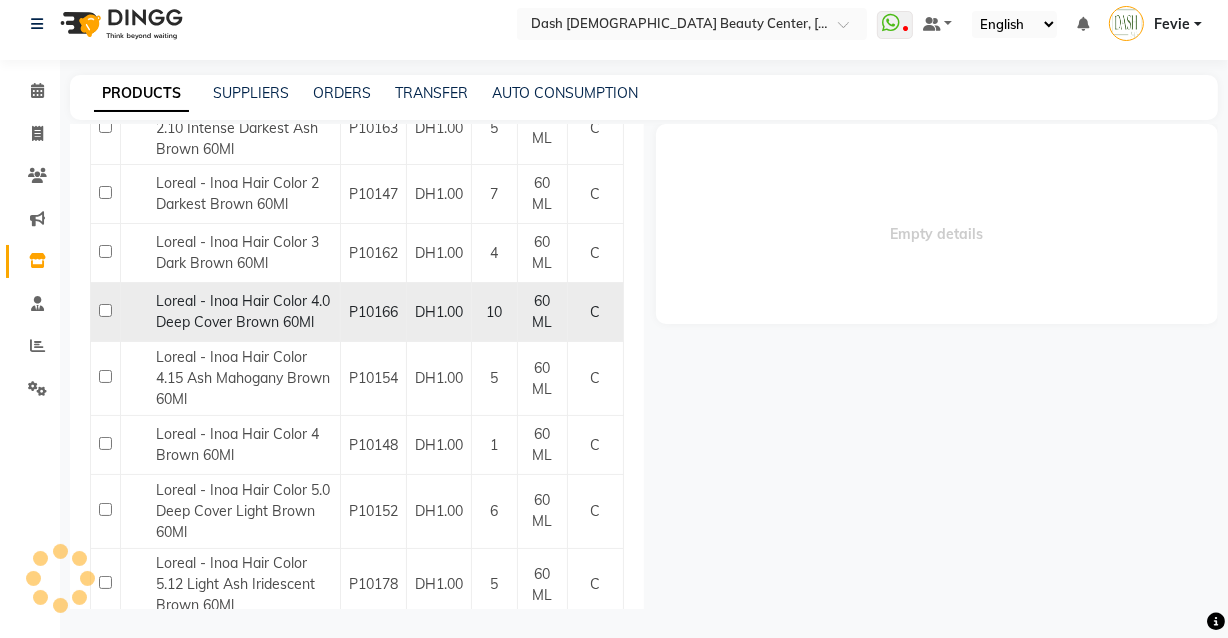select 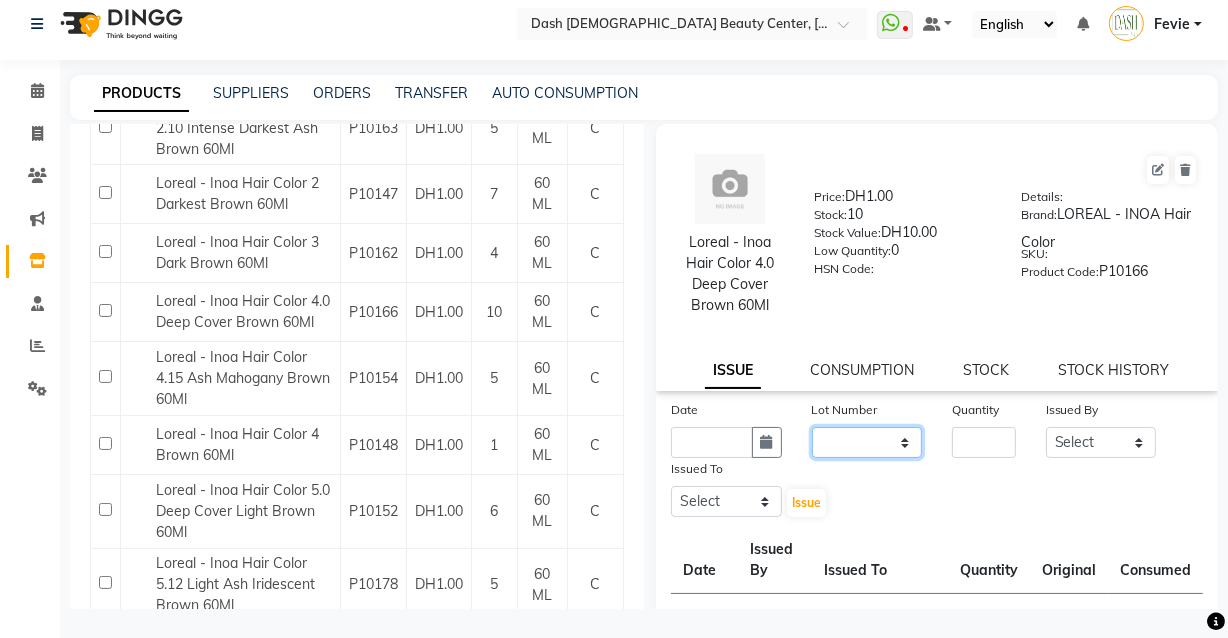 click on "None" 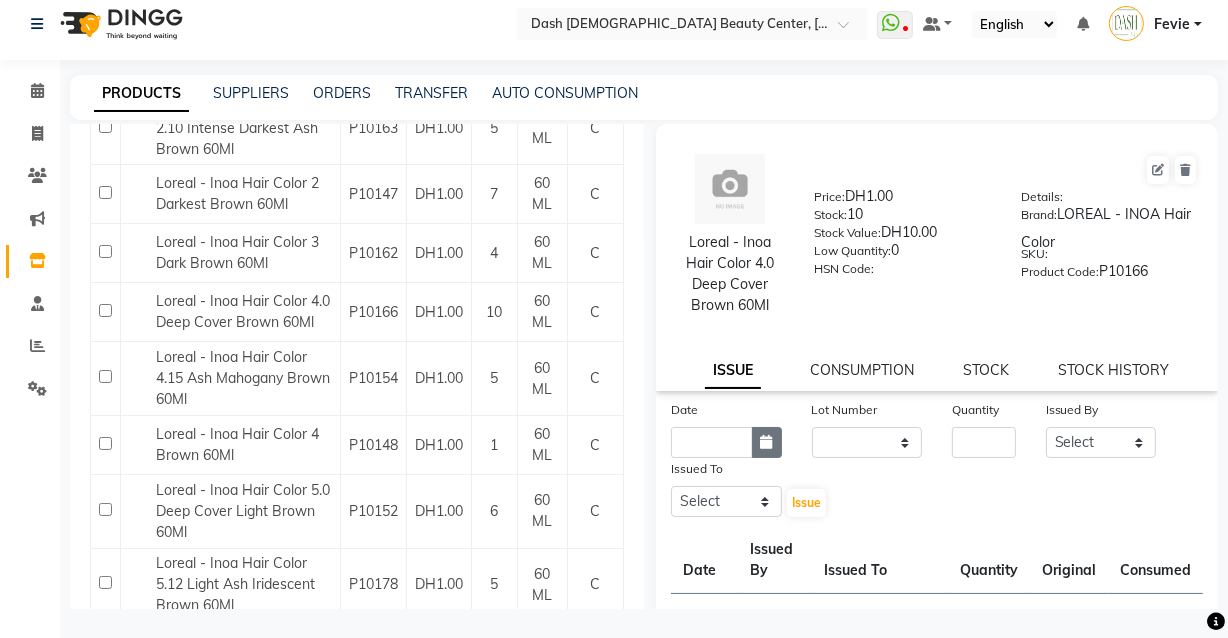 click 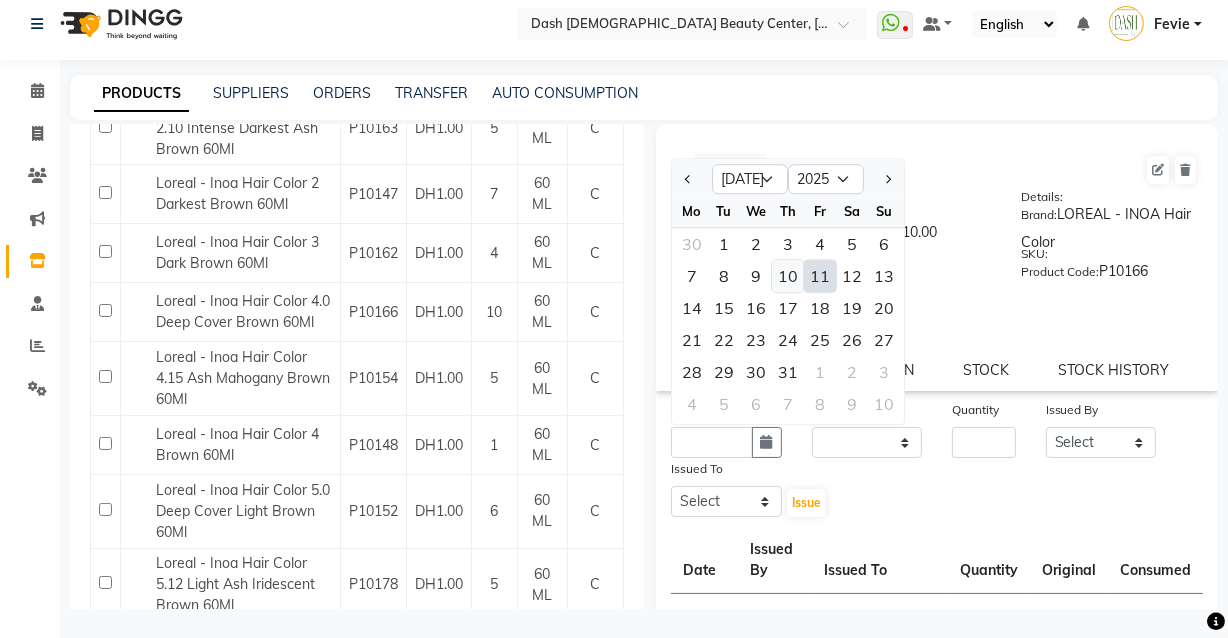click on "10" 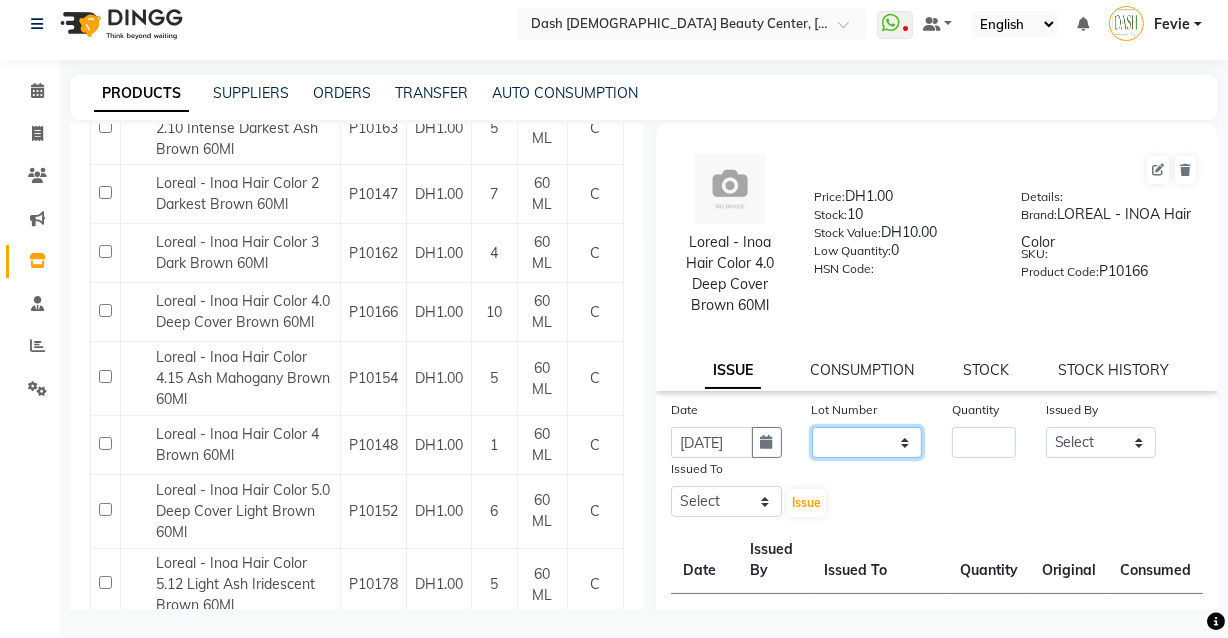 click on "None" 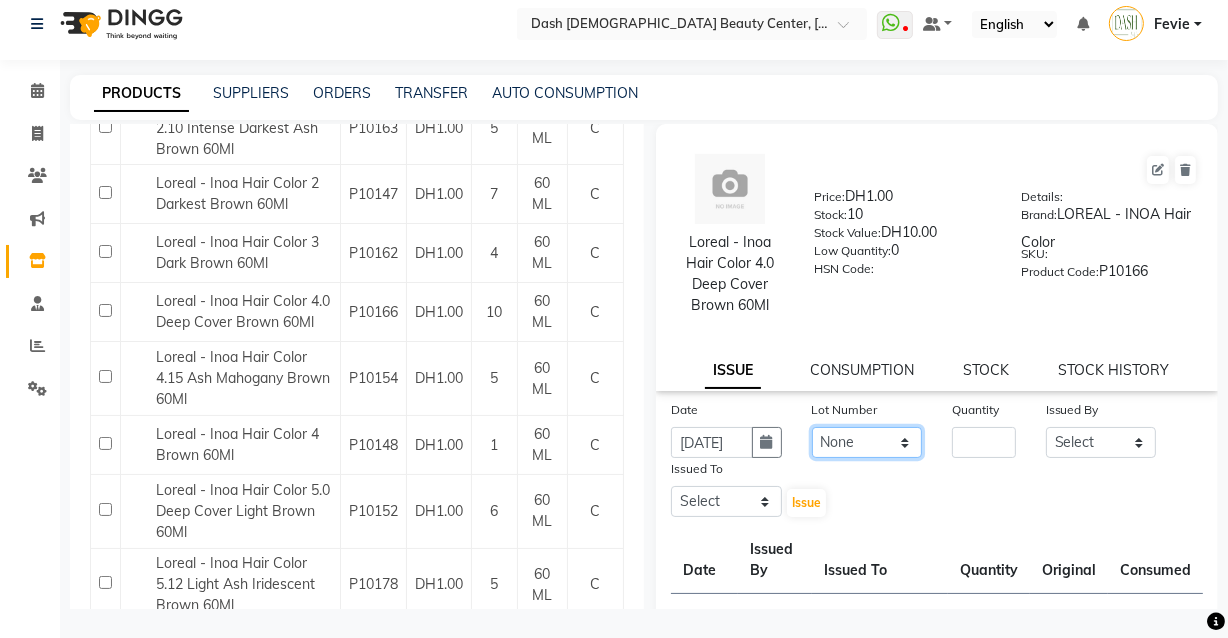 click on "None" 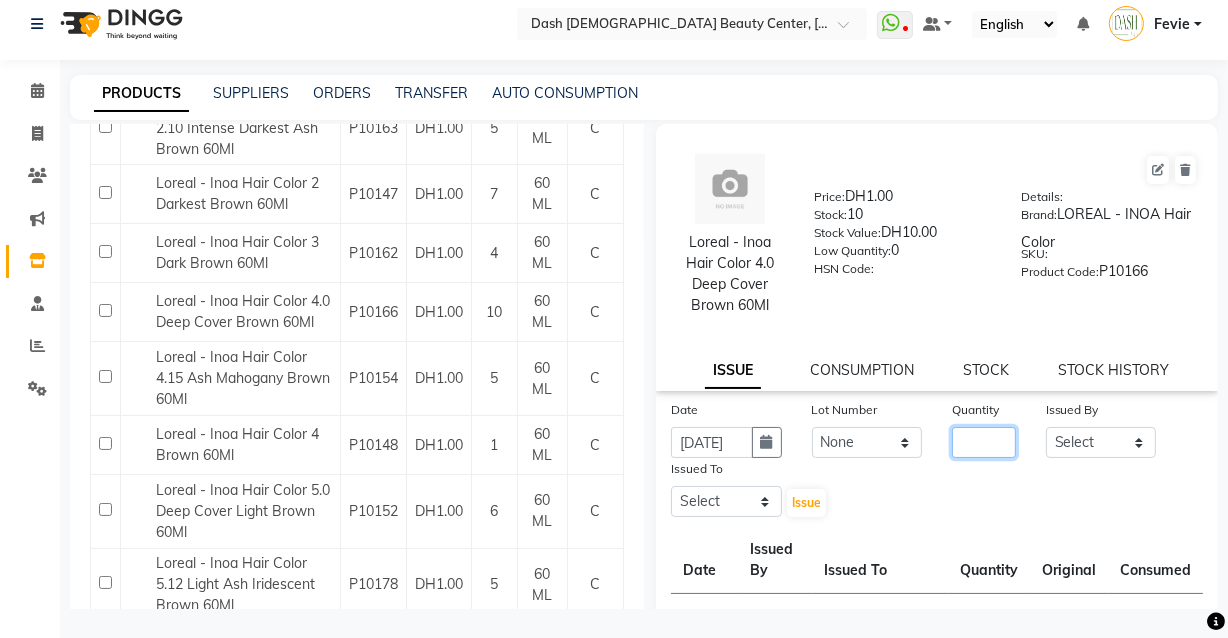 click 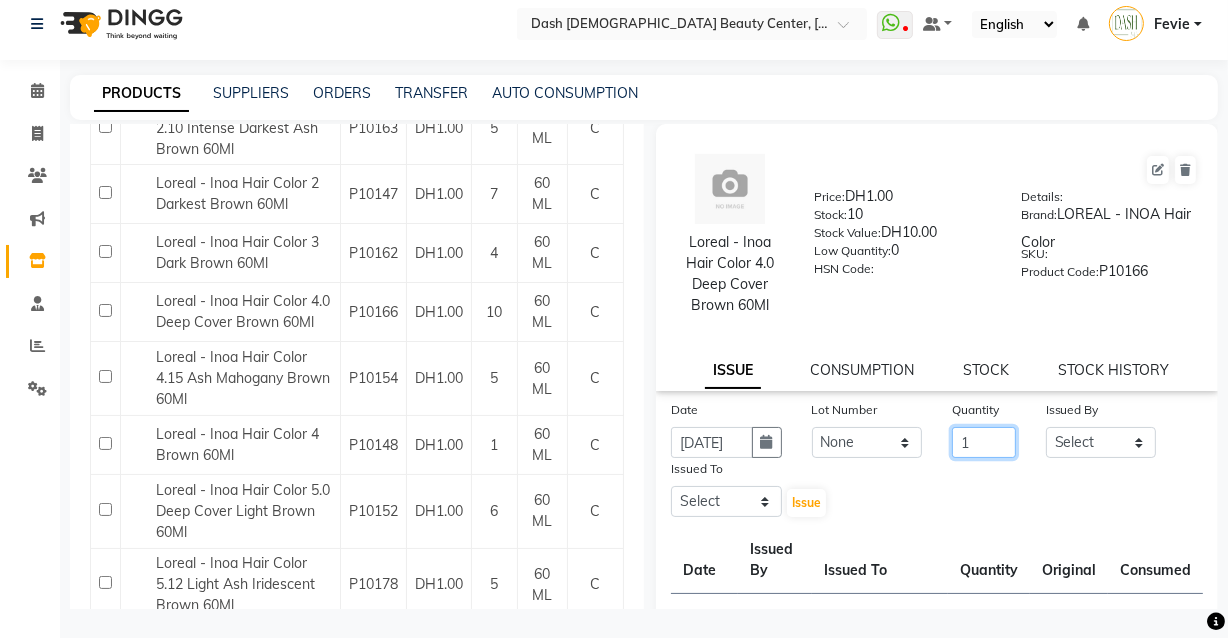 type on "1" 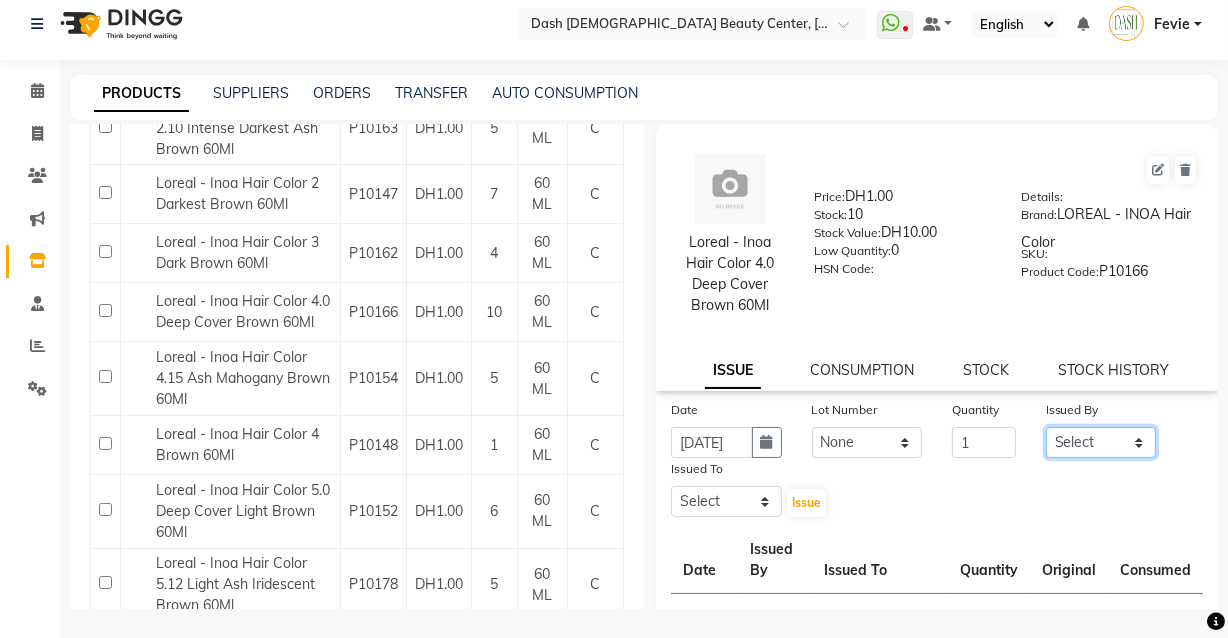 click on "Select [PERSON_NAME] [PERSON_NAME] [PERSON_NAME] [PERSON_NAME] [PERSON_NAME] [PERSON_NAME] [PERSON_NAME] [PERSON_NAME] May [PERSON_NAME] (Cafe) Nabasirye (Cafe) [PERSON_NAME] [PERSON_NAME] Owner Peace Rechiel [PERSON_NAME] [PERSON_NAME]" 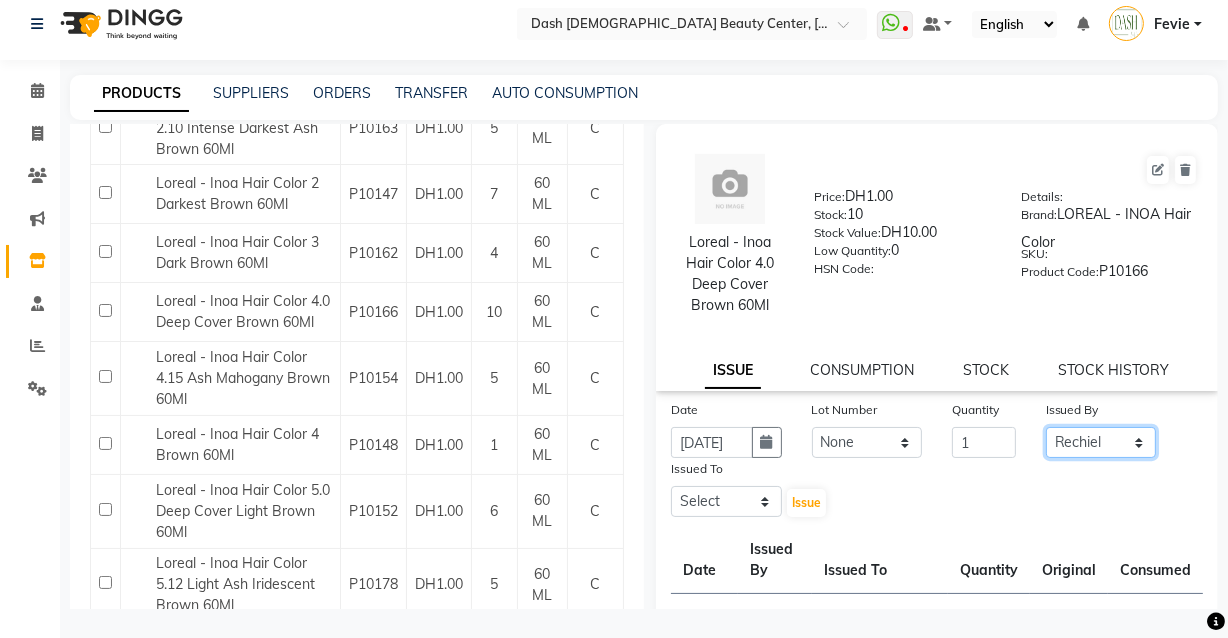 click on "Select [PERSON_NAME] [PERSON_NAME] [PERSON_NAME] [PERSON_NAME] [PERSON_NAME] [PERSON_NAME] [PERSON_NAME] [PERSON_NAME] May [PERSON_NAME] (Cafe) Nabasirye (Cafe) [PERSON_NAME] [PERSON_NAME] Owner Peace Rechiel [PERSON_NAME] [PERSON_NAME]" 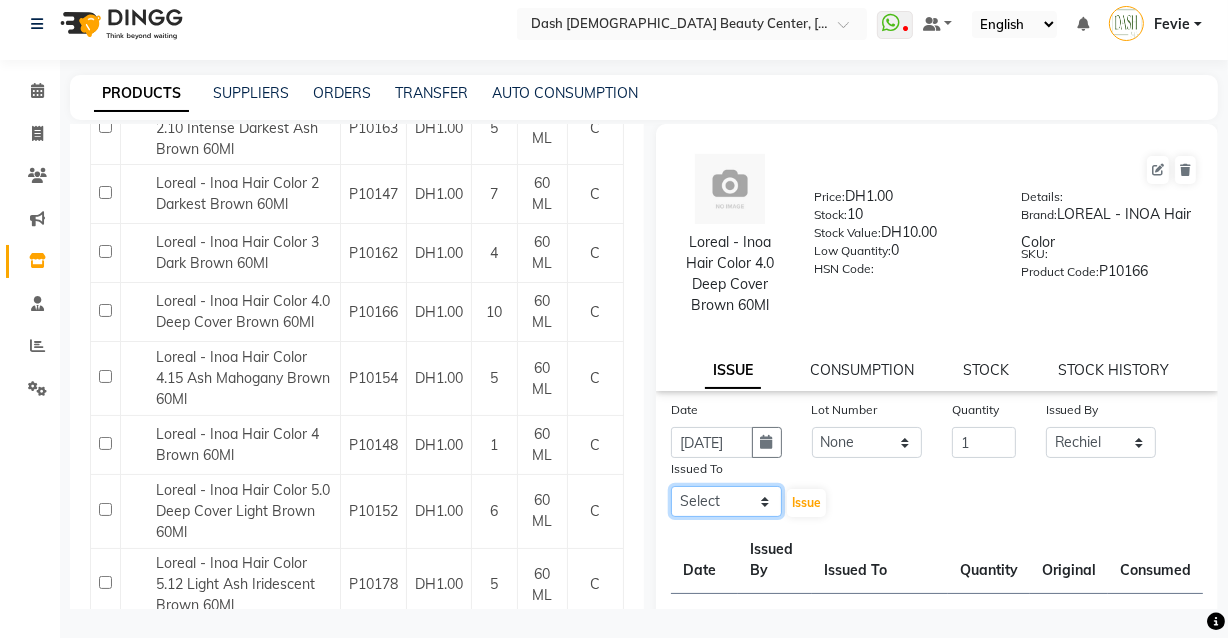 click on "Select [PERSON_NAME] [PERSON_NAME] [PERSON_NAME] [PERSON_NAME] [PERSON_NAME] [PERSON_NAME] [PERSON_NAME] [PERSON_NAME] May [PERSON_NAME] (Cafe) Nabasirye (Cafe) [PERSON_NAME] [PERSON_NAME] Owner Peace Rechiel [PERSON_NAME] [PERSON_NAME]" 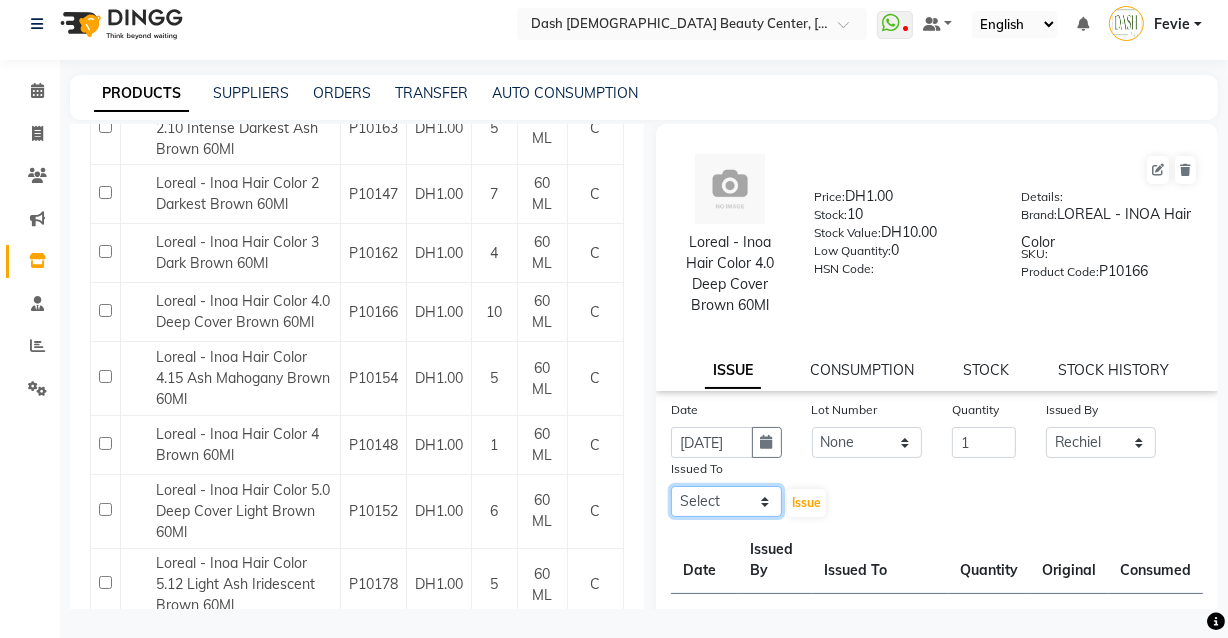 select on "81096" 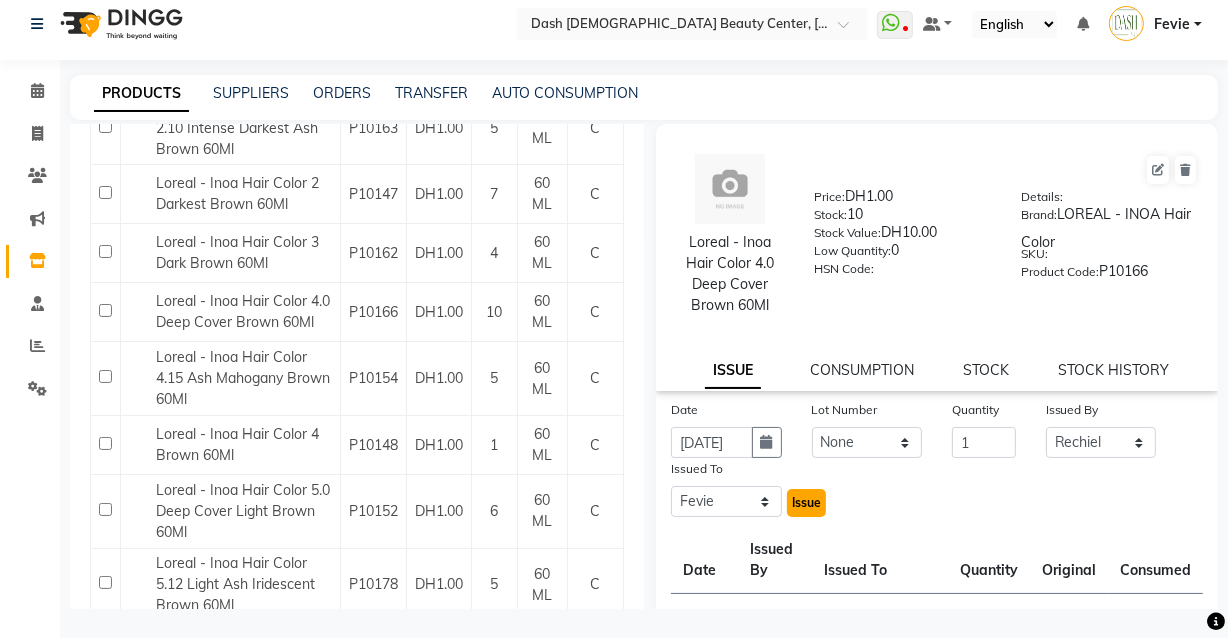 click on "Issue" 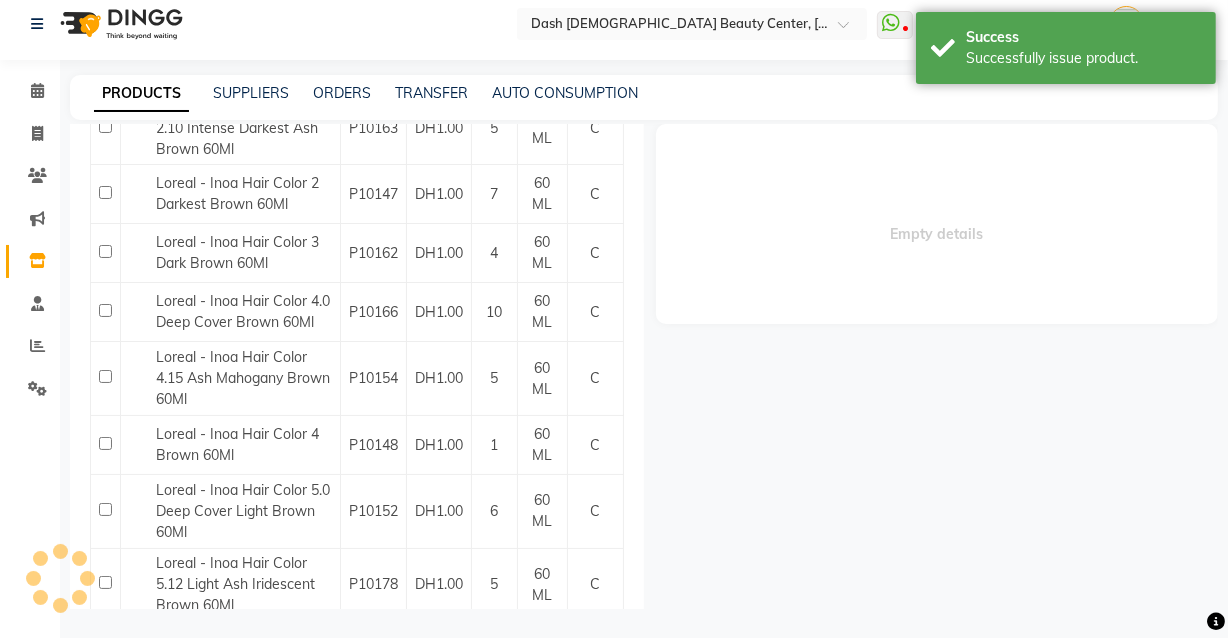 select 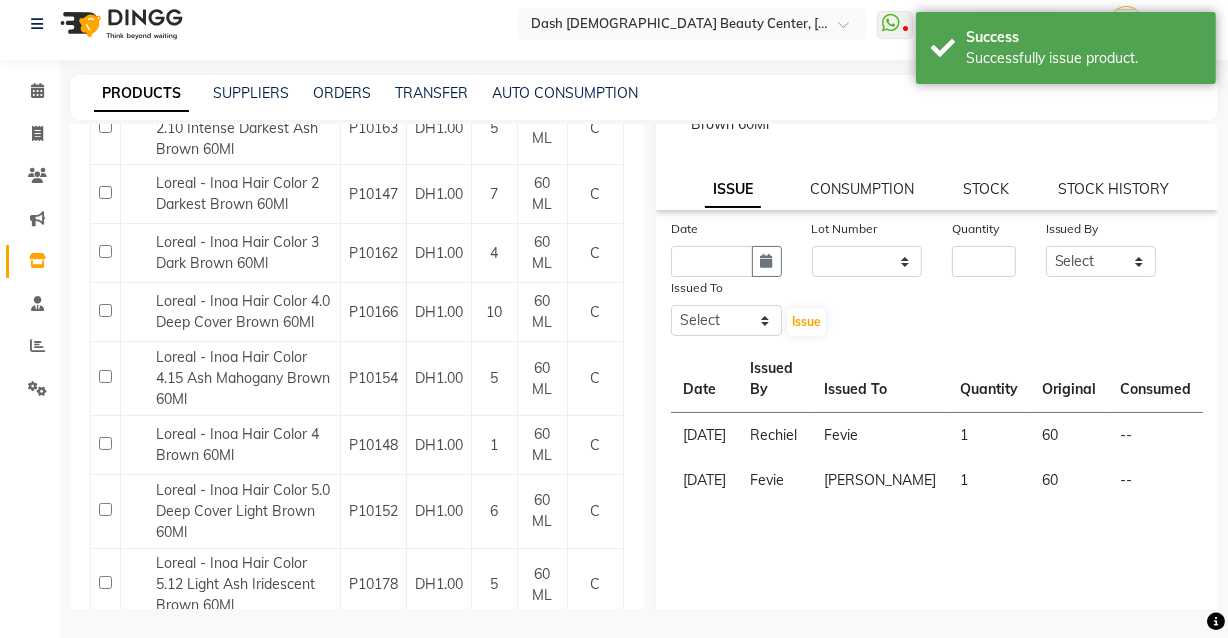 scroll, scrollTop: 184, scrollLeft: 0, axis: vertical 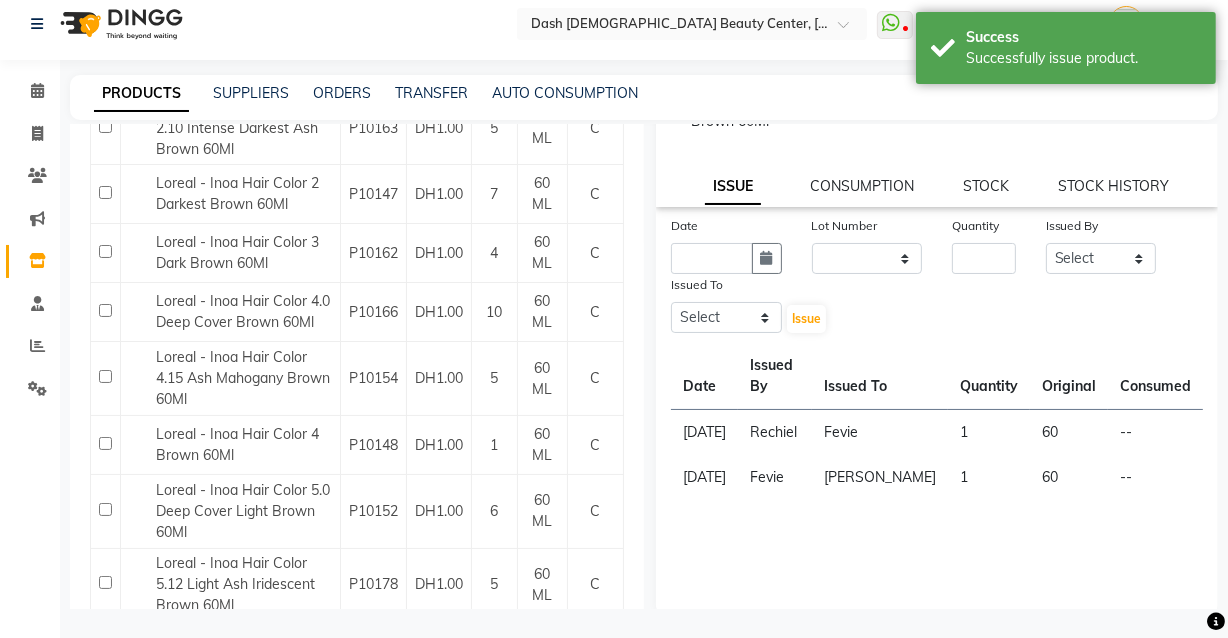 click on "--" 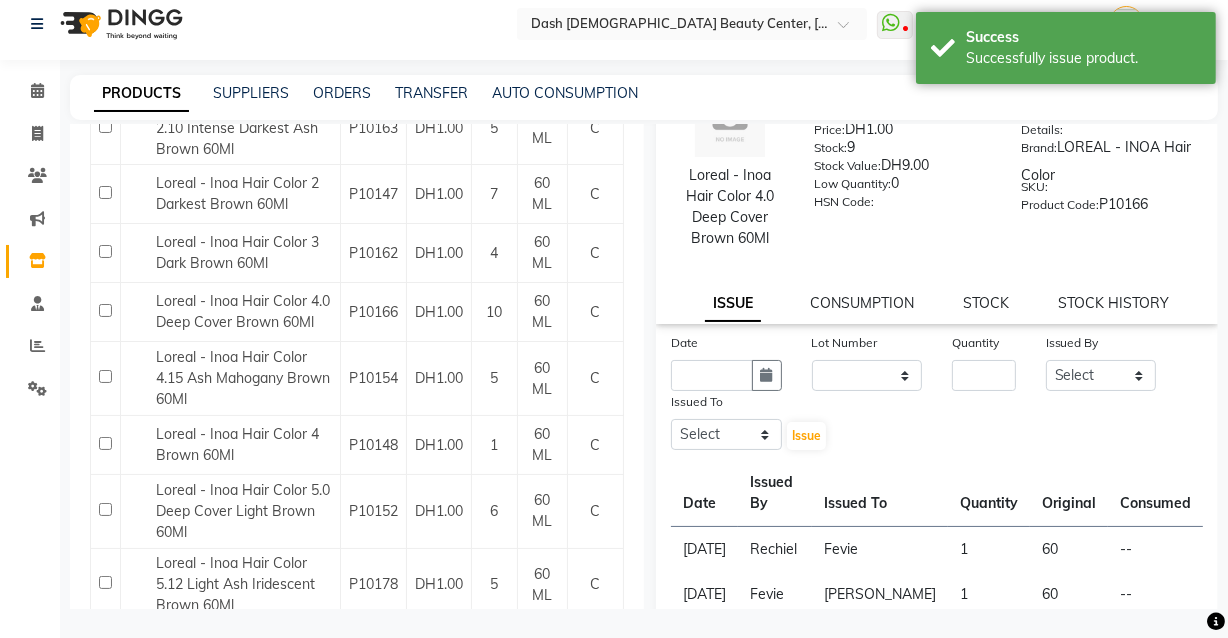 scroll, scrollTop: 7, scrollLeft: 0, axis: vertical 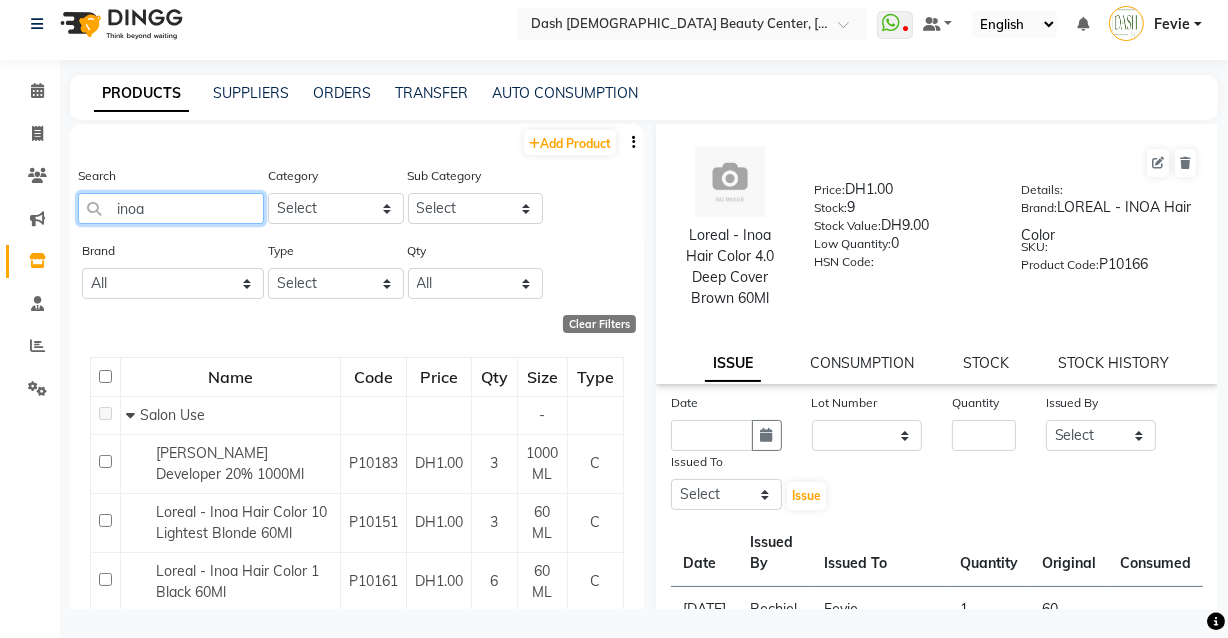 click on "inoa" 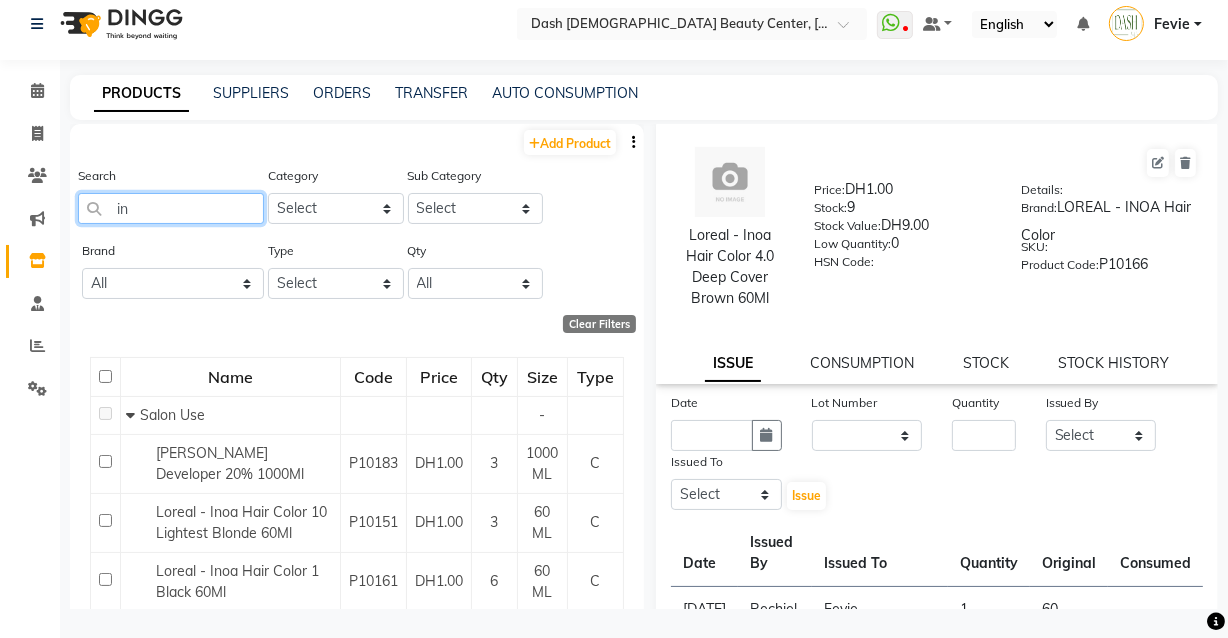 type on "i" 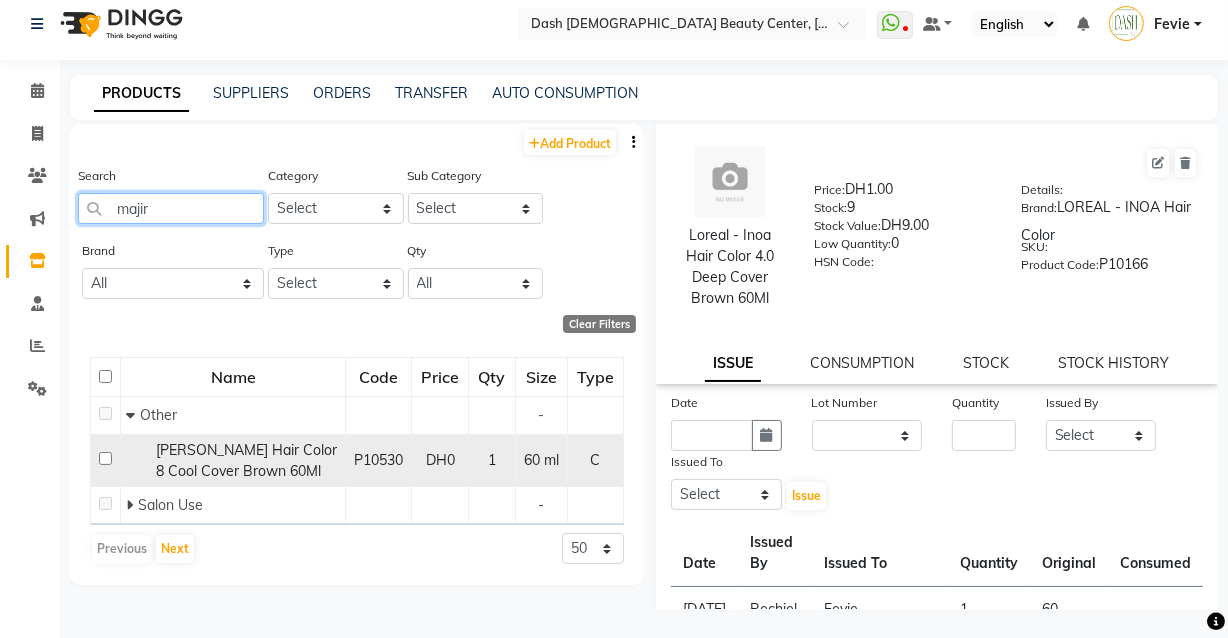 type on "majir" 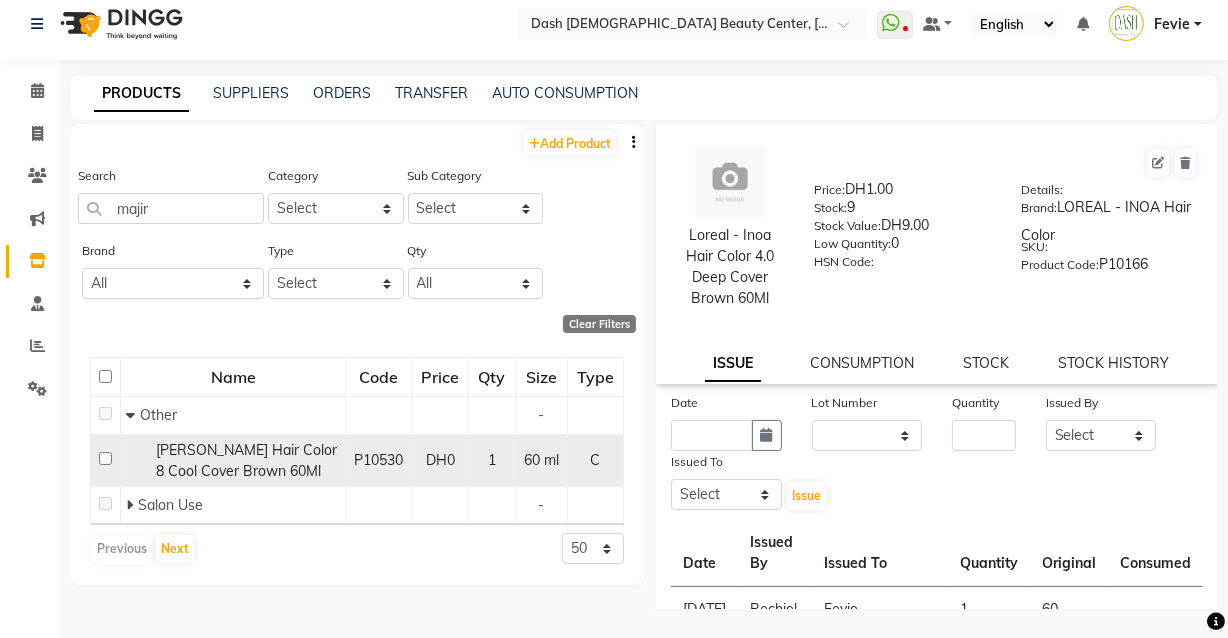 click on "[PERSON_NAME] Hair Color 8 Cool Cover Brown 60Ml" 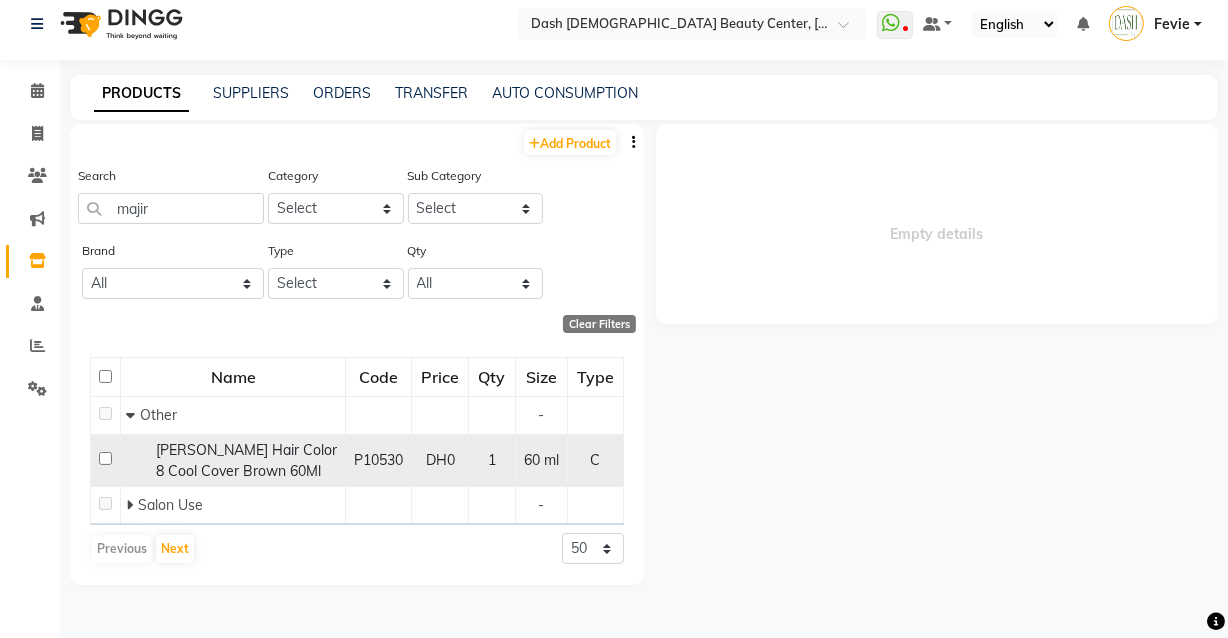 scroll, scrollTop: 0, scrollLeft: 0, axis: both 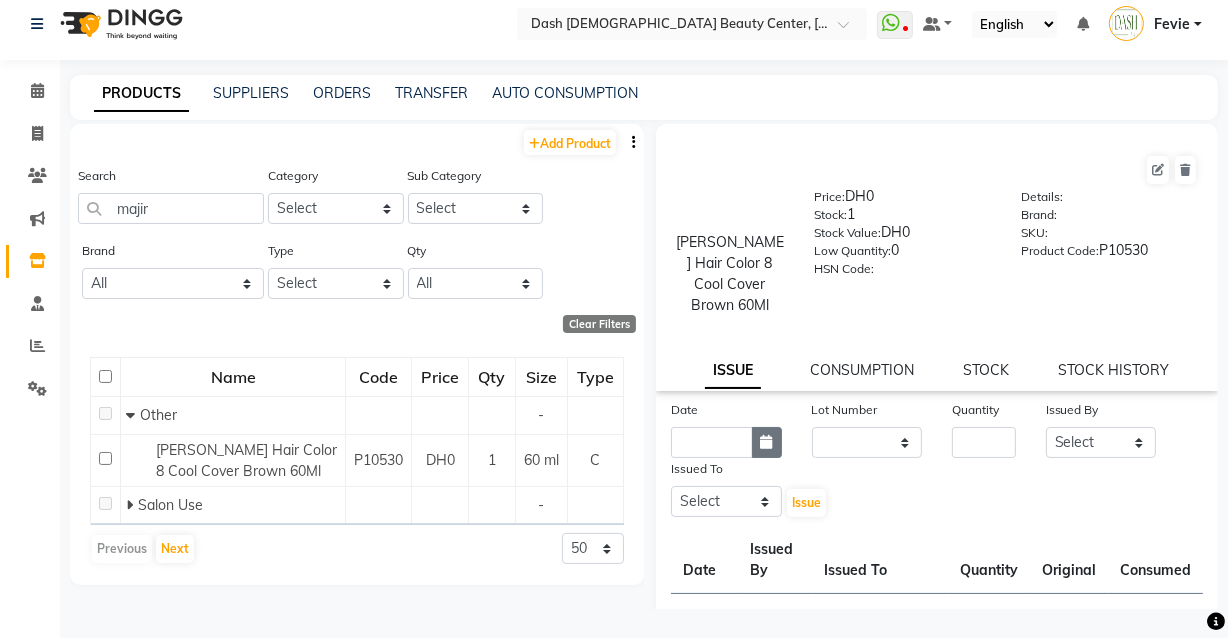 click 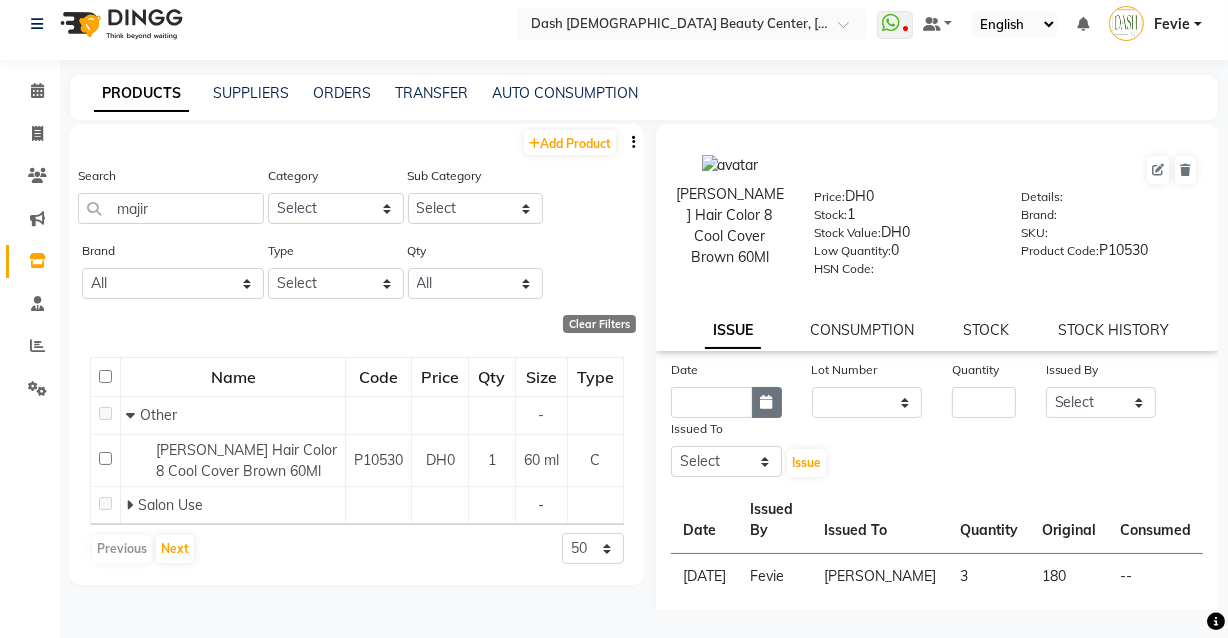 select on "7" 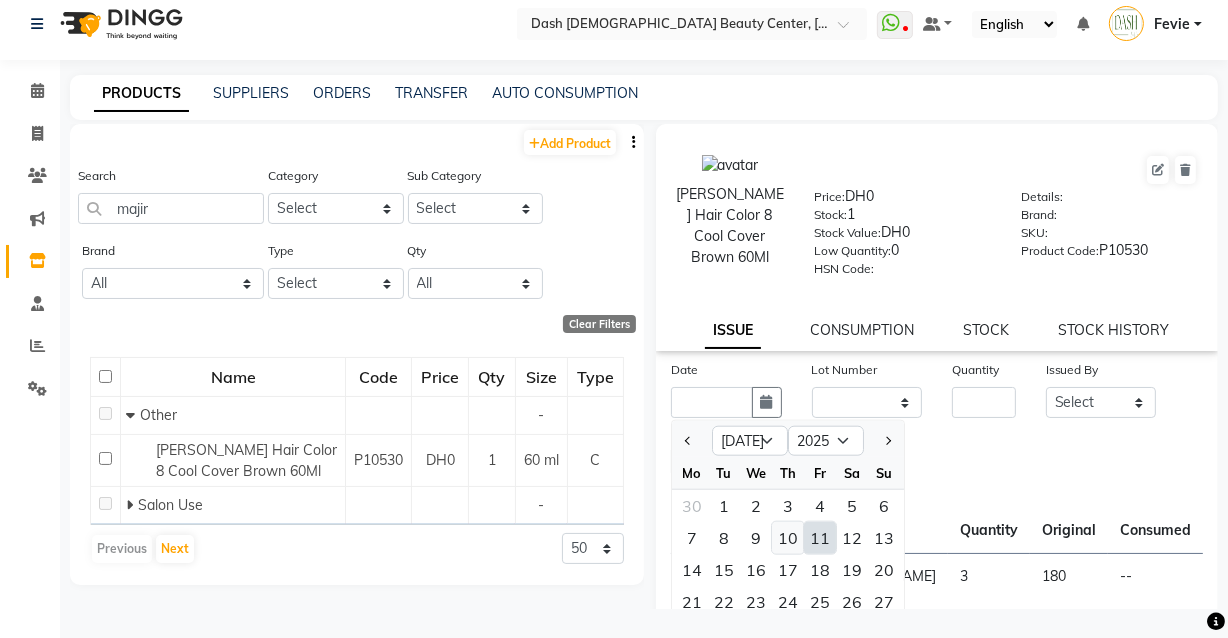 click on "10" 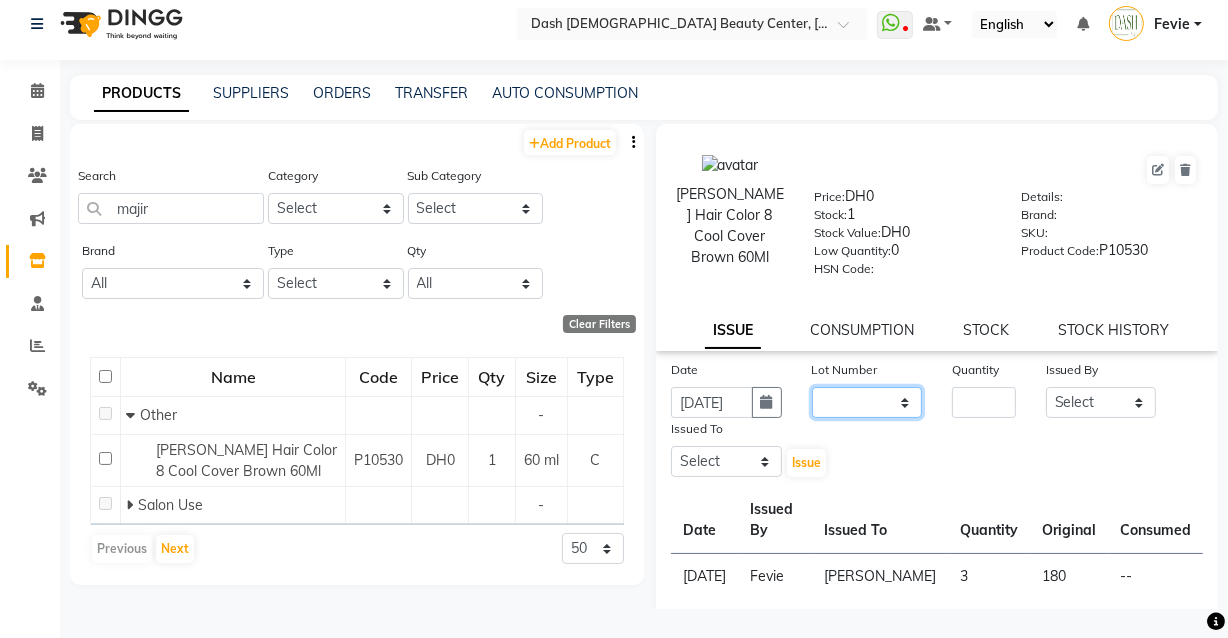 click on "None" 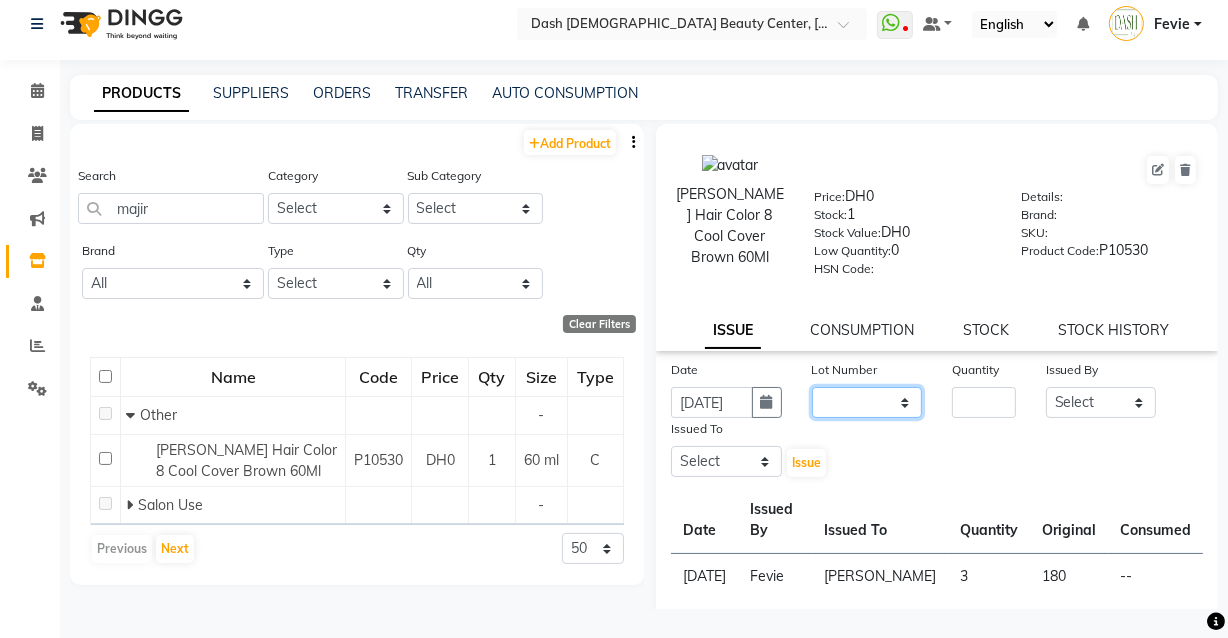 select on "0: null" 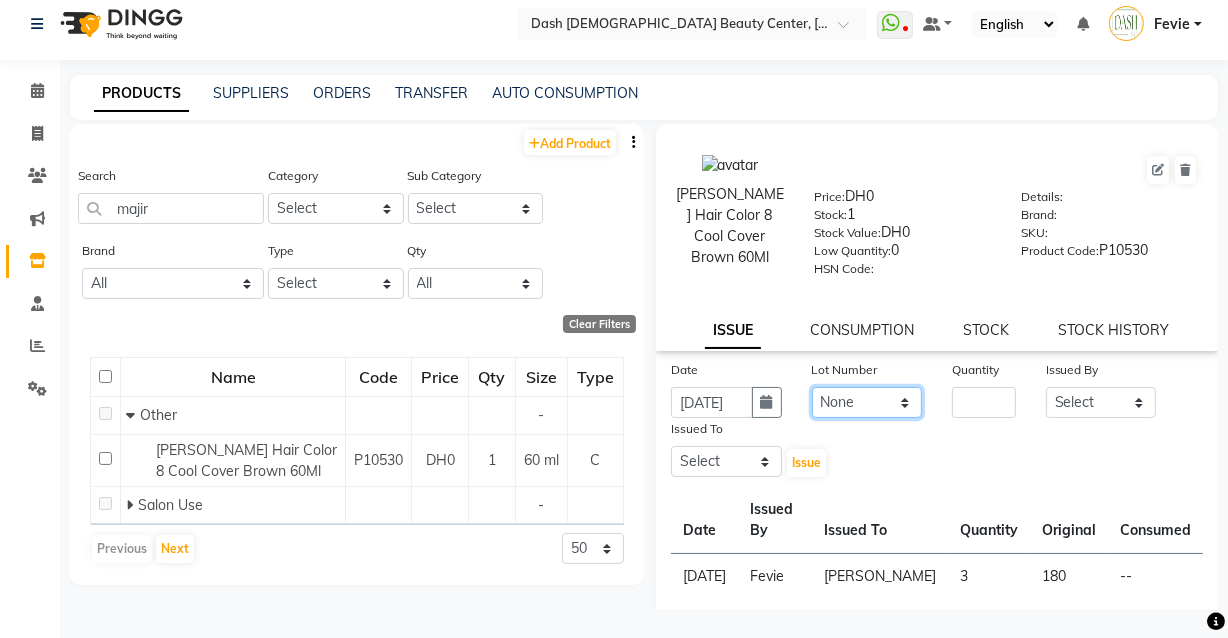 click on "None" 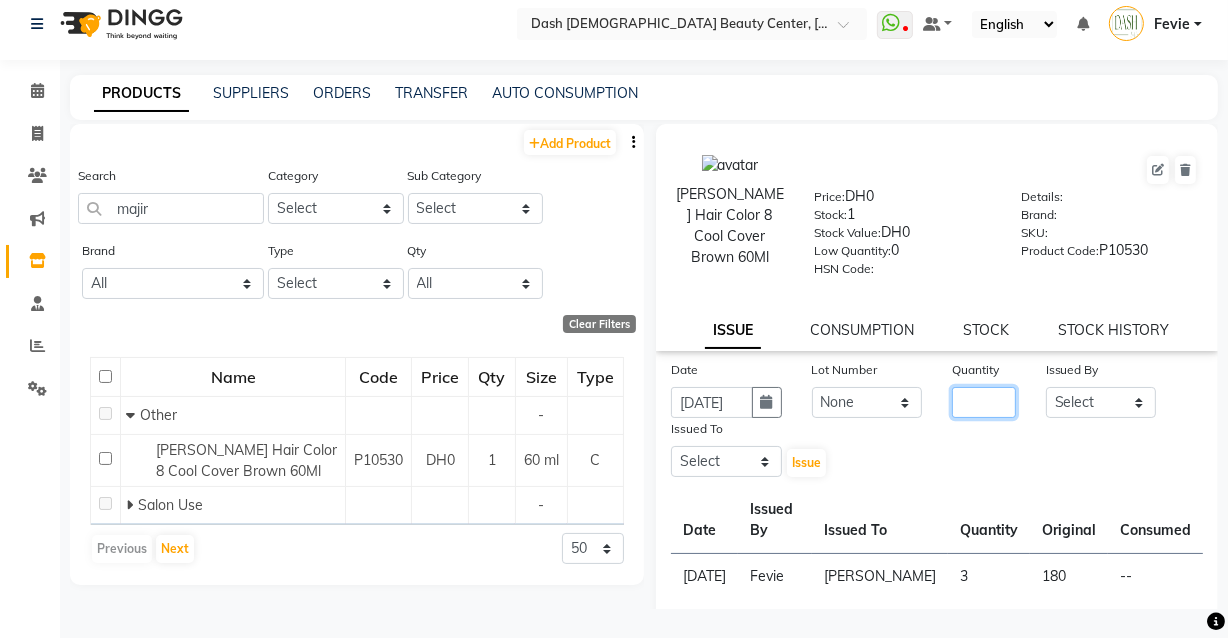 click 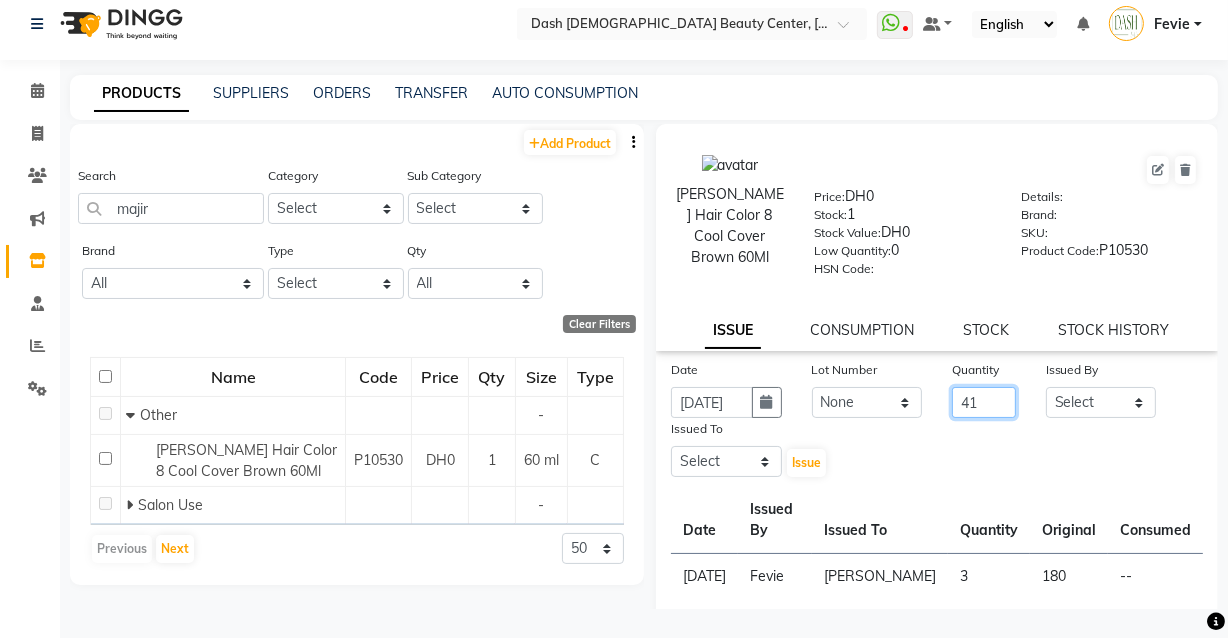 type on "4" 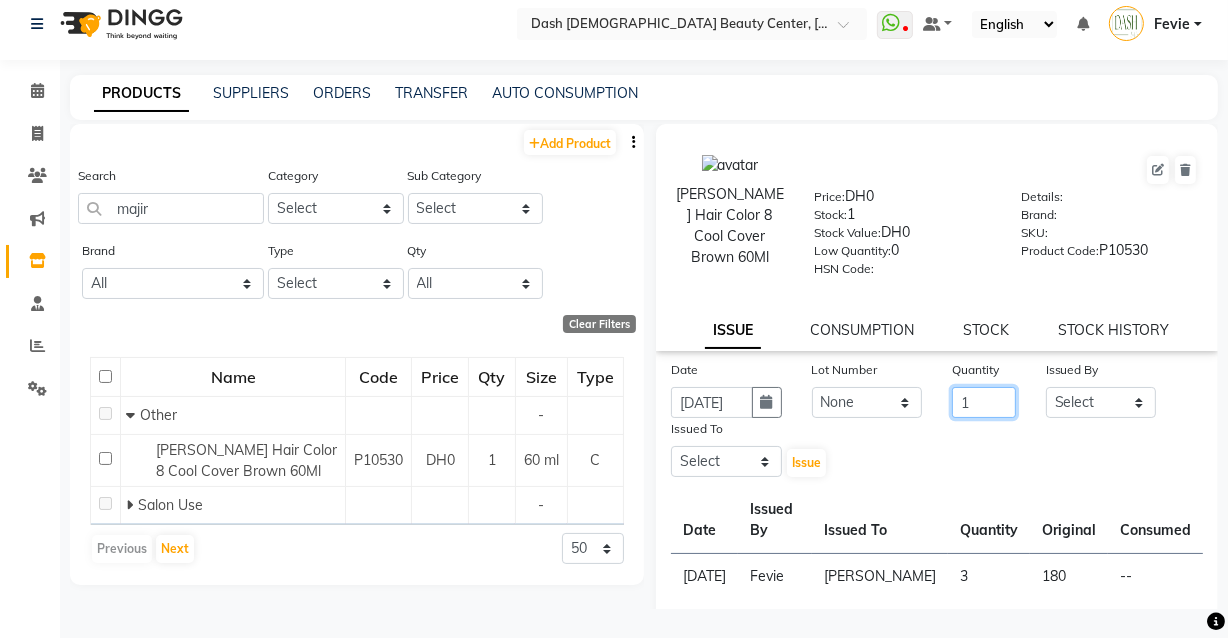 type on "1" 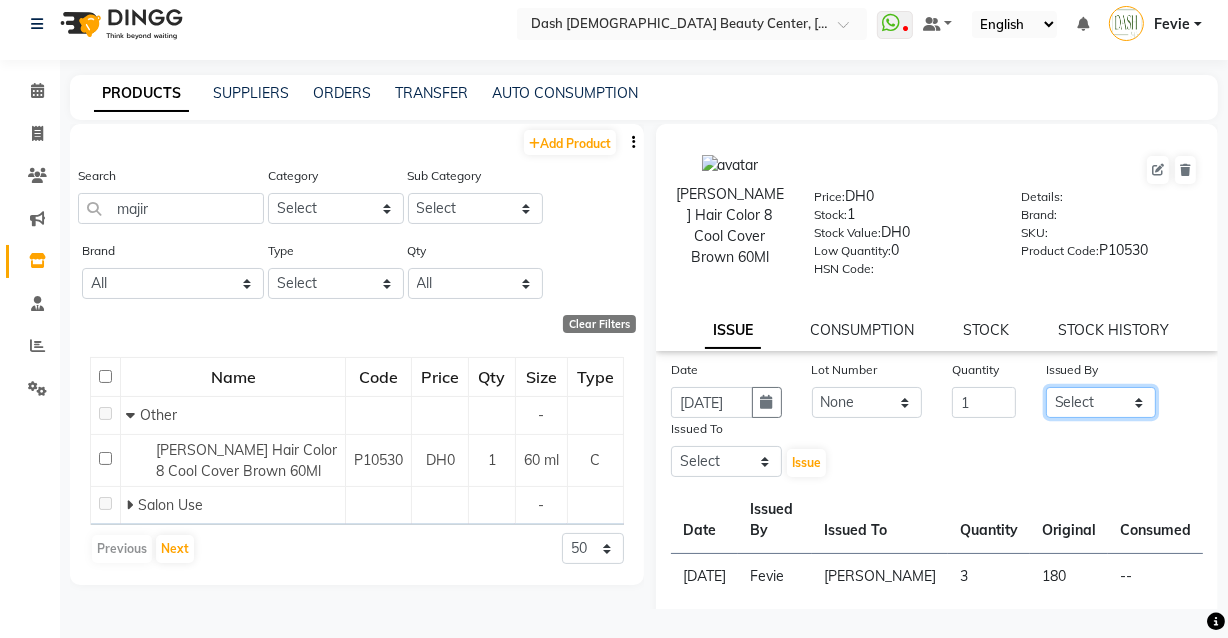 click on "Select [PERSON_NAME] [PERSON_NAME] [PERSON_NAME] [PERSON_NAME] [PERSON_NAME] [PERSON_NAME] [PERSON_NAME] [PERSON_NAME] May [PERSON_NAME] (Cafe) Nabasirye (Cafe) [PERSON_NAME] [PERSON_NAME] Owner Peace Rechiel [PERSON_NAME] [PERSON_NAME]" 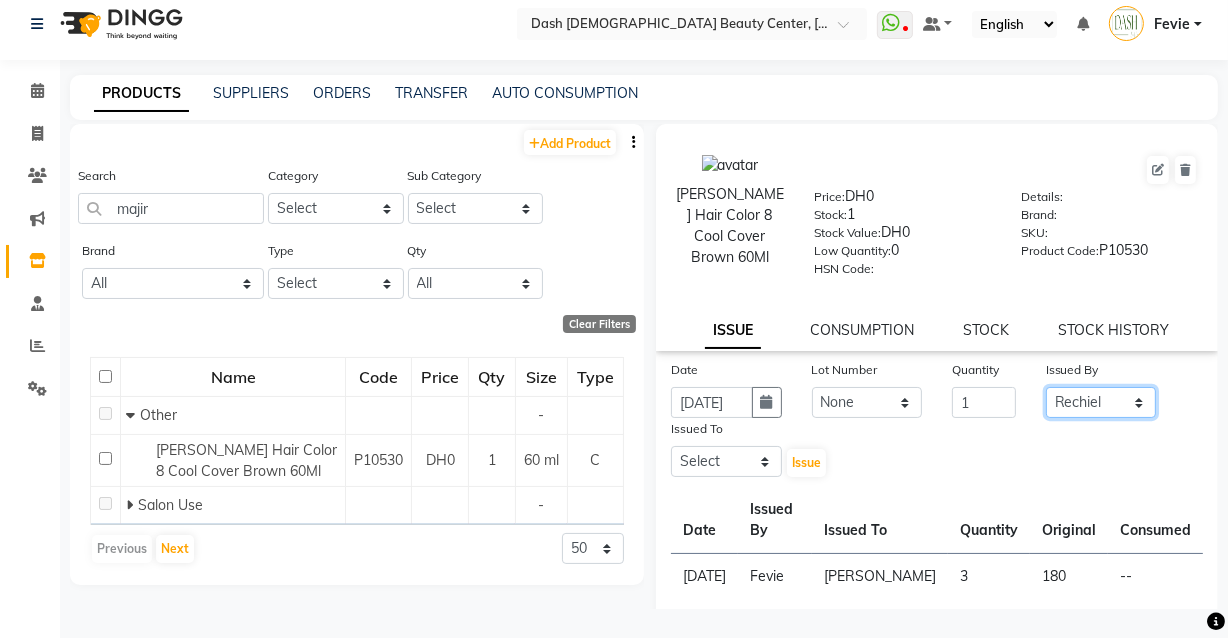click on "Select [PERSON_NAME] [PERSON_NAME] [PERSON_NAME] [PERSON_NAME] [PERSON_NAME] [PERSON_NAME] [PERSON_NAME] [PERSON_NAME] May [PERSON_NAME] (Cafe) Nabasirye (Cafe) [PERSON_NAME] [PERSON_NAME] Owner Peace Rechiel [PERSON_NAME] [PERSON_NAME]" 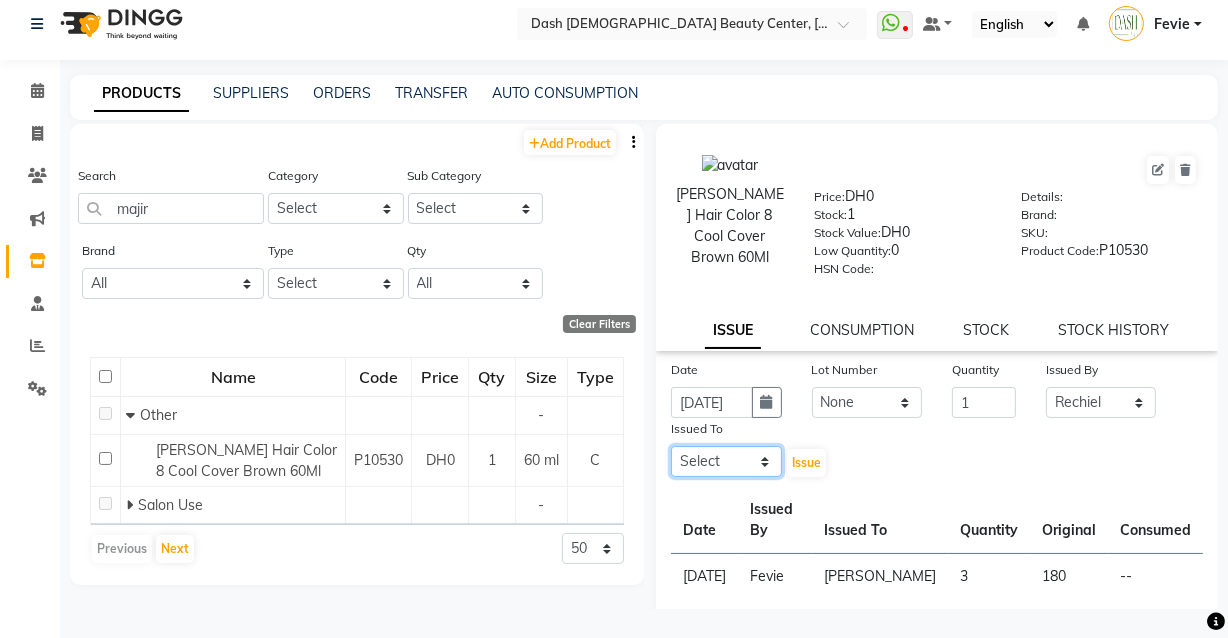 click on "Select [PERSON_NAME] [PERSON_NAME] [PERSON_NAME] [PERSON_NAME] [PERSON_NAME] [PERSON_NAME] [PERSON_NAME] [PERSON_NAME] May [PERSON_NAME] (Cafe) Nabasirye (Cafe) [PERSON_NAME] [PERSON_NAME] Owner Peace Rechiel [PERSON_NAME] [PERSON_NAME]" 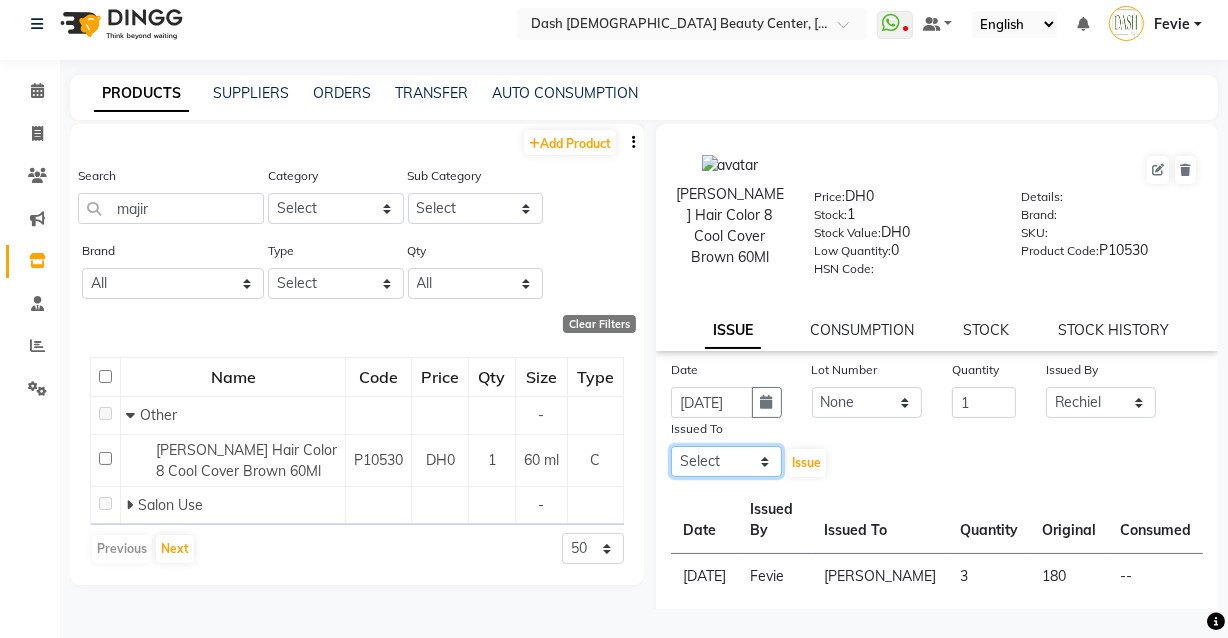 select on "81108" 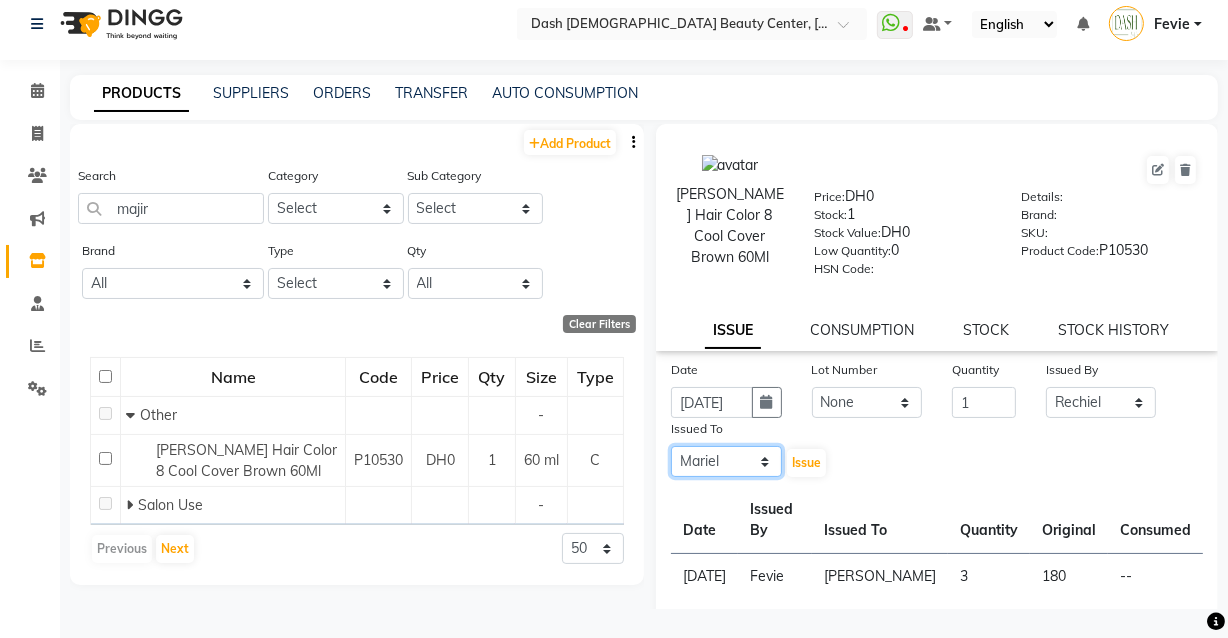 click on "Select [PERSON_NAME] [PERSON_NAME] [PERSON_NAME] [PERSON_NAME] [PERSON_NAME] [PERSON_NAME] [PERSON_NAME] [PERSON_NAME] May [PERSON_NAME] (Cafe) Nabasirye (Cafe) [PERSON_NAME] [PERSON_NAME] Owner Peace Rechiel [PERSON_NAME] [PERSON_NAME]" 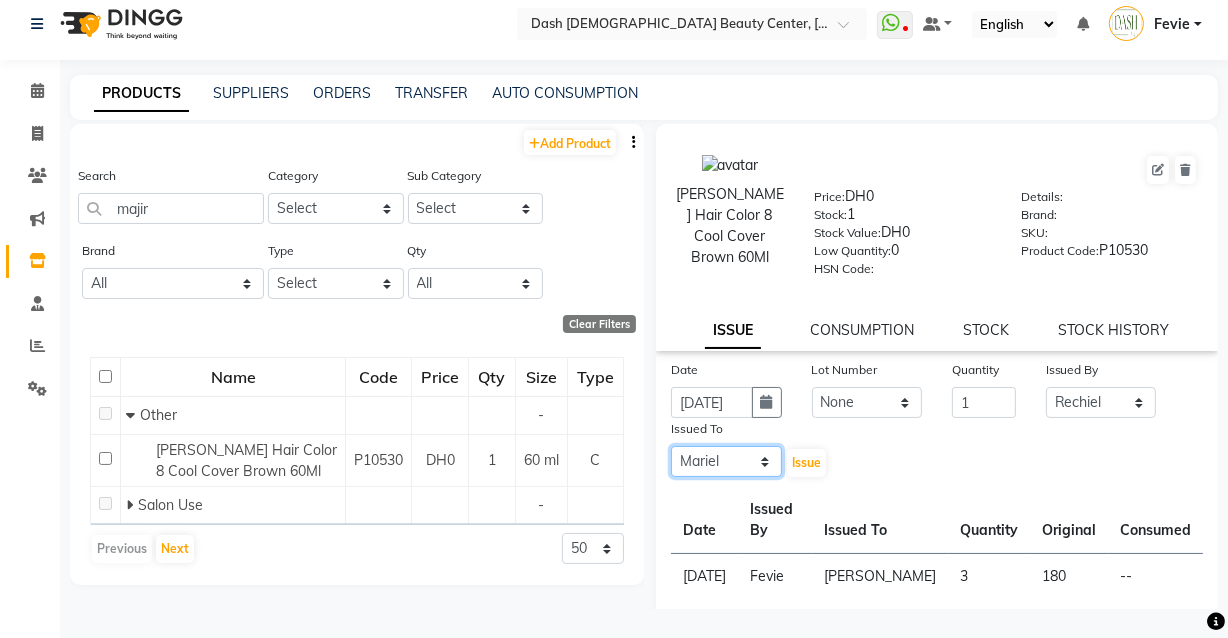 click on "Select [PERSON_NAME] [PERSON_NAME] [PERSON_NAME] [PERSON_NAME] [PERSON_NAME] [PERSON_NAME] [PERSON_NAME] [PERSON_NAME] May [PERSON_NAME] (Cafe) Nabasirye (Cafe) [PERSON_NAME] [PERSON_NAME] Owner Peace Rechiel [PERSON_NAME] [PERSON_NAME]" 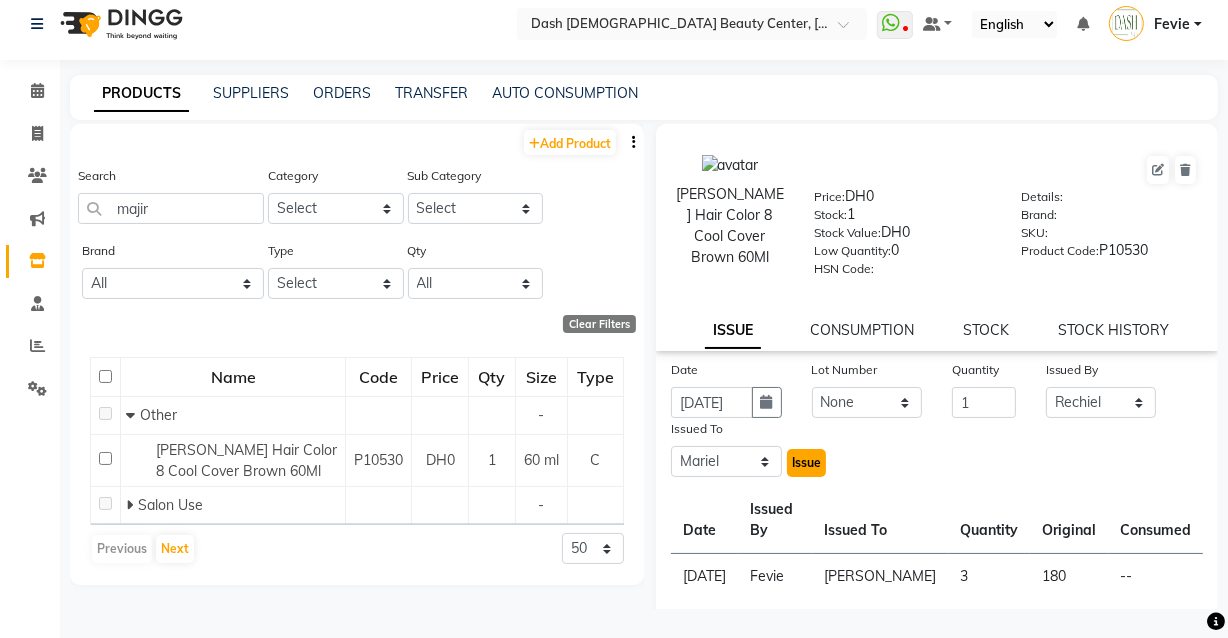 click on "Issue" 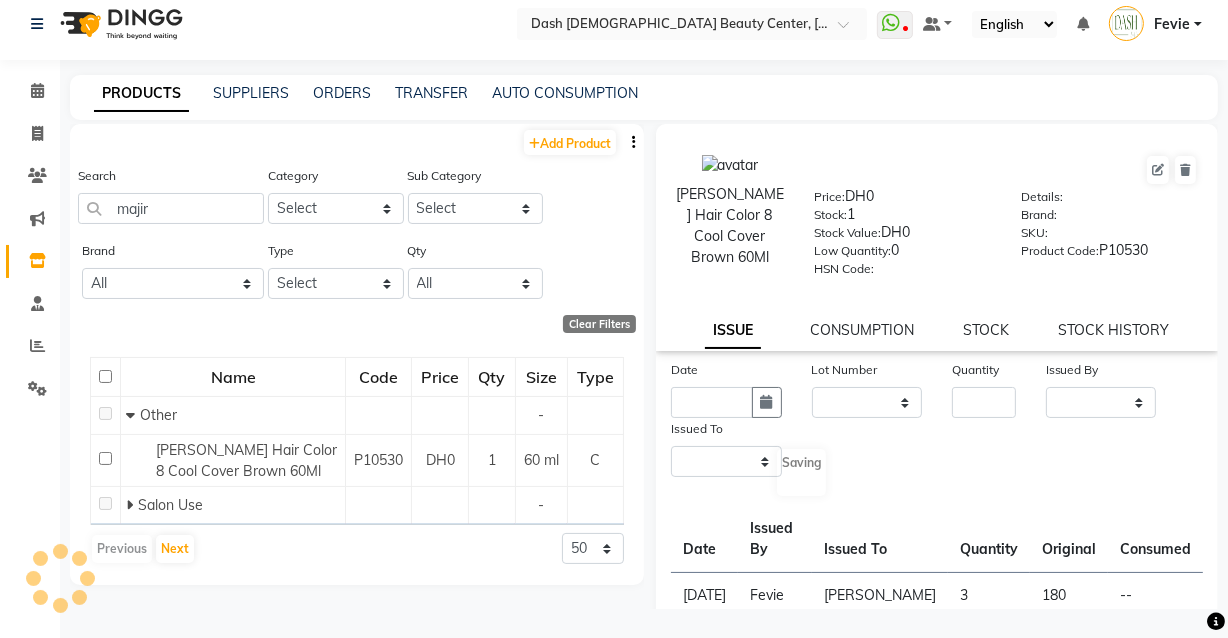 select 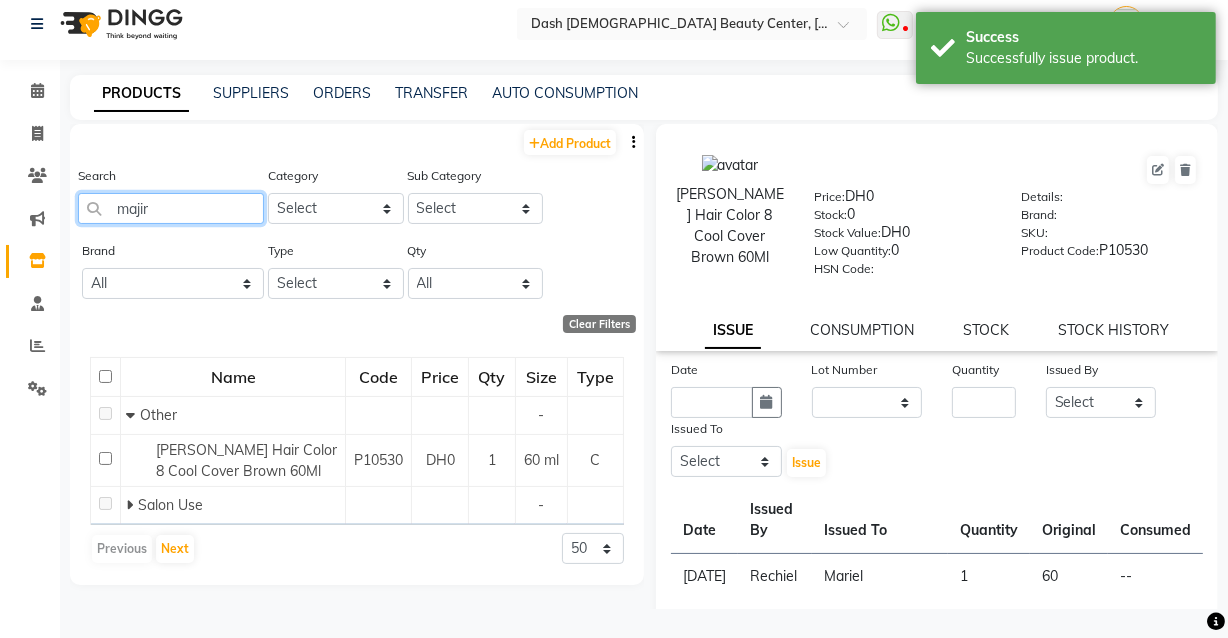 click on "majir" 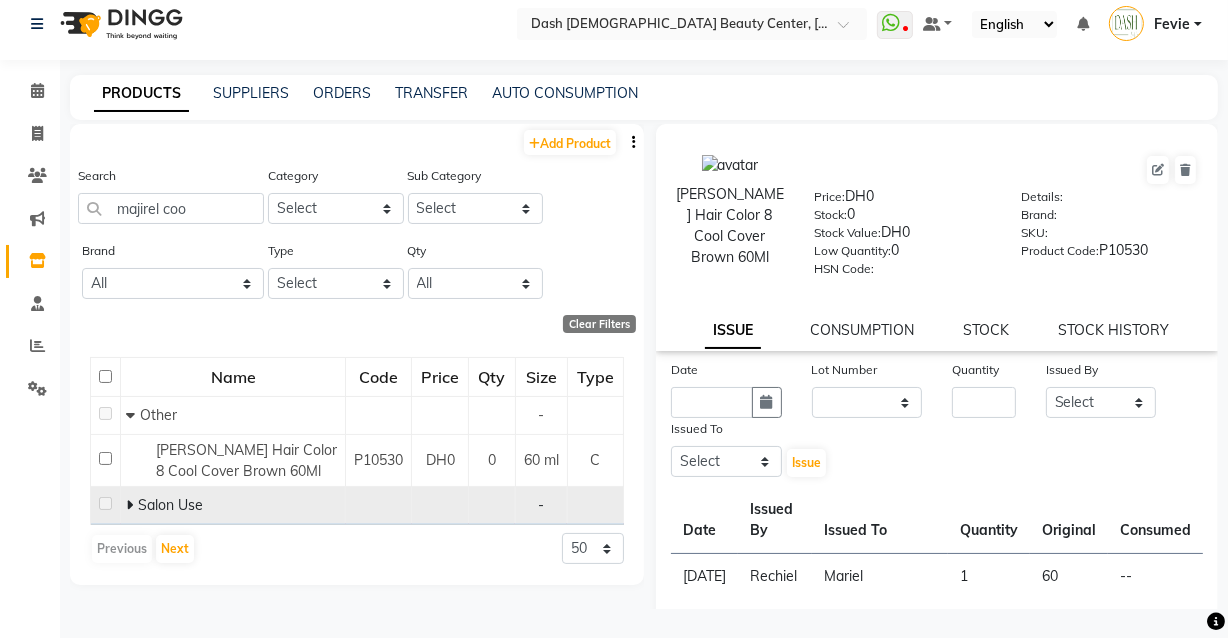 click on "Salon Use" 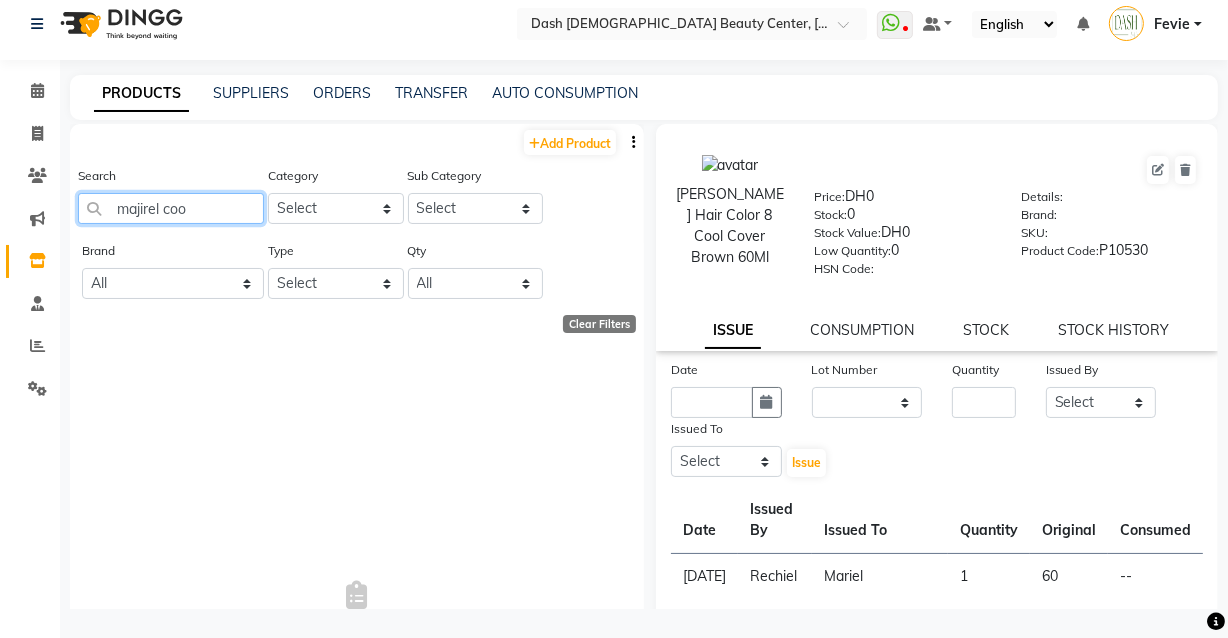 click on "majirel coo" 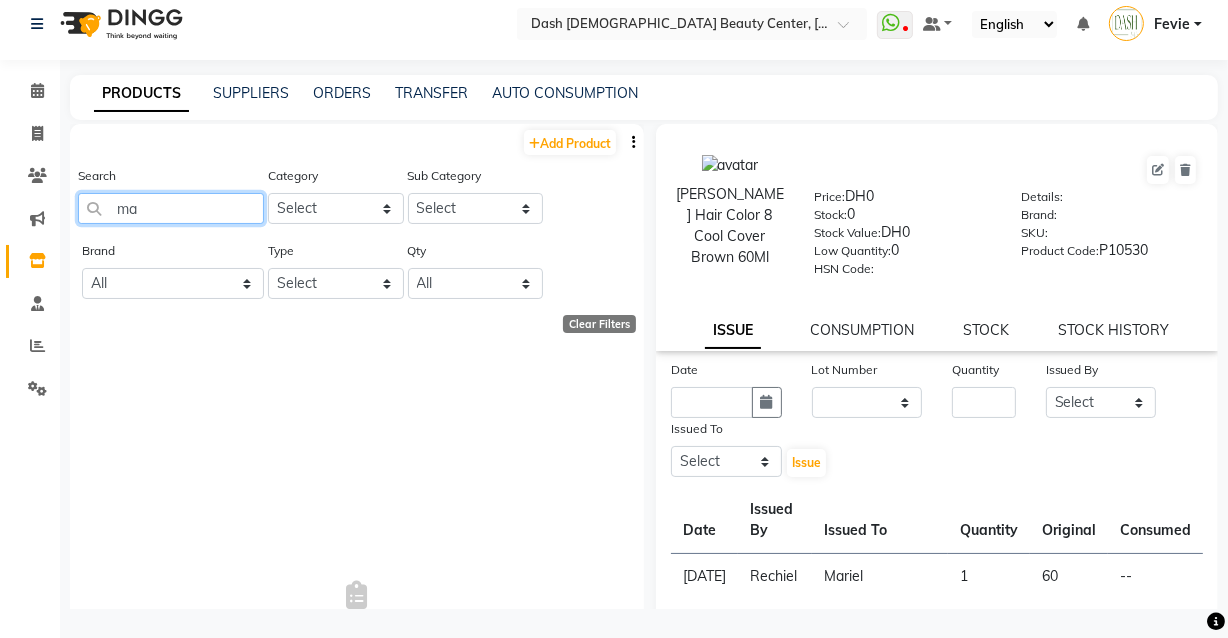 type on "m" 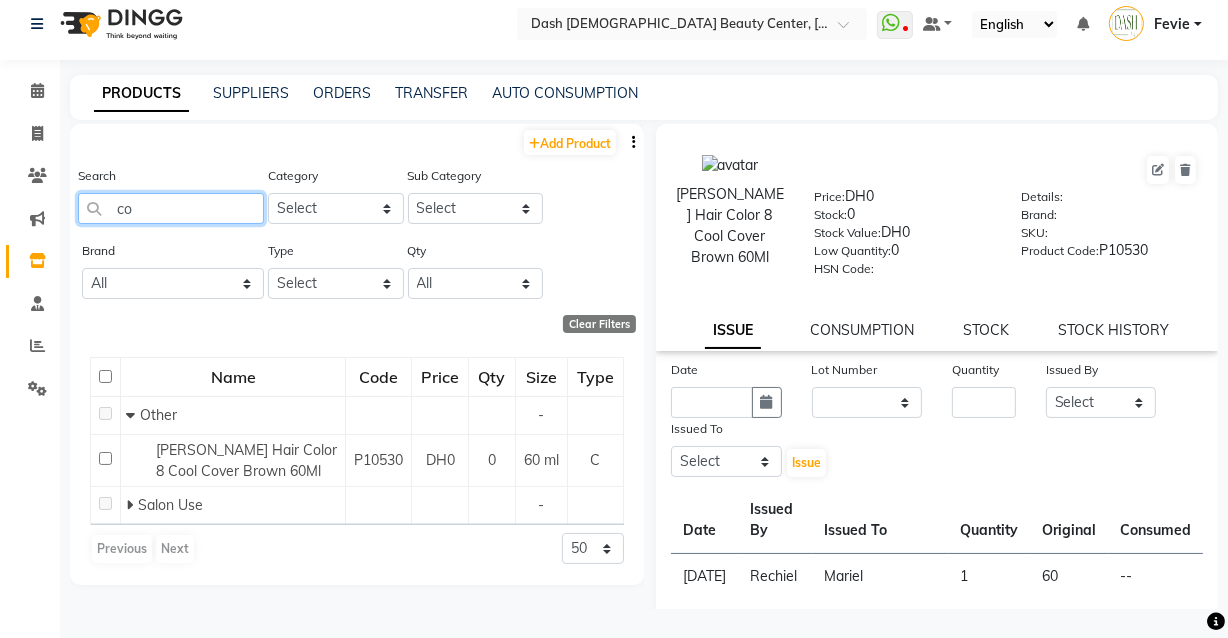type on "c" 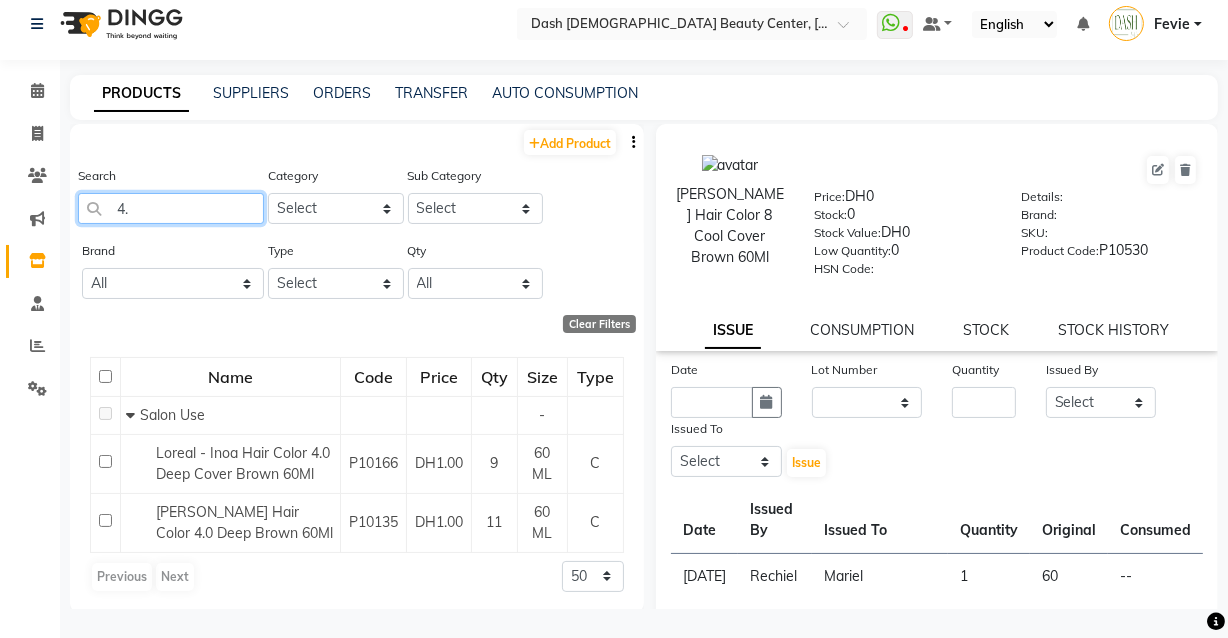 type on "4" 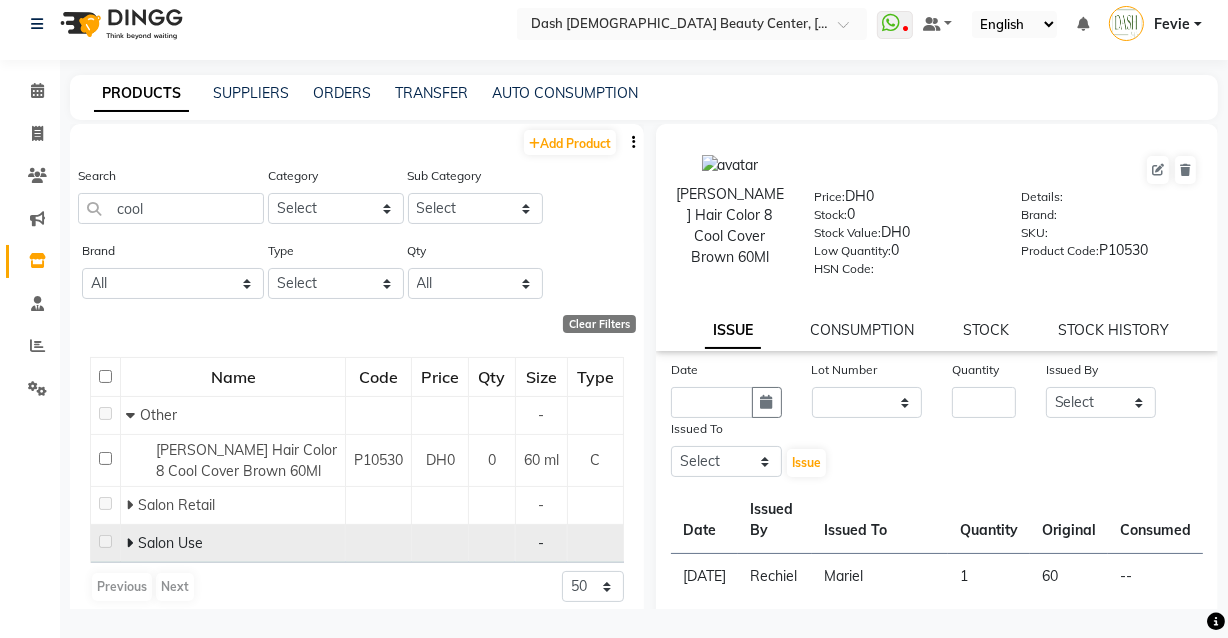 click on "Salon Use" 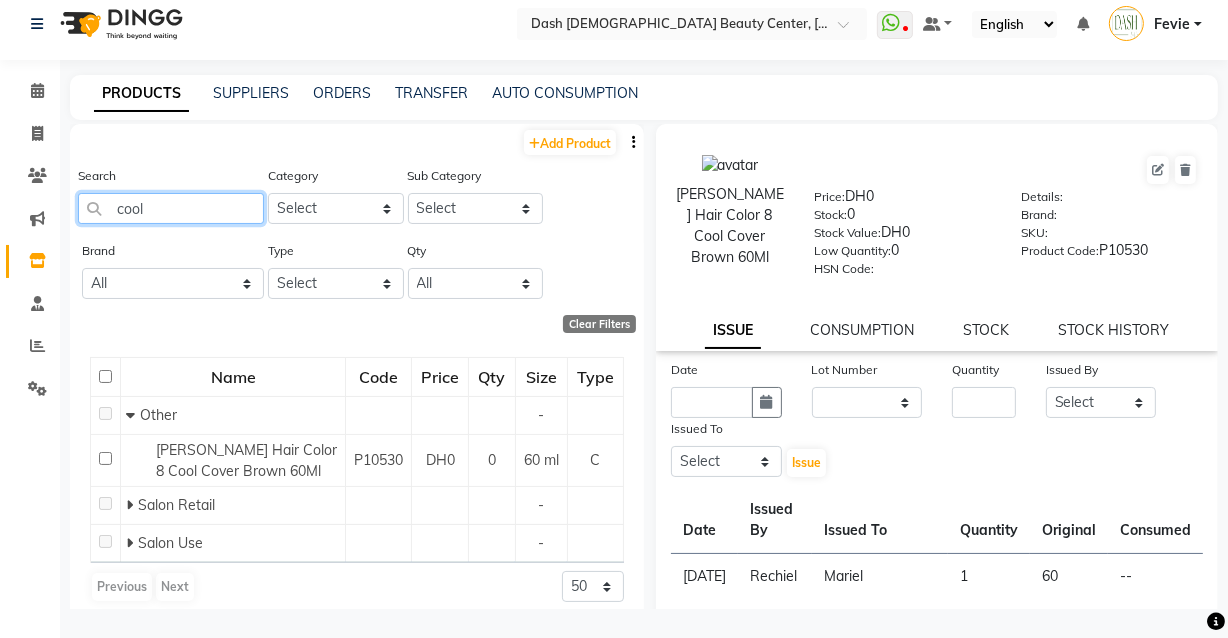 click on "cool" 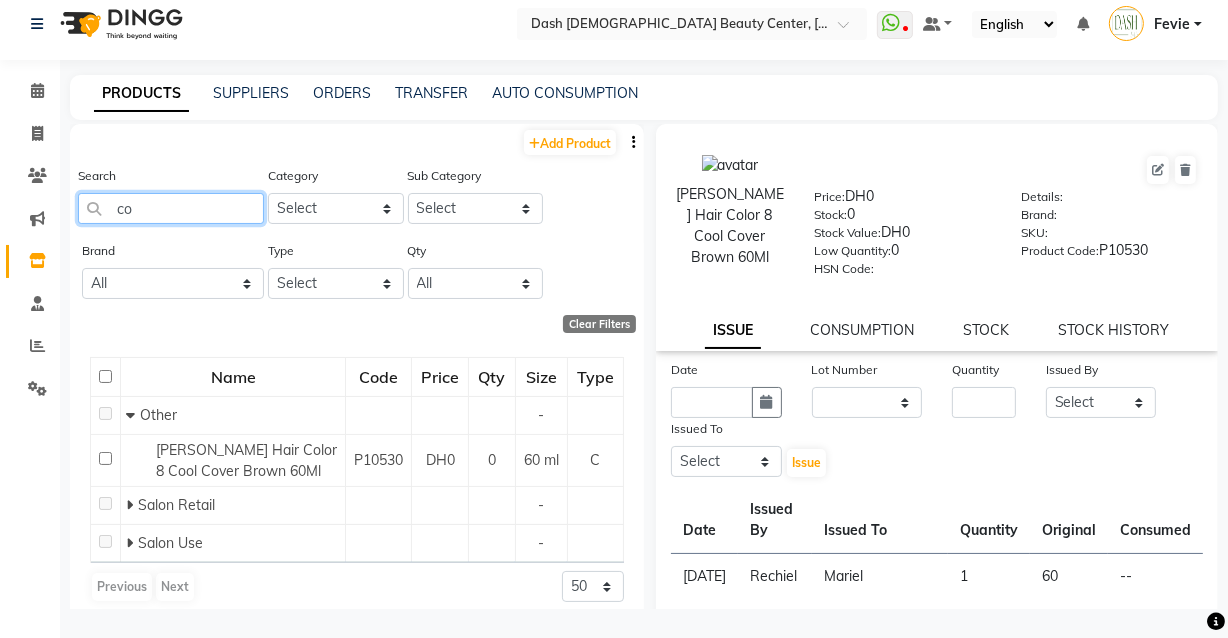 type on "c" 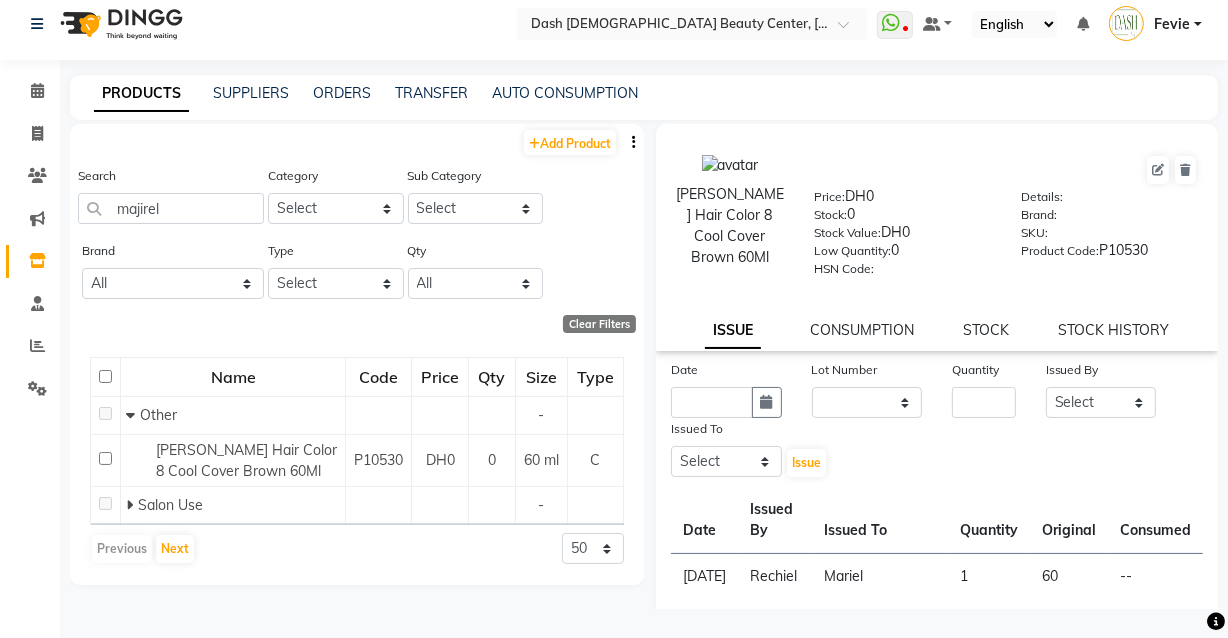 click on "PRODUCTS SUPPLIERS ORDERS TRANSFER AUTO CONSUMPTION  Add Product  Search majirel Category Select Hair Skin Makeup Personal Care Appliances [PERSON_NAME] Waxing Disposable Threading Hands and Feet Beauty Planet [MEDICAL_DATA] Cadiveu Casmara Cheryls Loreal Olaplex Dash [DEMOGRAPHIC_DATA] Beauty Center Other Sub Category Select Brand All Activex [PERSON_NAME] Amora Arkemusa Bunny Nails Dermalogica [PERSON_NAME] Feranchesco Gummy Hair Spray Hd Life Style Lc Disposable Loreal Loreal Blond Studio Loreal - Inoa Hair Color Lycon Nail Station Polish [PERSON_NAME] Pastel Pearl Pilot Pilot Disposable Retail Roial Silky Cool Voesh Type Select Both Retail Consumable Qty All Low Out Of Stock  Clear Filters  Name Code Price Qty Size Type   Other - Loreal Majirel Hair Color 8 Cool Cover Brown 60Ml P10530 DH0 0 60 ml C   Salon Use -  Previous   Next  50 100 500  Loreal Majirel Hair Color 8 Cool Cover Brown 60Ml  Price:   DH0  Stock:   0  Stock Value:   DH0  Low Quantity:  0  HSN Code:    Details:     Brand:     SKU:     Product Code:   P10530  ISSUE CONSUMPTION 1" 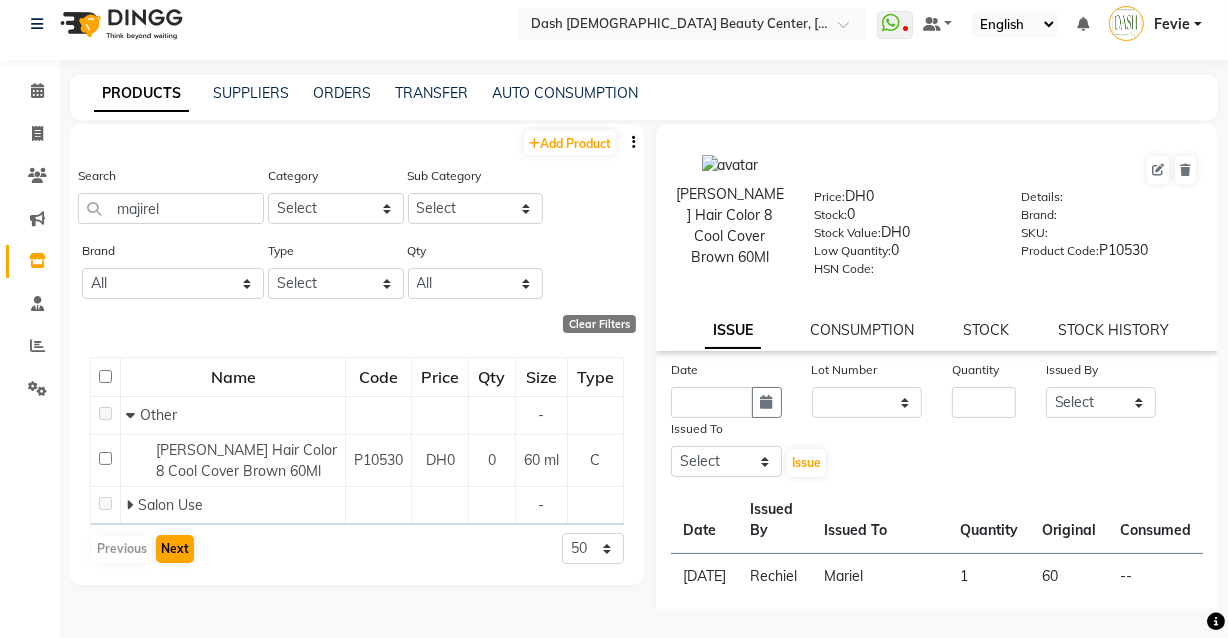 click on "Next" 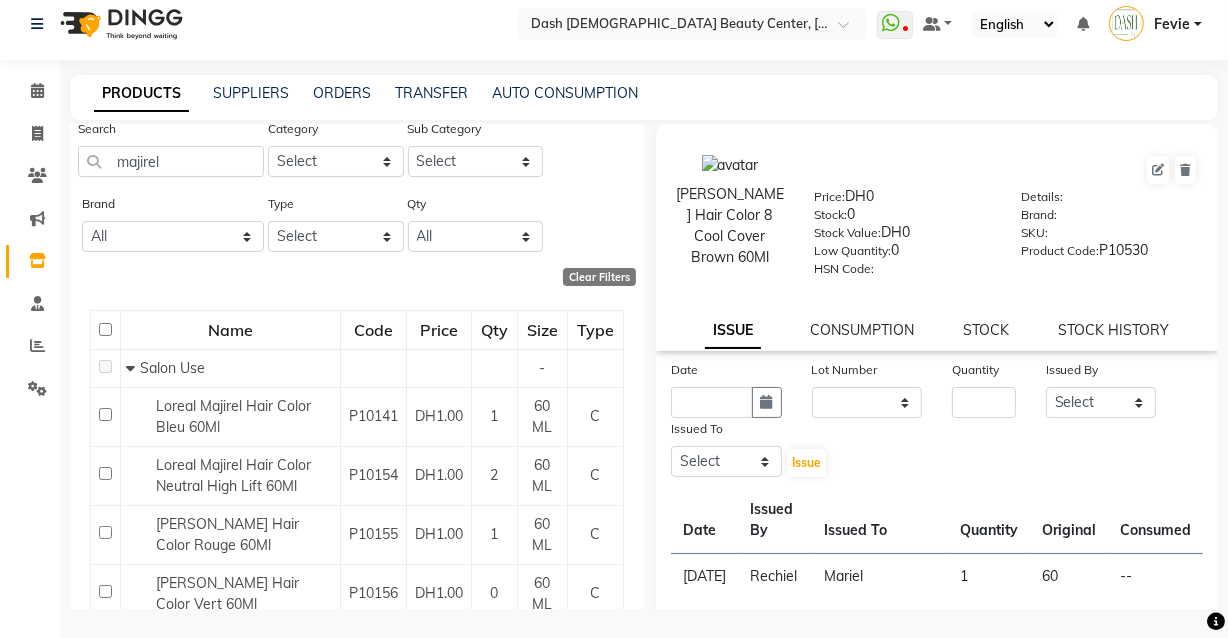 scroll, scrollTop: 0, scrollLeft: 0, axis: both 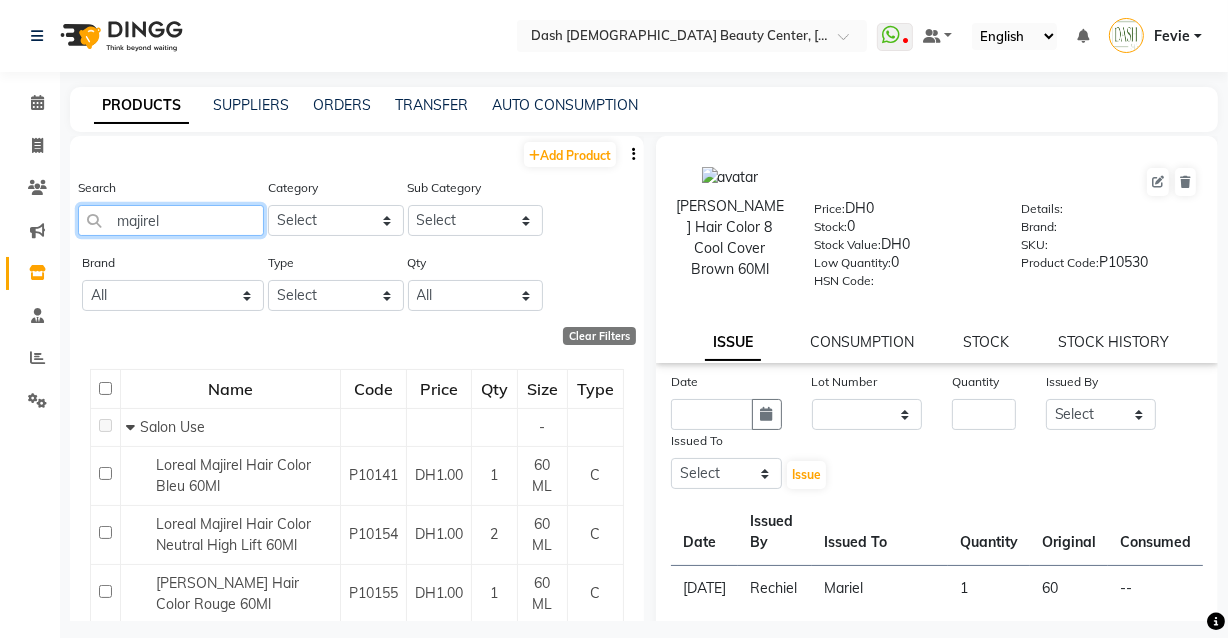 click on "majirel" 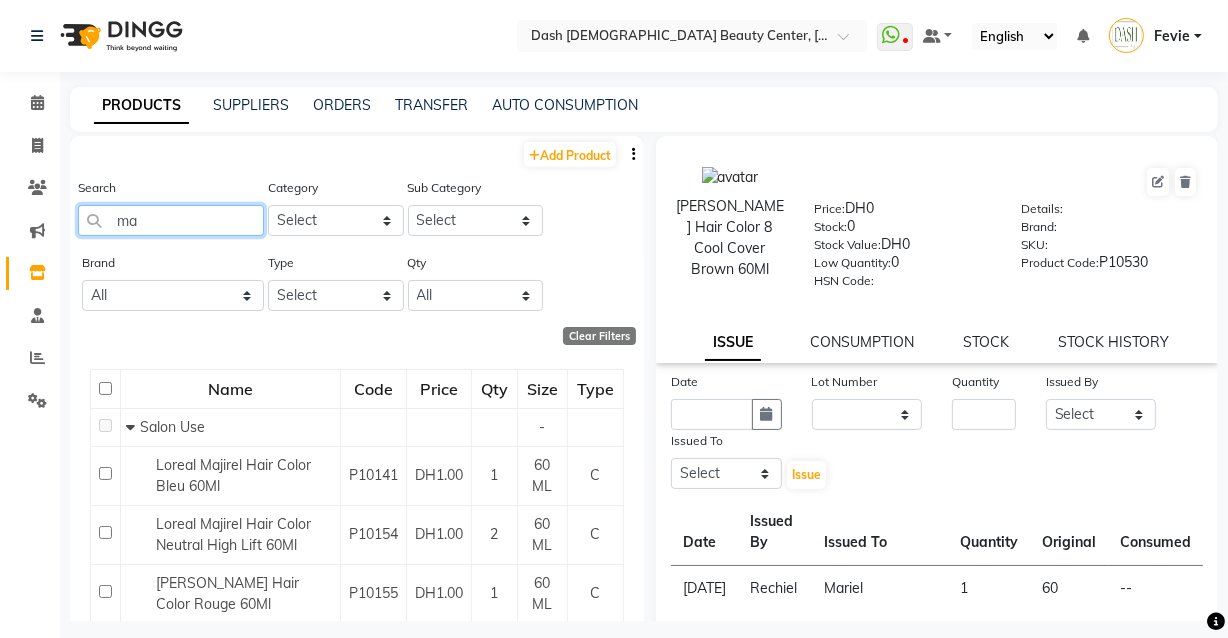 type on "m" 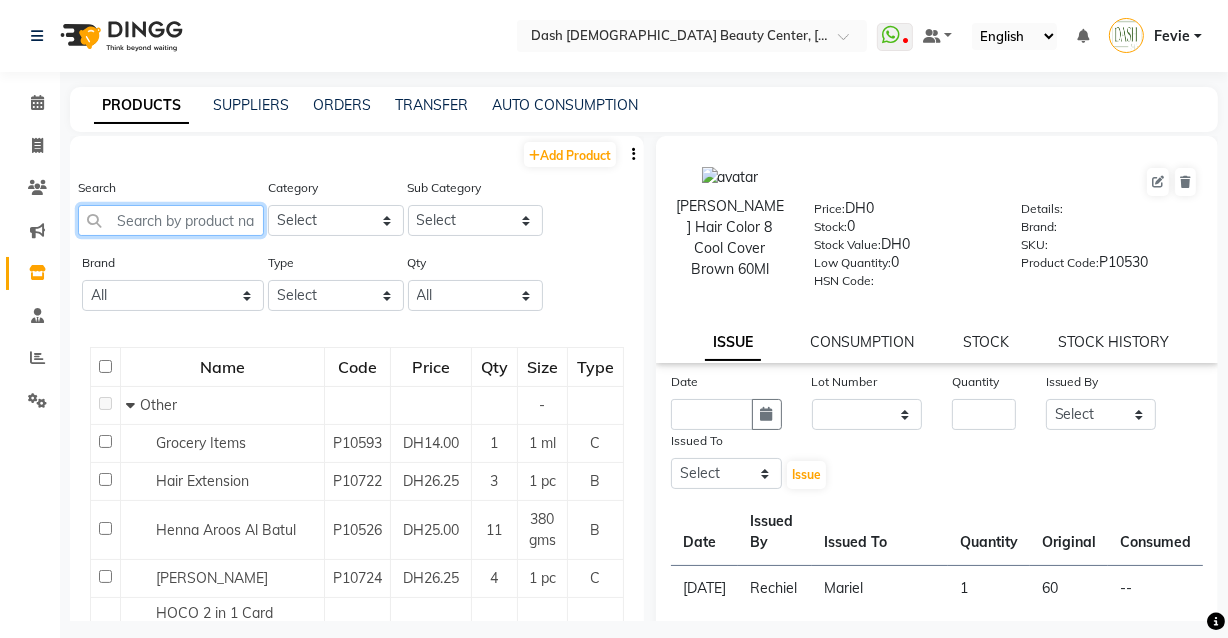 click 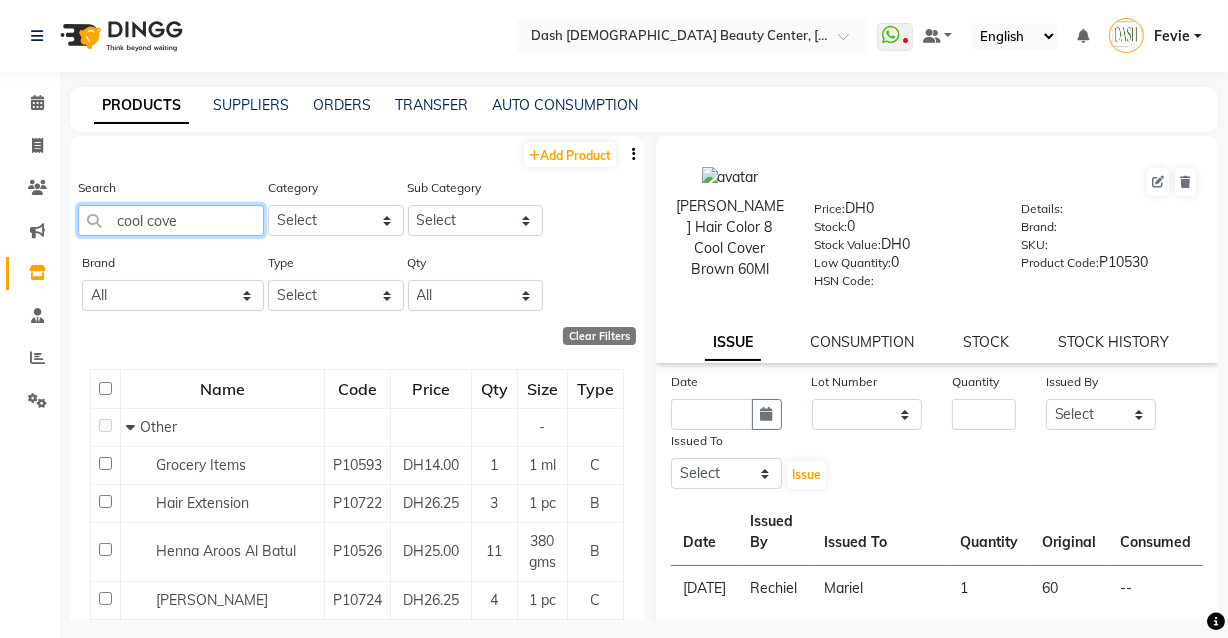 type on "cool cover" 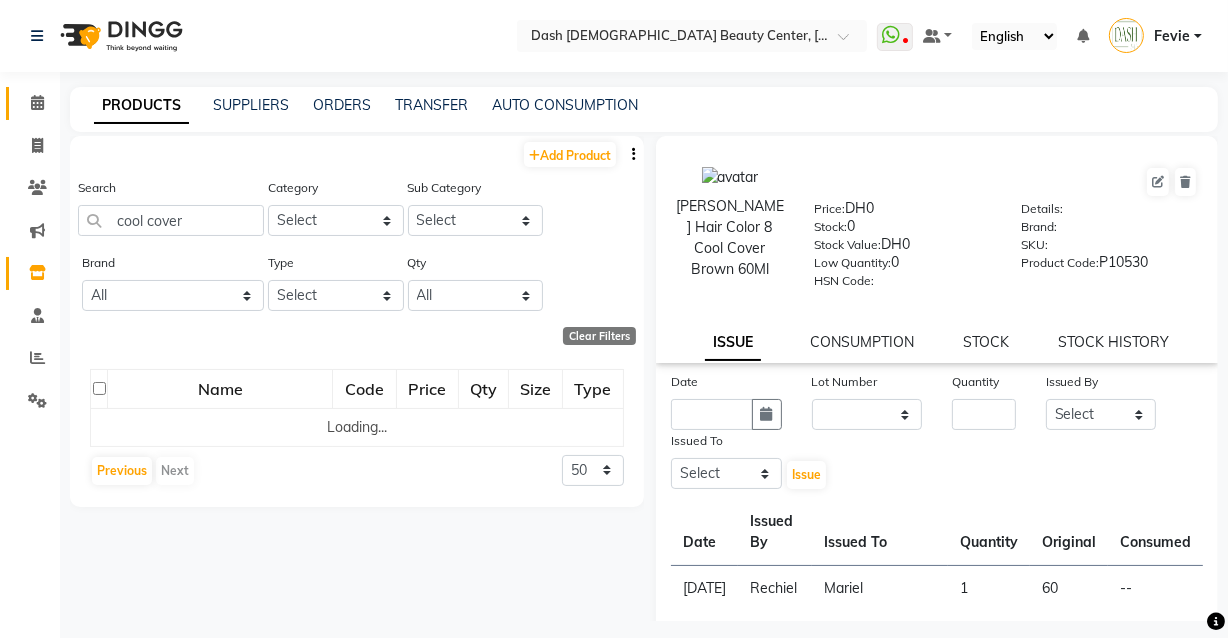 click on "Calendar" 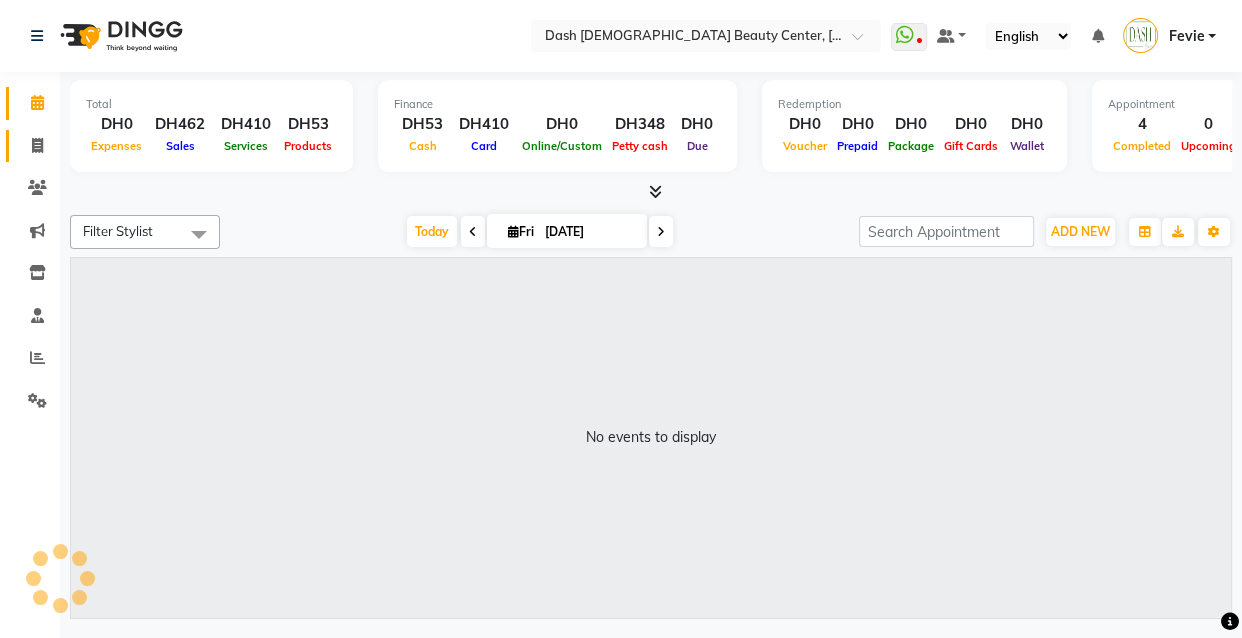 click 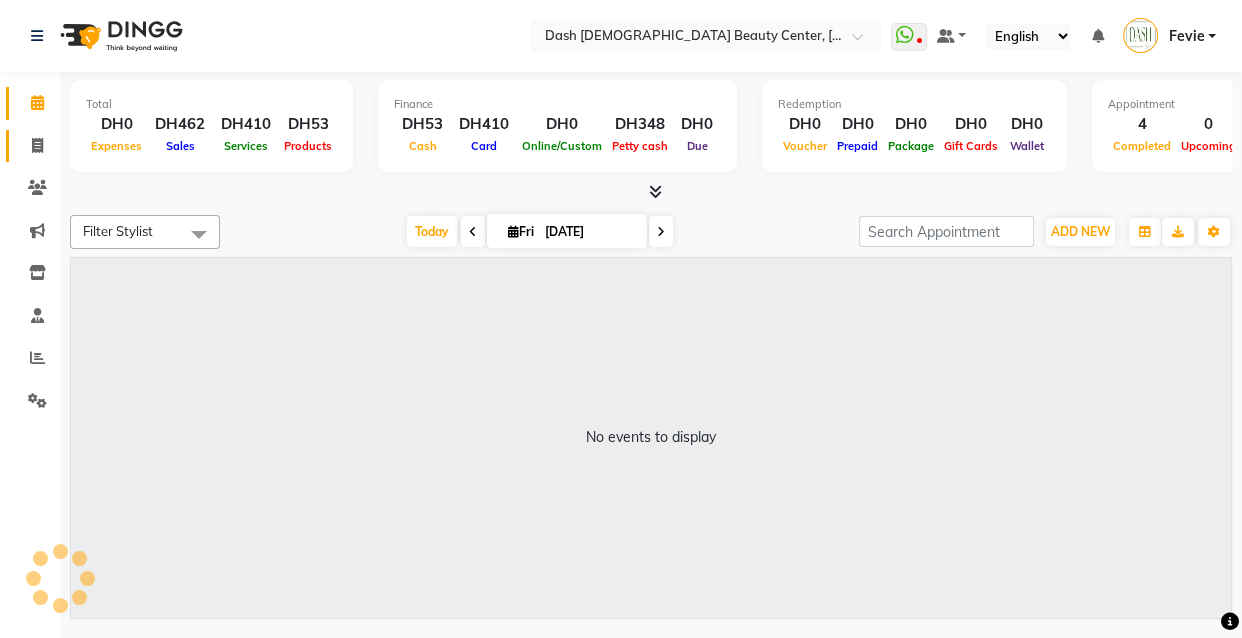 select on "service" 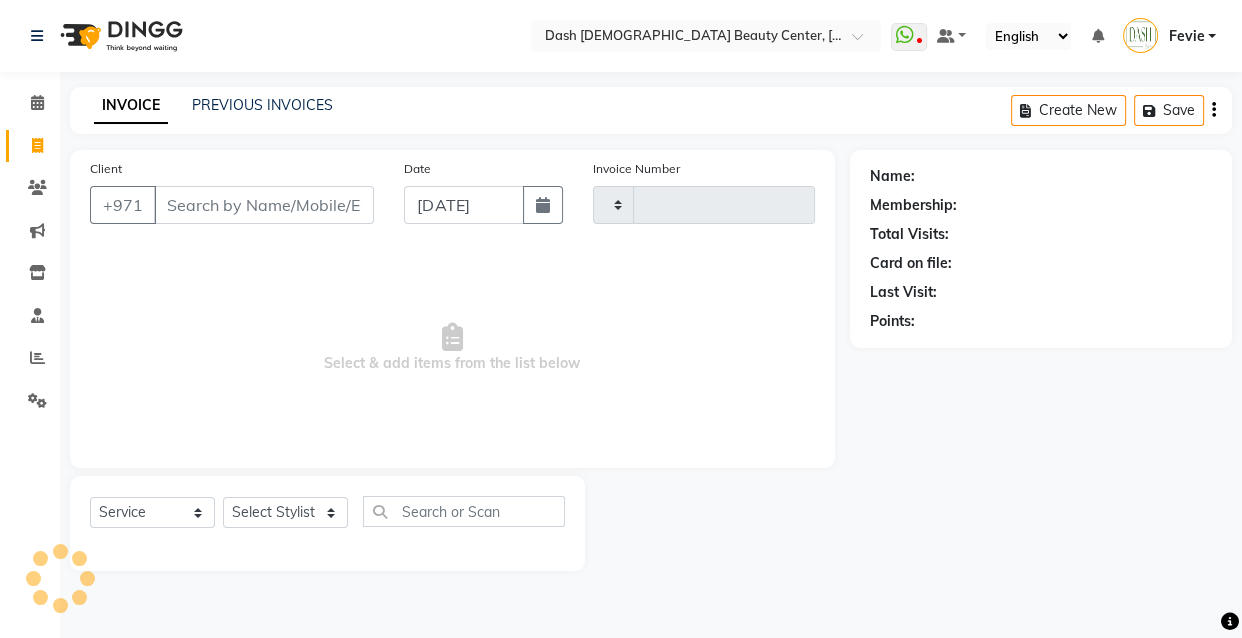 type on "1795" 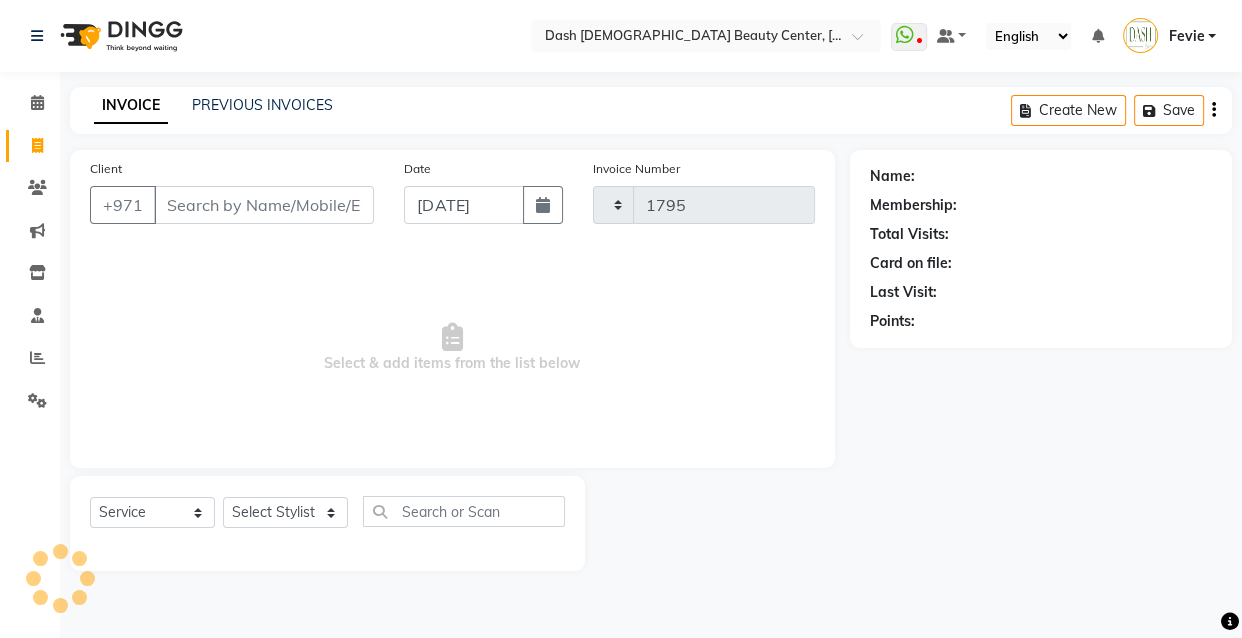 select on "8372" 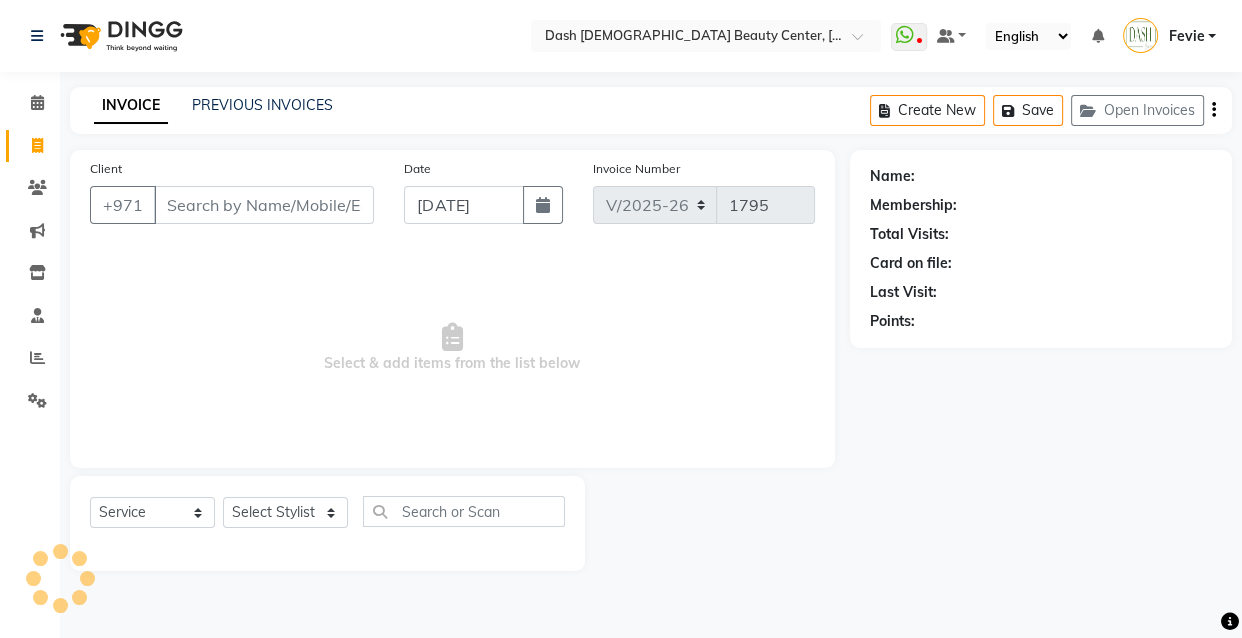 click on "Client" at bounding box center (264, 205) 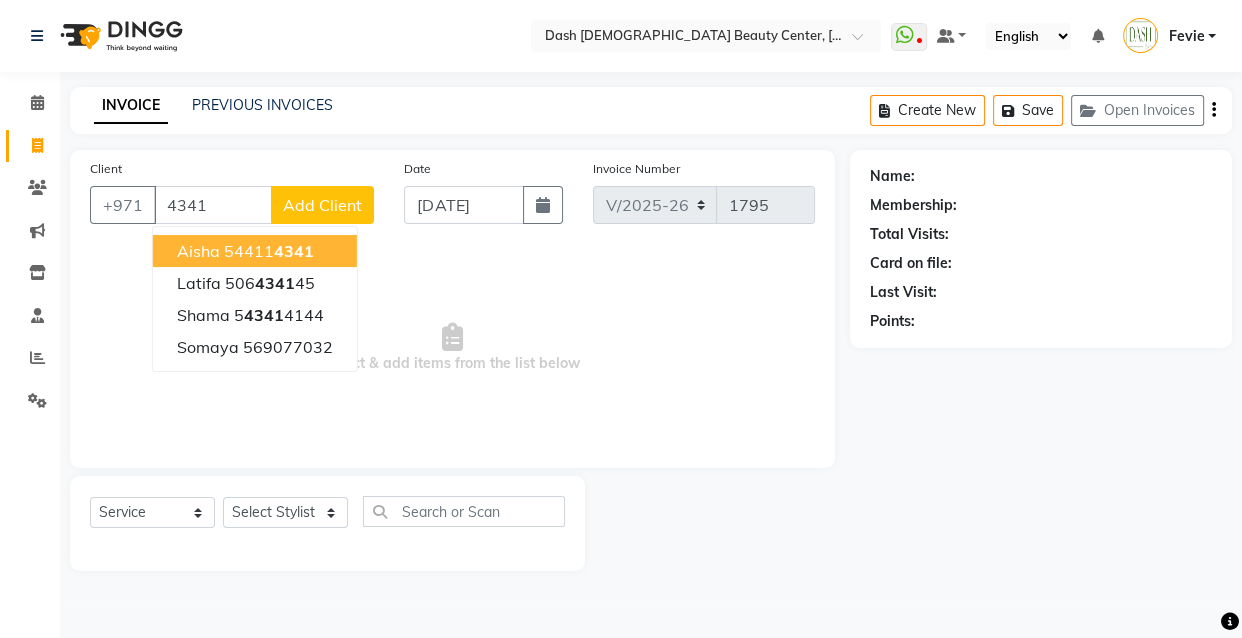 click on "4341" at bounding box center (294, 251) 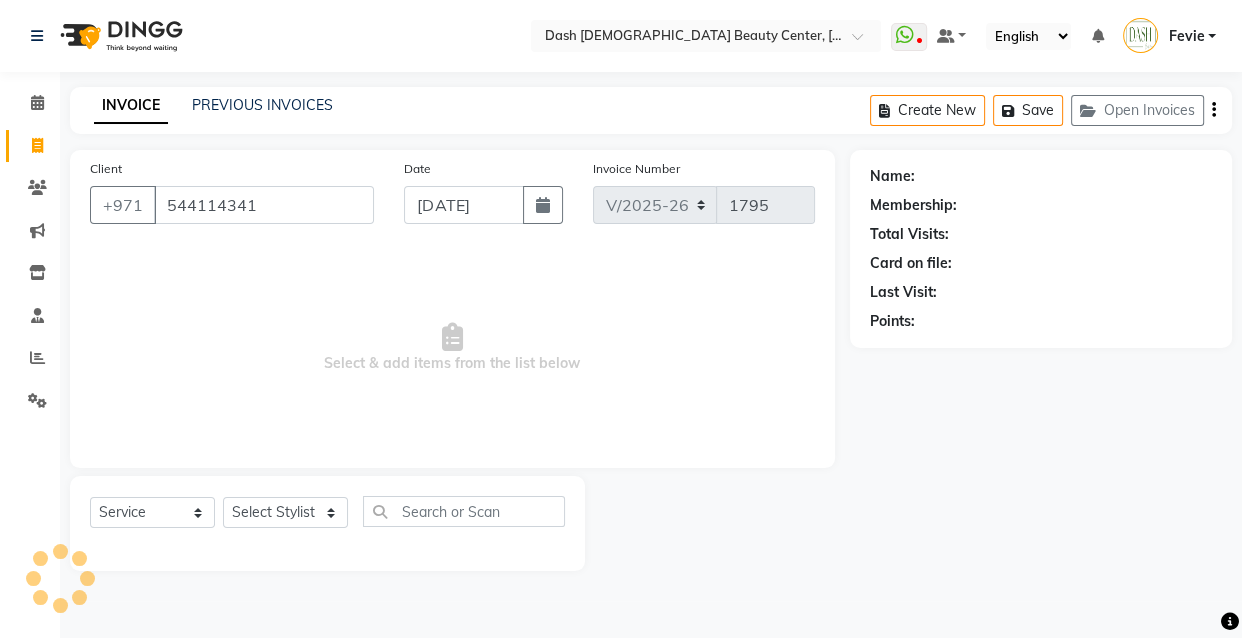 type on "544114341" 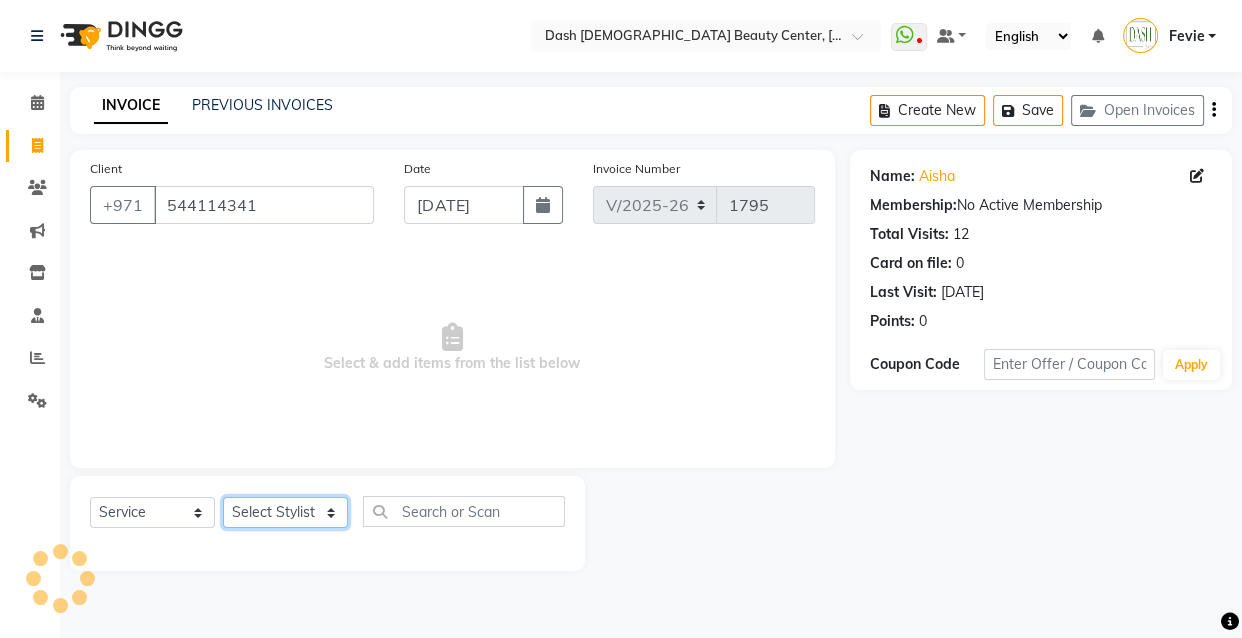 click on "Select Stylist [PERSON_NAME] [PERSON_NAME] [PERSON_NAME] [PERSON_NAME] [PERSON_NAME] [PERSON_NAME] [PERSON_NAME] [PERSON_NAME] May [PERSON_NAME] (Cafe) Nabasirye (Cafe) [PERSON_NAME] [PERSON_NAME] Owner Peace Rechiel [PERSON_NAME] [PERSON_NAME]" 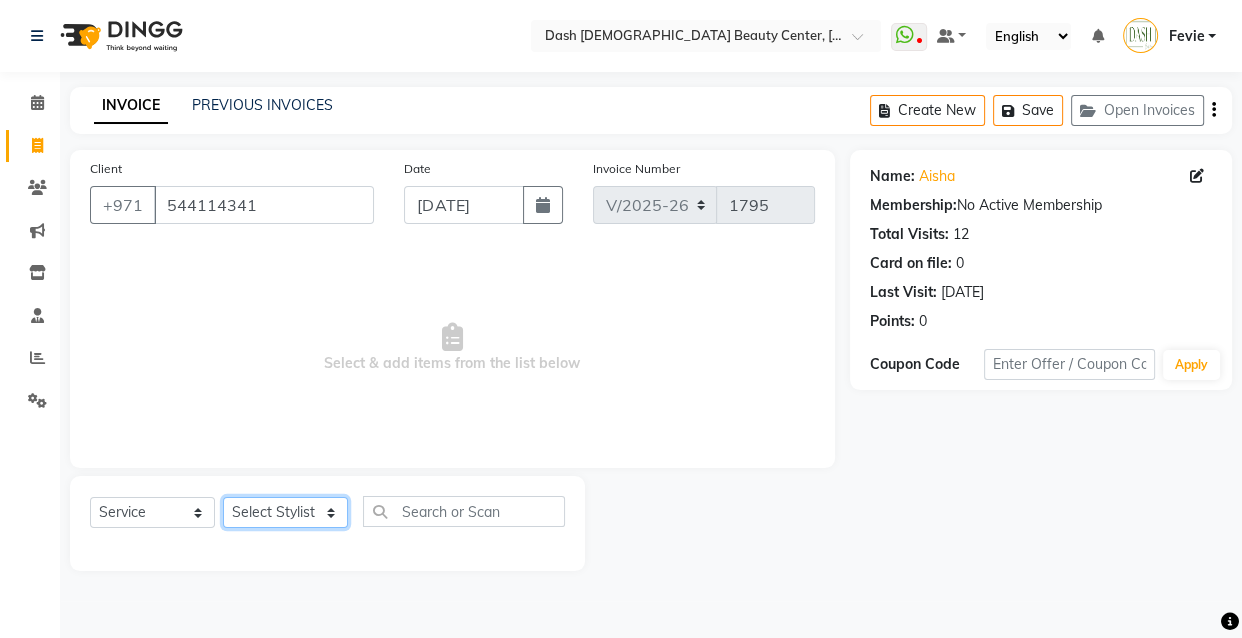 select on "81113" 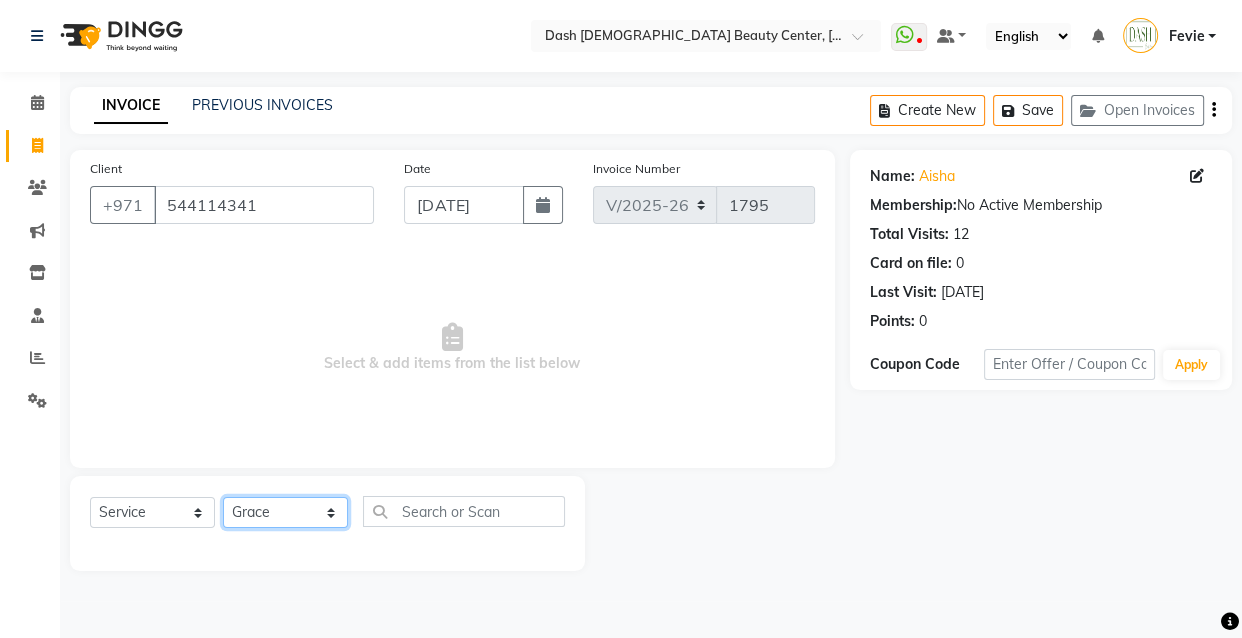click on "Select Stylist [PERSON_NAME] [PERSON_NAME] [PERSON_NAME] [PERSON_NAME] [PERSON_NAME] [PERSON_NAME] [PERSON_NAME] [PERSON_NAME] May [PERSON_NAME] (Cafe) Nabasirye (Cafe) [PERSON_NAME] [PERSON_NAME] Owner Peace Rechiel [PERSON_NAME] [PERSON_NAME]" 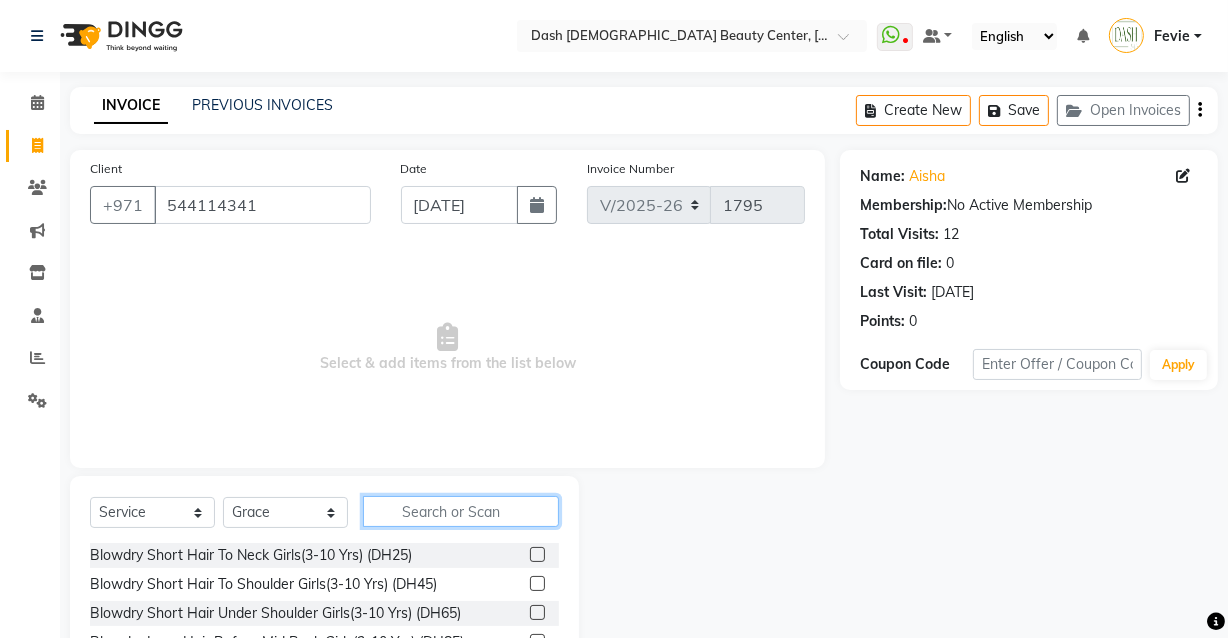click 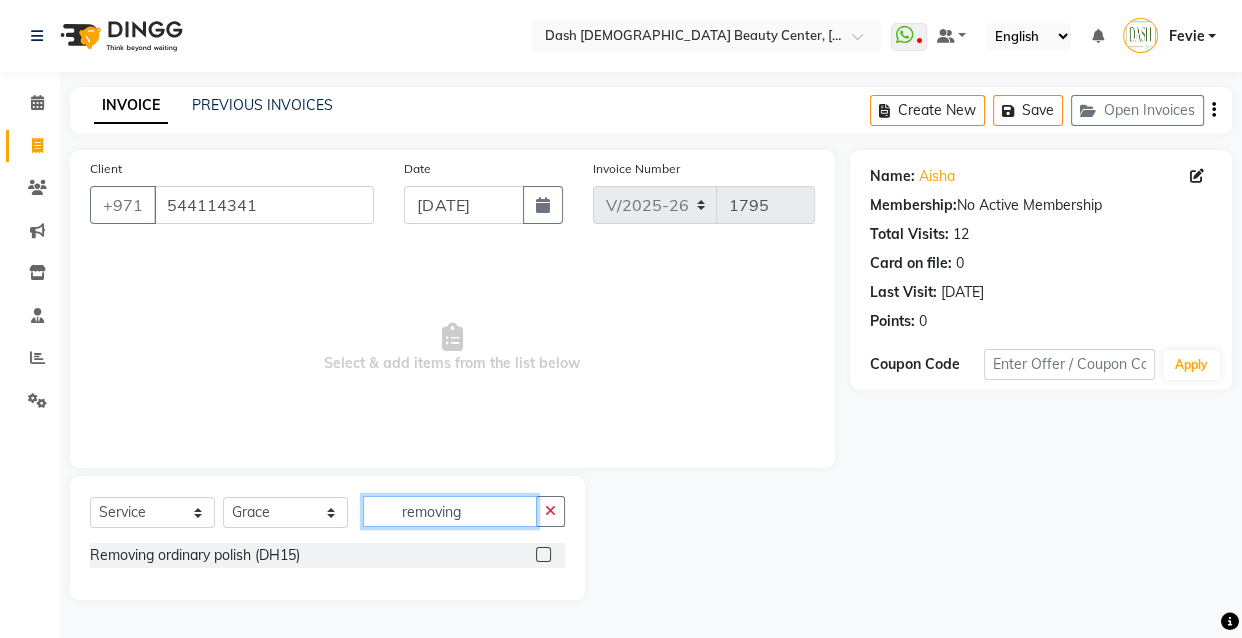 type on "removing" 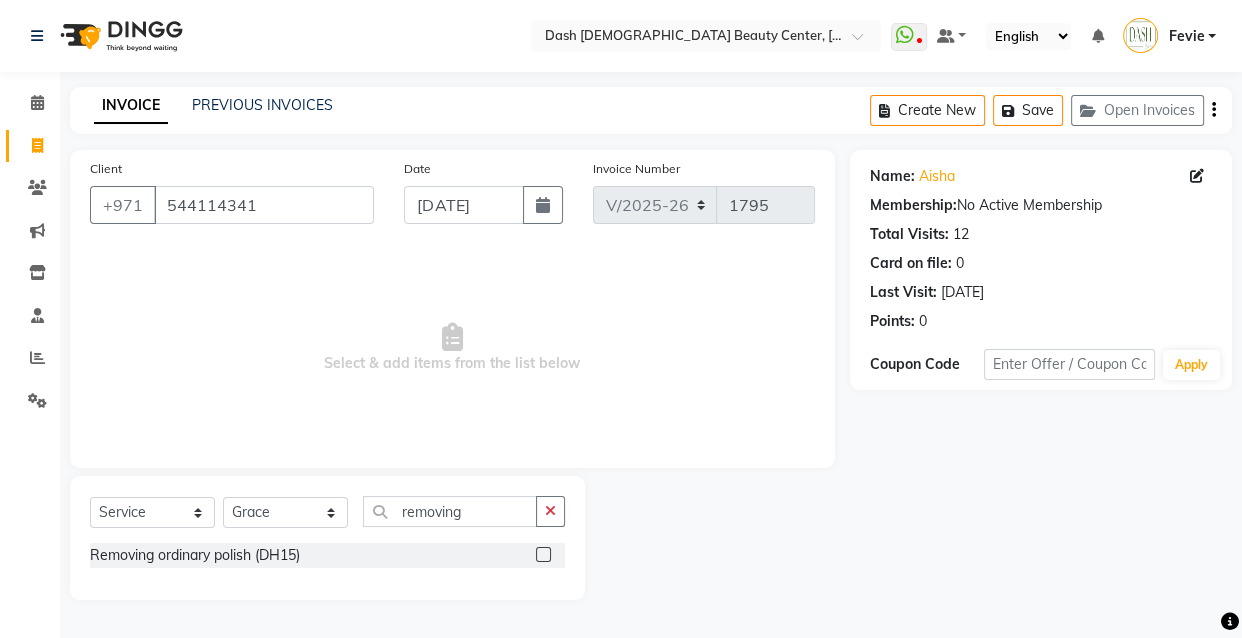 click 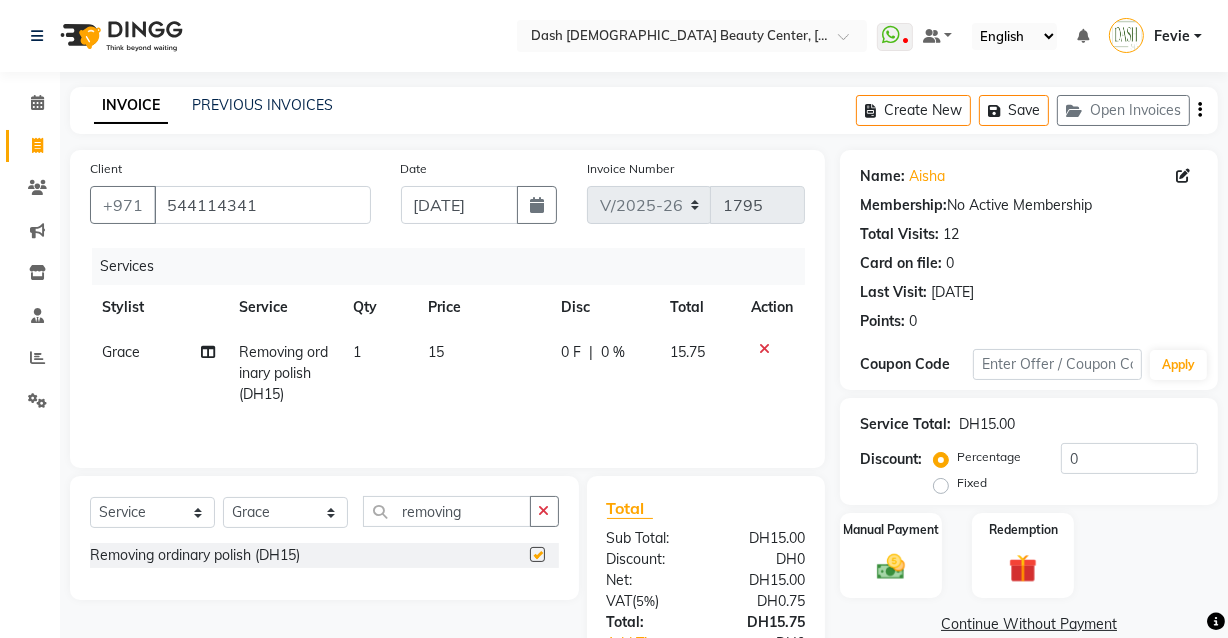 checkbox on "false" 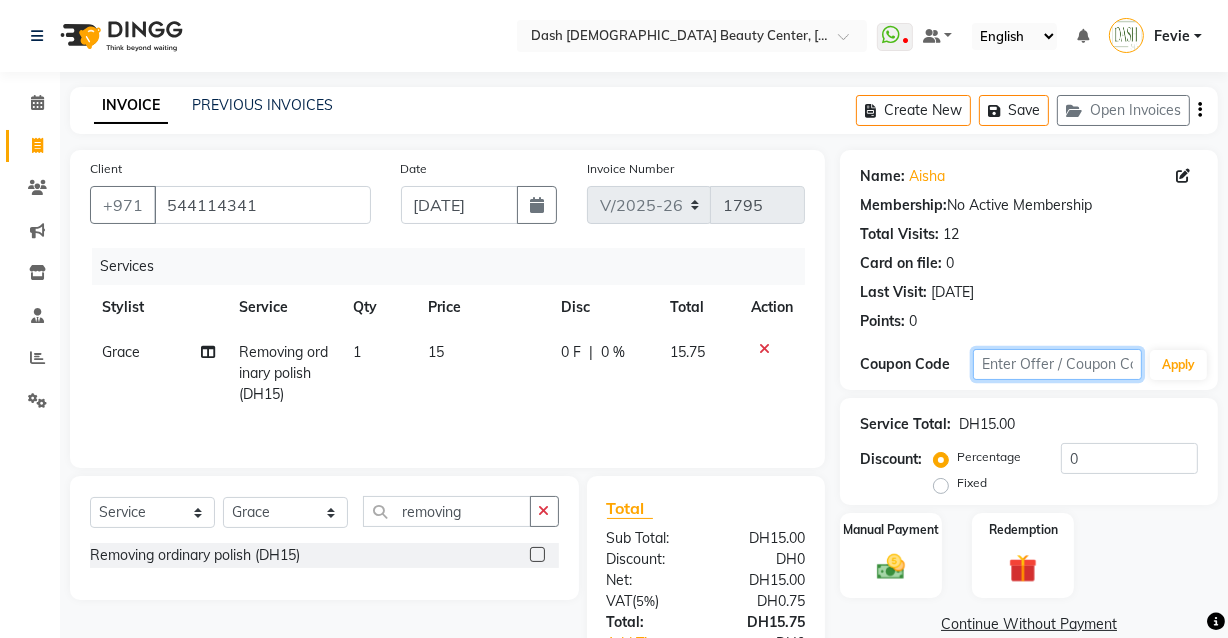 click 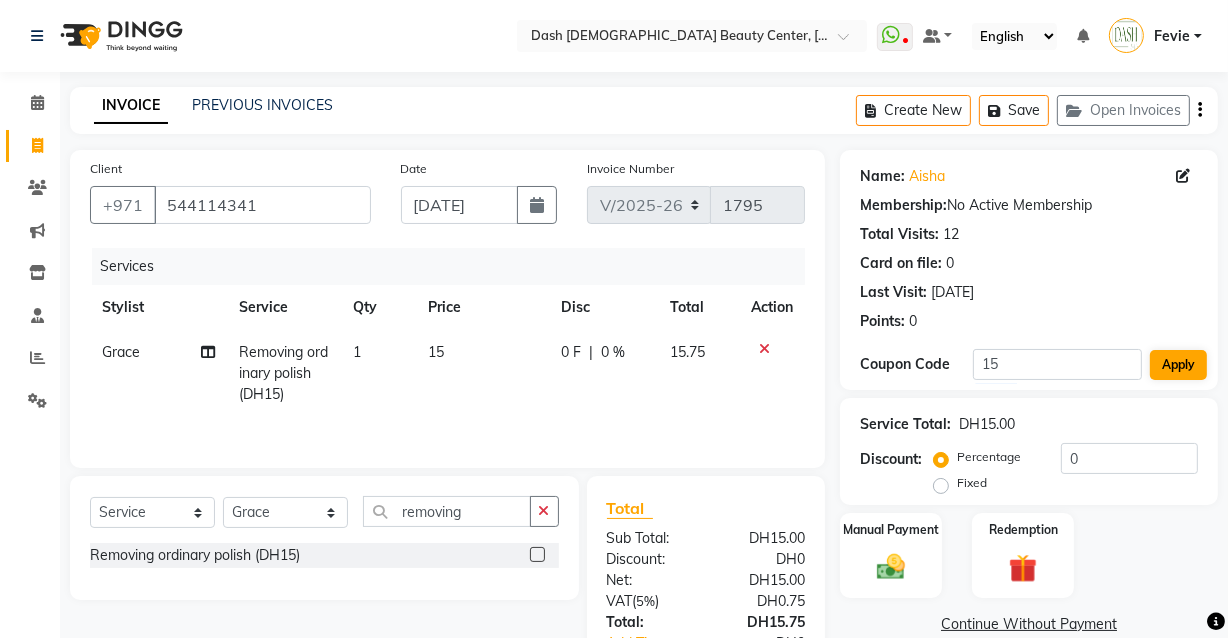 click on "Apply" 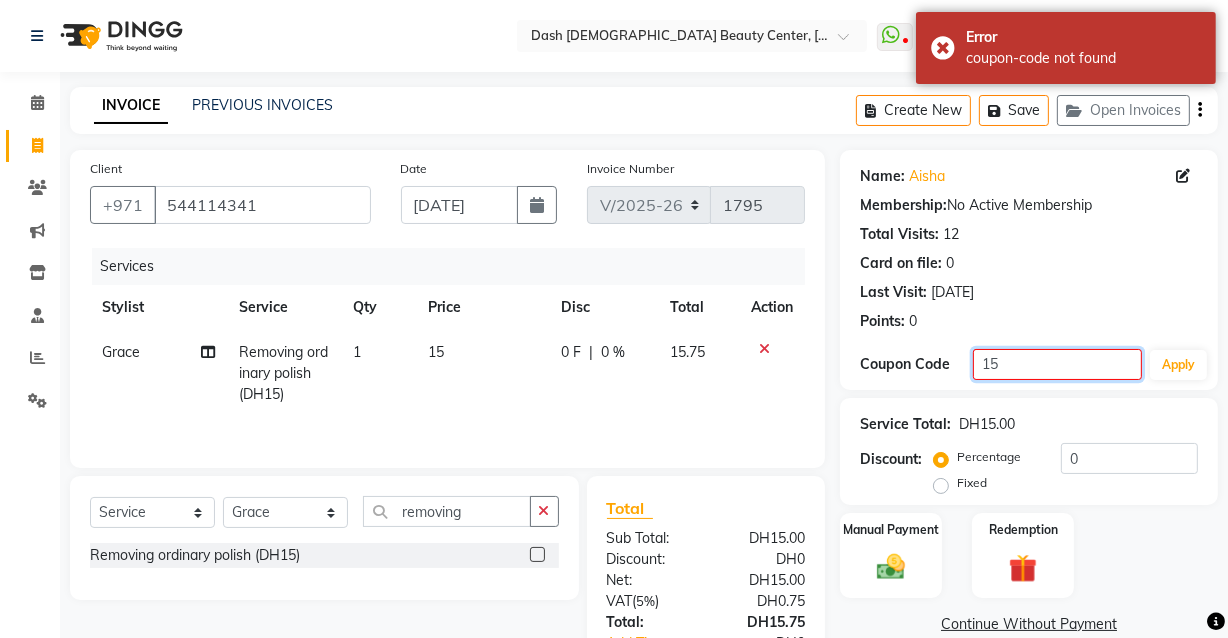click on "15" 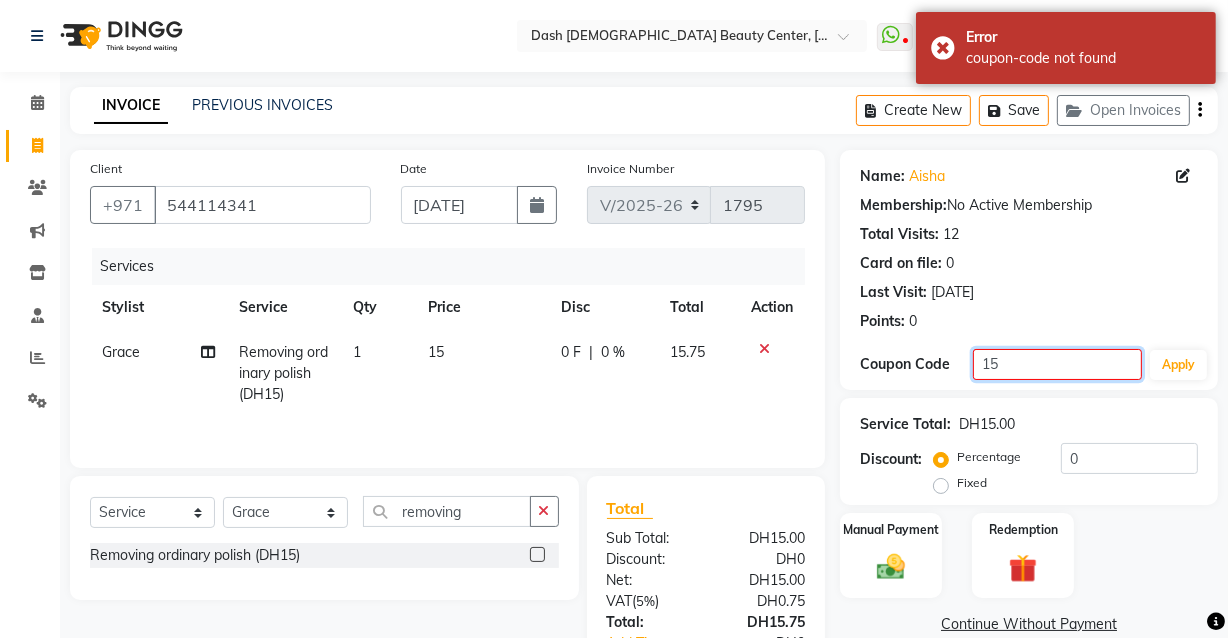 type on "1" 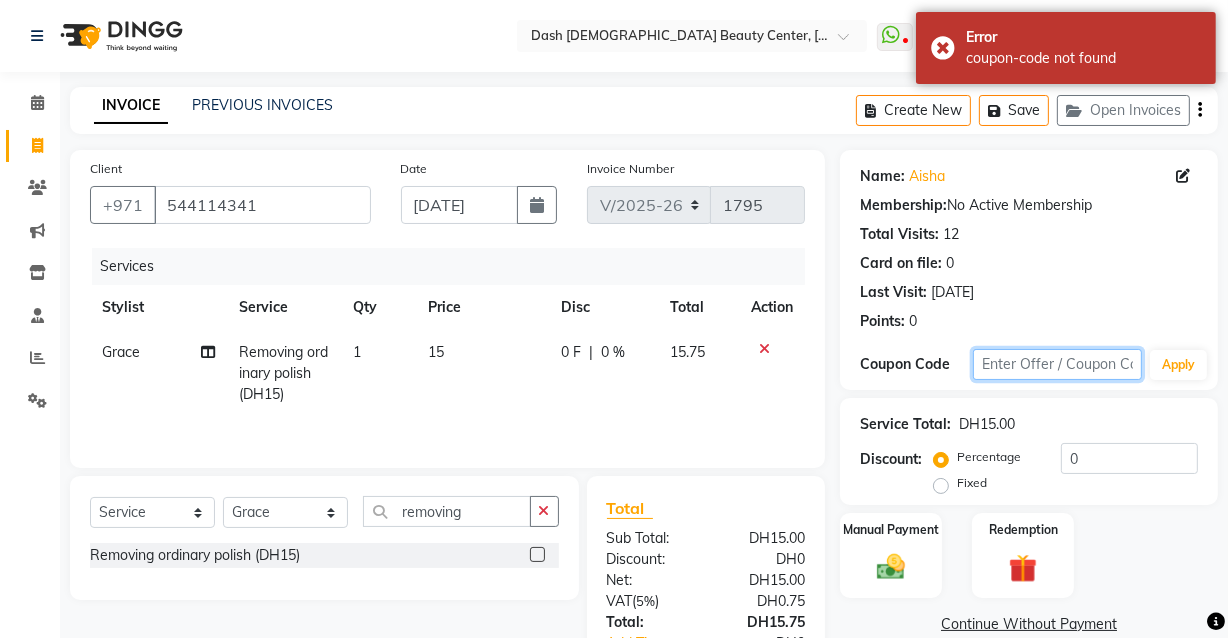 type 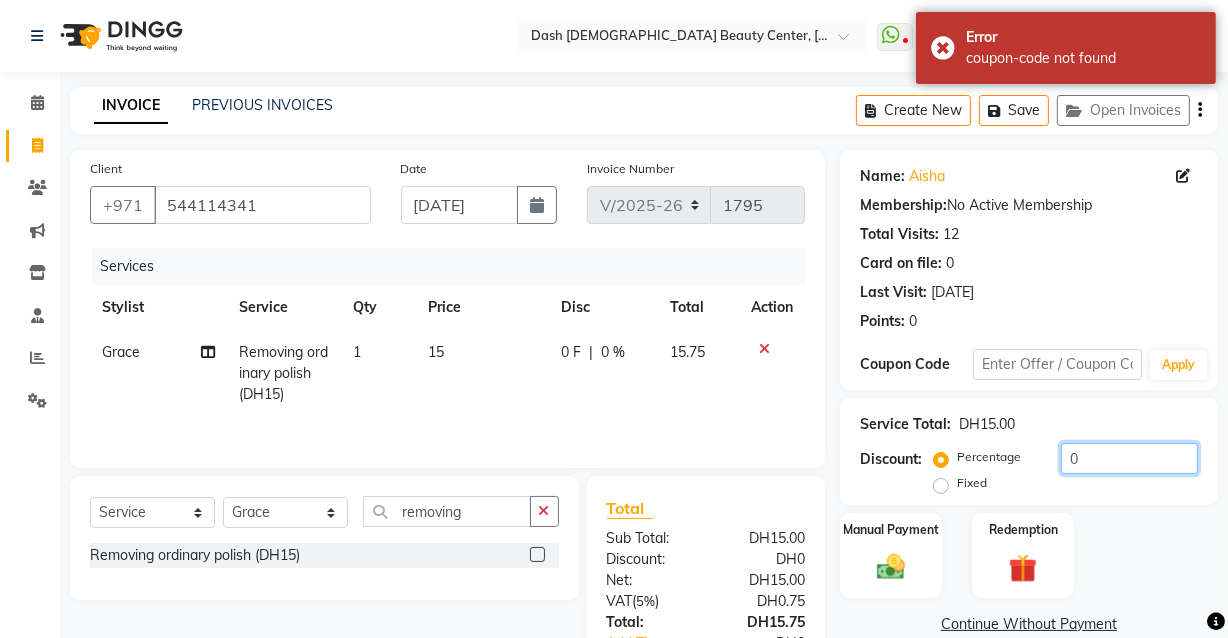 click on "0" 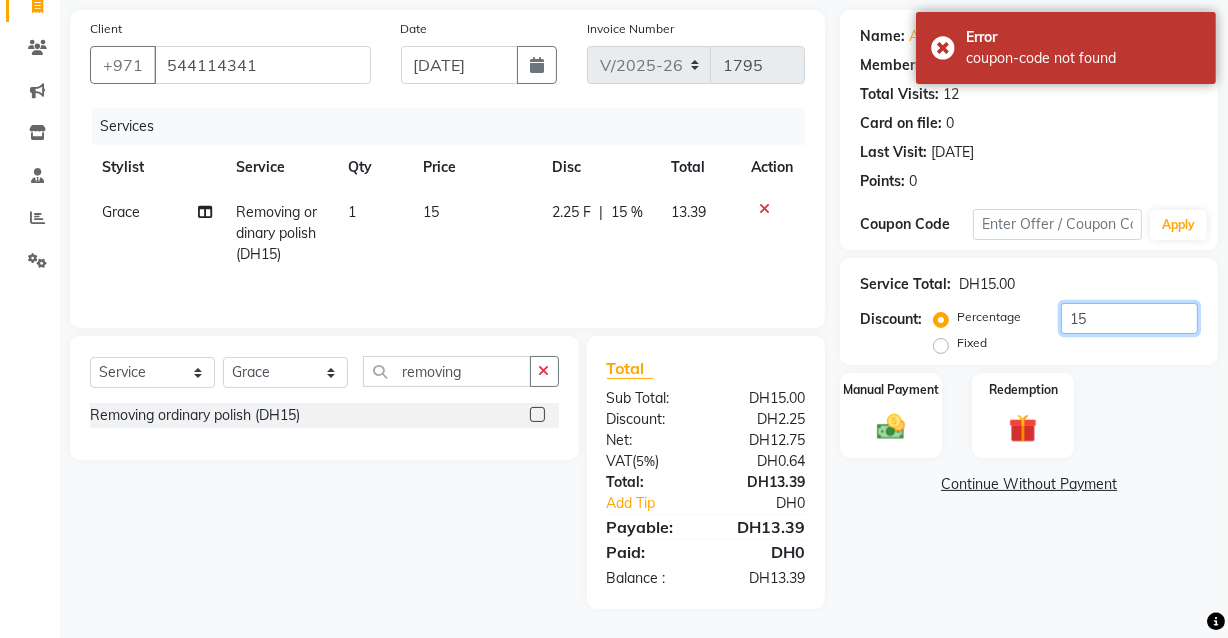 scroll, scrollTop: 141, scrollLeft: 0, axis: vertical 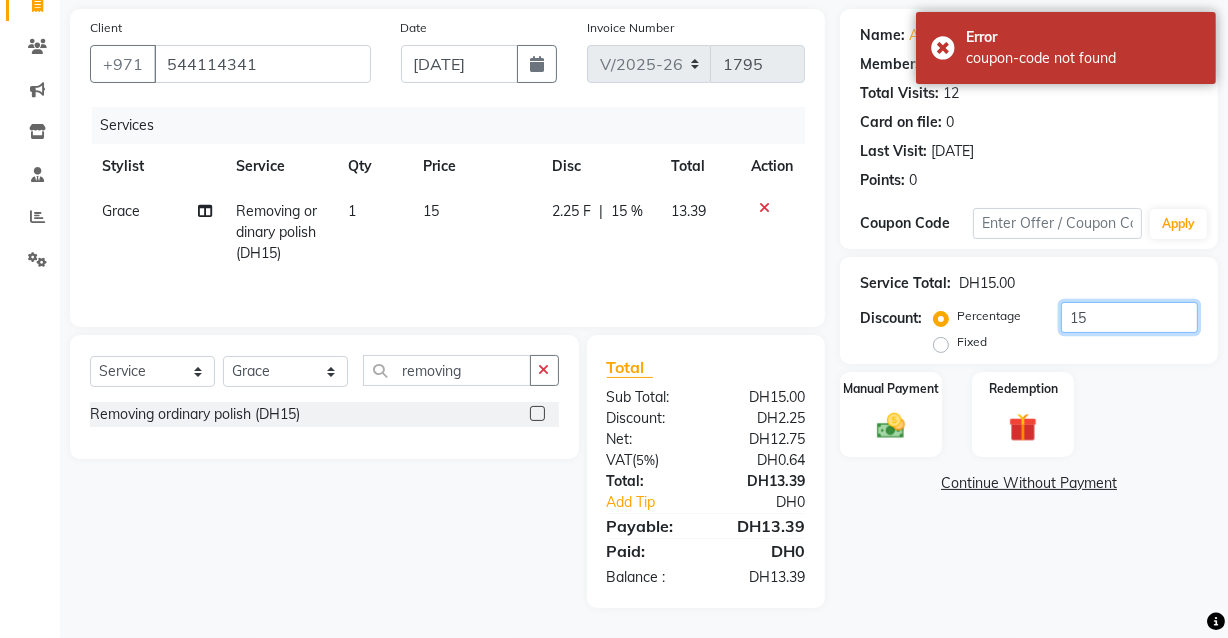 type on "15" 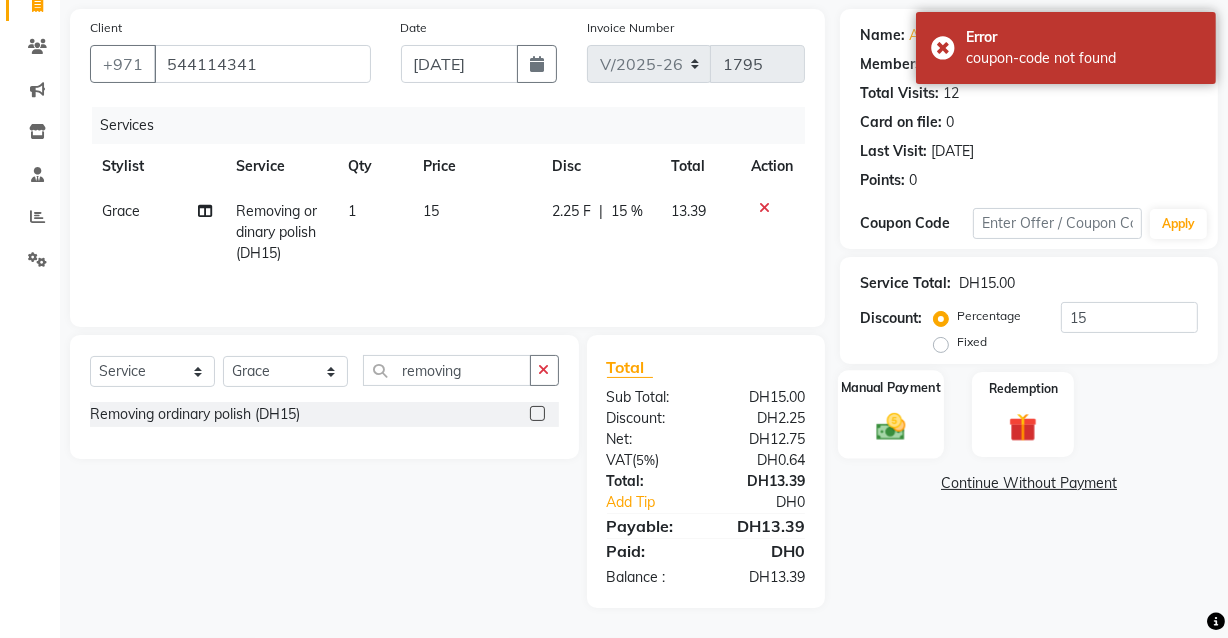 click 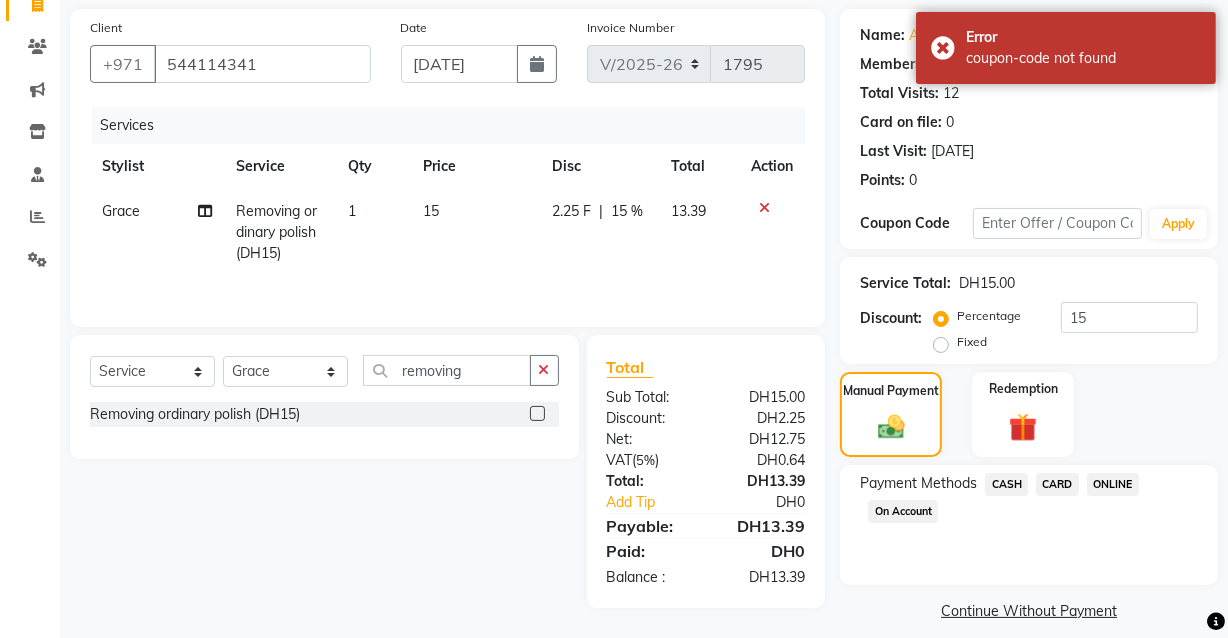click on "CARD" 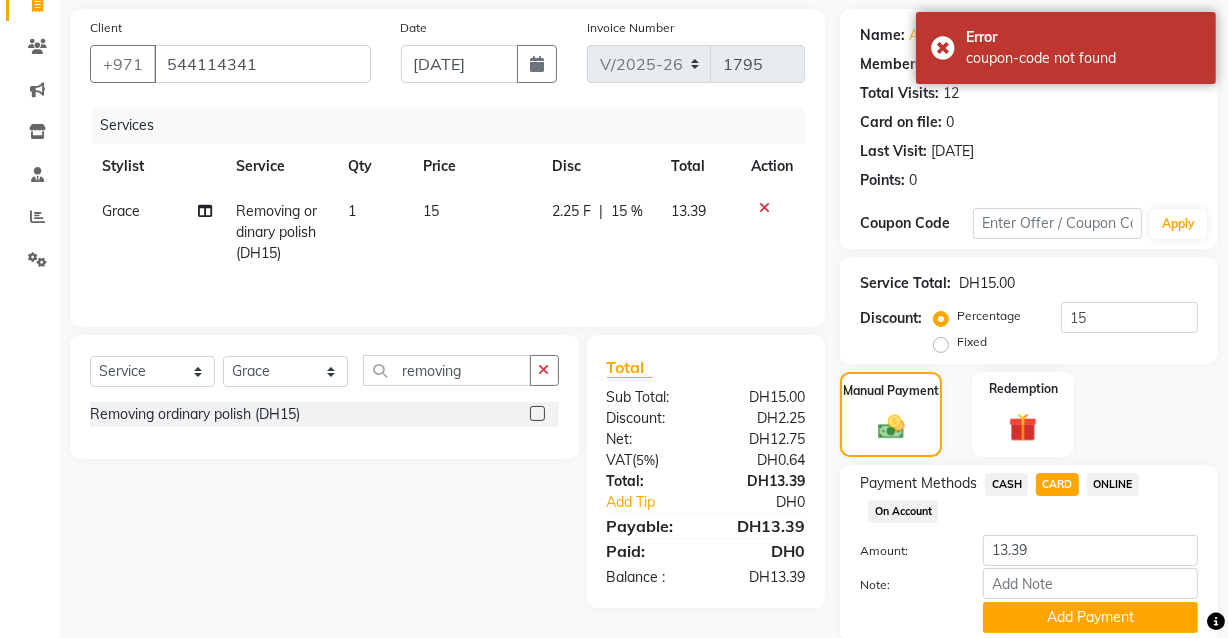 scroll, scrollTop: 214, scrollLeft: 0, axis: vertical 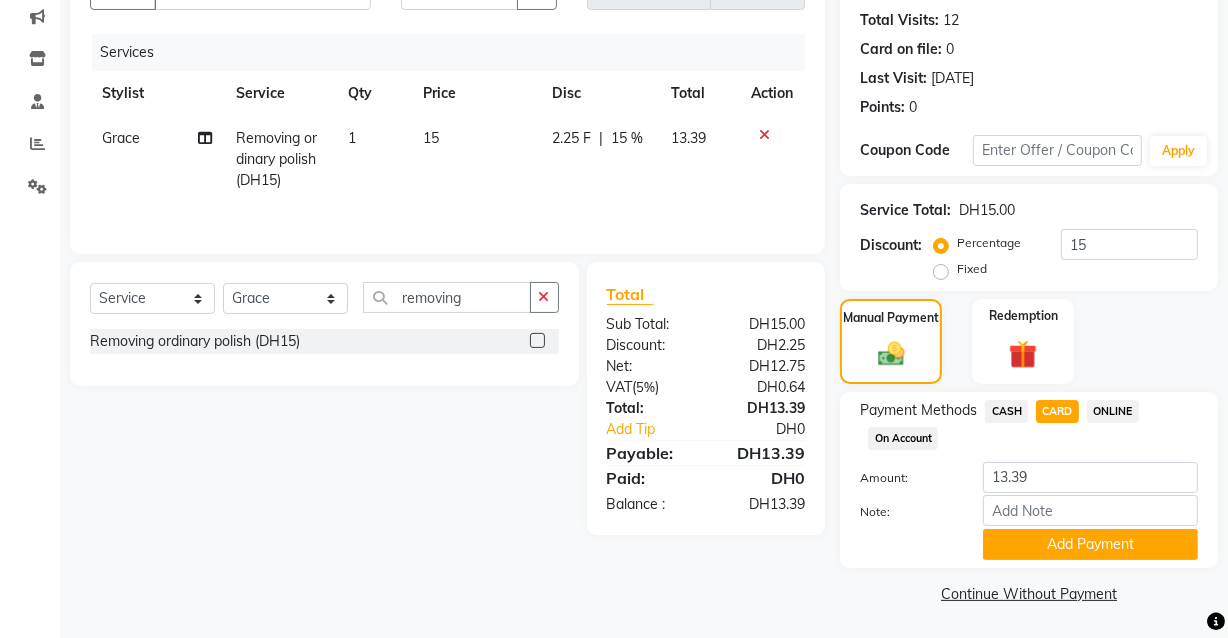 click on "Continue Without Payment" 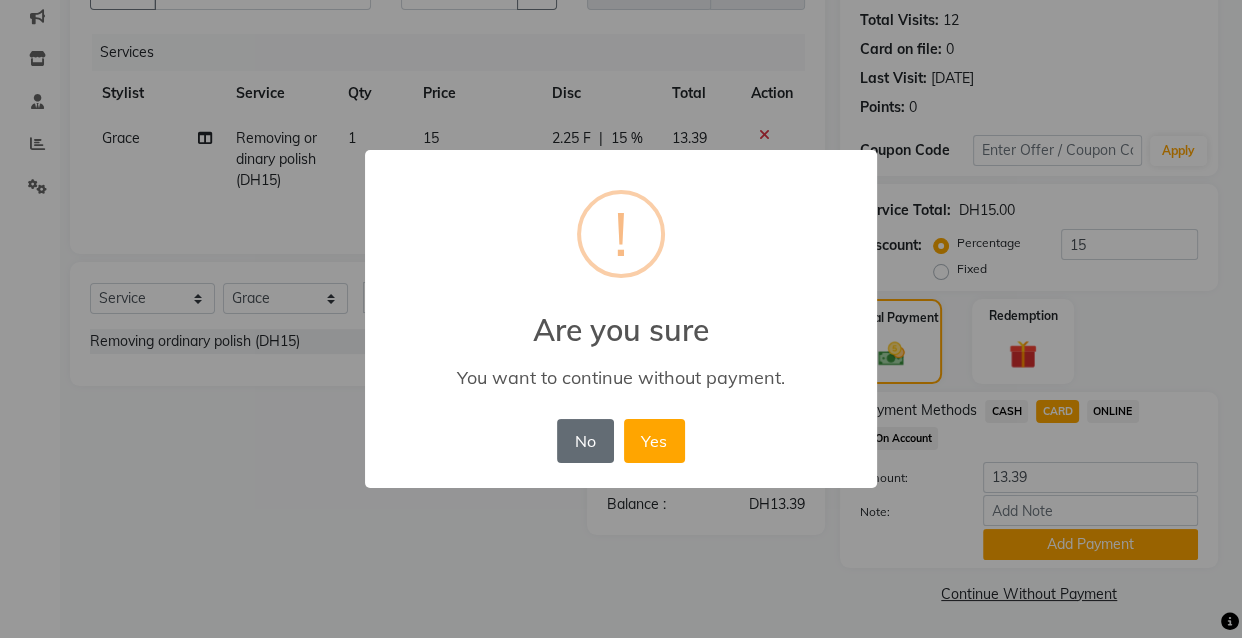 click on "No" at bounding box center [585, 441] 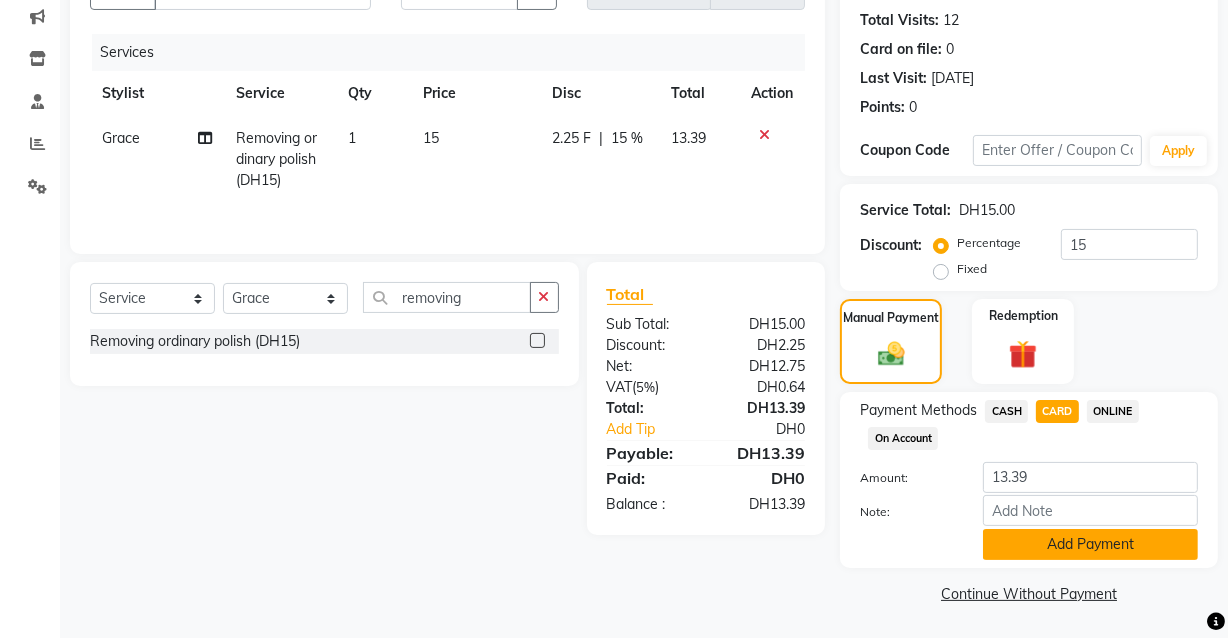 click on "Add Payment" 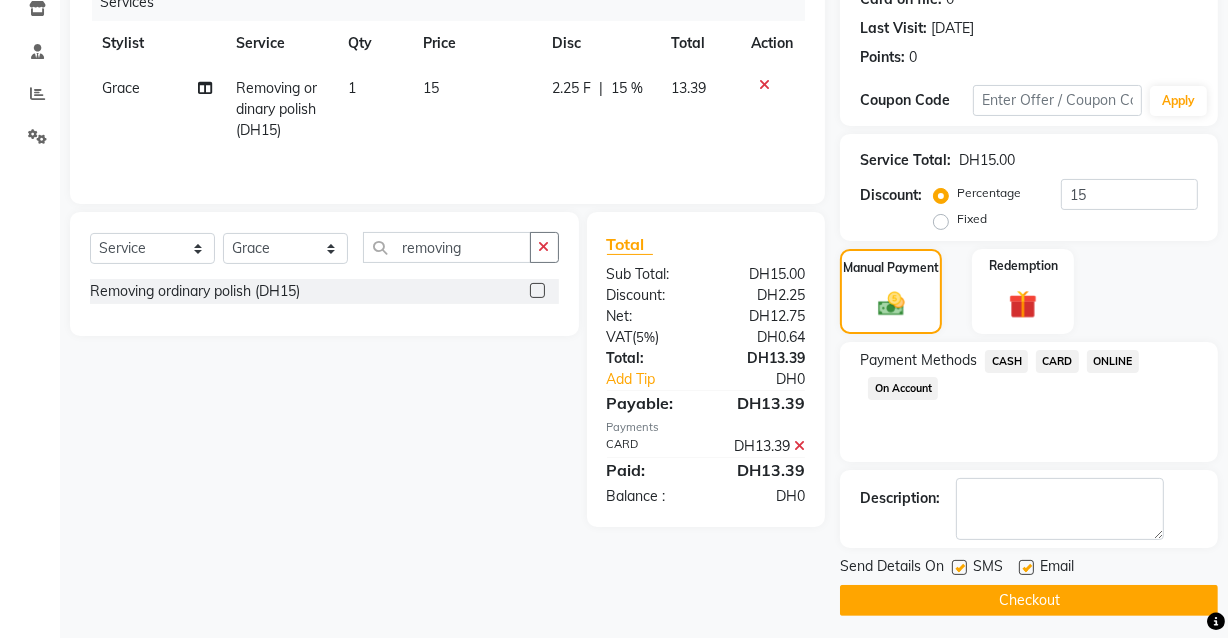 scroll, scrollTop: 270, scrollLeft: 0, axis: vertical 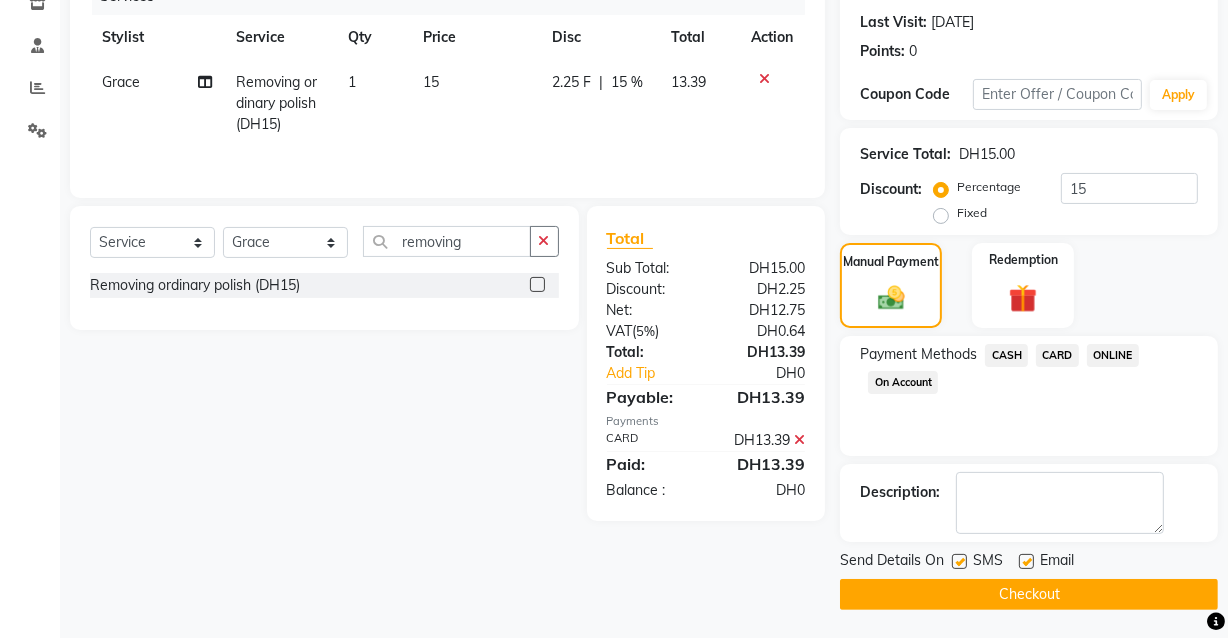 click on "Checkout" 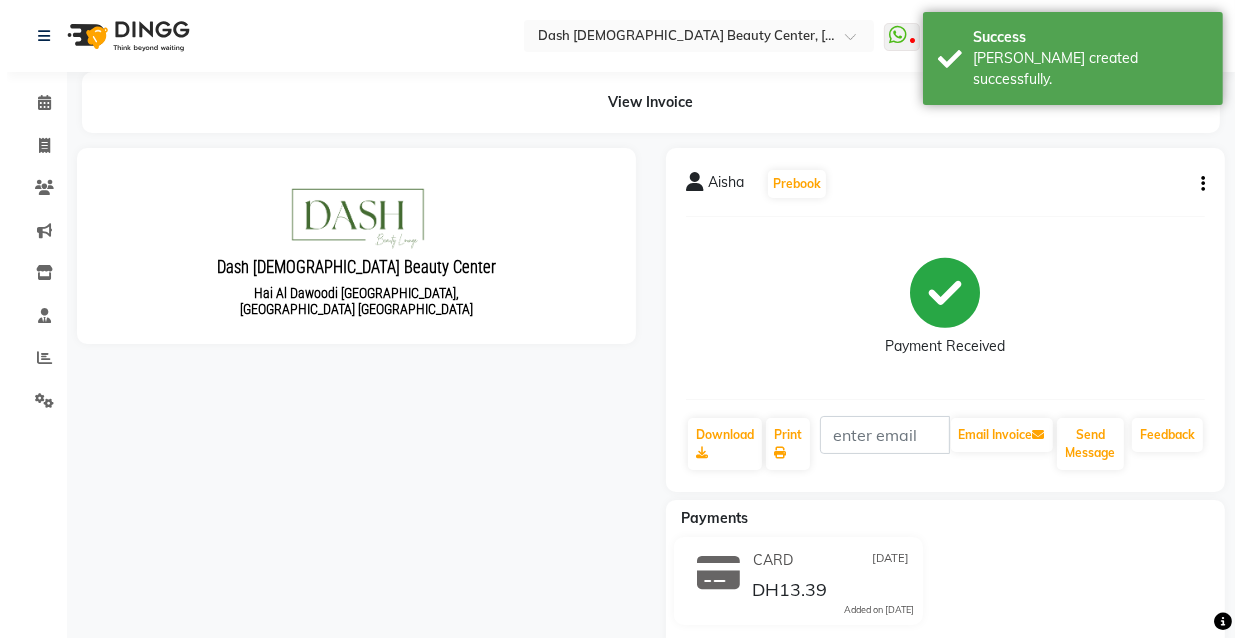 scroll, scrollTop: 0, scrollLeft: 0, axis: both 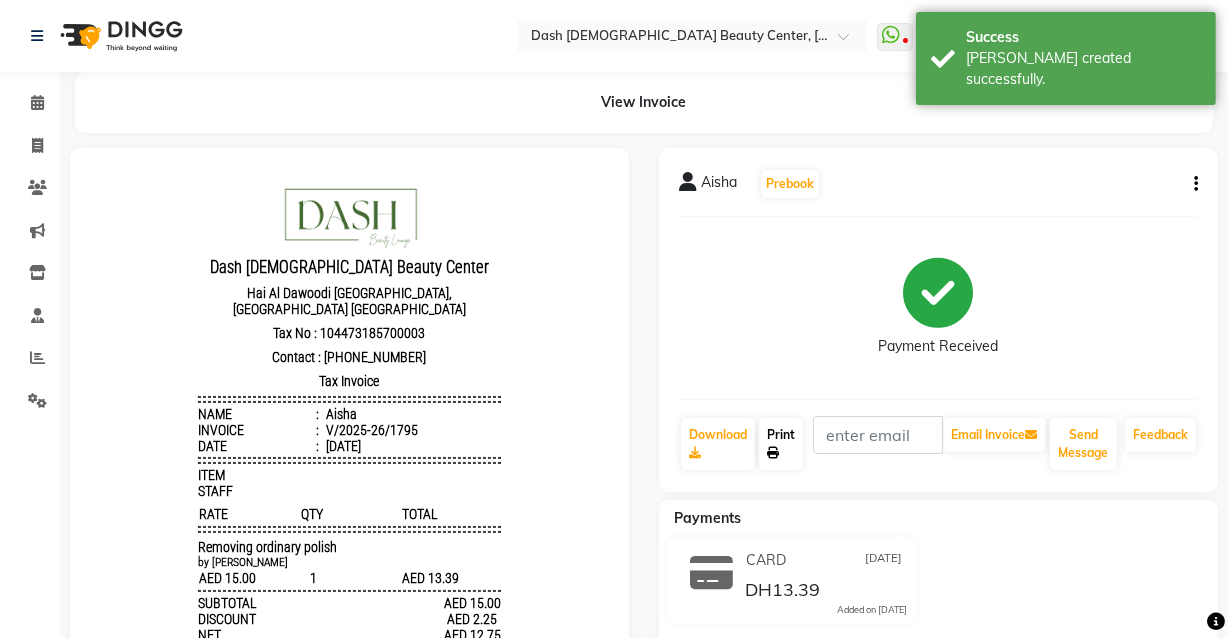 click on "Print" 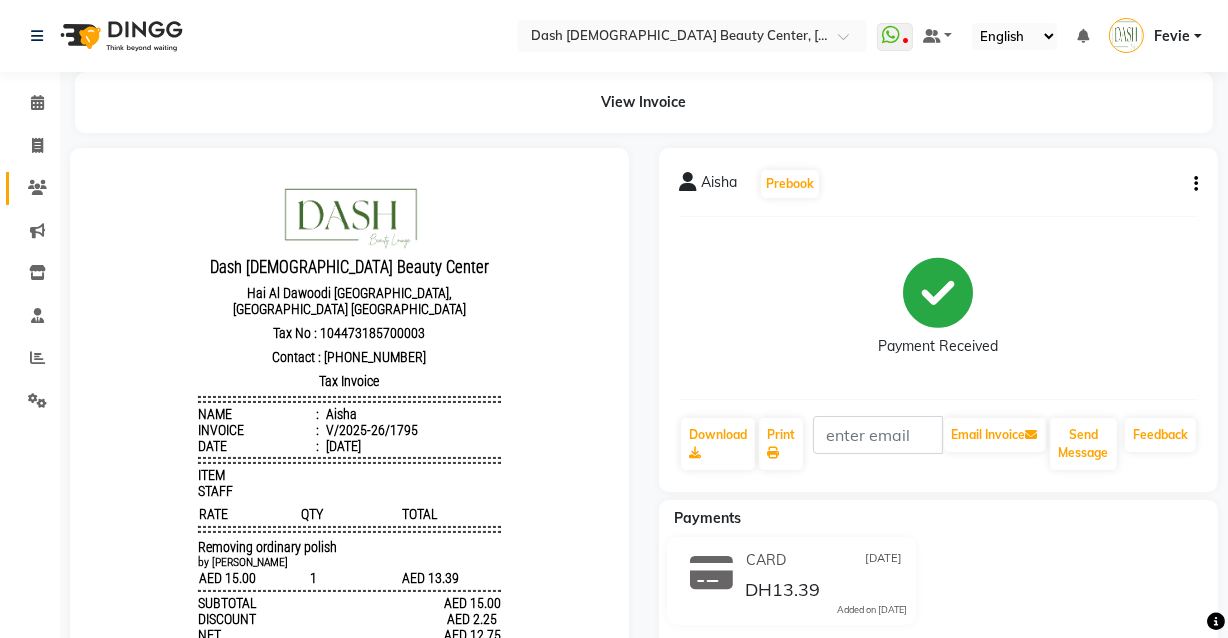 click 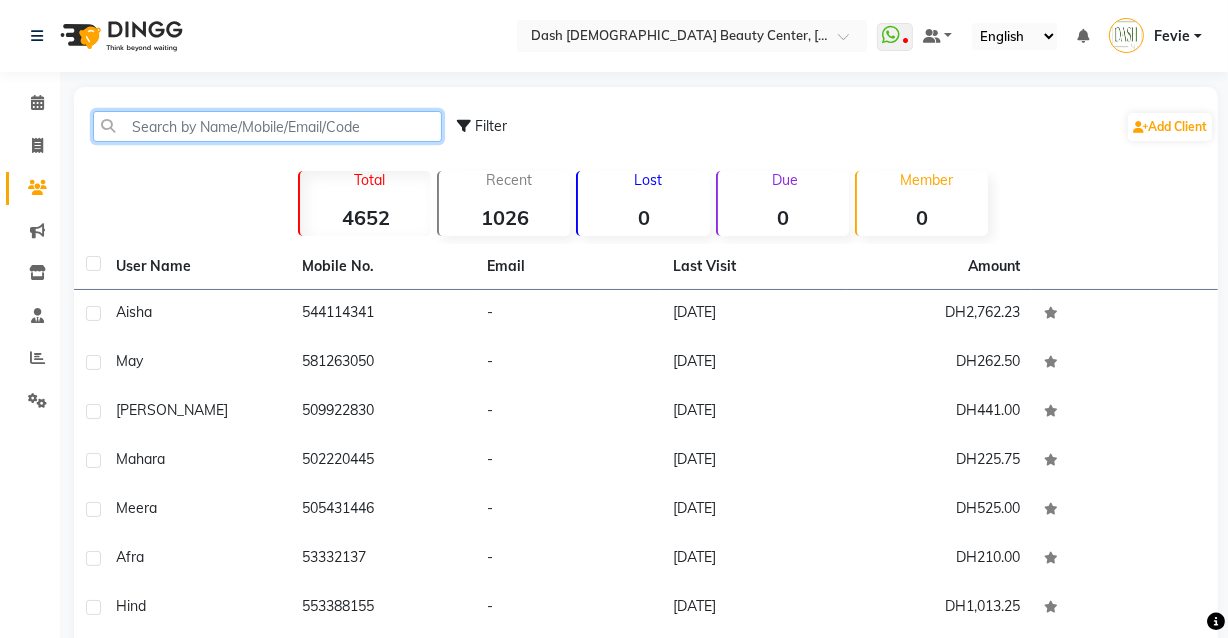 click 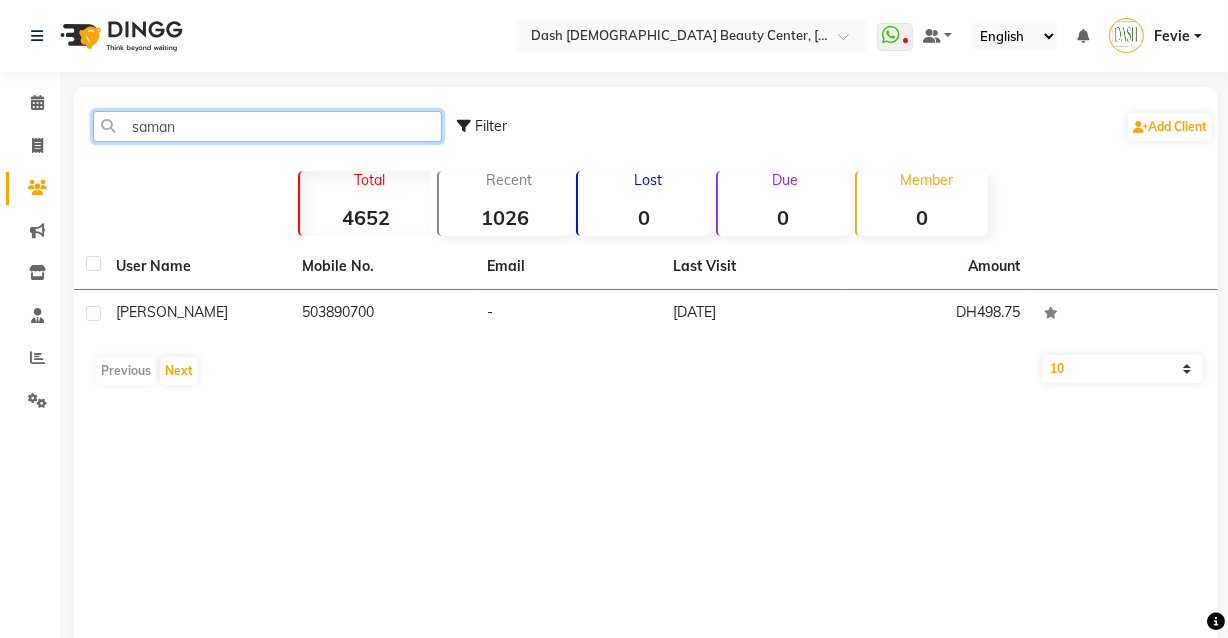 type on "saman" 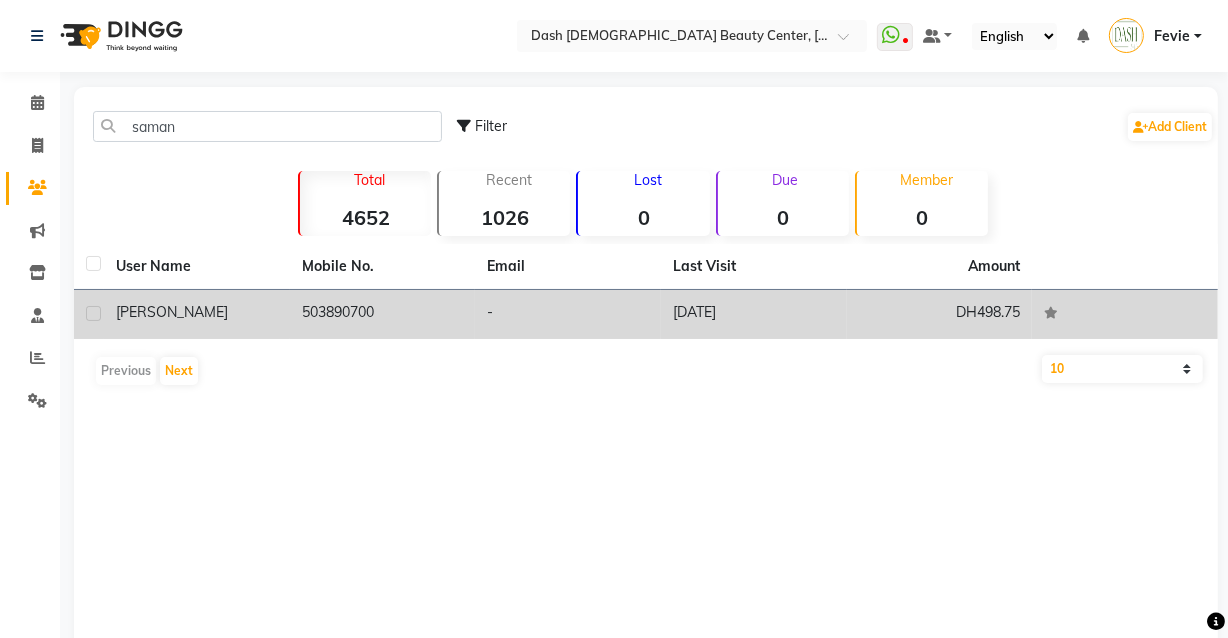 click on "503890700" 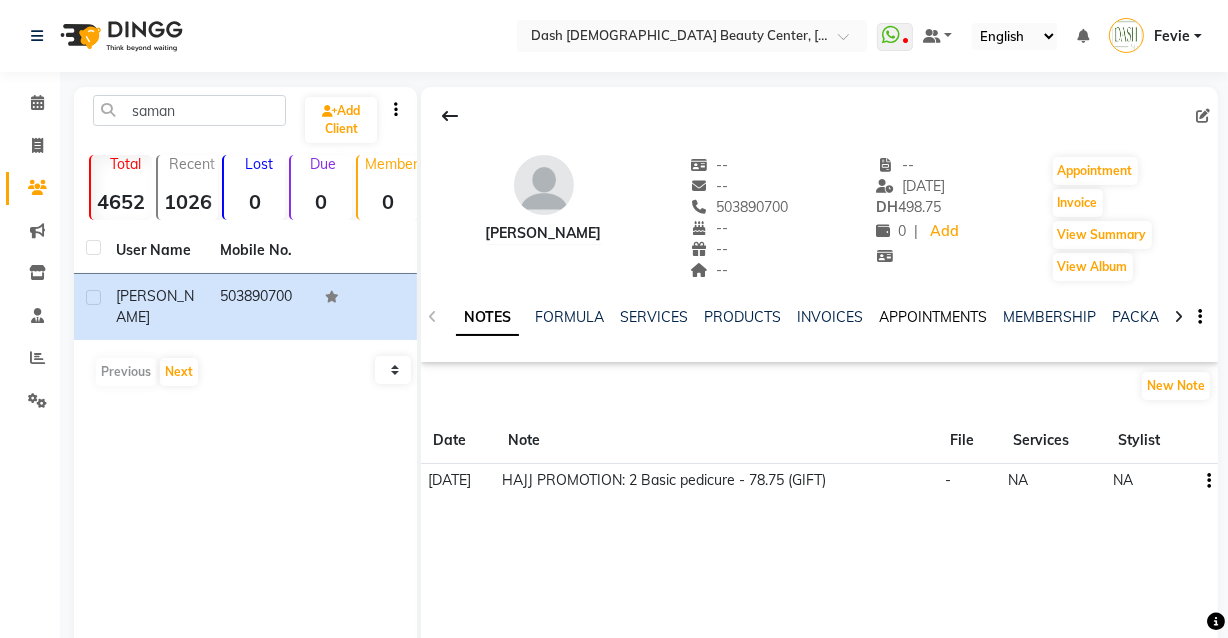 click on "APPOINTMENTS" 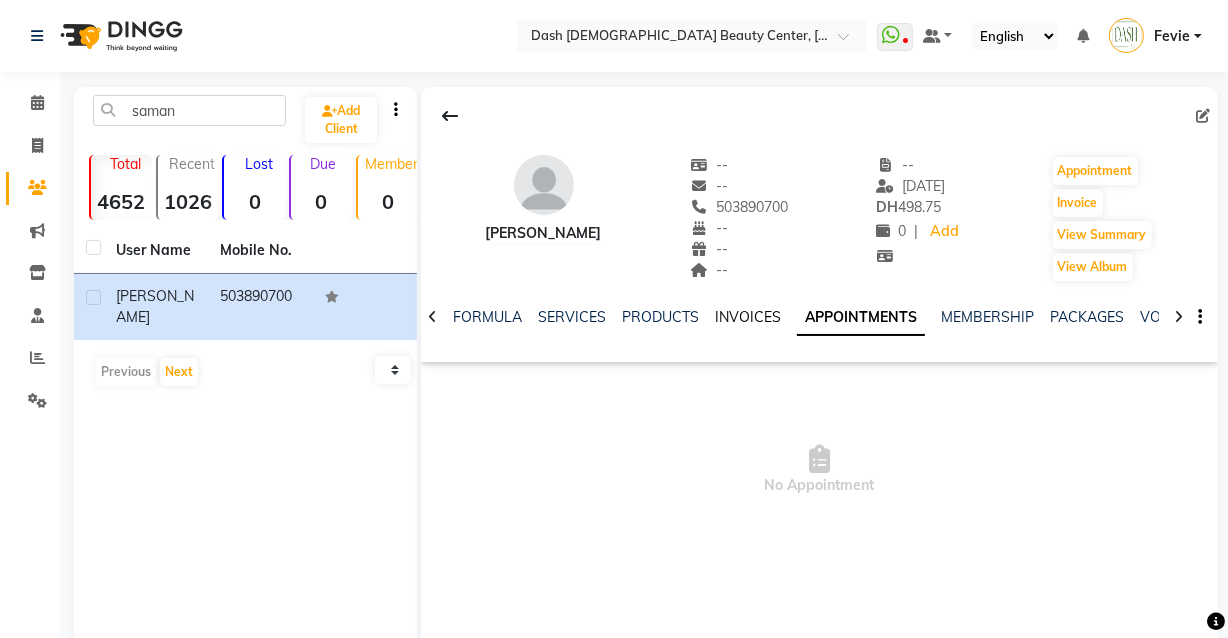 click on "INVOICES" 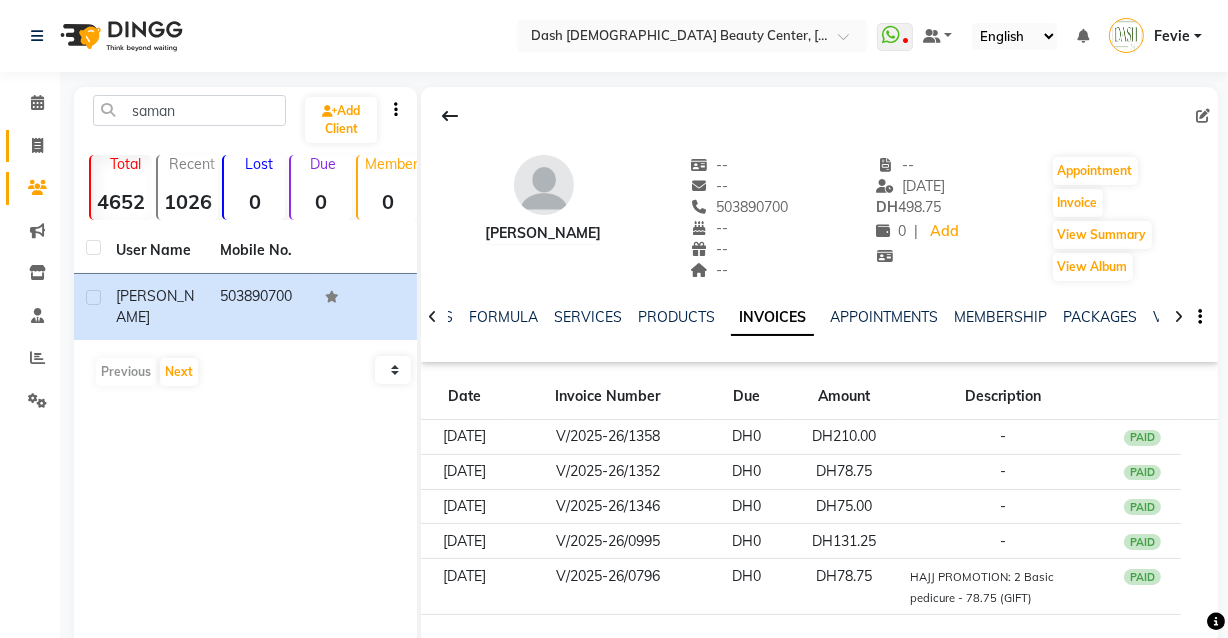 click on "Invoice" 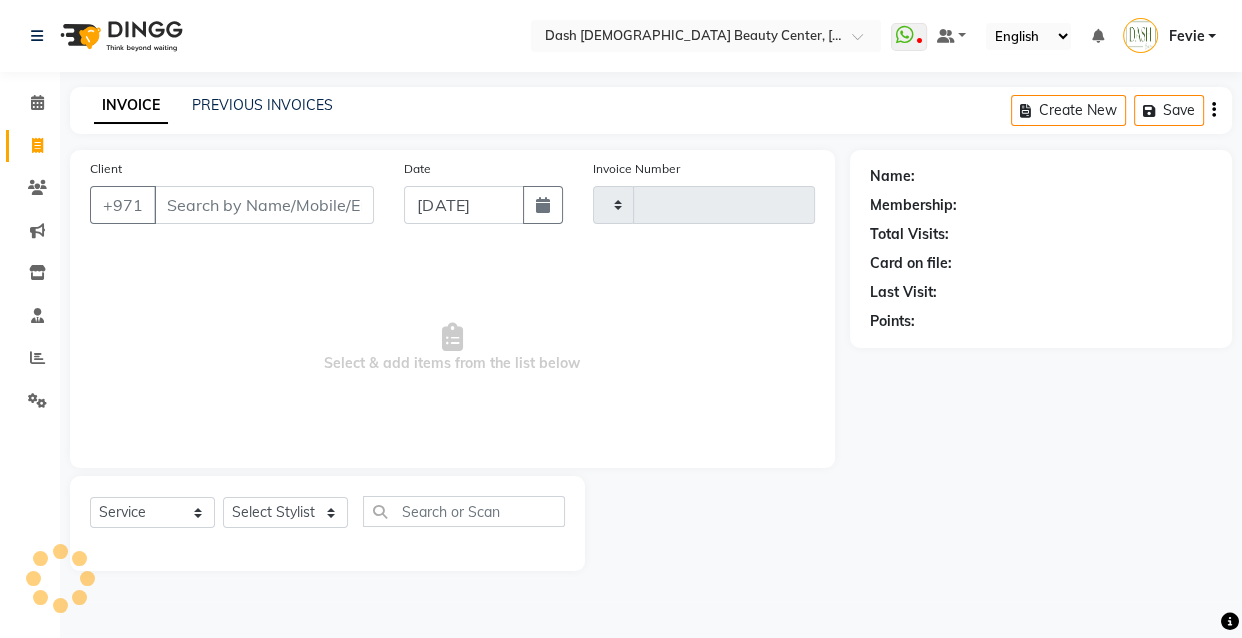 type on "1796" 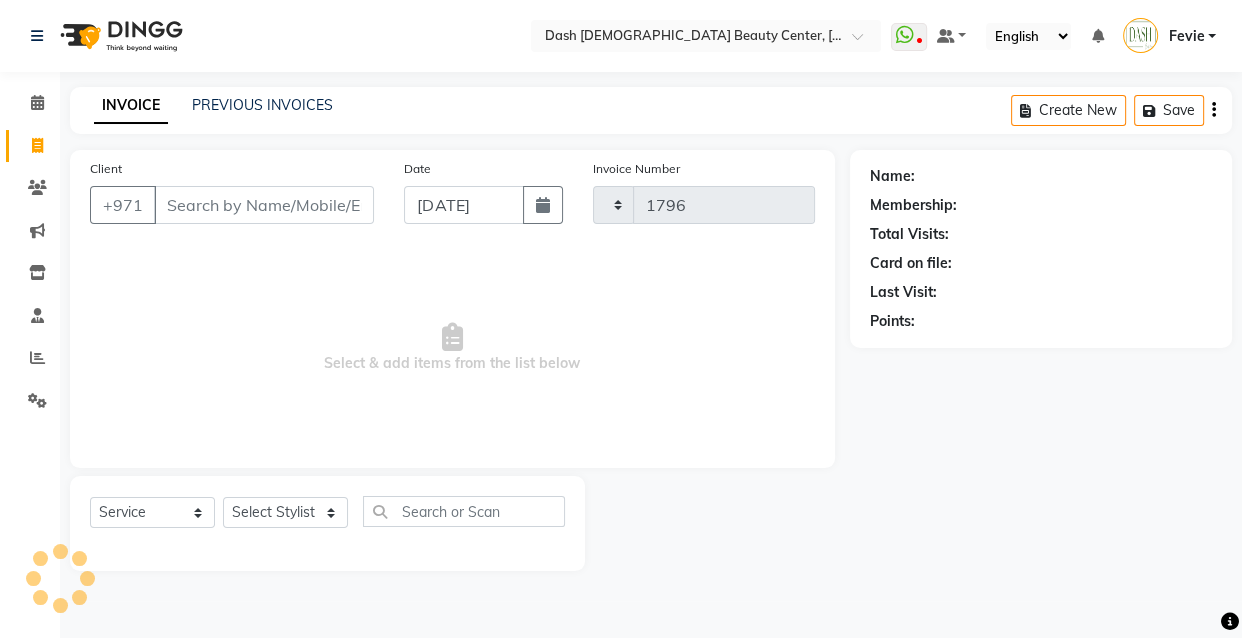 select on "8372" 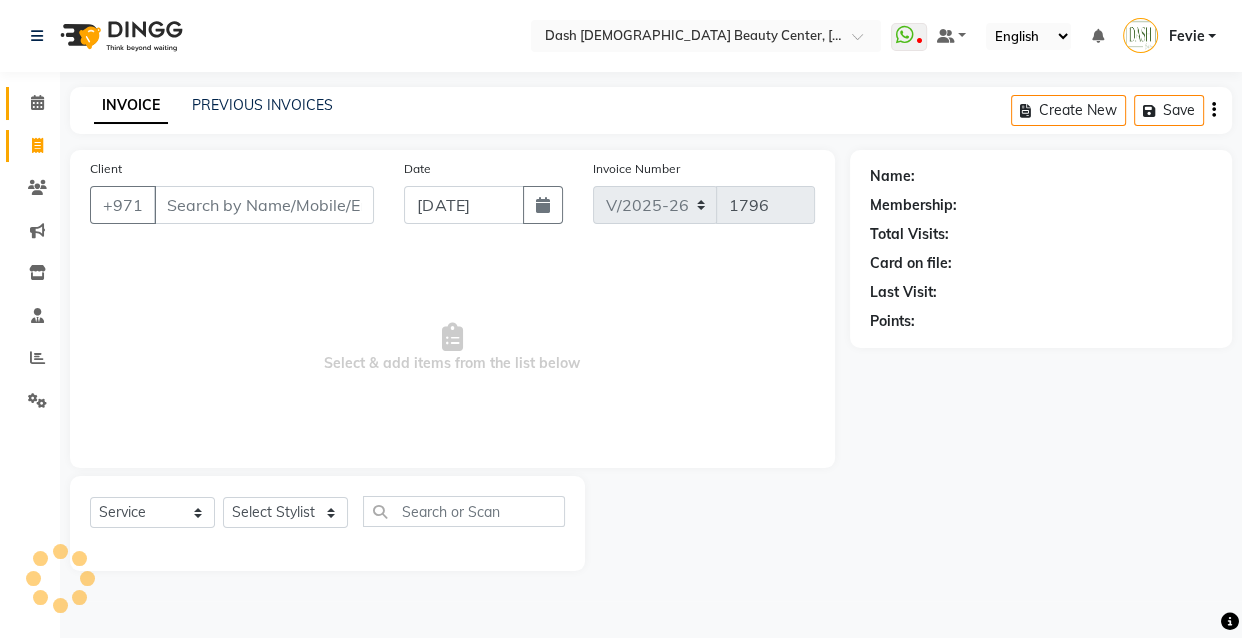 click 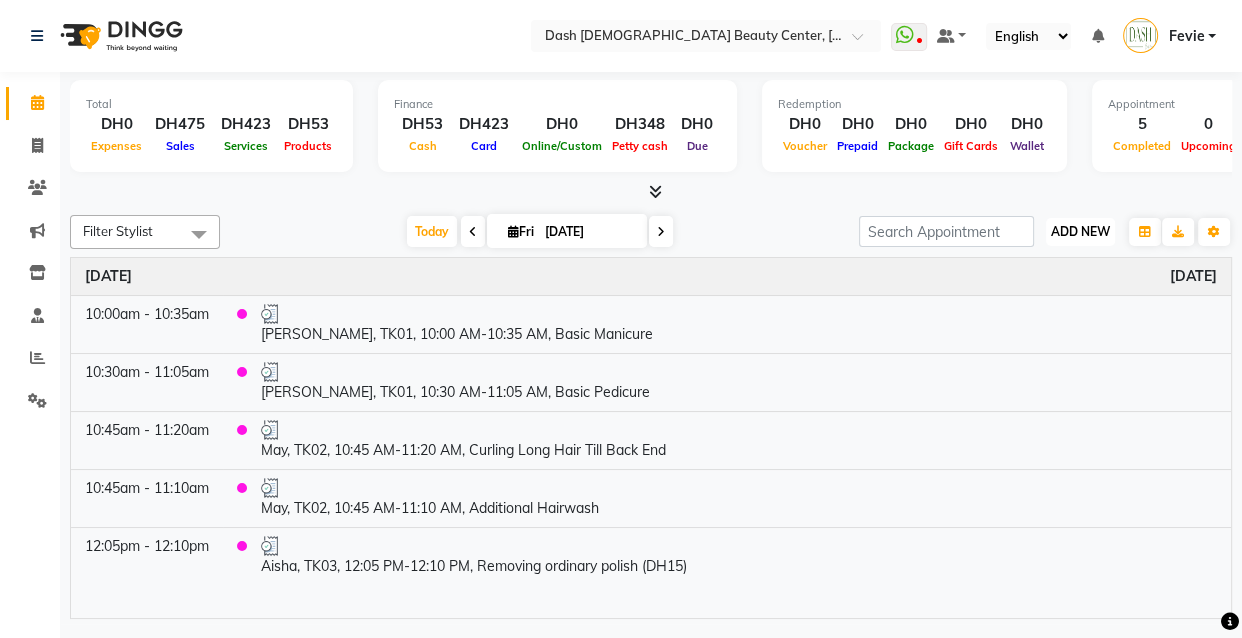 click on "ADD NEW" at bounding box center (1080, 231) 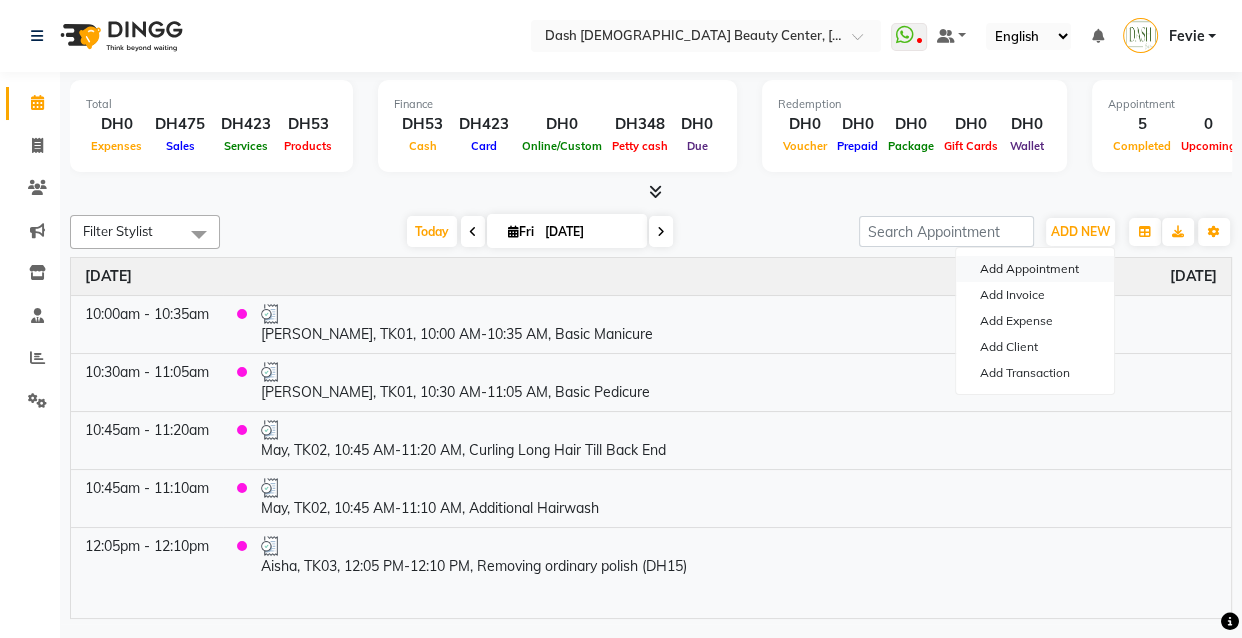 click on "Add Appointment" at bounding box center [1035, 269] 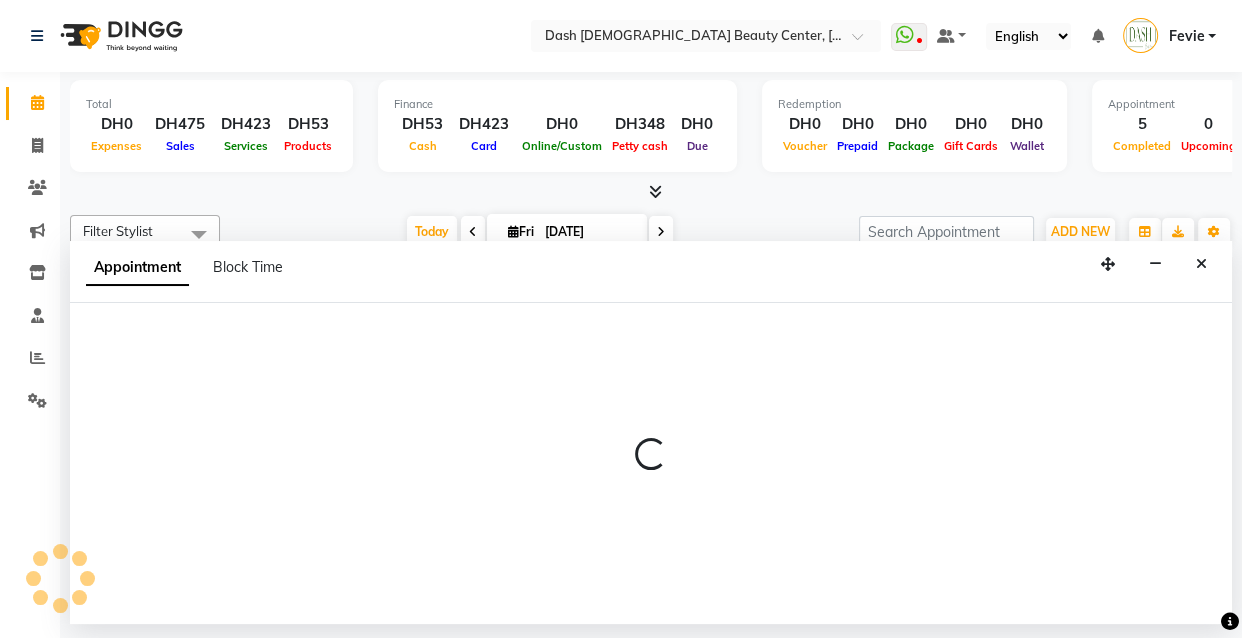select on "tentative" 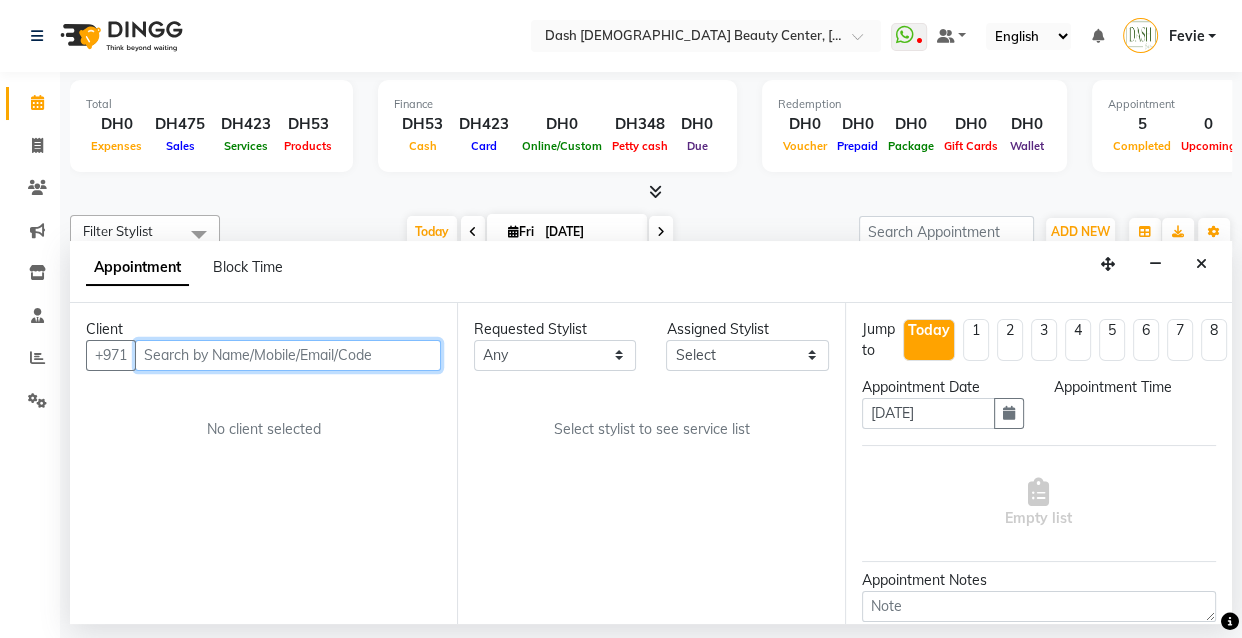 select on "600" 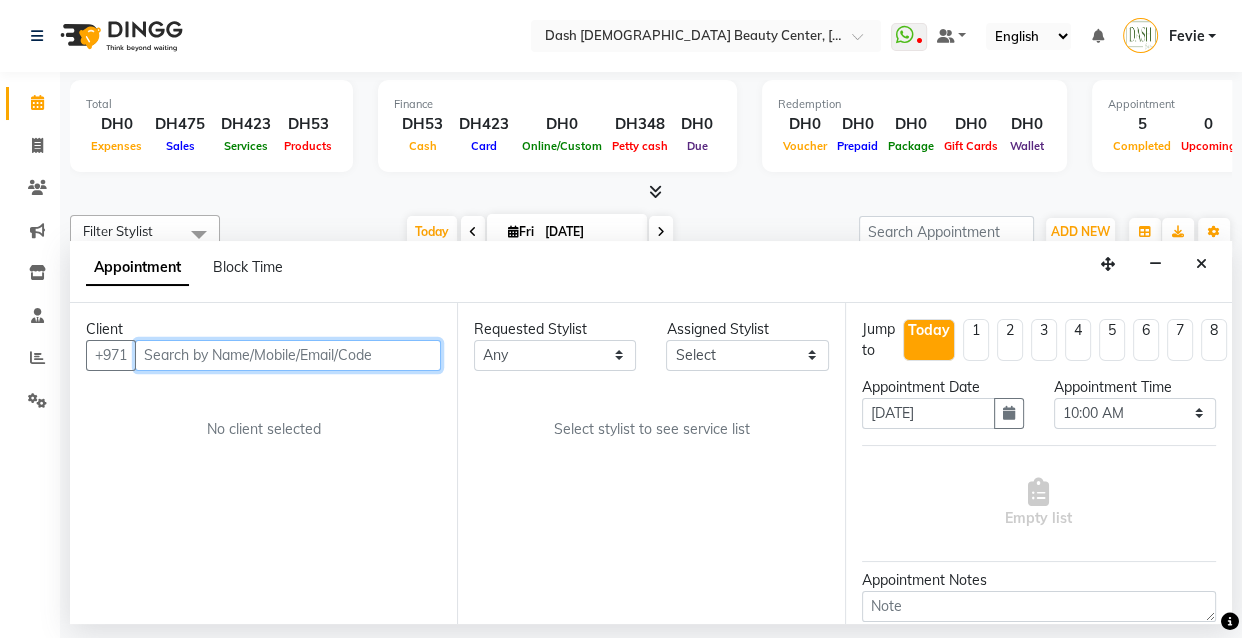 click at bounding box center [288, 355] 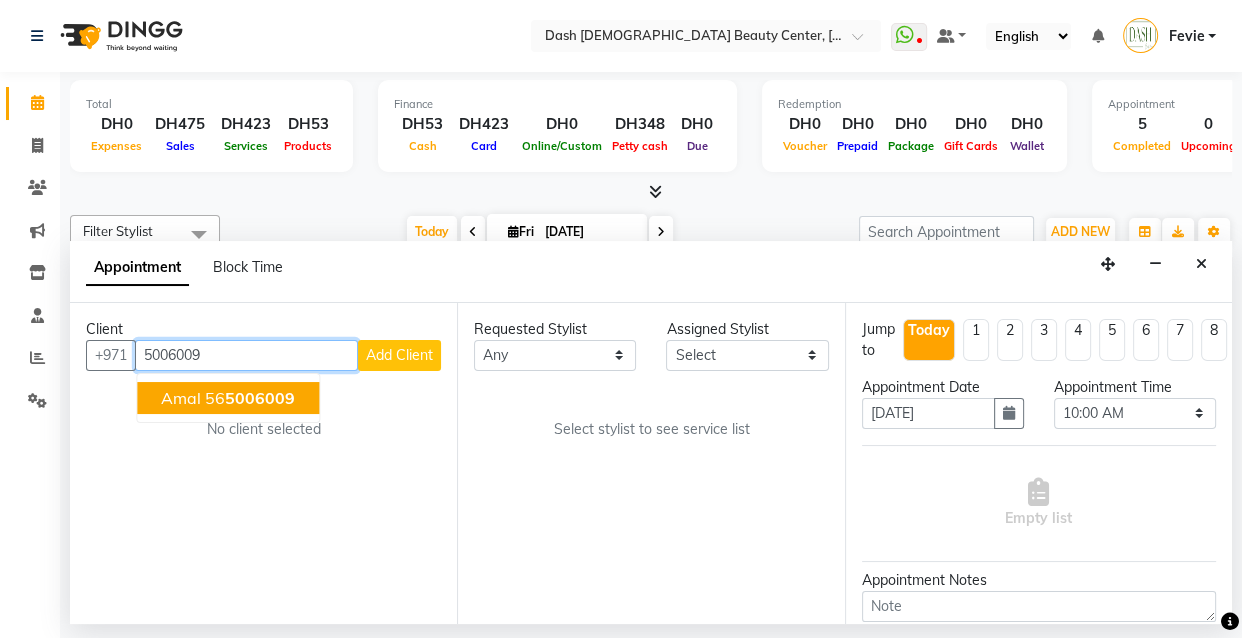 click on "Amal  56 5006009" at bounding box center [228, 398] 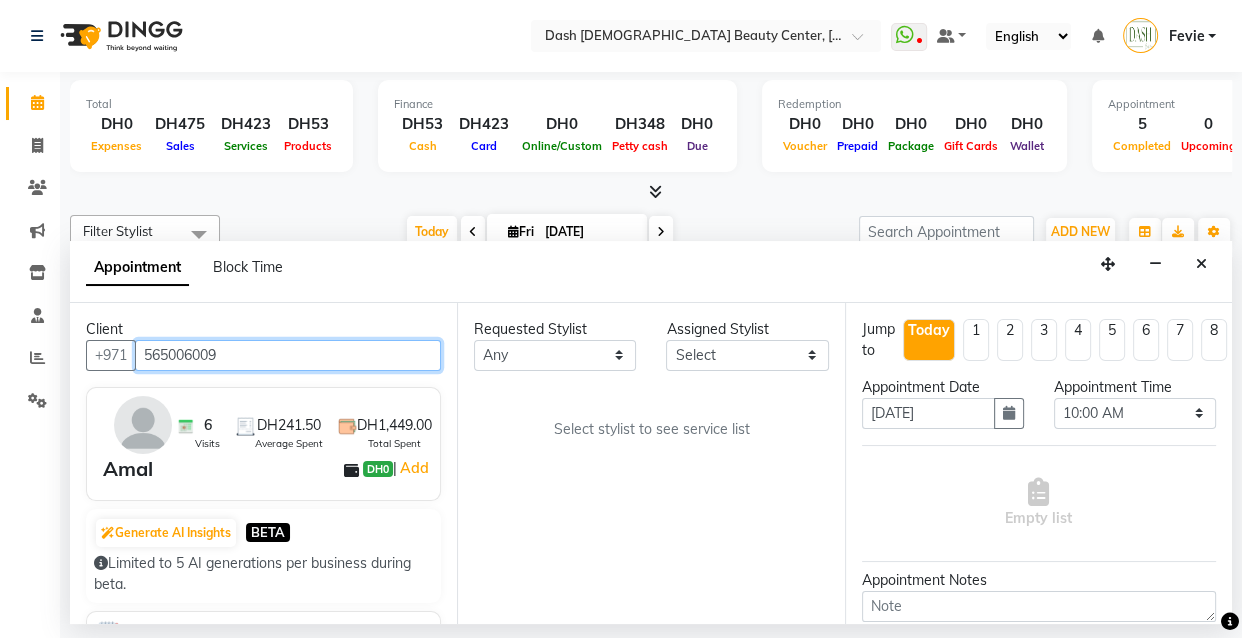 type on "565006009" 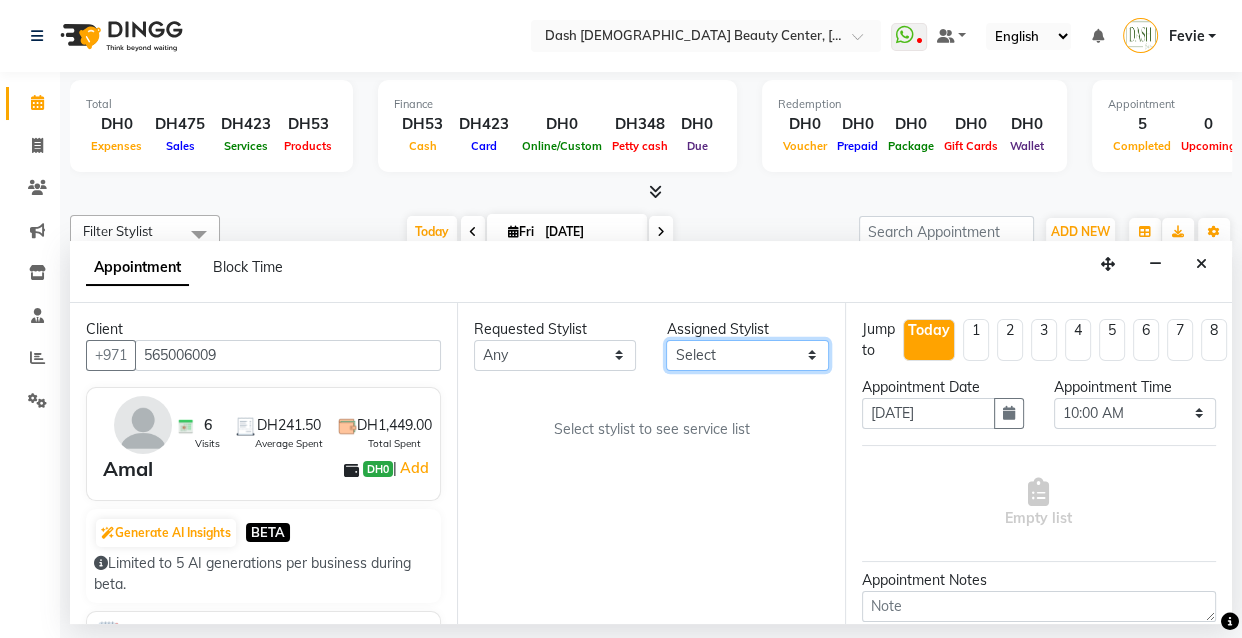 click on "Select [PERSON_NAME] [PERSON_NAME] [PERSON_NAME] [PERSON_NAME] [PERSON_NAME] [PERSON_NAME] [PERSON_NAME] [PERSON_NAME] [PERSON_NAME] Peace [PERSON_NAME] [PERSON_NAME]" at bounding box center (747, 355) 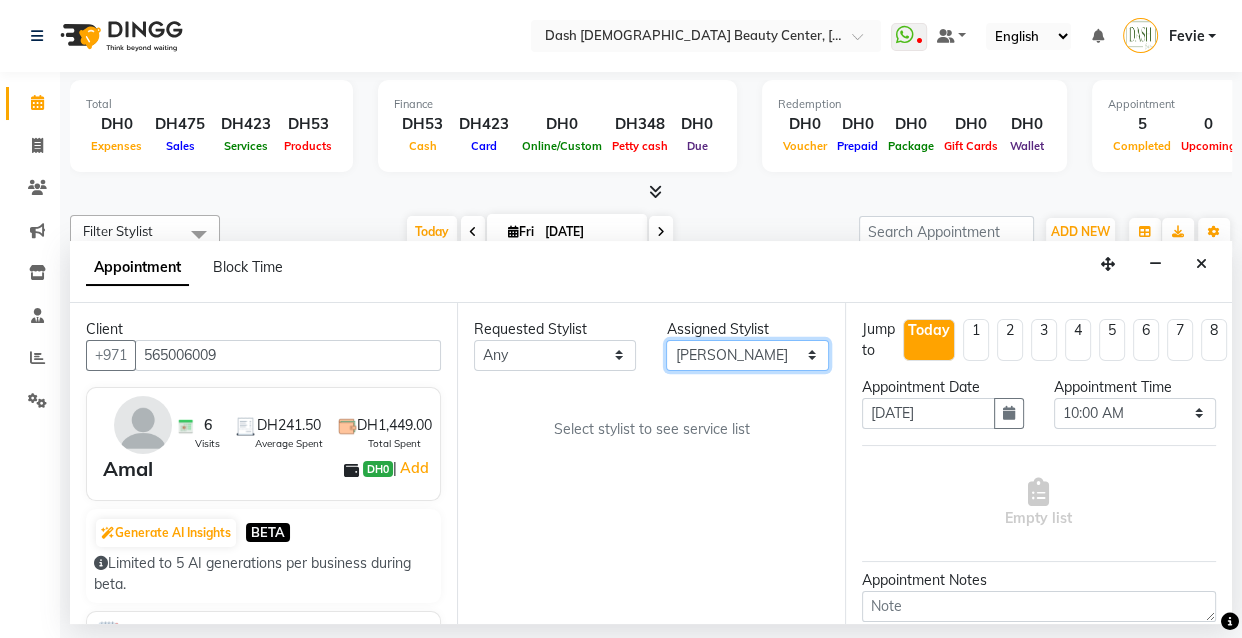 click on "Select [PERSON_NAME] [PERSON_NAME] [PERSON_NAME] [PERSON_NAME] [PERSON_NAME] [PERSON_NAME] [PERSON_NAME] [PERSON_NAME] [PERSON_NAME] Peace [PERSON_NAME] [PERSON_NAME]" at bounding box center (747, 355) 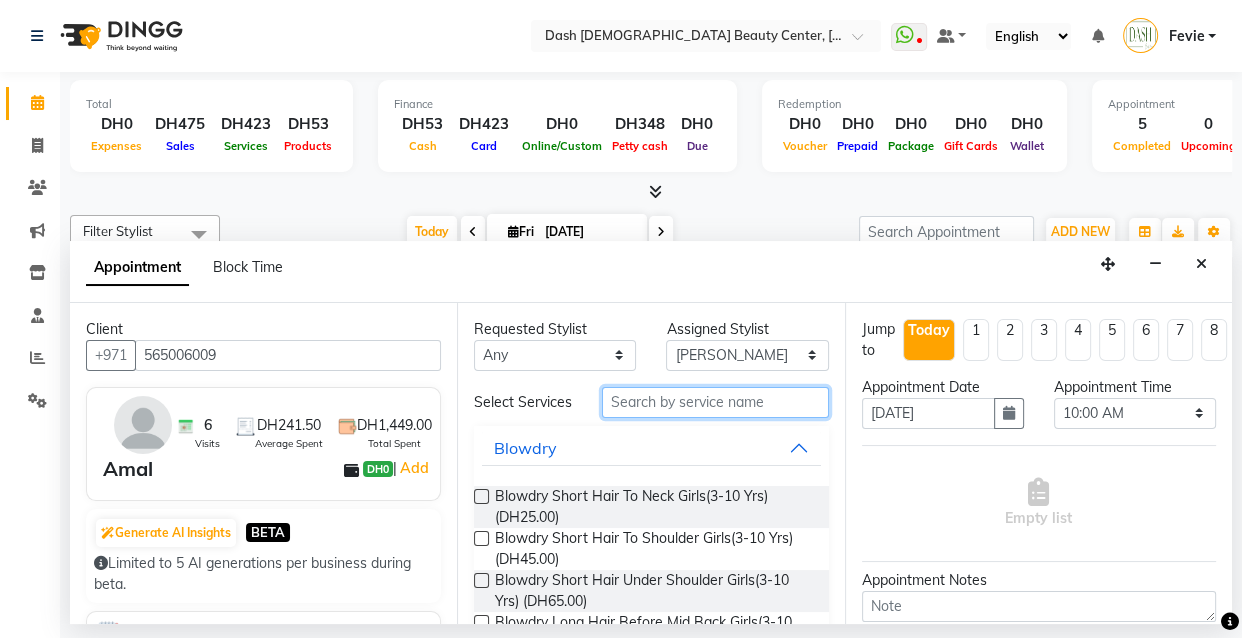 click at bounding box center [715, 402] 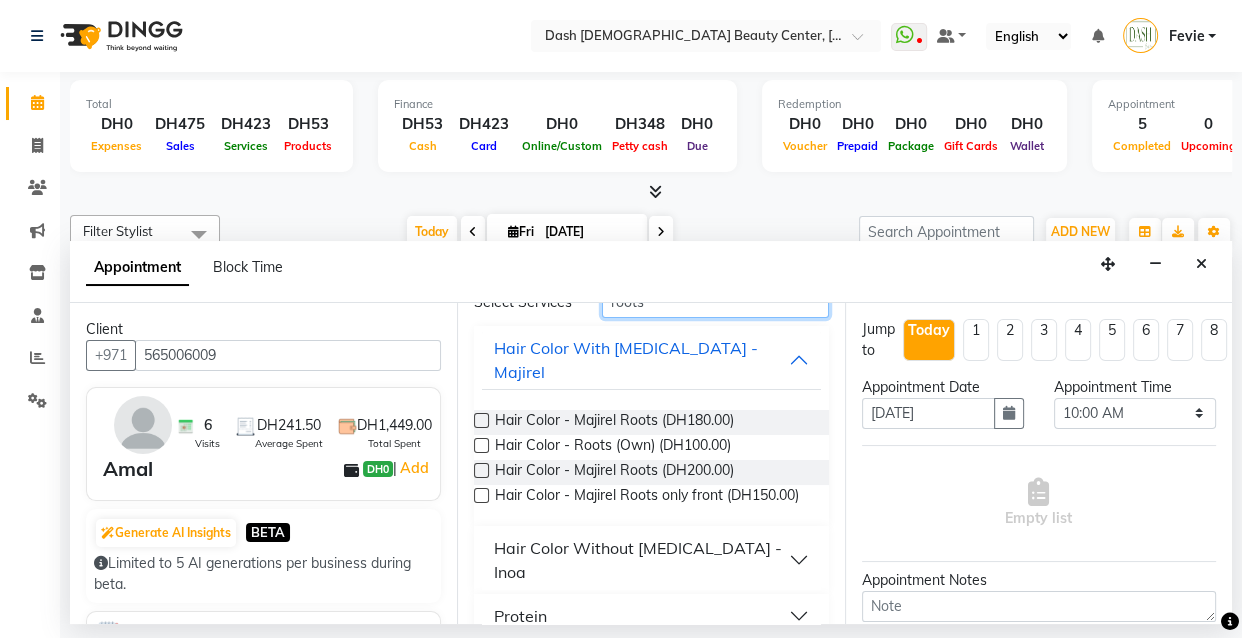 scroll, scrollTop: 135, scrollLeft: 0, axis: vertical 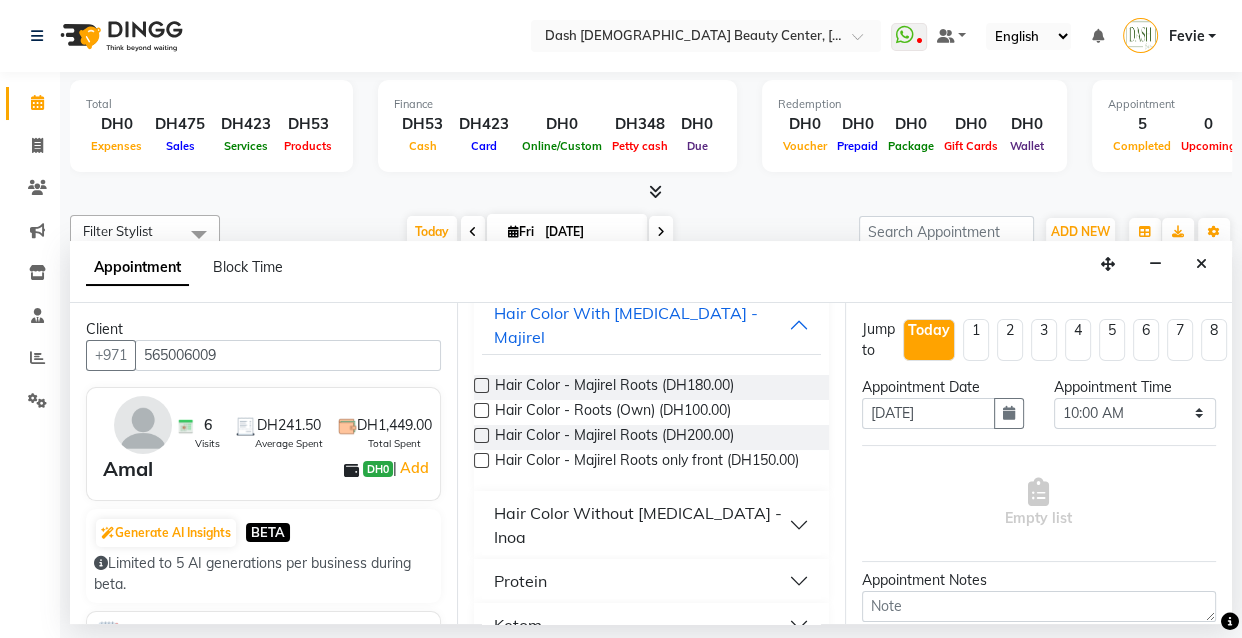 type on "roots" 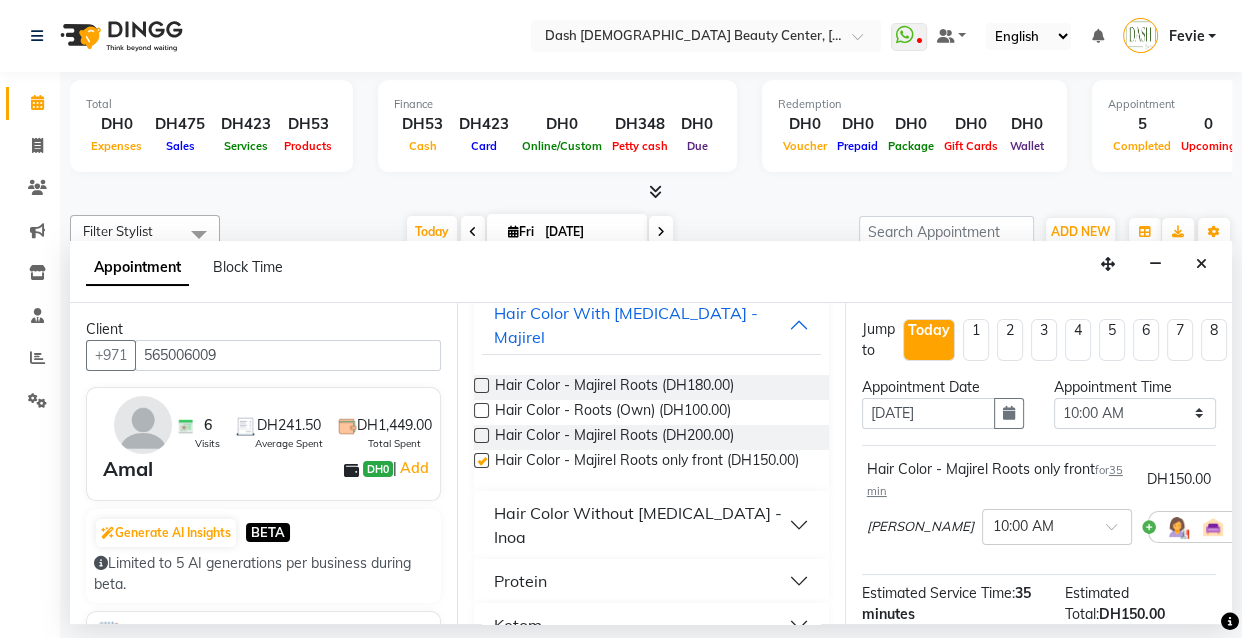 checkbox on "false" 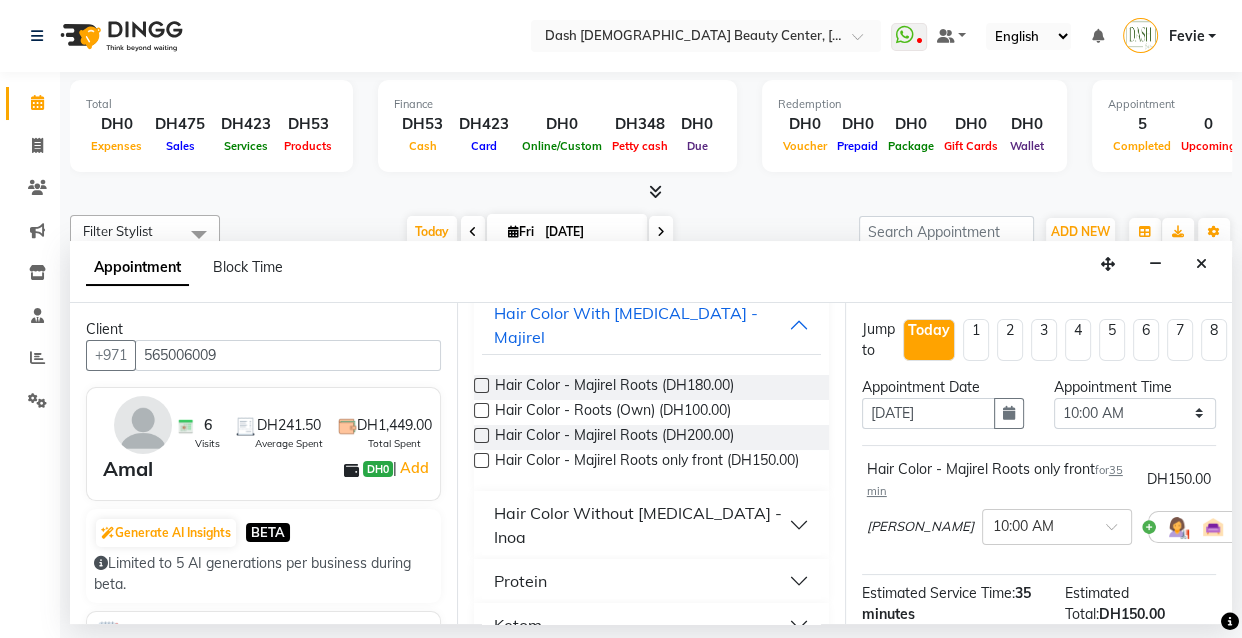 click at bounding box center [1256, 526] 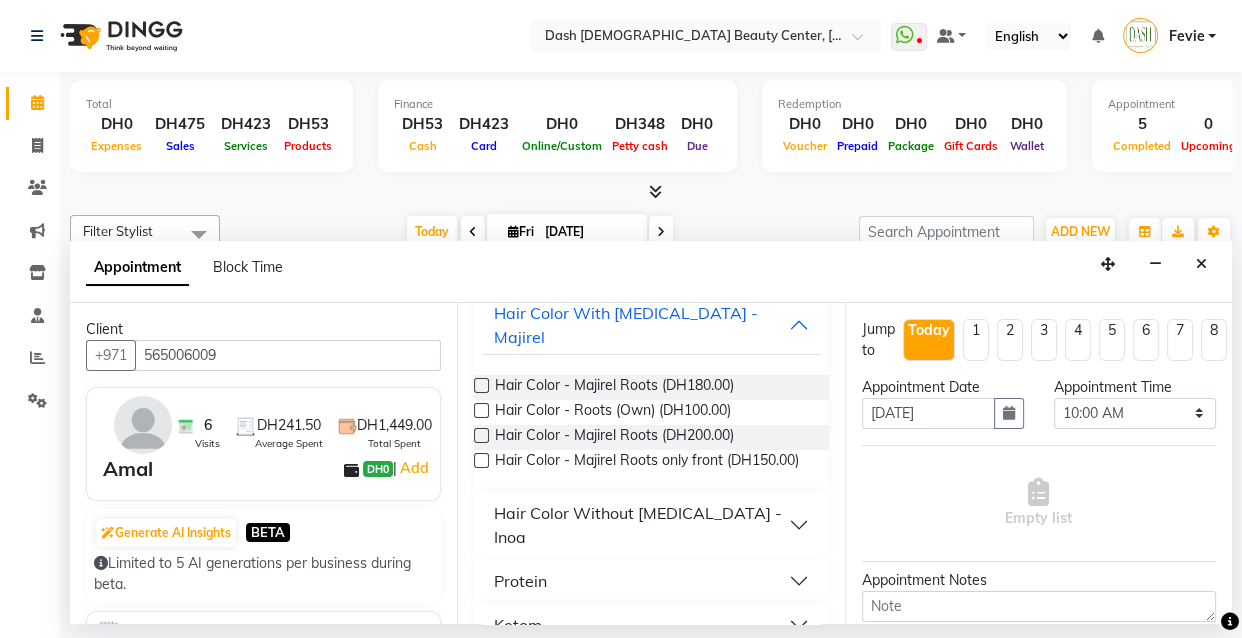 click on "Hair Color Without [MEDICAL_DATA] - Inoa" at bounding box center (651, 525) 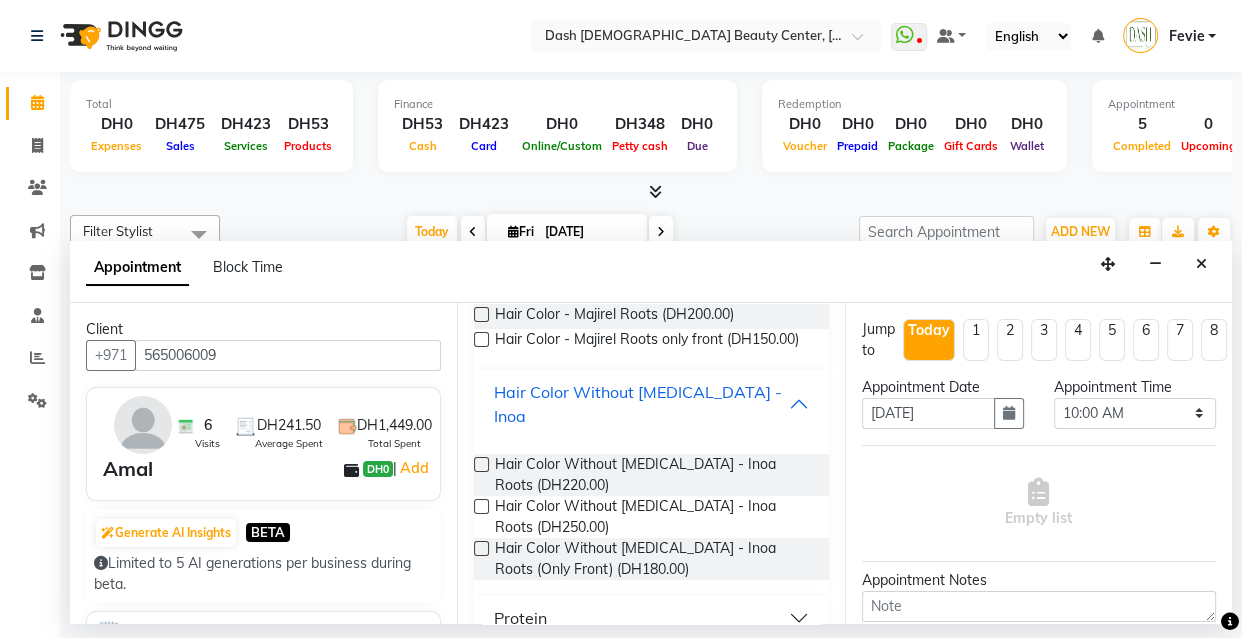scroll, scrollTop: 310, scrollLeft: 0, axis: vertical 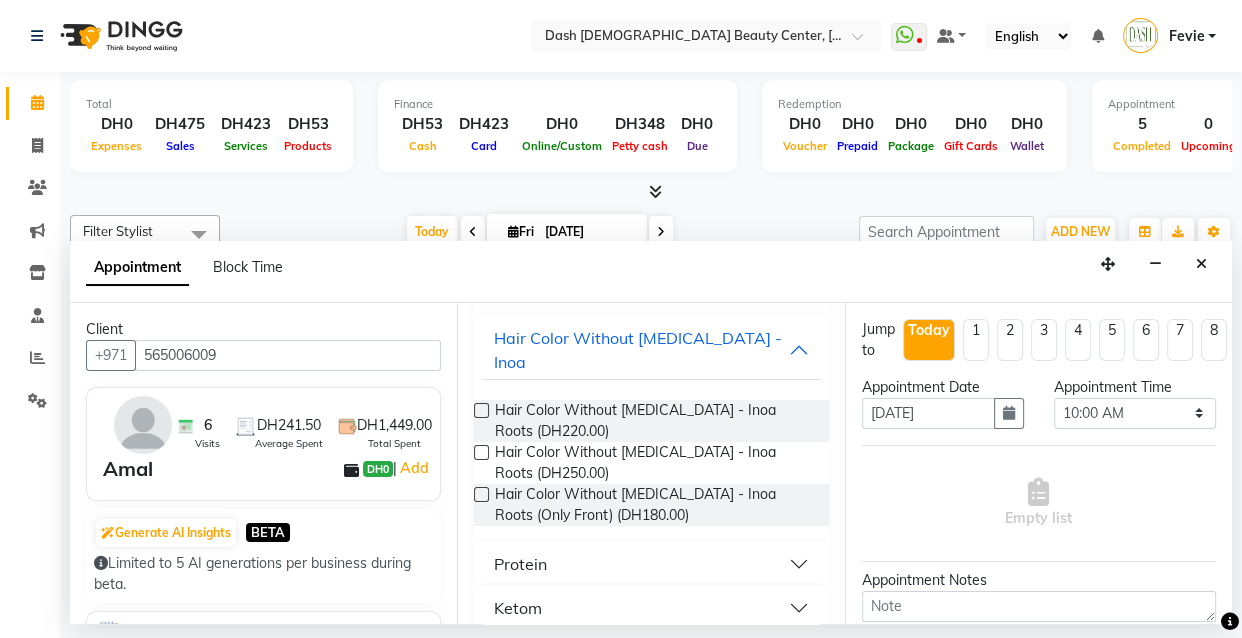 click at bounding box center (481, 494) 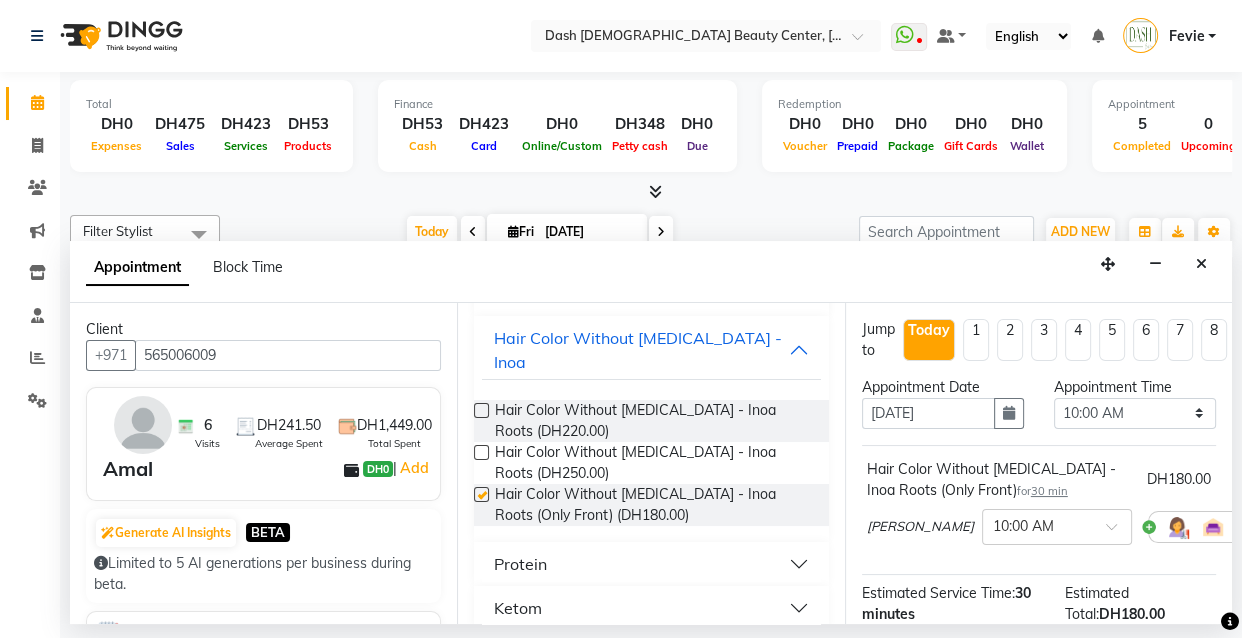 checkbox on "false" 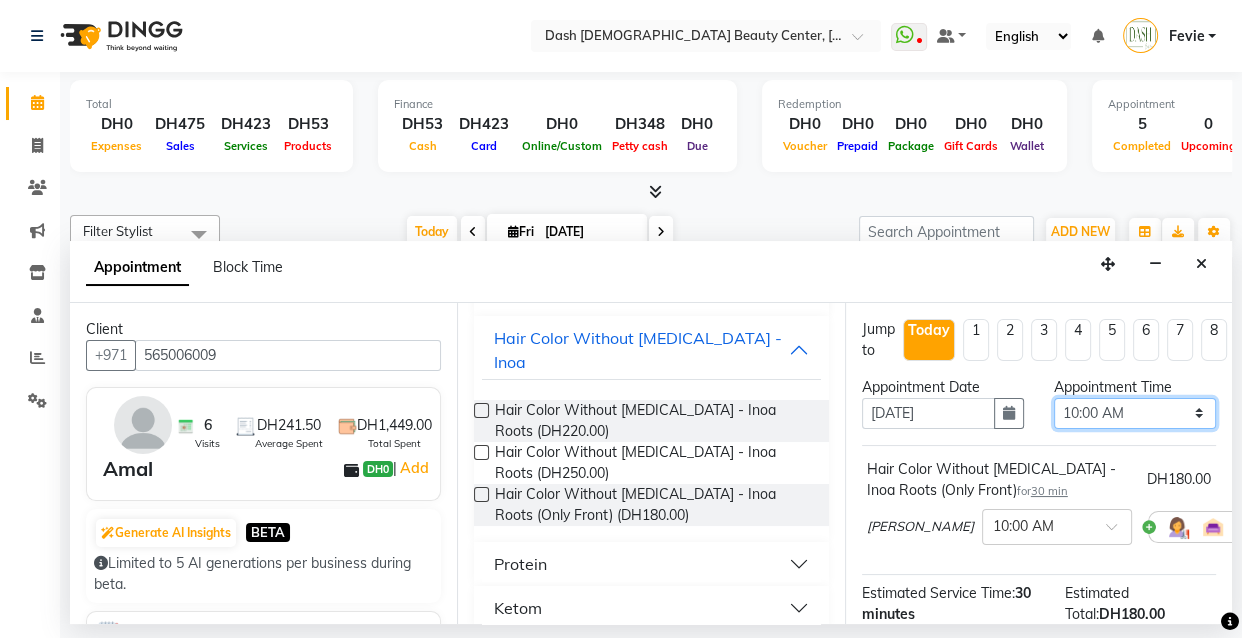 click on "Select 10:00 AM 10:15 AM 10:30 AM 10:45 AM 11:00 AM 11:15 AM 11:30 AM 11:45 AM 12:00 PM 12:15 PM 12:30 PM 12:45 PM 01:00 PM 01:15 PM 01:30 PM 01:45 PM 02:00 PM 02:15 PM 02:30 PM 02:45 PM 03:00 PM 03:15 PM 03:30 PM 03:45 PM 04:00 PM 04:15 PM 04:30 PM 04:45 PM 05:00 PM 05:15 PM 05:30 PM 05:45 PM 06:00 PM 06:15 PM 06:30 PM 06:45 PM 07:00 PM 07:15 PM 07:30 PM 07:45 PM 08:00 PM 08:15 PM 08:30 PM 08:45 PM 09:00 PM 09:15 PM 09:30 PM 09:45 PM 10:00 PM" at bounding box center (1135, 413) 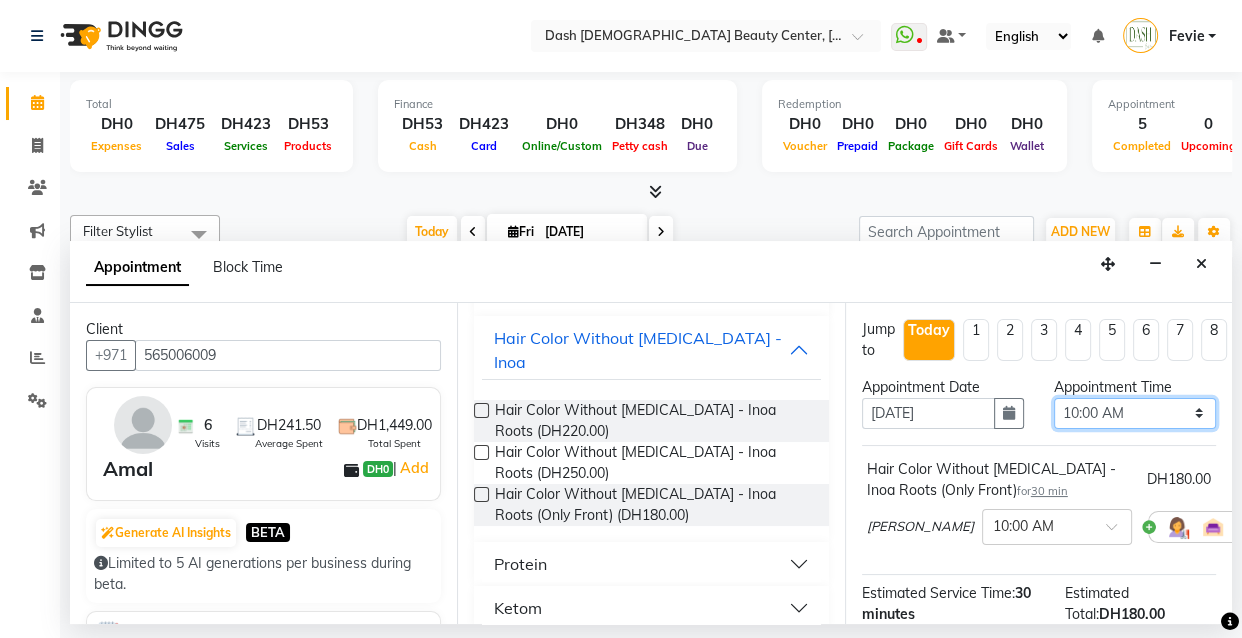 select on "780" 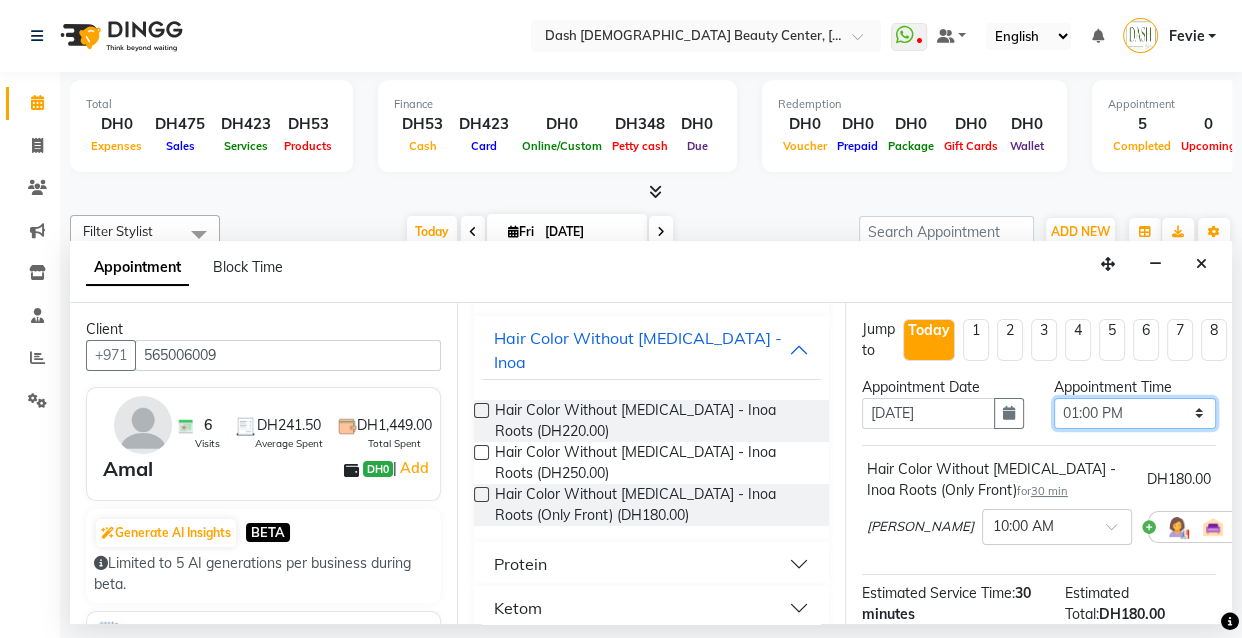 click on "Select 10:00 AM 10:15 AM 10:30 AM 10:45 AM 11:00 AM 11:15 AM 11:30 AM 11:45 AM 12:00 PM 12:15 PM 12:30 PM 12:45 PM 01:00 PM 01:15 PM 01:30 PM 01:45 PM 02:00 PM 02:15 PM 02:30 PM 02:45 PM 03:00 PM 03:15 PM 03:30 PM 03:45 PM 04:00 PM 04:15 PM 04:30 PM 04:45 PM 05:00 PM 05:15 PM 05:30 PM 05:45 PM 06:00 PM 06:15 PM 06:30 PM 06:45 PM 07:00 PM 07:15 PM 07:30 PM 07:45 PM 08:00 PM 08:15 PM 08:30 PM 08:45 PM 09:00 PM 09:15 PM 09:30 PM 09:45 PM 10:00 PM" at bounding box center (1135, 413) 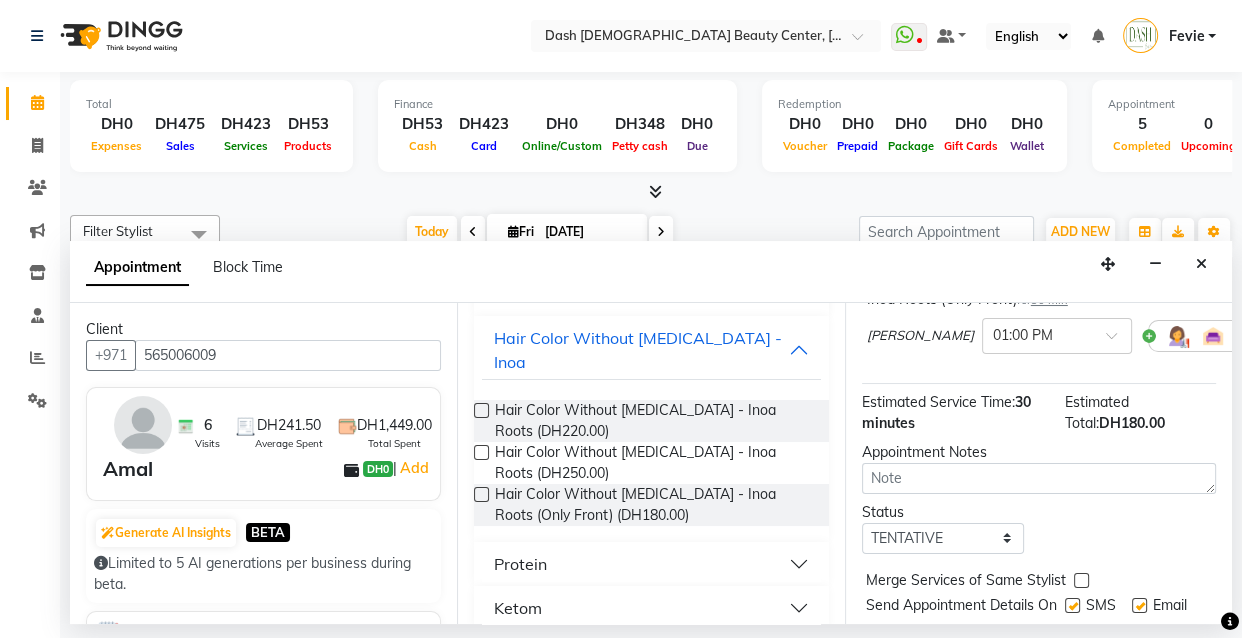 scroll, scrollTop: 199, scrollLeft: 0, axis: vertical 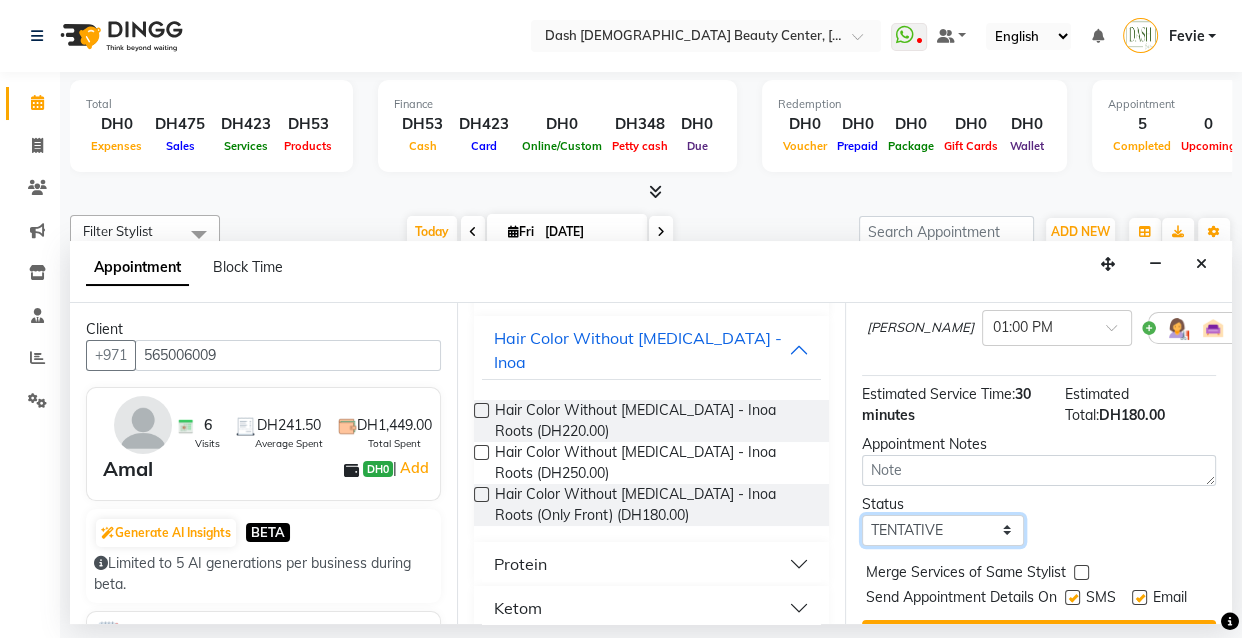 click on "Select TENTATIVE CONFIRM CHECK-IN UPCOMING" at bounding box center (943, 530) 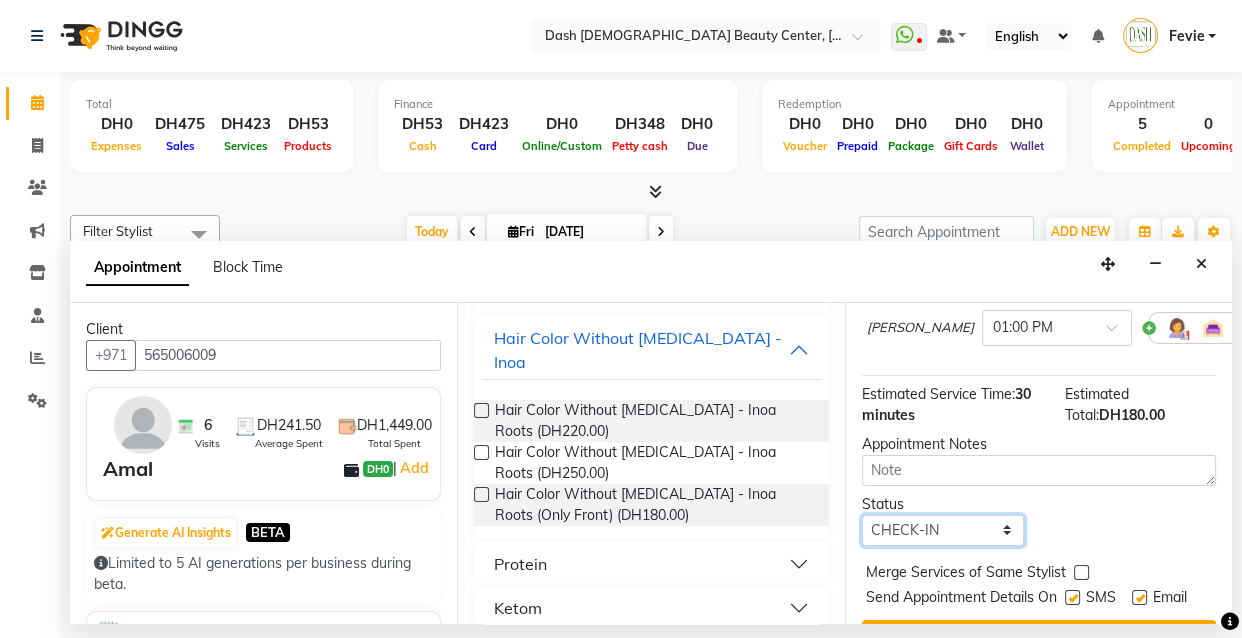 click on "Select TENTATIVE CONFIRM CHECK-IN UPCOMING" at bounding box center (943, 530) 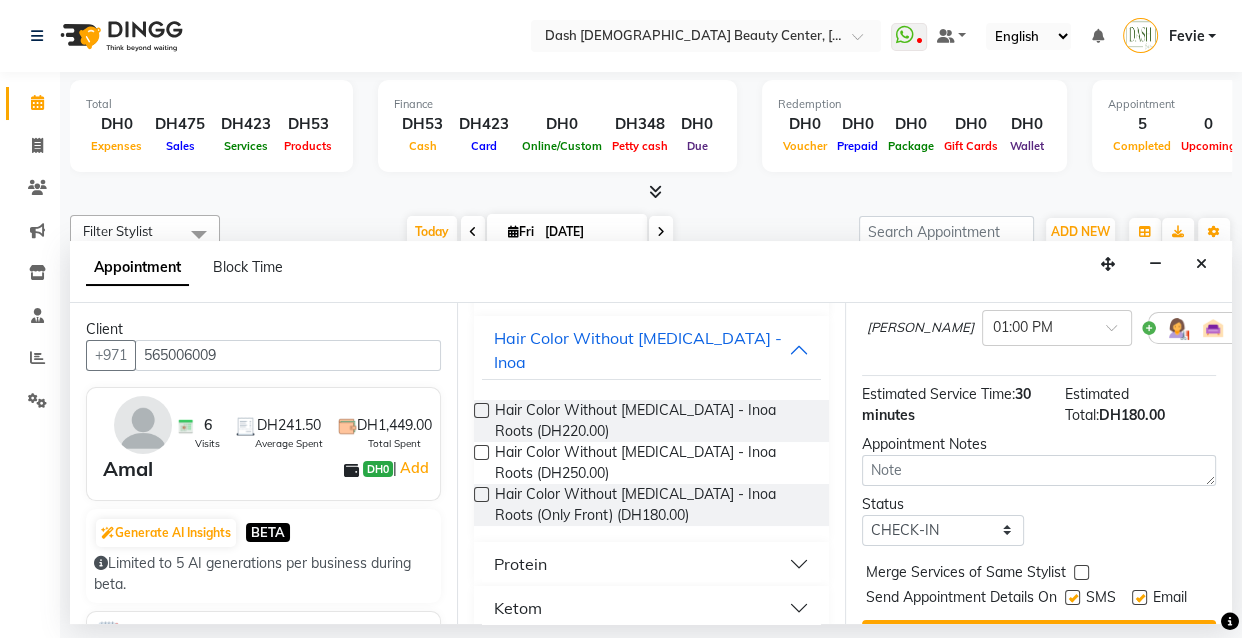 click at bounding box center (1081, 572) 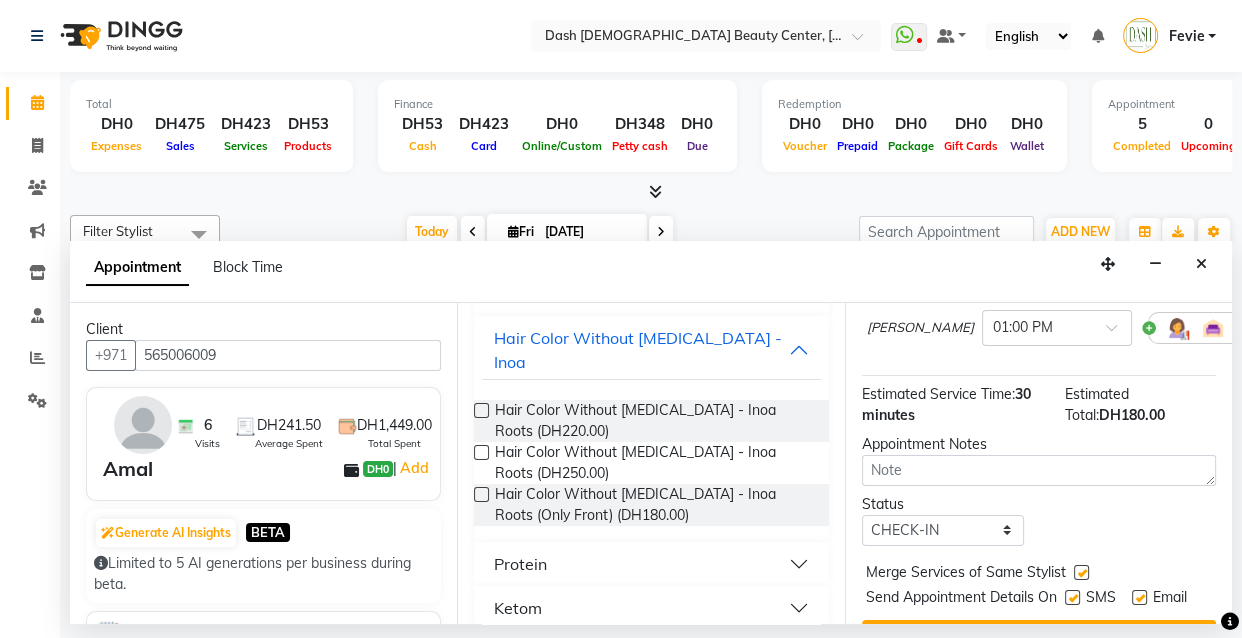 click at bounding box center (1072, 597) 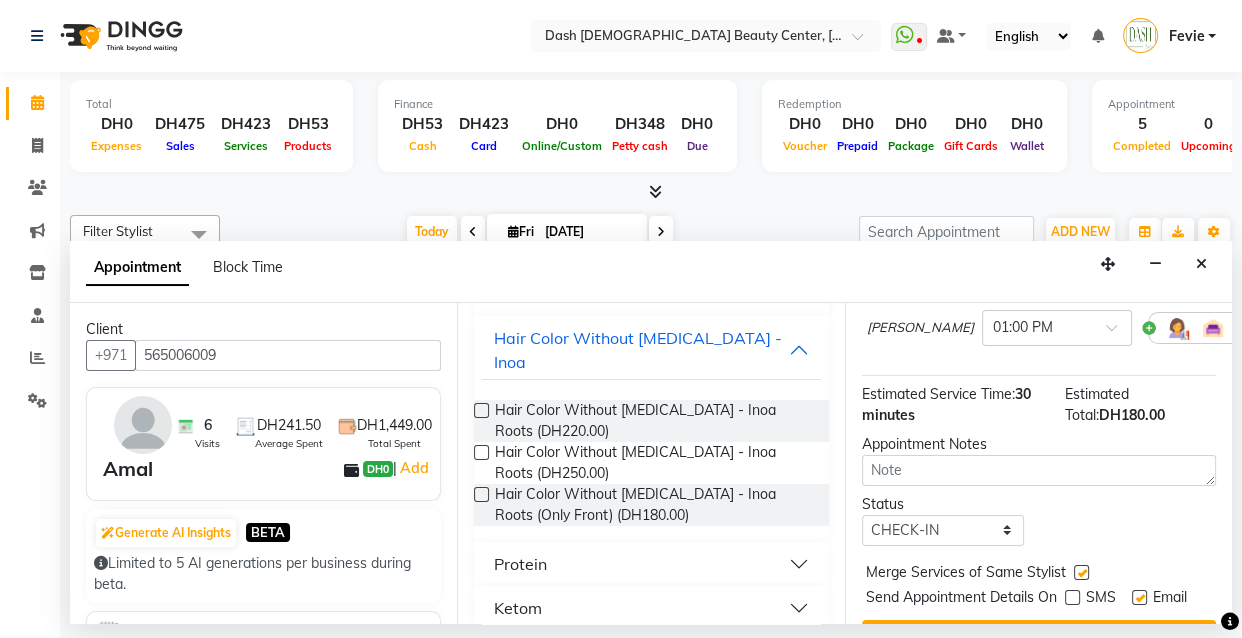 click at bounding box center [1139, 597] 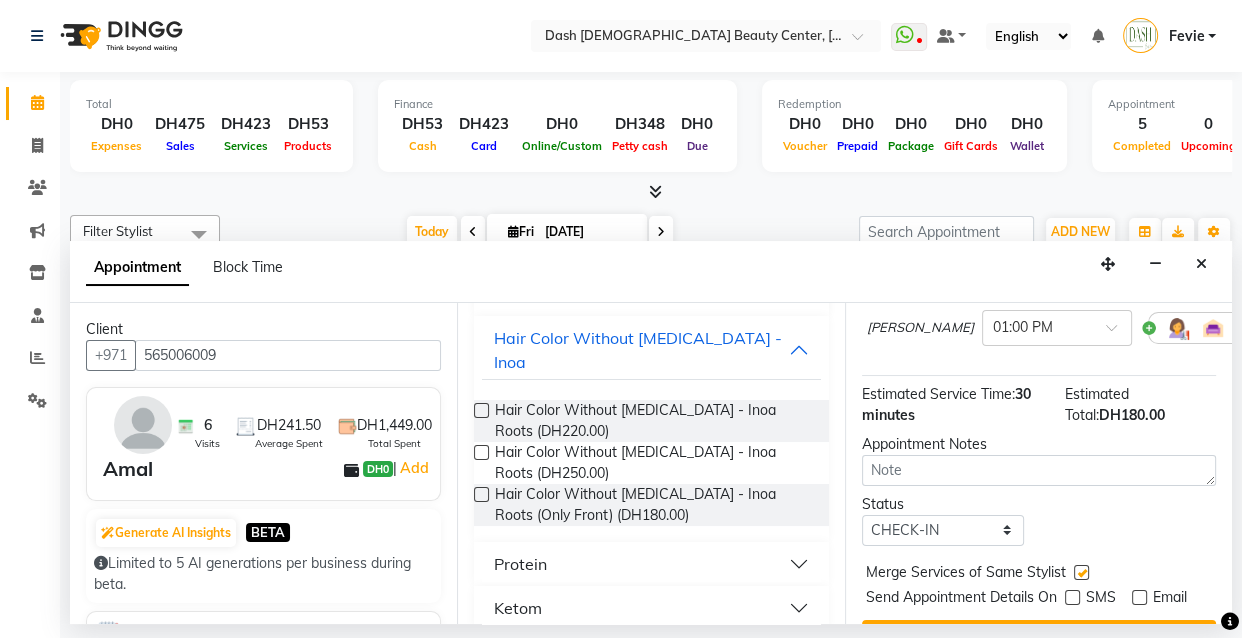 scroll, scrollTop: 277, scrollLeft: 0, axis: vertical 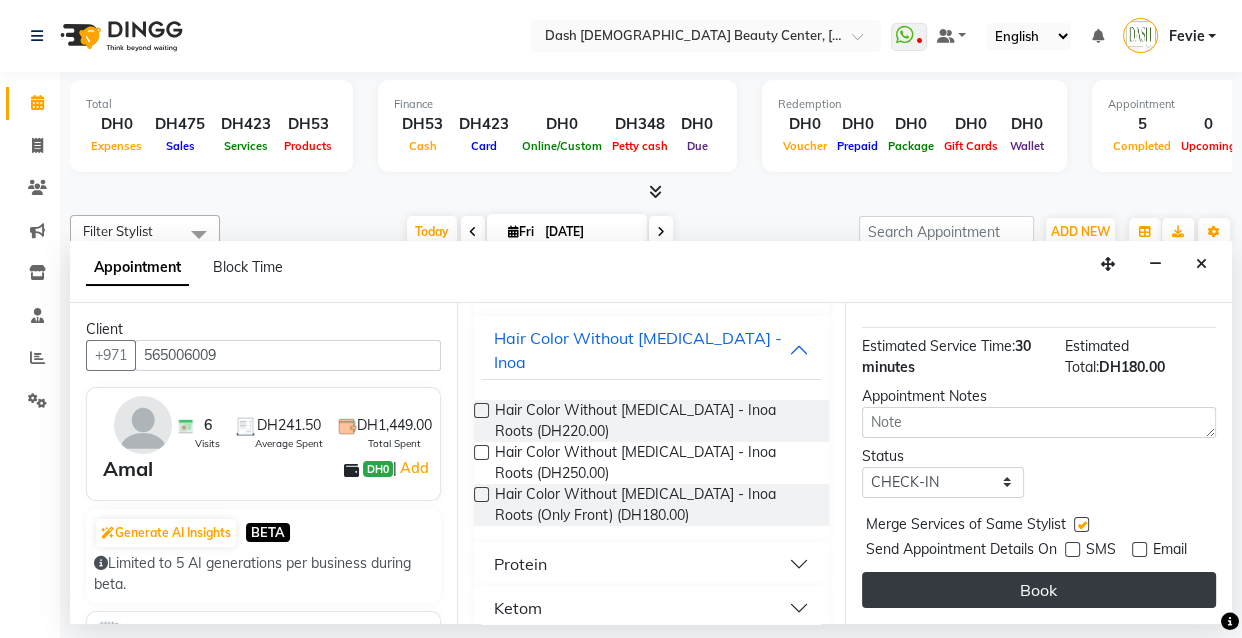click on "Book" at bounding box center (1039, 590) 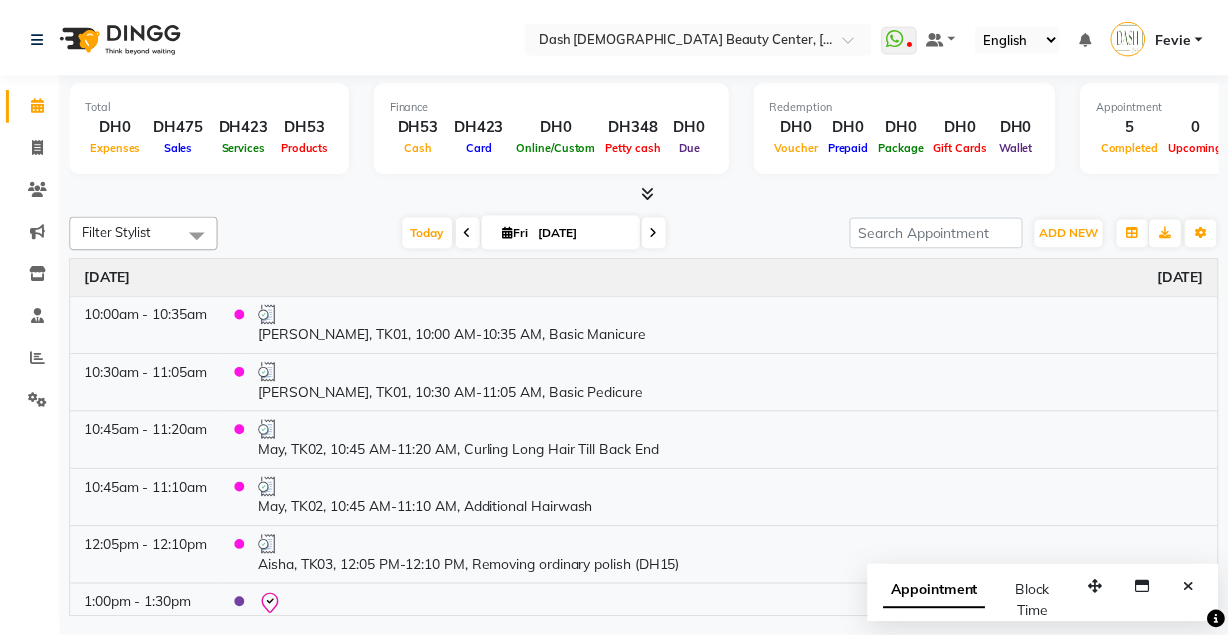 scroll, scrollTop: 28, scrollLeft: 0, axis: vertical 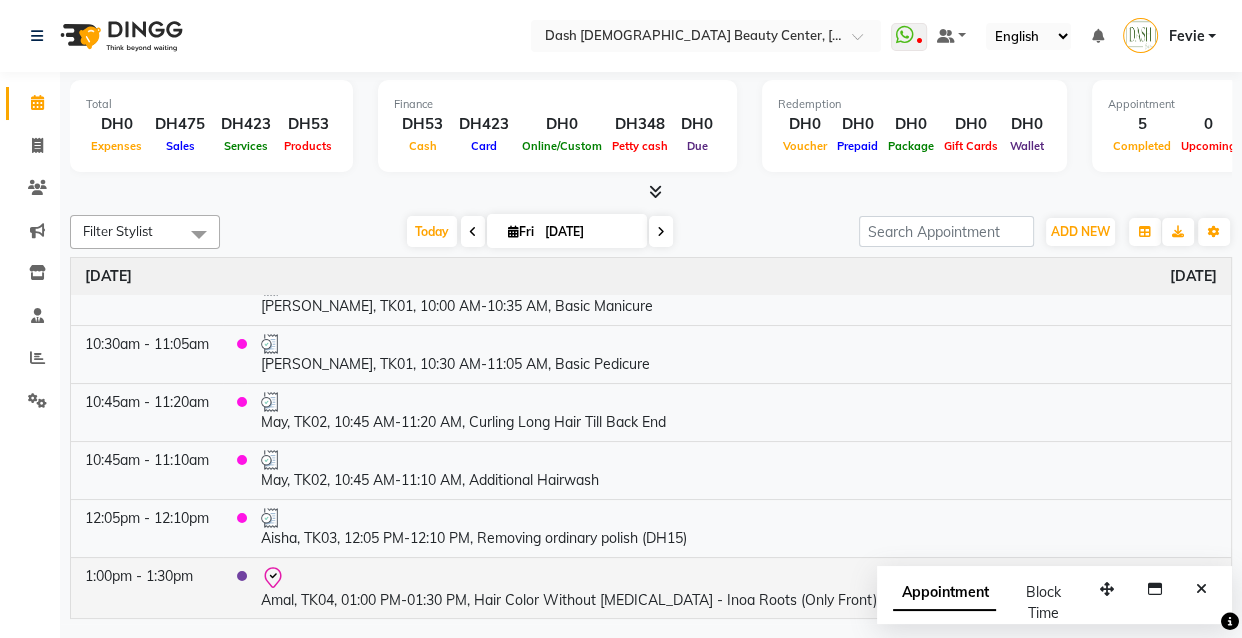 click on "Amal, TK04, 01:00 PM-01:30 PM, Hair Color Without [MEDICAL_DATA] - Inoa Roots (Only Front)" at bounding box center [739, 588] 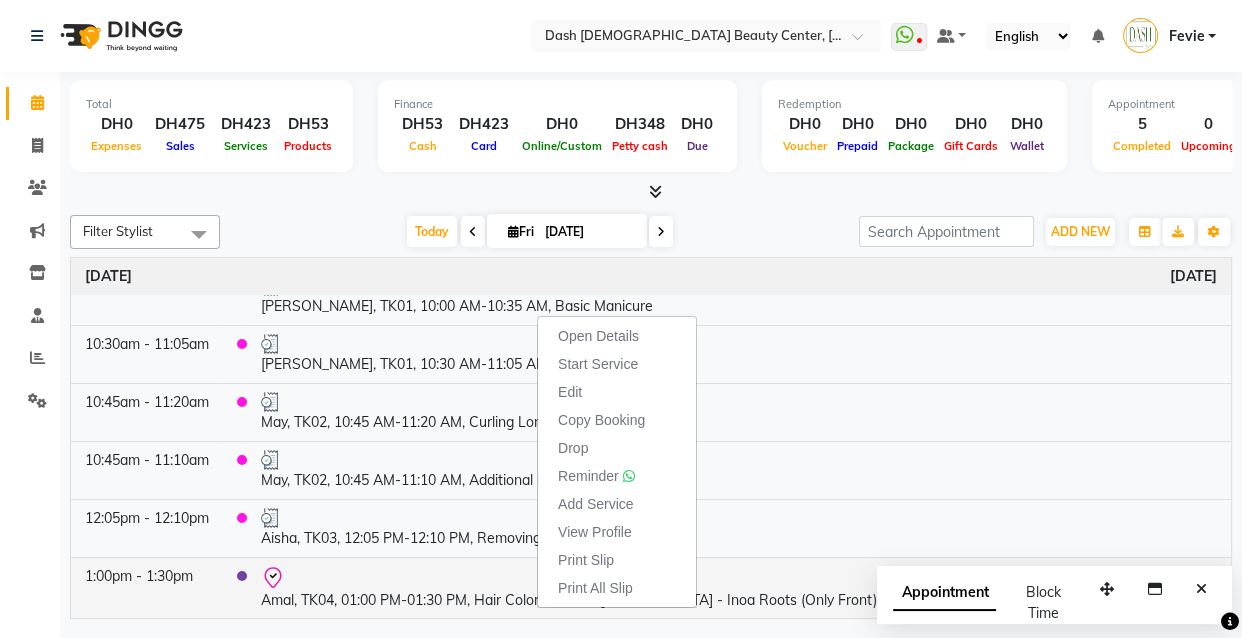 click on "Amal, TK04, 01:00 PM-01:30 PM, Hair Color Without [MEDICAL_DATA] - Inoa Roots (Only Front)" at bounding box center [739, 588] 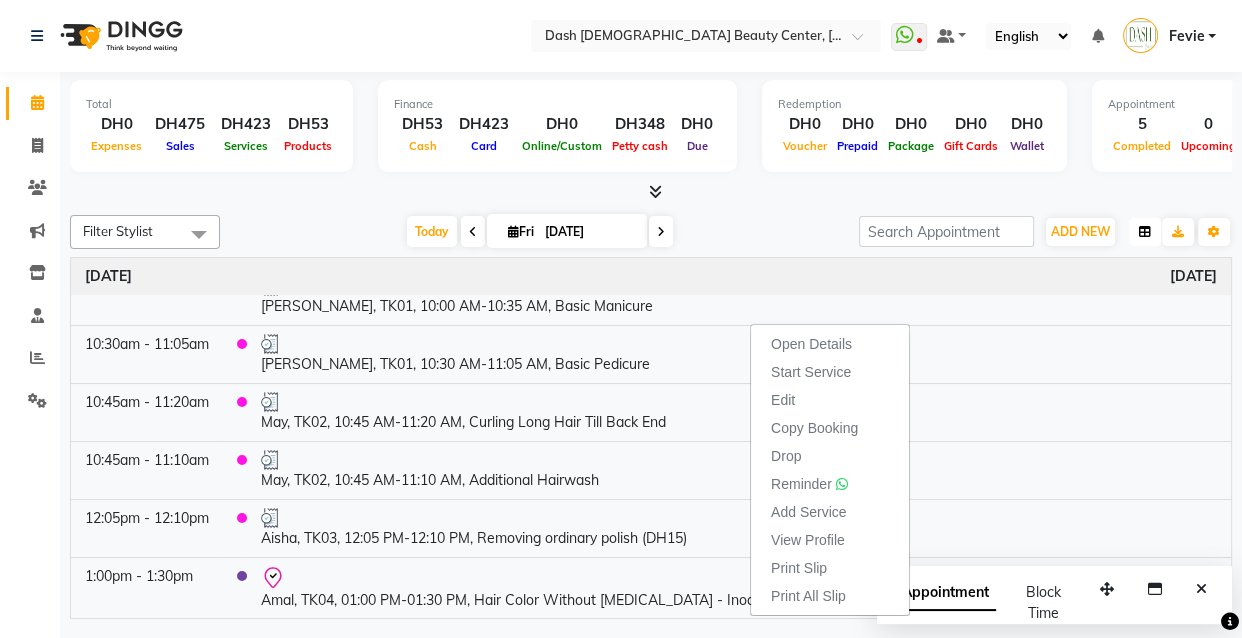click at bounding box center [1145, 232] 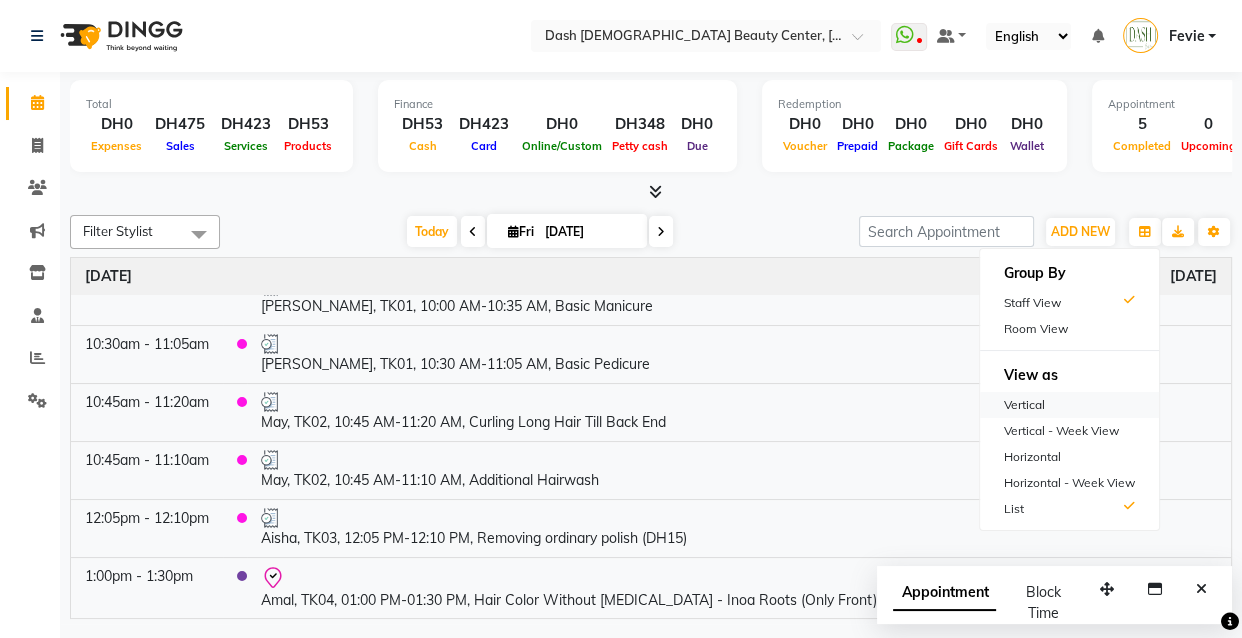click on "Vertical" at bounding box center (1069, 405) 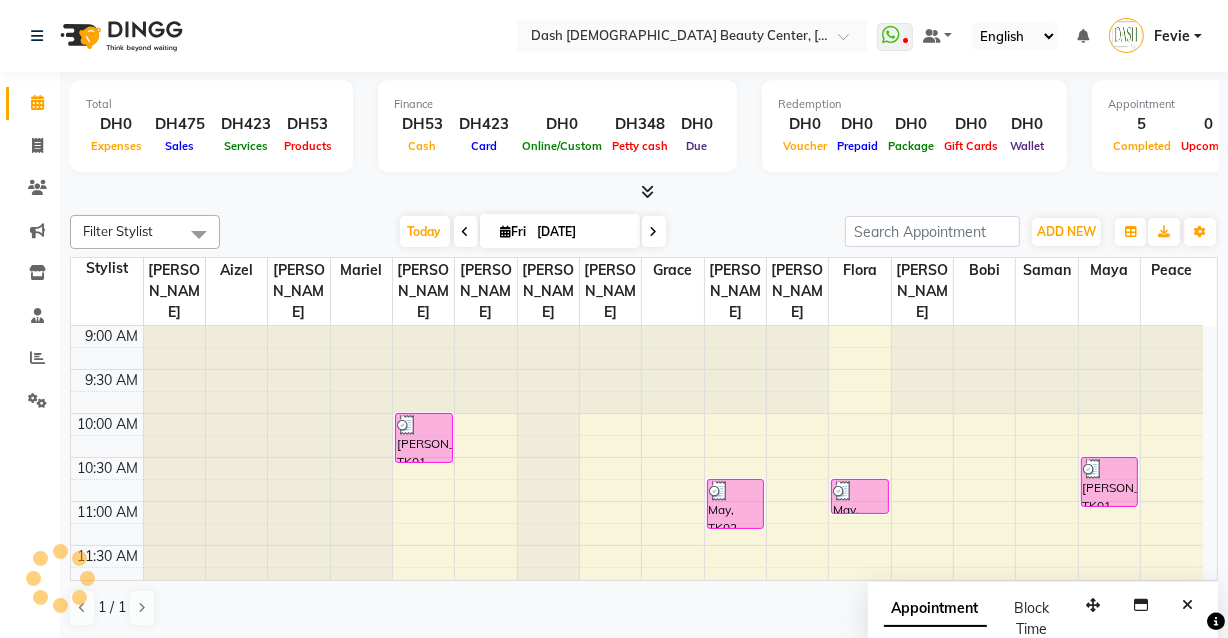 scroll, scrollTop: 263, scrollLeft: 0, axis: vertical 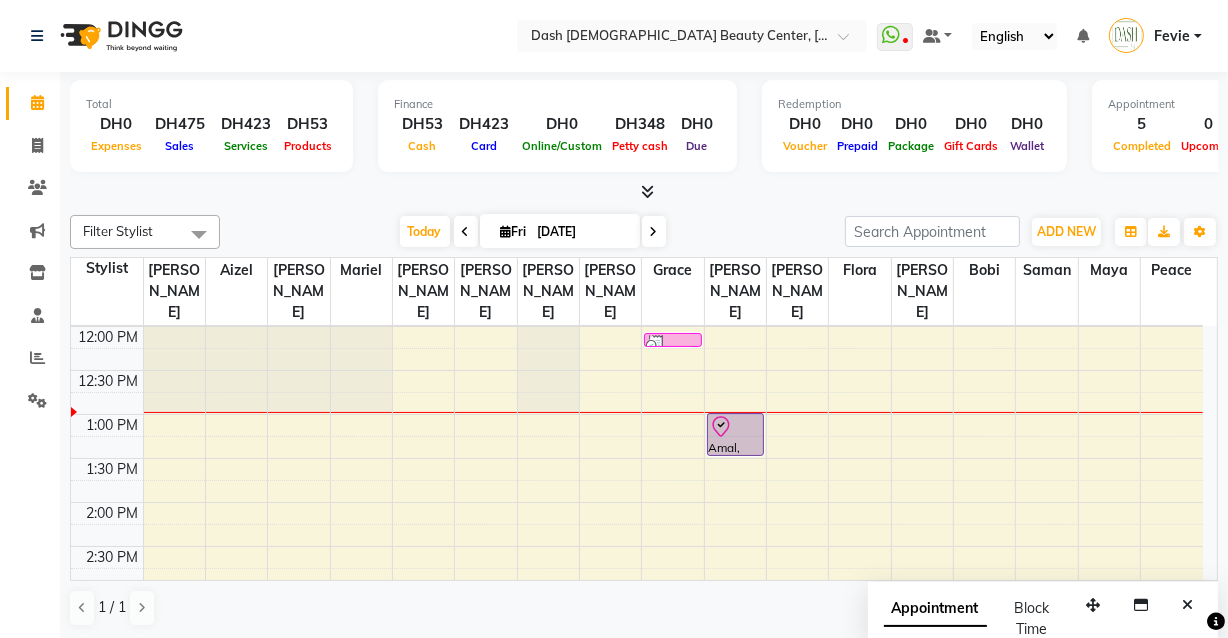 click on "Amal, TK04, 01:00 PM-01:30 PM, Hair Color Without [MEDICAL_DATA] - Inoa Roots (Only Front)" at bounding box center (736, 434) 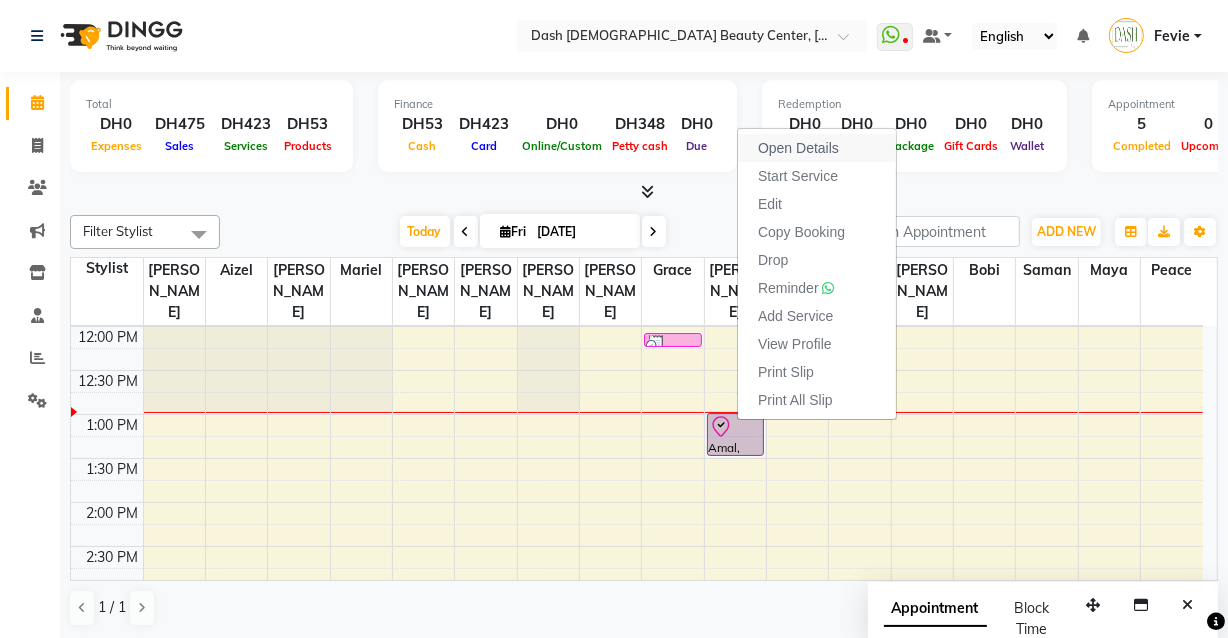 click on "Open Details" at bounding box center [798, 148] 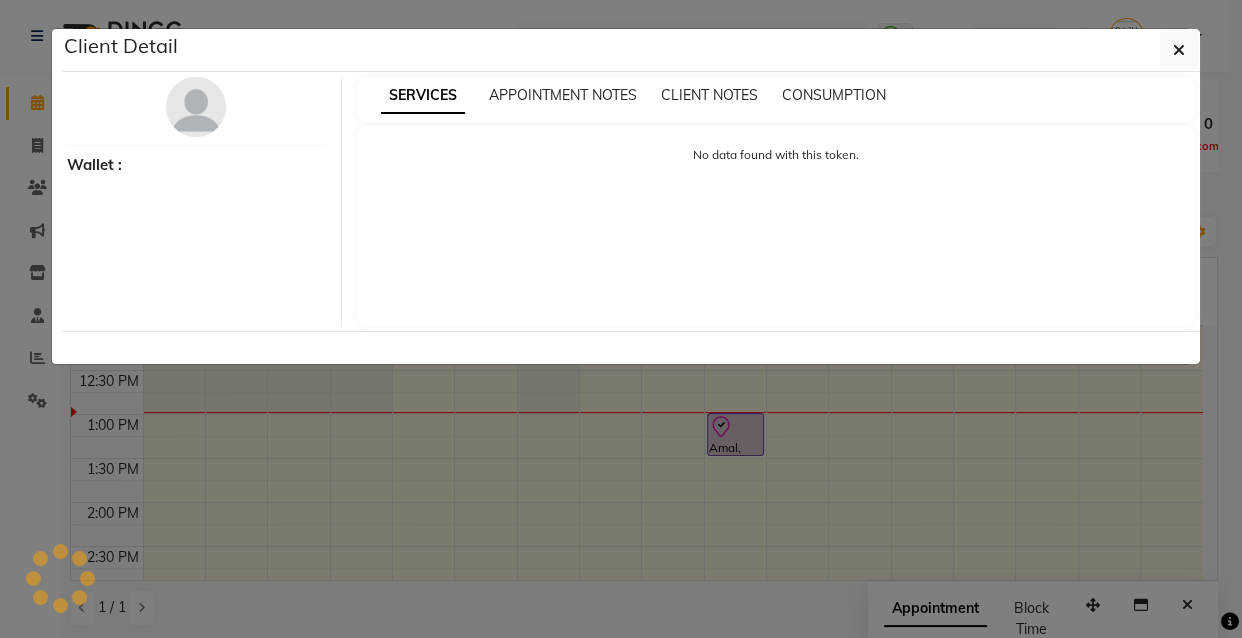 select on "8" 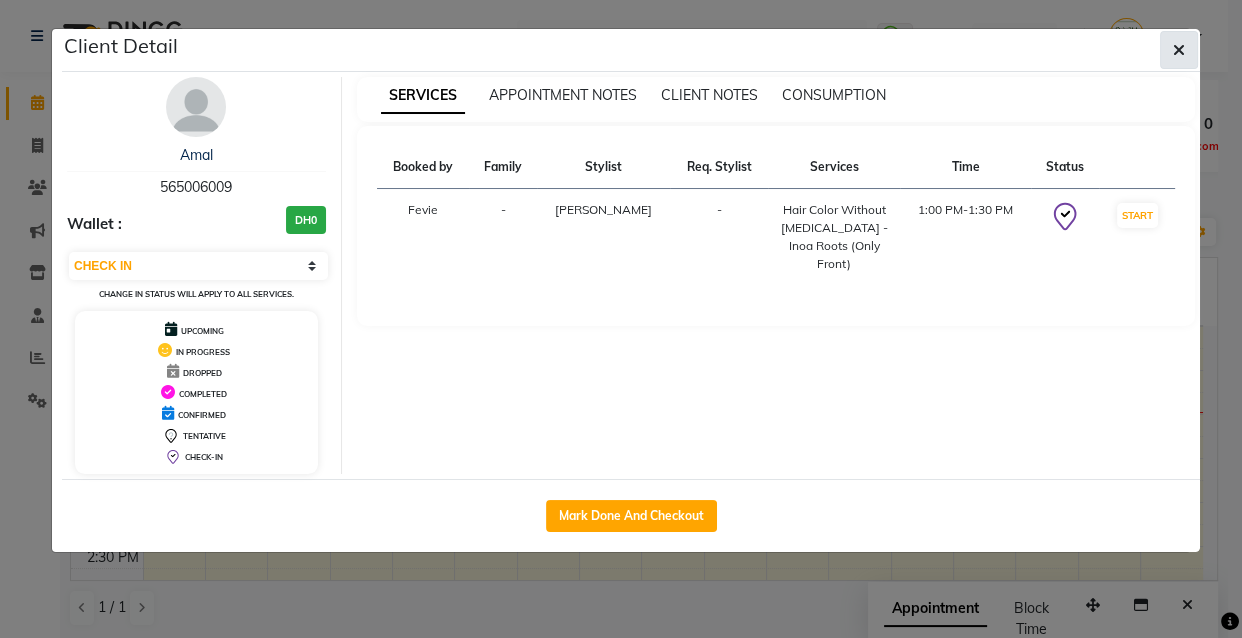 click 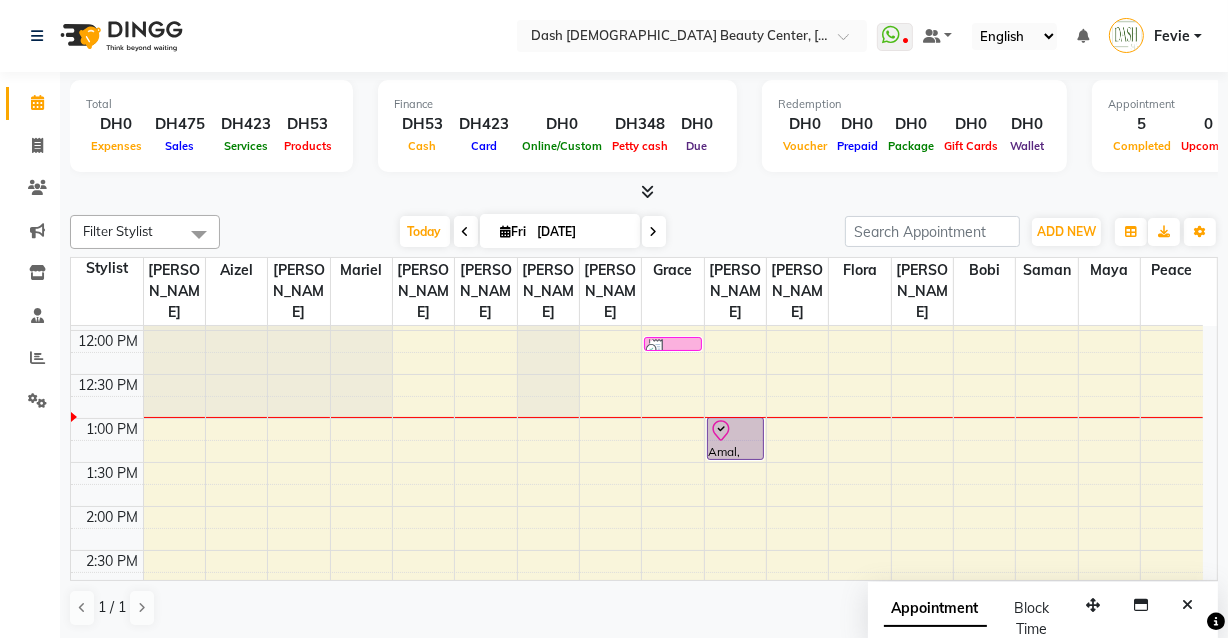 scroll, scrollTop: 260, scrollLeft: 0, axis: vertical 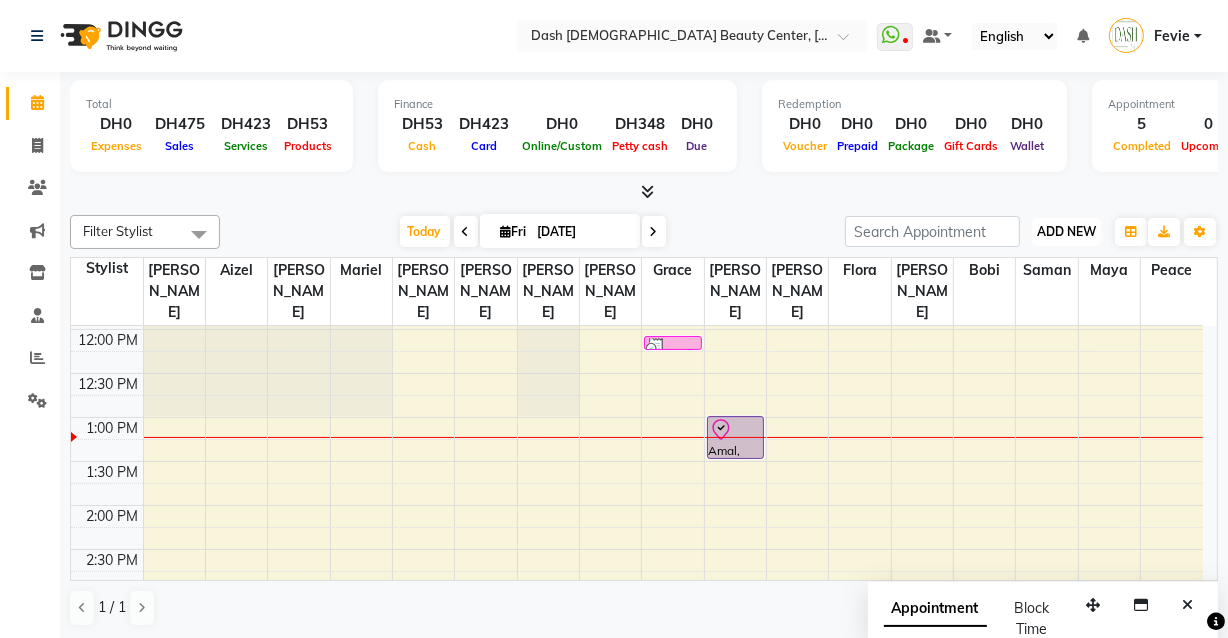 click on "ADD NEW" at bounding box center (1066, 231) 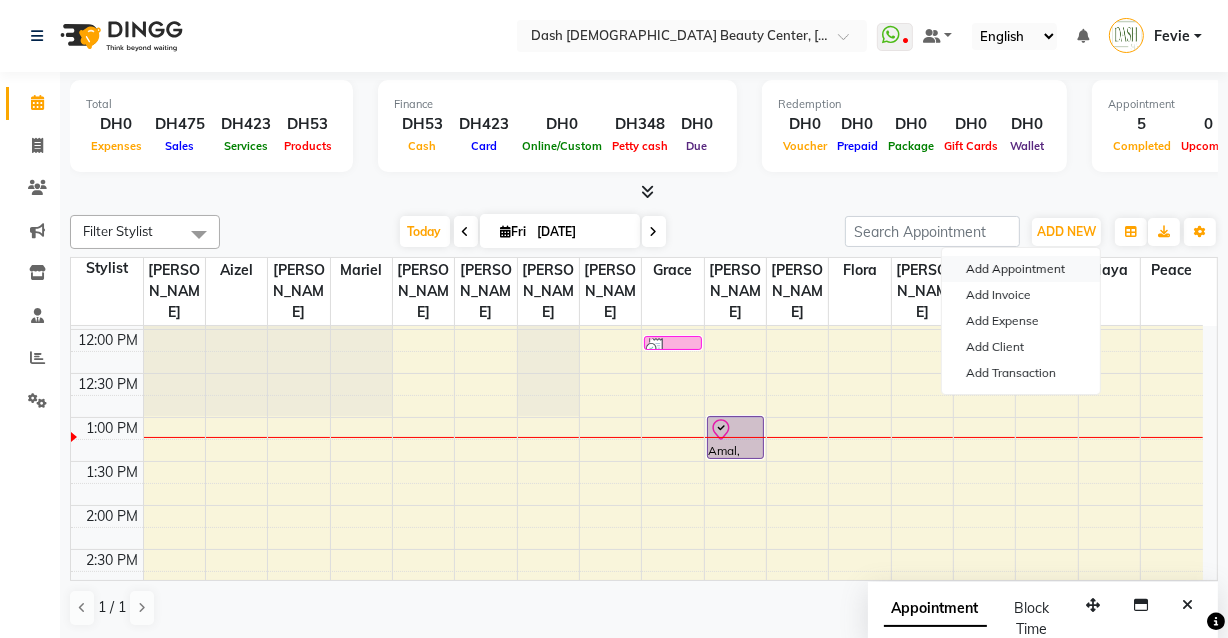 click on "Add Appointment" at bounding box center [1021, 269] 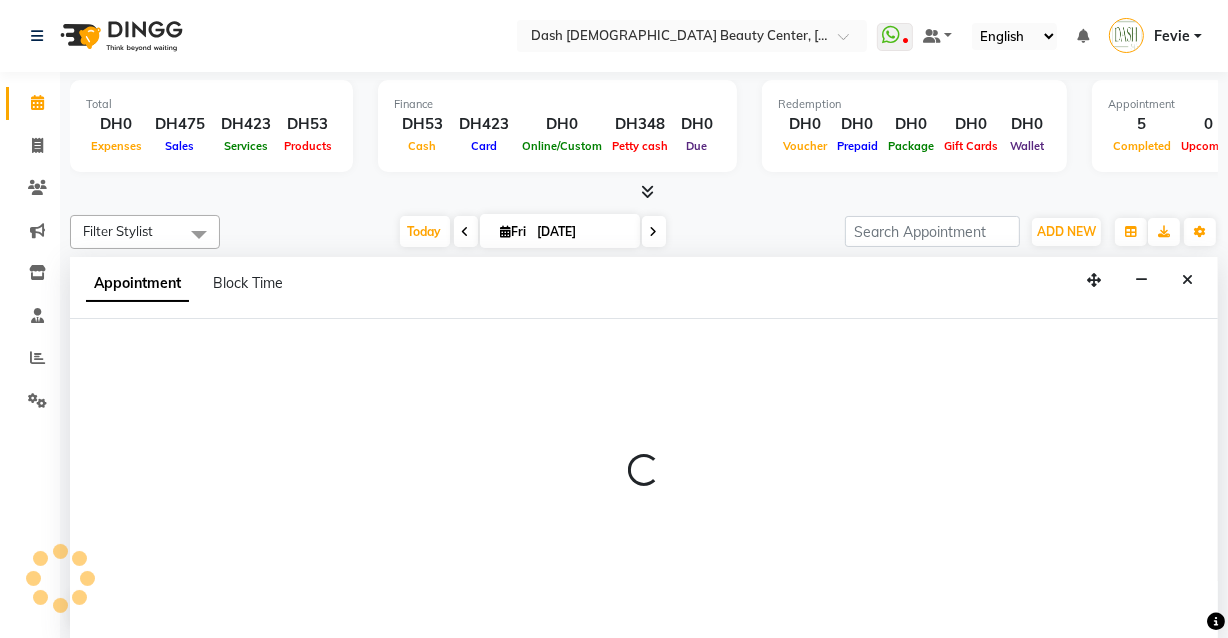 scroll, scrollTop: 0, scrollLeft: 0, axis: both 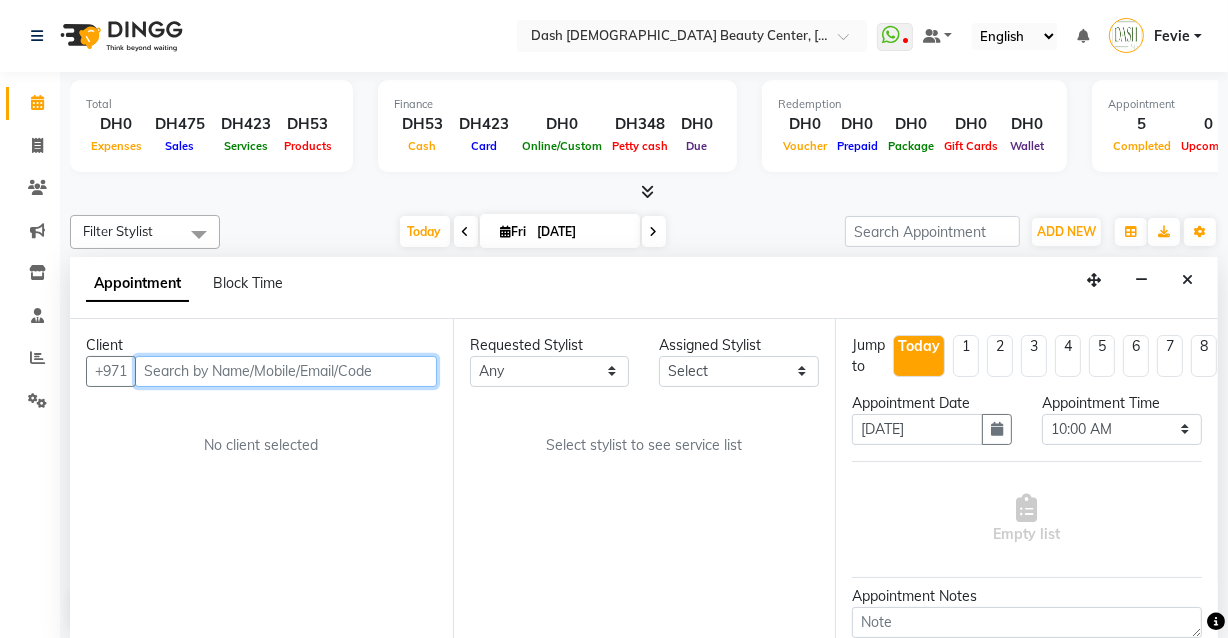 click at bounding box center (286, 371) 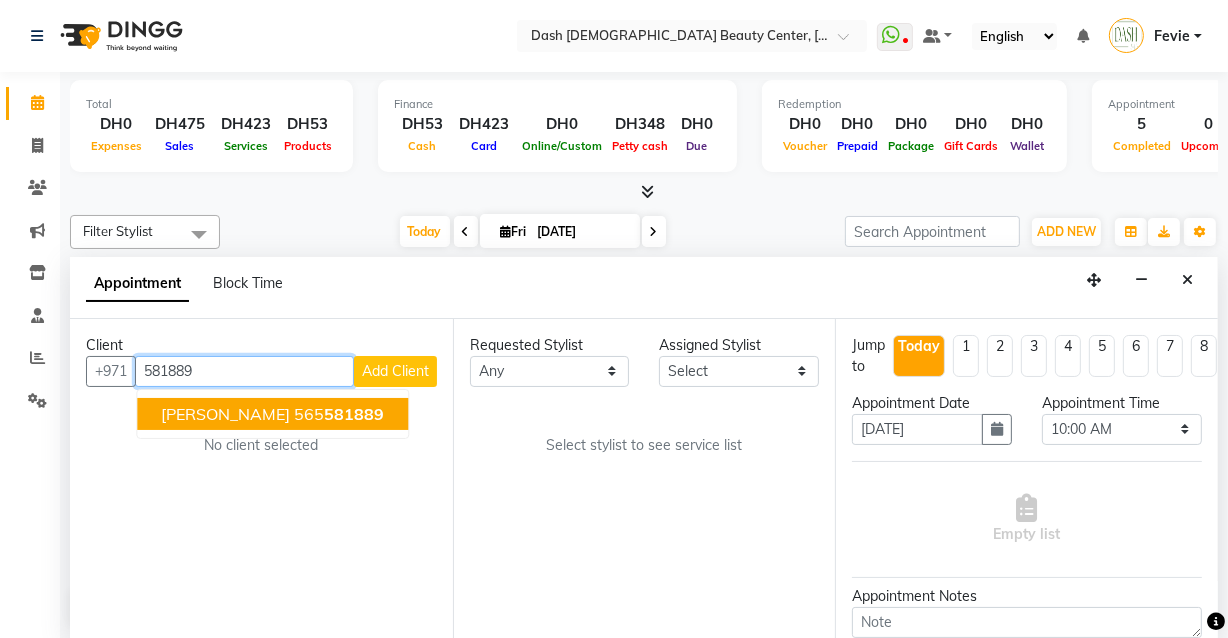 click on "581889" at bounding box center (354, 414) 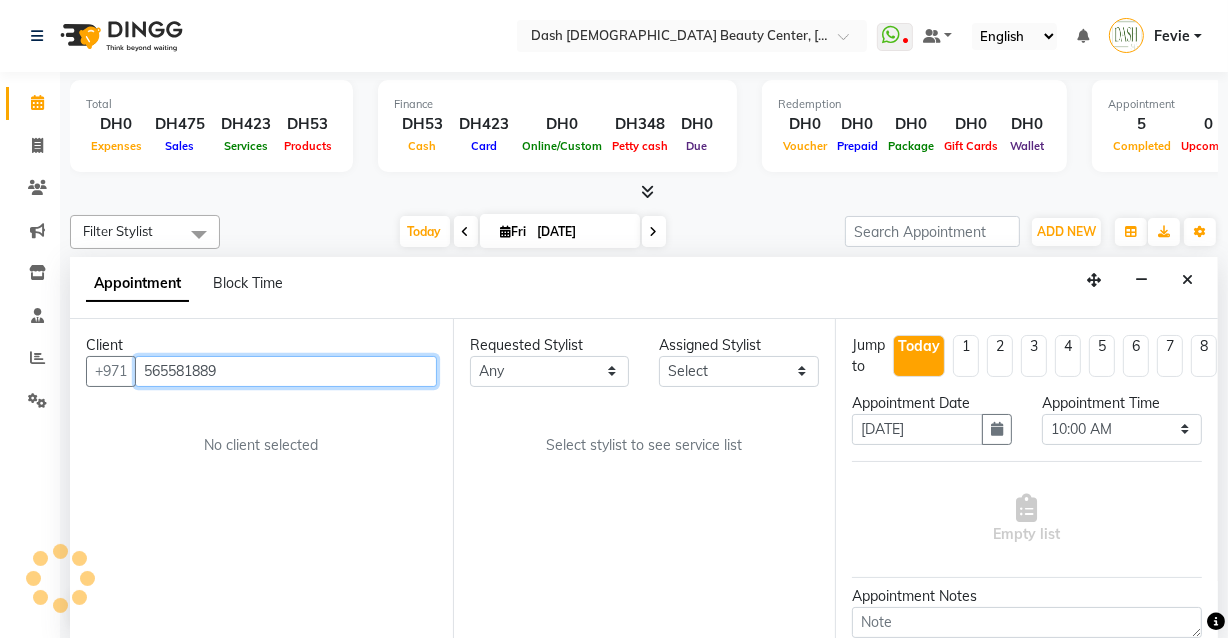 type on "565581889" 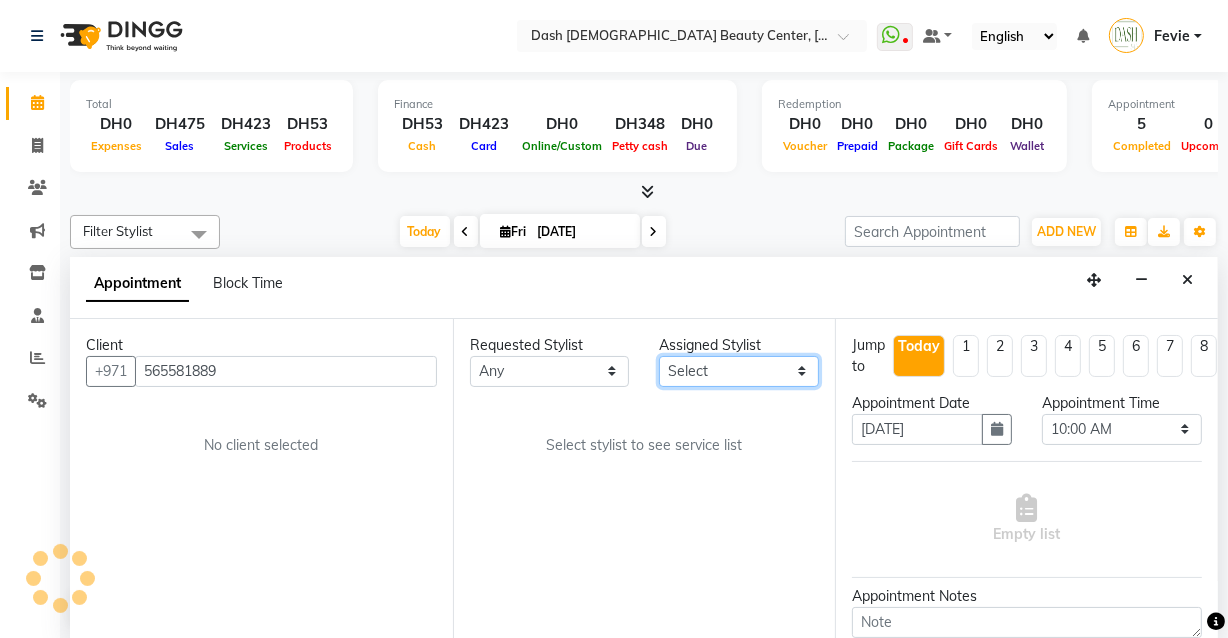 click on "Select [PERSON_NAME] [PERSON_NAME] [PERSON_NAME] [PERSON_NAME] [PERSON_NAME] [PERSON_NAME] [PERSON_NAME] [PERSON_NAME] [PERSON_NAME] Peace [PERSON_NAME] [PERSON_NAME]" at bounding box center [739, 371] 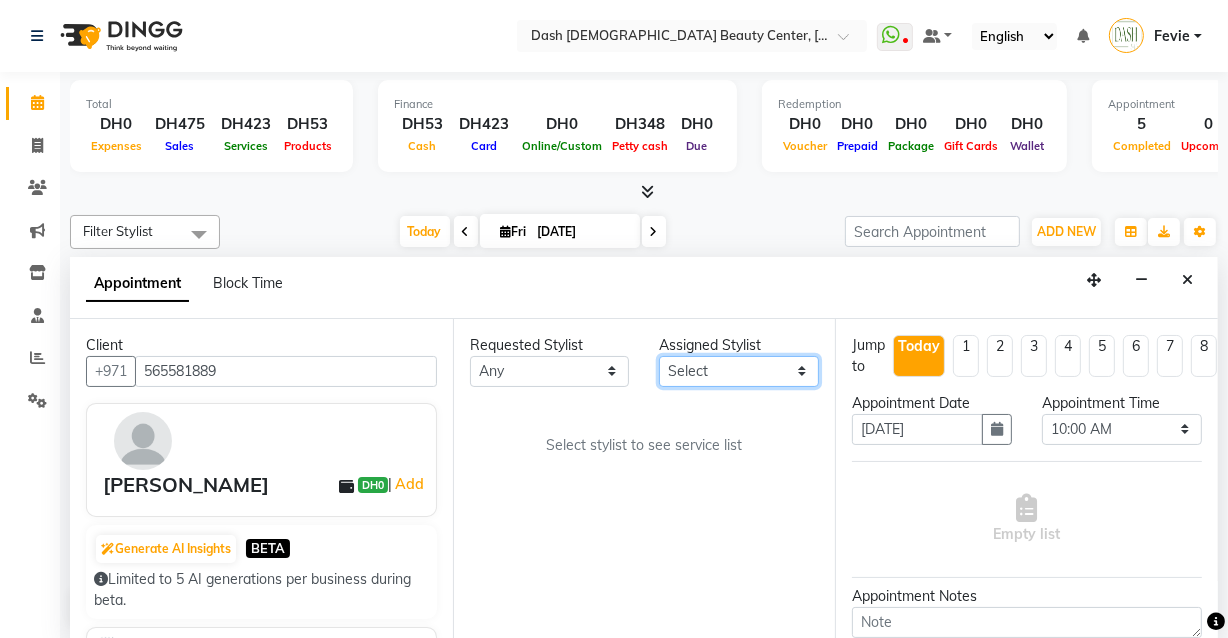 click on "Select [PERSON_NAME] [PERSON_NAME] [PERSON_NAME] [PERSON_NAME] [PERSON_NAME] [PERSON_NAME] [PERSON_NAME] [PERSON_NAME] [PERSON_NAME] Peace [PERSON_NAME] [PERSON_NAME]" at bounding box center [739, 371] 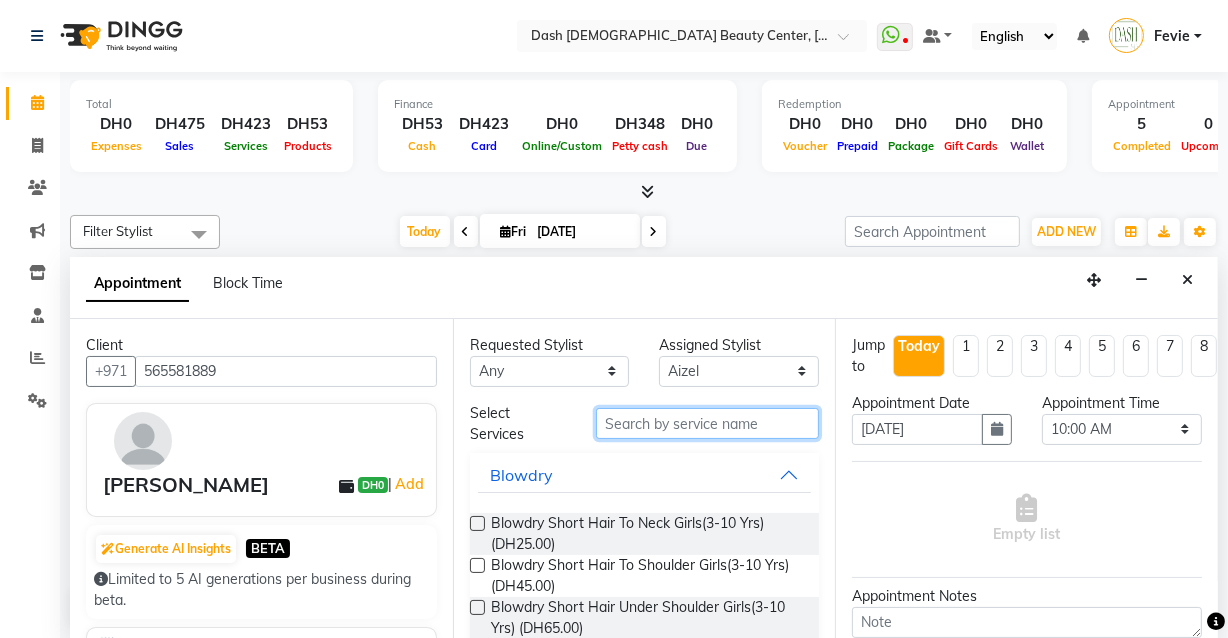 click at bounding box center (707, 423) 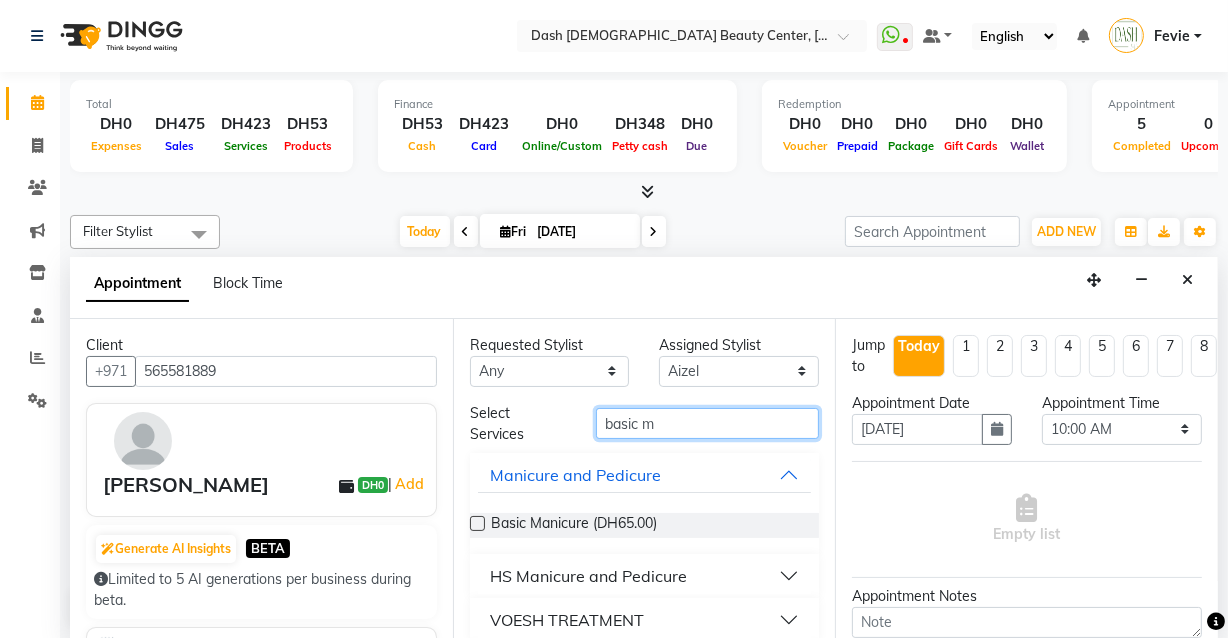 type on "basic m" 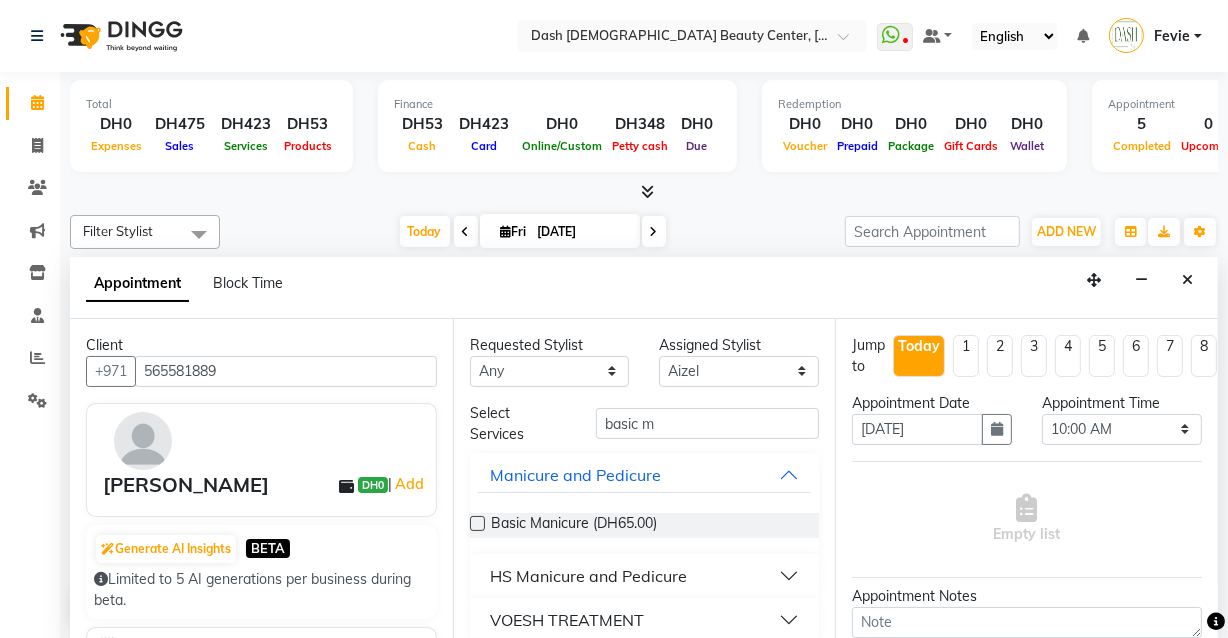click at bounding box center (477, 523) 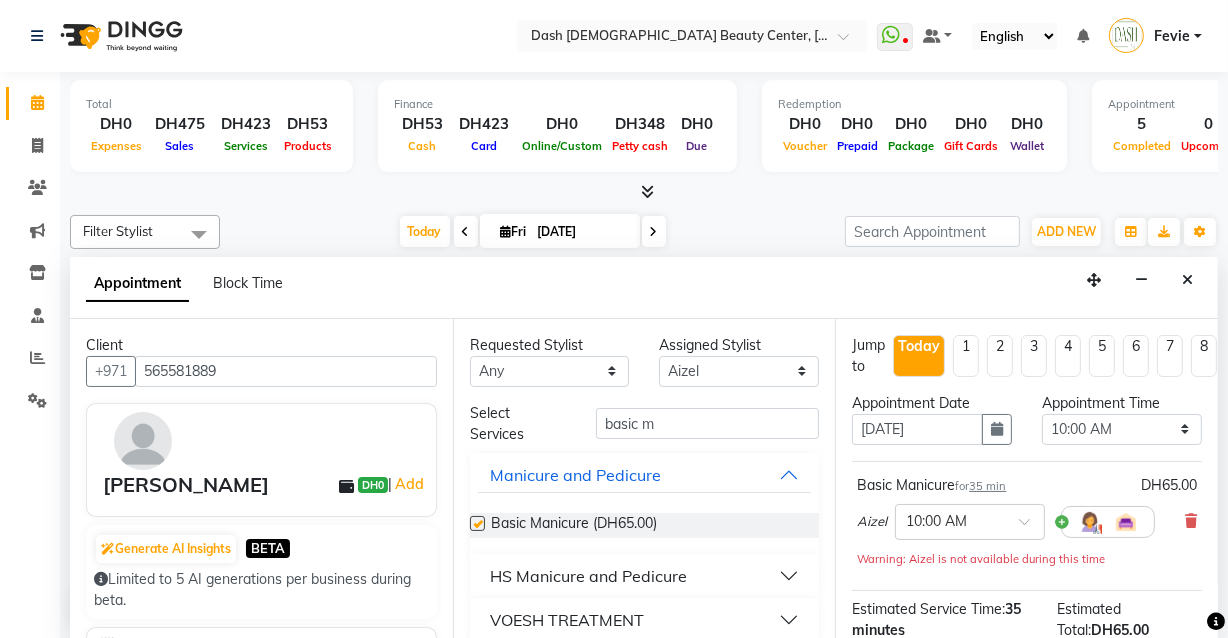 checkbox on "false" 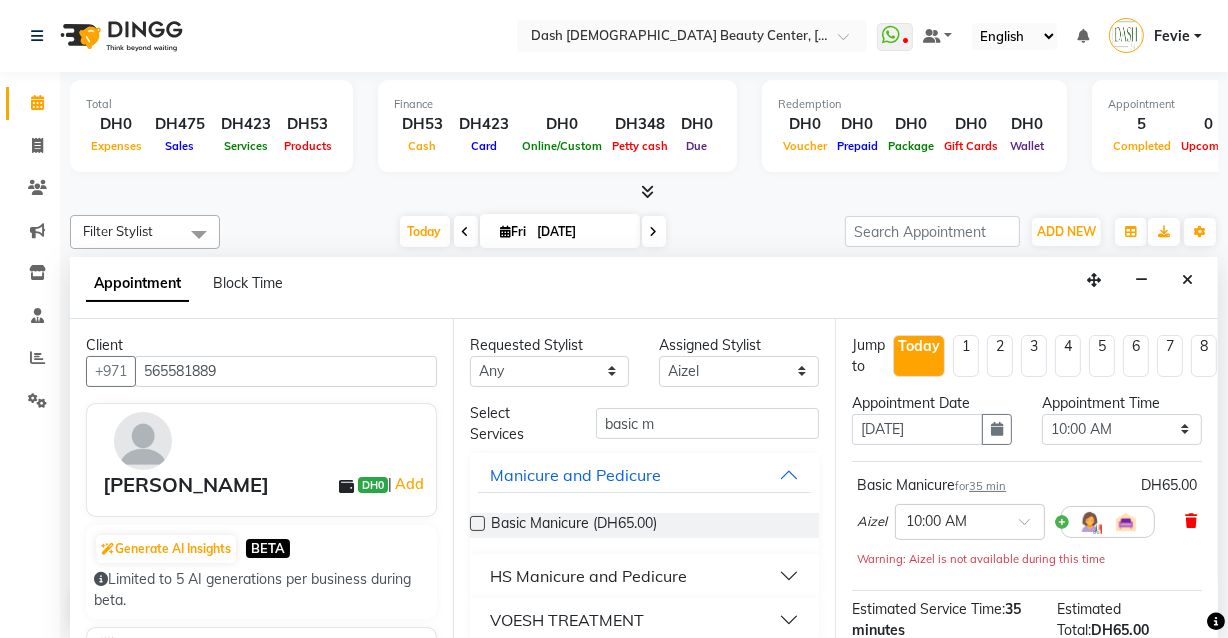 click at bounding box center [1191, 521] 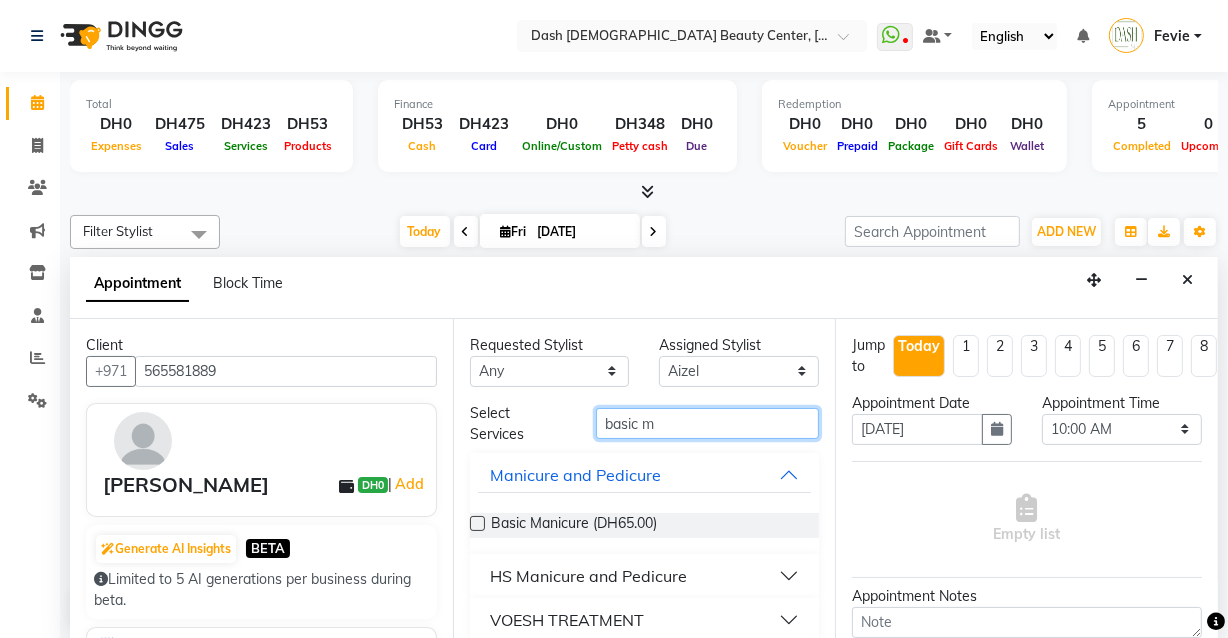 click on "basic m" at bounding box center [707, 423] 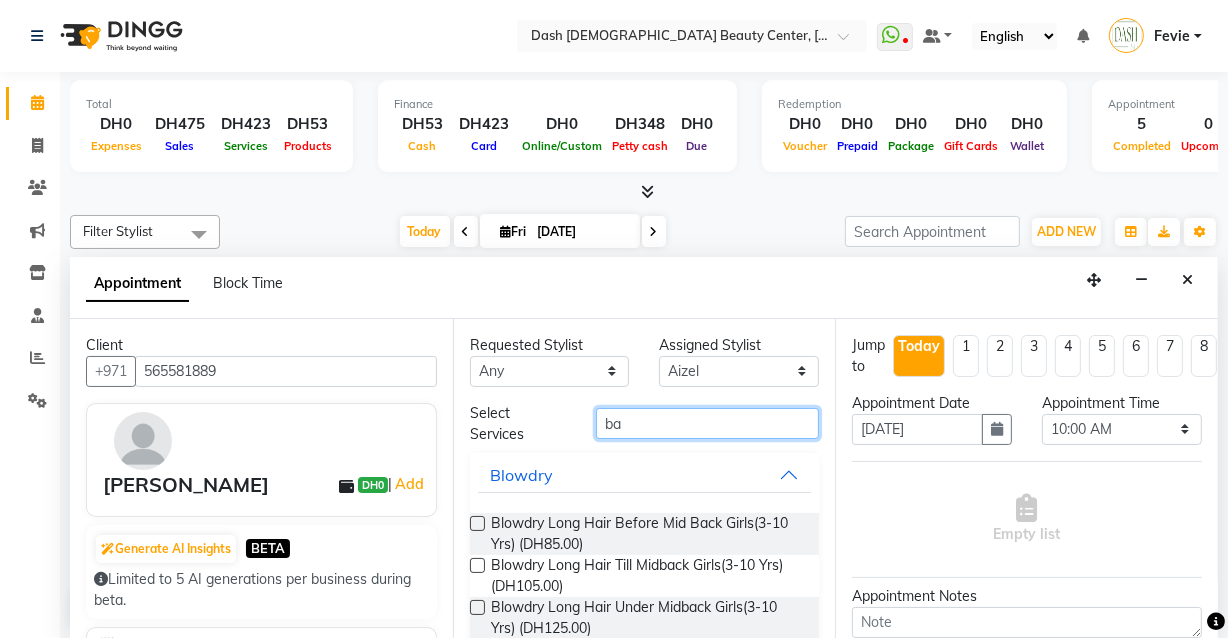 type on "b" 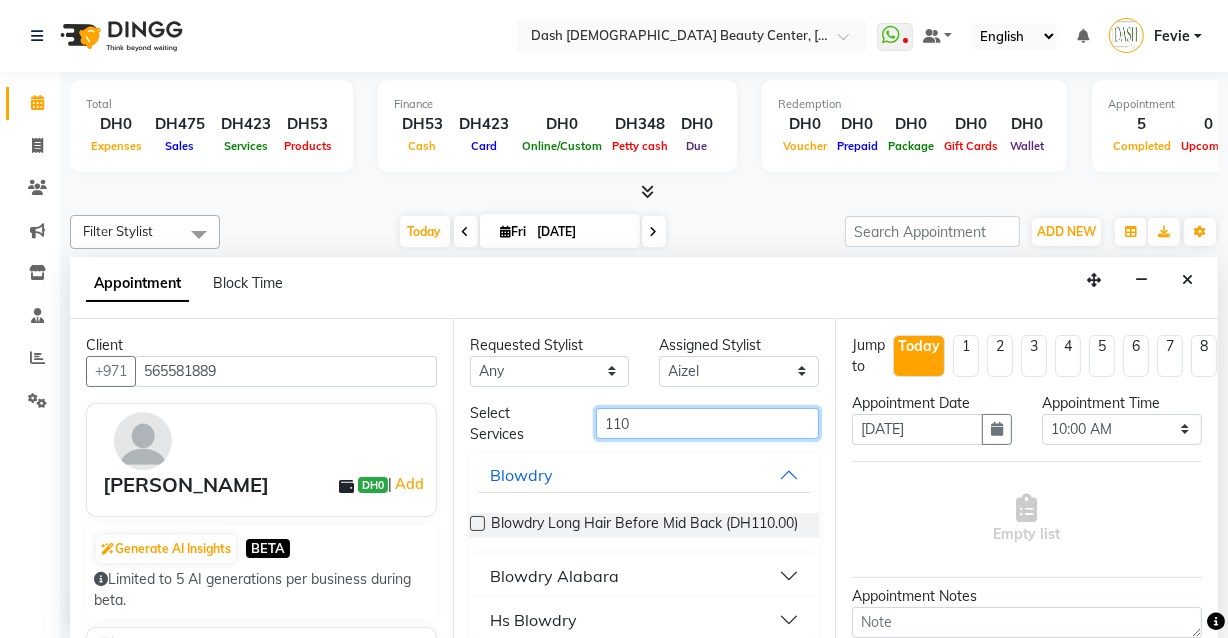 type on "110" 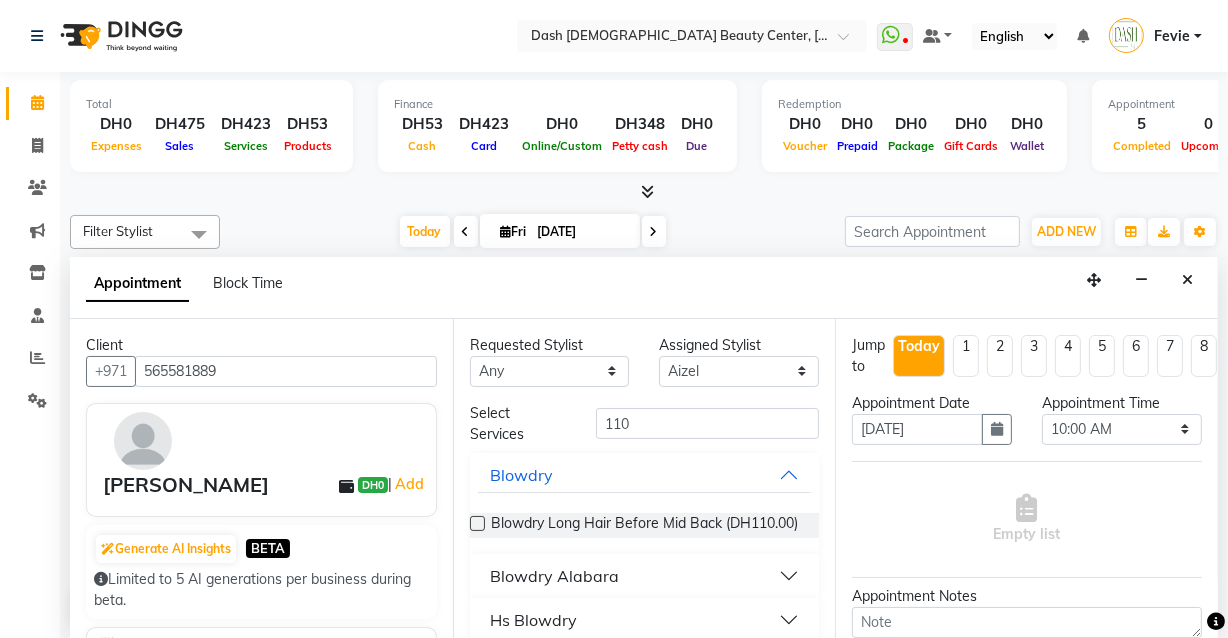 click at bounding box center [477, 523] 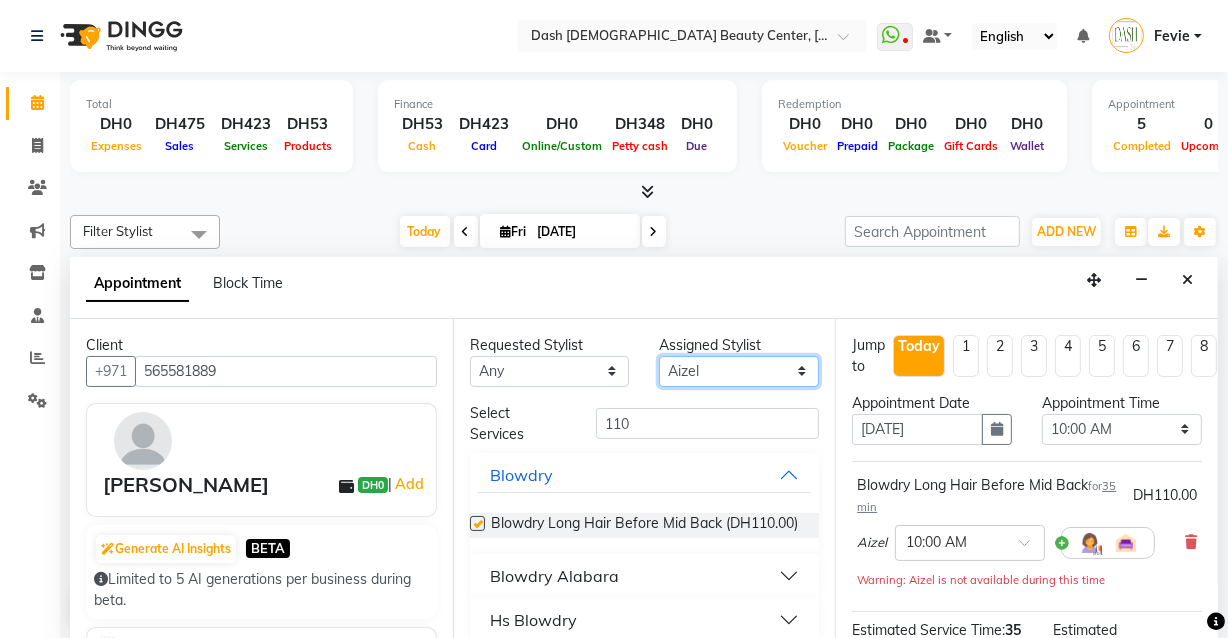 click on "Select [PERSON_NAME] [PERSON_NAME] [PERSON_NAME] [PERSON_NAME] [PERSON_NAME] [PERSON_NAME] [PERSON_NAME] [PERSON_NAME] [PERSON_NAME] Peace [PERSON_NAME] [PERSON_NAME]" at bounding box center [739, 371] 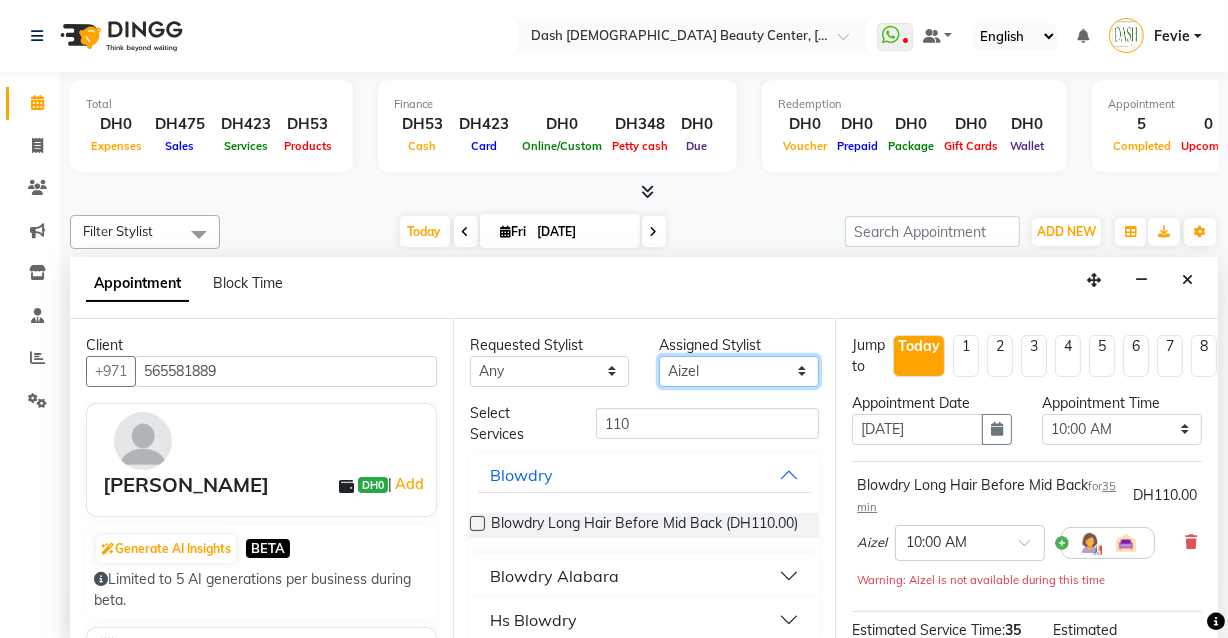 checkbox on "false" 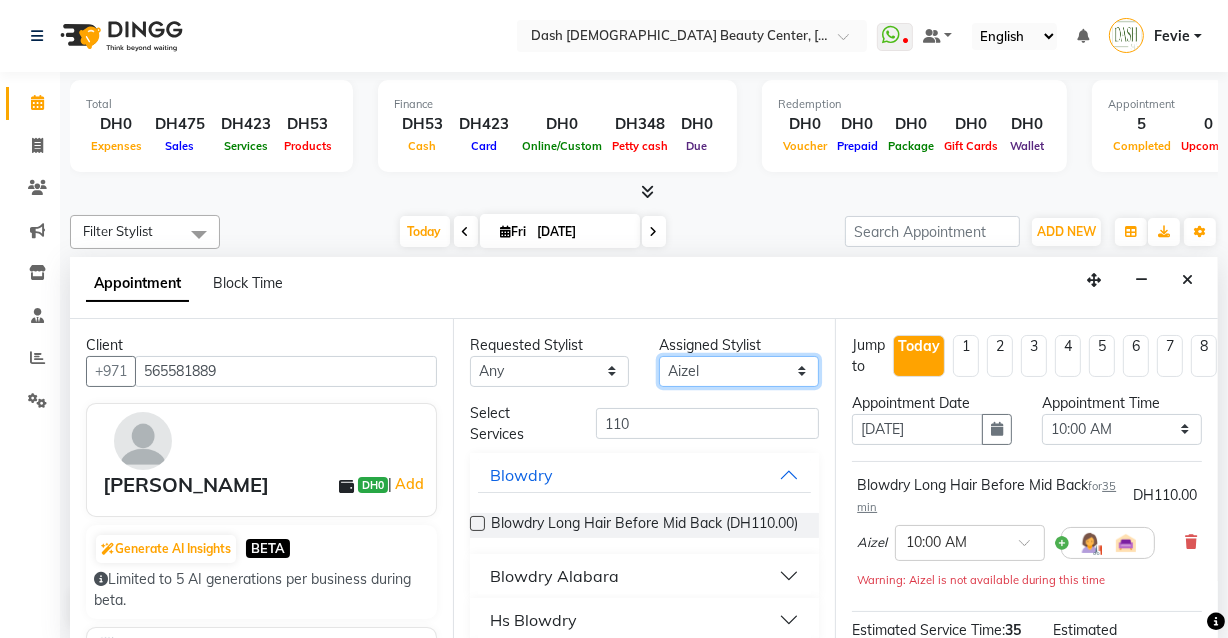 select on "81105" 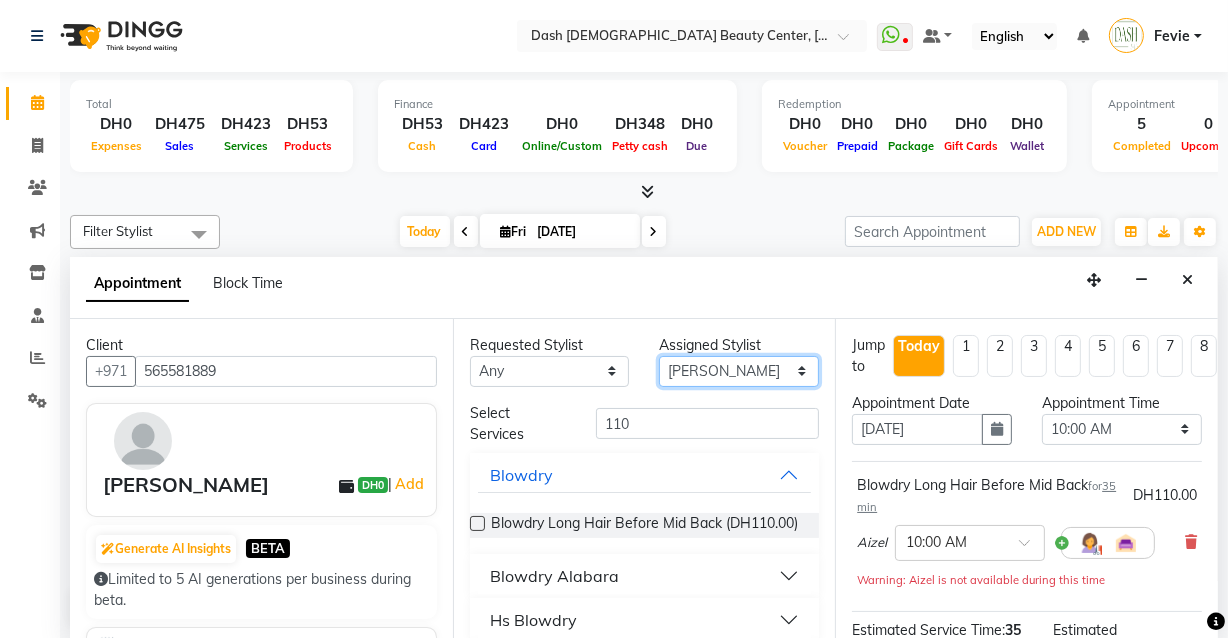 click on "Select [PERSON_NAME] [PERSON_NAME] [PERSON_NAME] [PERSON_NAME] [PERSON_NAME] [PERSON_NAME] [PERSON_NAME] [PERSON_NAME] [PERSON_NAME] Peace [PERSON_NAME] [PERSON_NAME]" at bounding box center (739, 371) 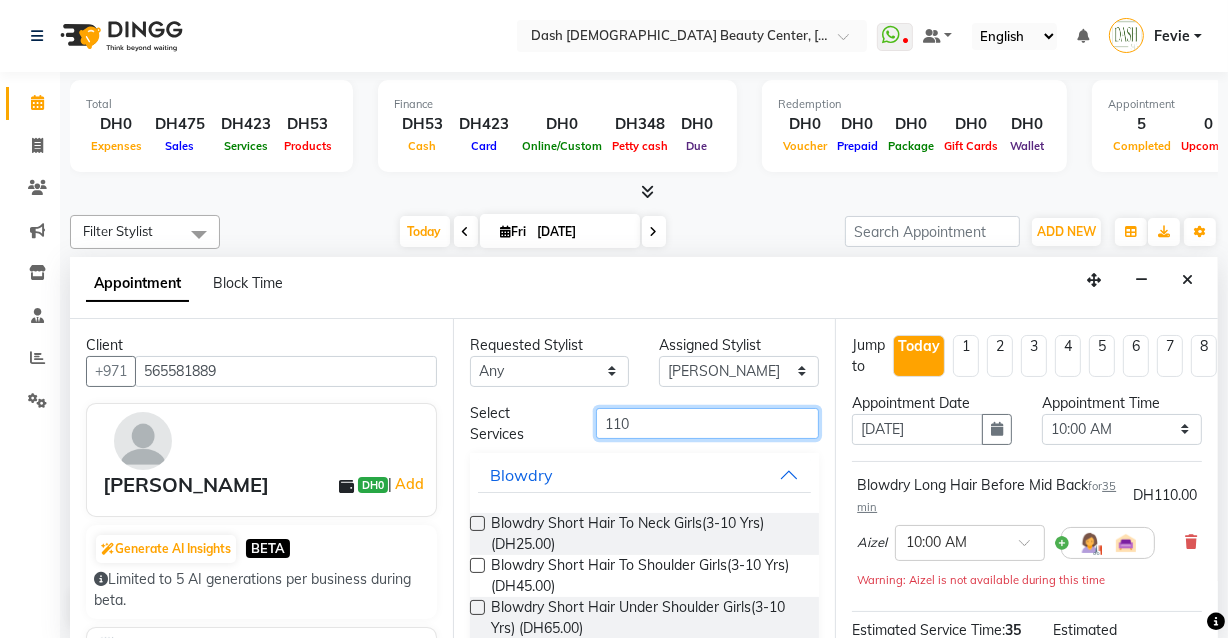 click on "110" at bounding box center [707, 423] 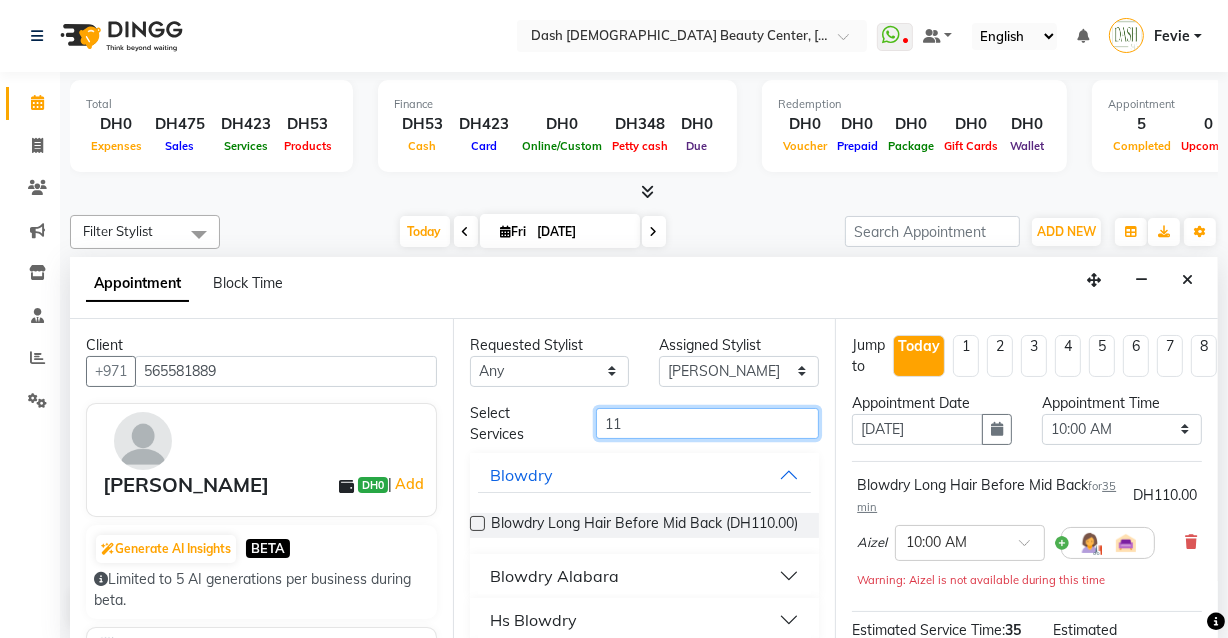 type on "1" 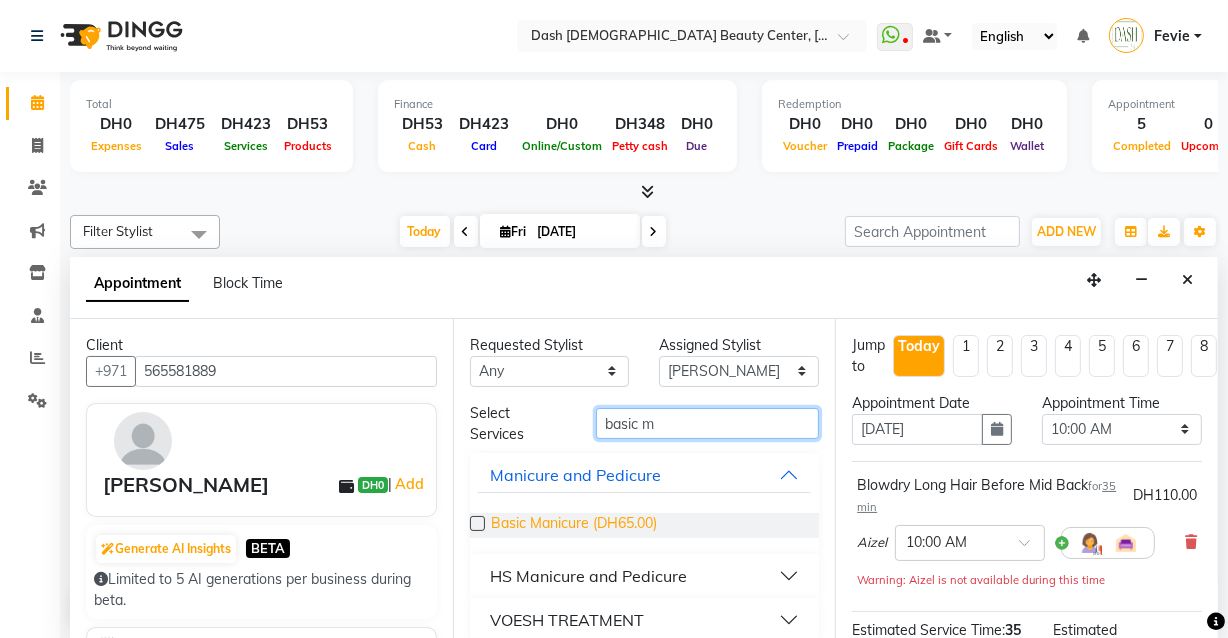 type on "basic m" 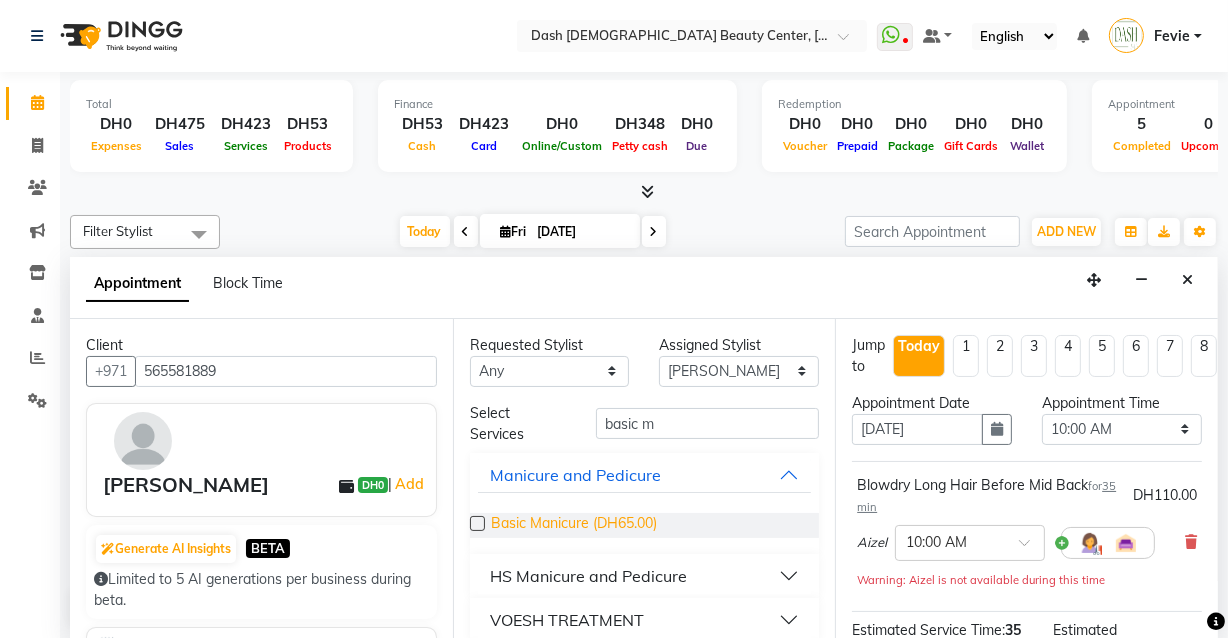 click on "Basic Manicure (DH65.00)" at bounding box center (574, 525) 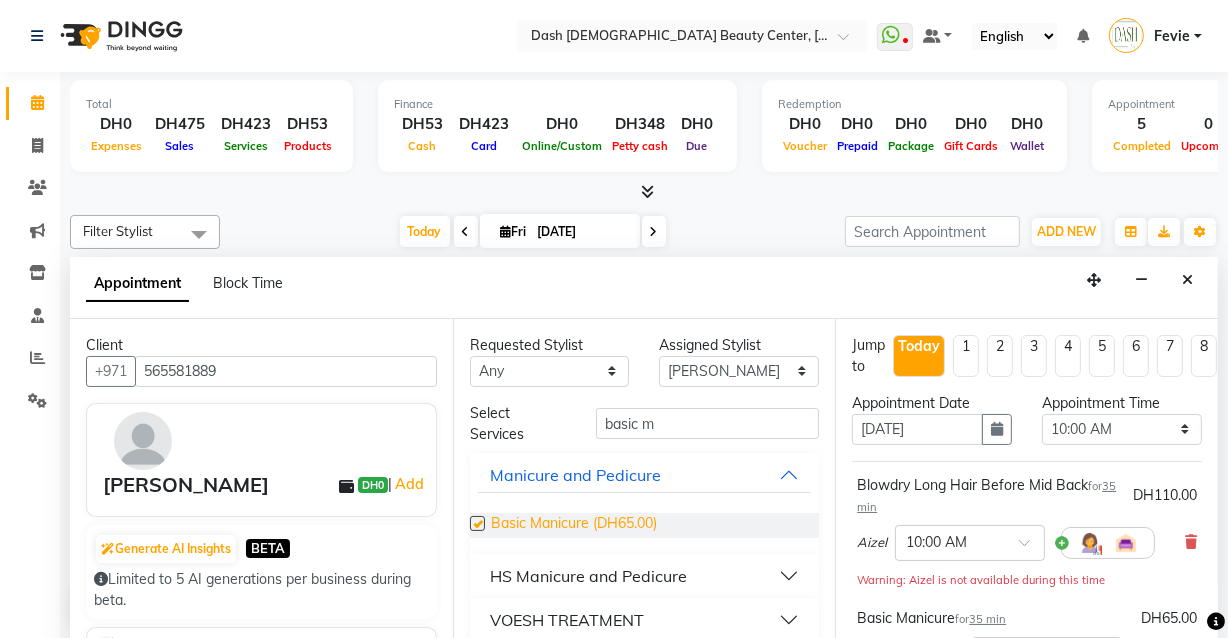 checkbox on "false" 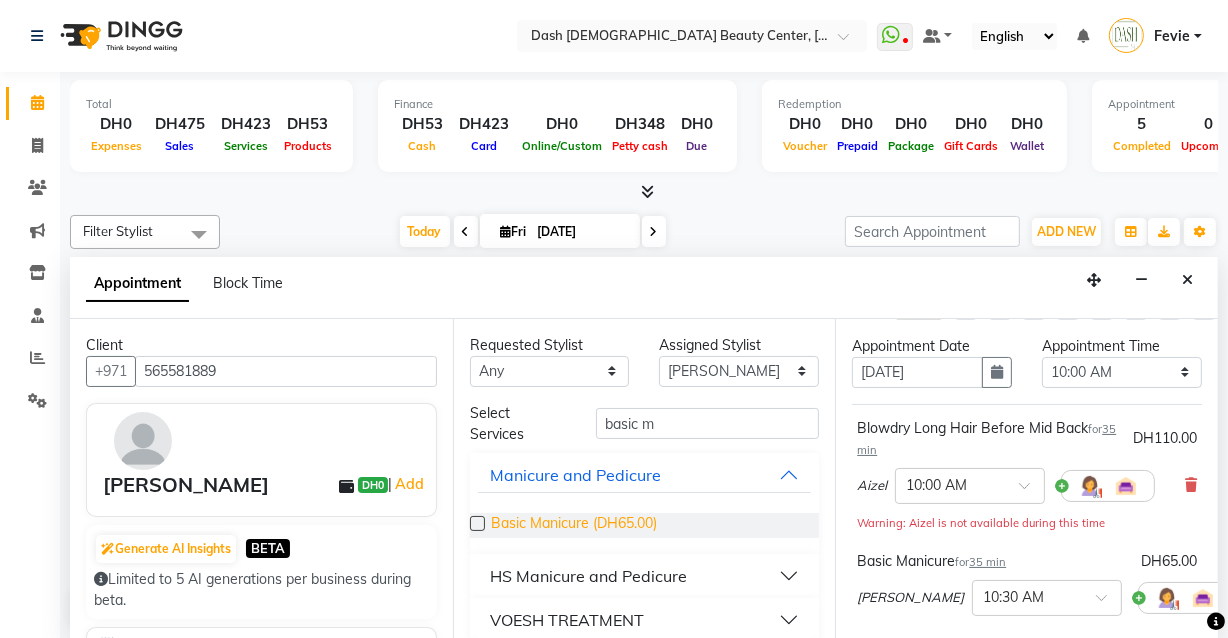 scroll, scrollTop: 87, scrollLeft: 0, axis: vertical 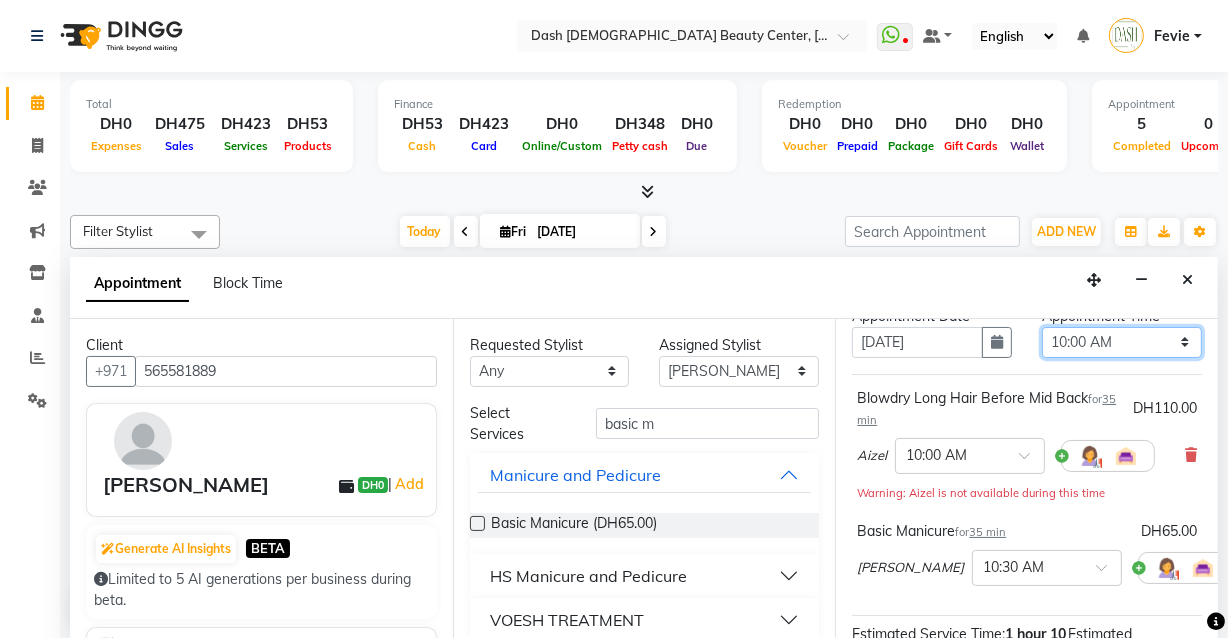 click on "Select 10:00 AM 10:15 AM 10:30 AM 10:45 AM 11:00 AM 11:15 AM 11:30 AM 11:45 AM 12:00 PM 12:15 PM 12:30 PM 12:45 PM 01:00 PM 01:15 PM 01:30 PM 01:45 PM 02:00 PM 02:15 PM 02:30 PM 02:45 PM 03:00 PM 03:15 PM 03:30 PM 03:45 PM 04:00 PM 04:15 PM 04:30 PM 04:45 PM 05:00 PM 05:15 PM 05:30 PM 05:45 PM 06:00 PM 06:15 PM 06:30 PM 06:45 PM 07:00 PM 07:15 PM 07:30 PM 07:45 PM 08:00 PM 08:15 PM 08:30 PM 08:45 PM 09:00 PM 09:15 PM 09:30 PM 09:45 PM 10:00 PM" at bounding box center [1122, 342] 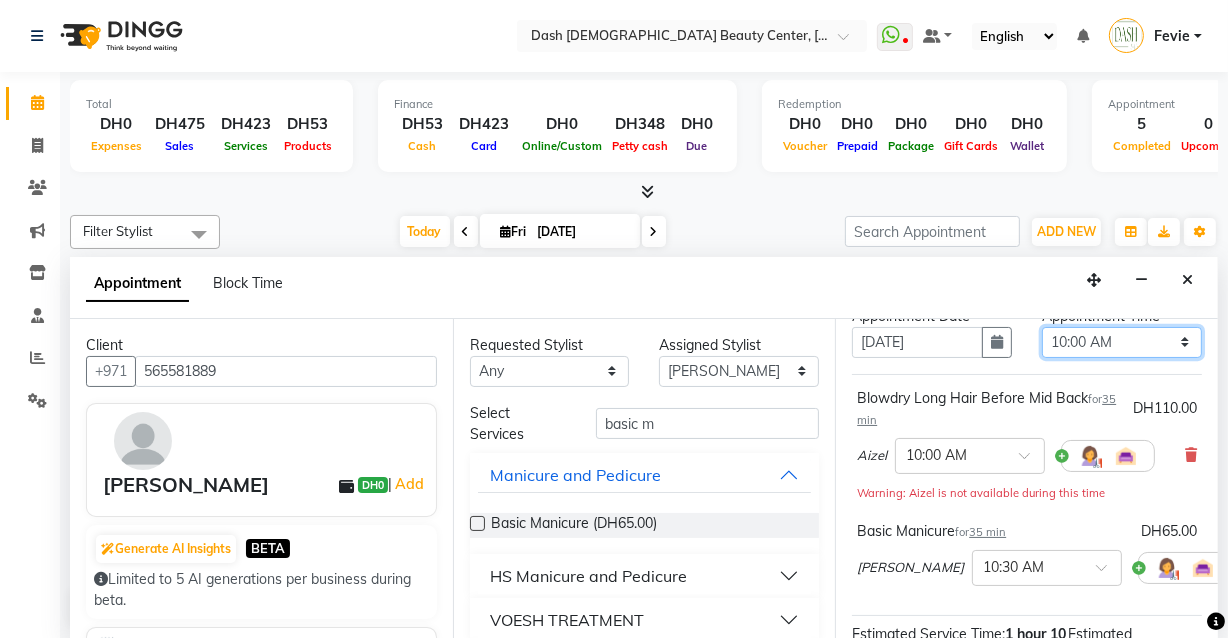select on "795" 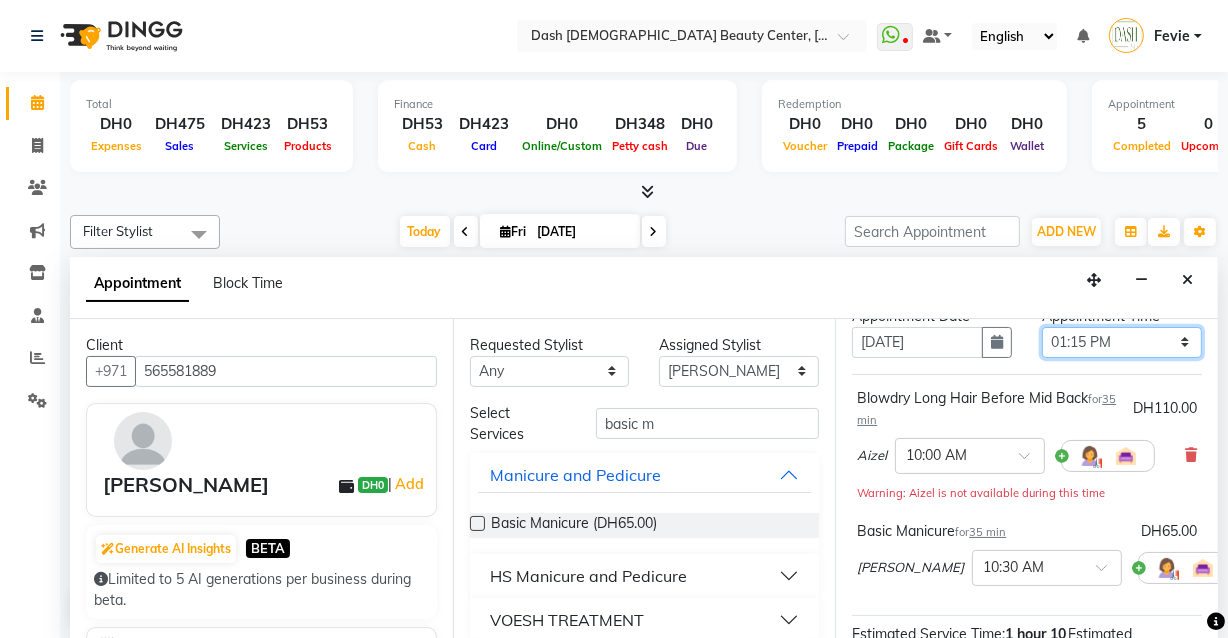 click on "Select 10:00 AM 10:15 AM 10:30 AM 10:45 AM 11:00 AM 11:15 AM 11:30 AM 11:45 AM 12:00 PM 12:15 PM 12:30 PM 12:45 PM 01:00 PM 01:15 PM 01:30 PM 01:45 PM 02:00 PM 02:15 PM 02:30 PM 02:45 PM 03:00 PM 03:15 PM 03:30 PM 03:45 PM 04:00 PM 04:15 PM 04:30 PM 04:45 PM 05:00 PM 05:15 PM 05:30 PM 05:45 PM 06:00 PM 06:15 PM 06:30 PM 06:45 PM 07:00 PM 07:15 PM 07:30 PM 07:45 PM 08:00 PM 08:15 PM 08:30 PM 08:45 PM 09:00 PM 09:15 PM 09:30 PM 09:45 PM 10:00 PM" at bounding box center [1122, 342] 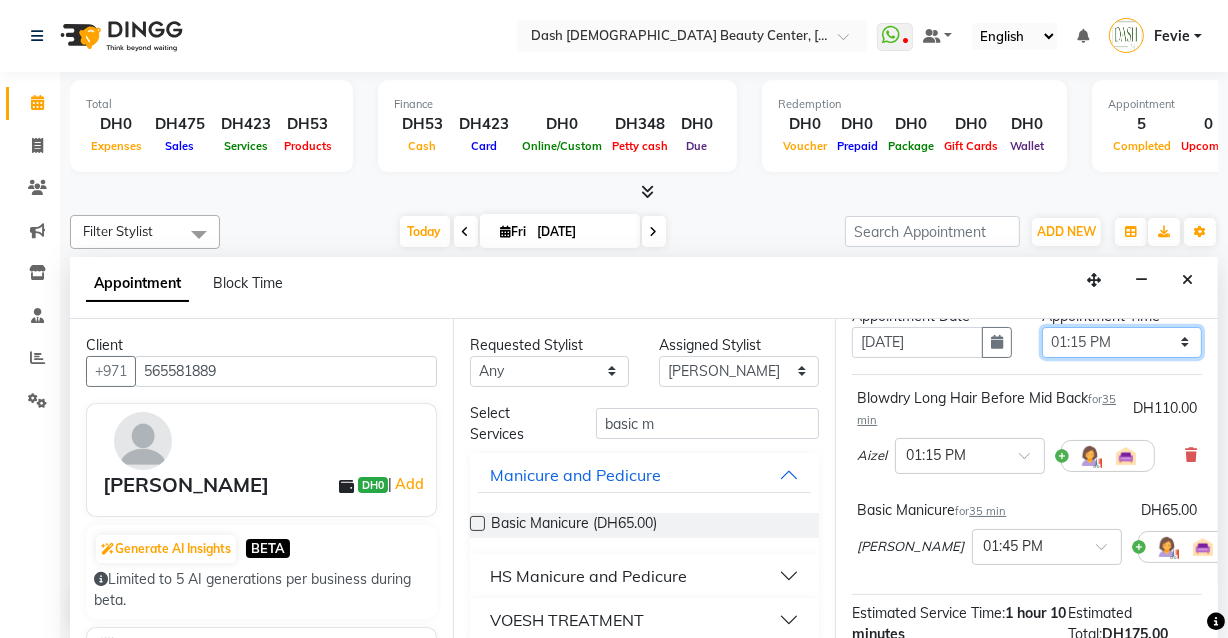 scroll, scrollTop: 140, scrollLeft: 0, axis: vertical 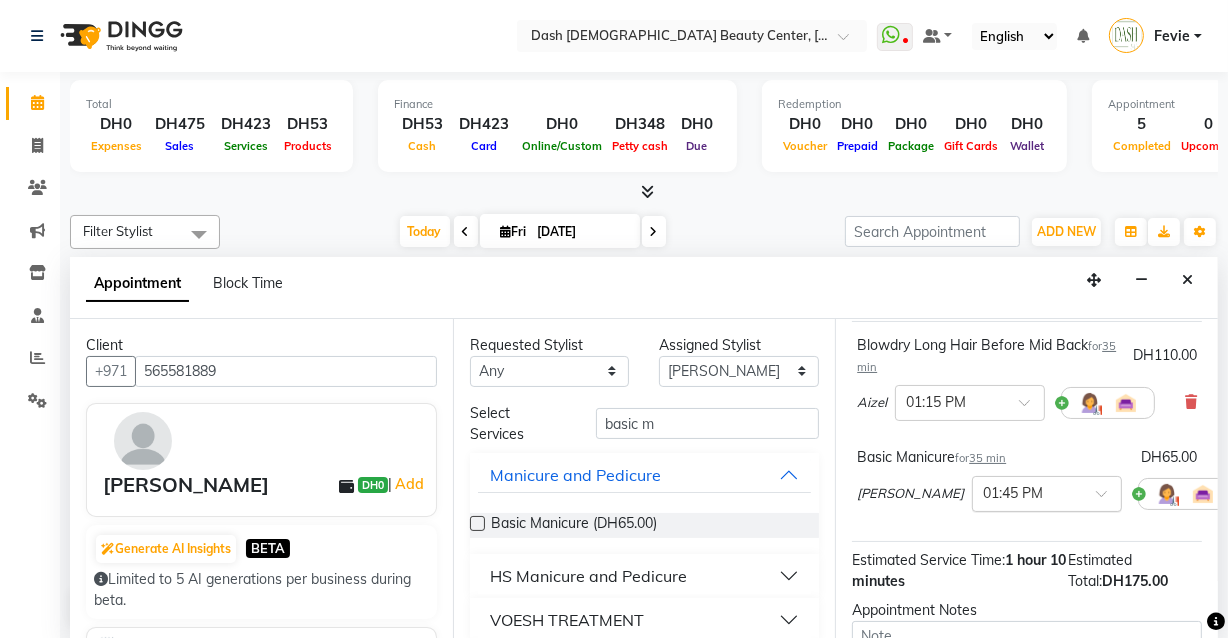 click at bounding box center [1027, 492] 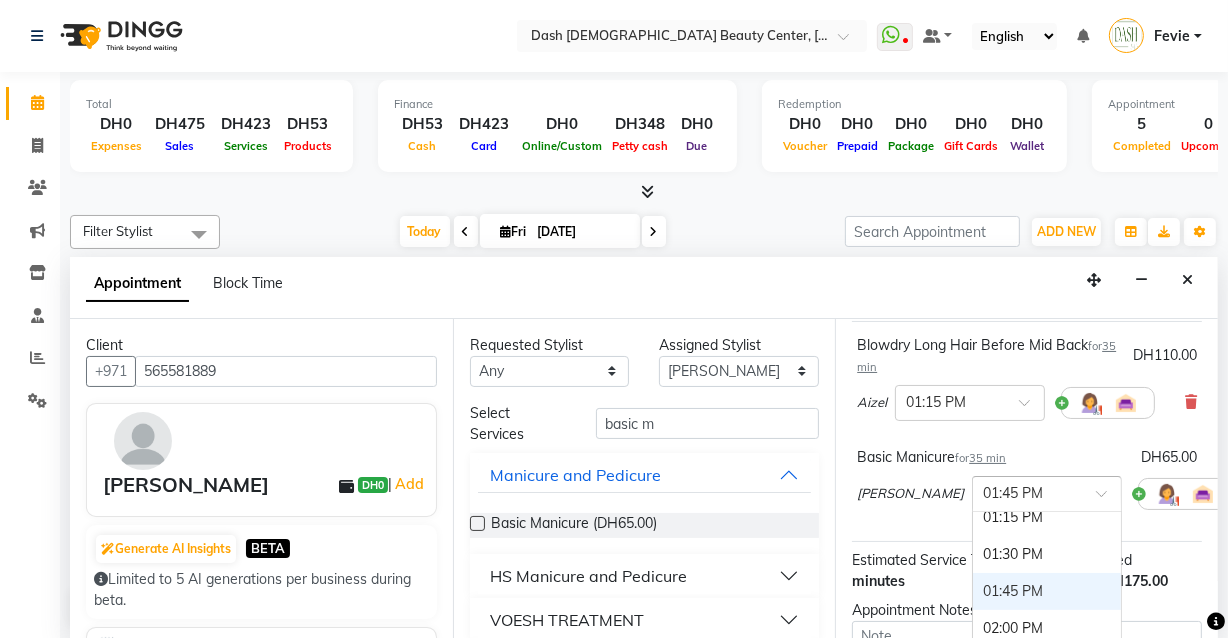scroll, scrollTop: 489, scrollLeft: 0, axis: vertical 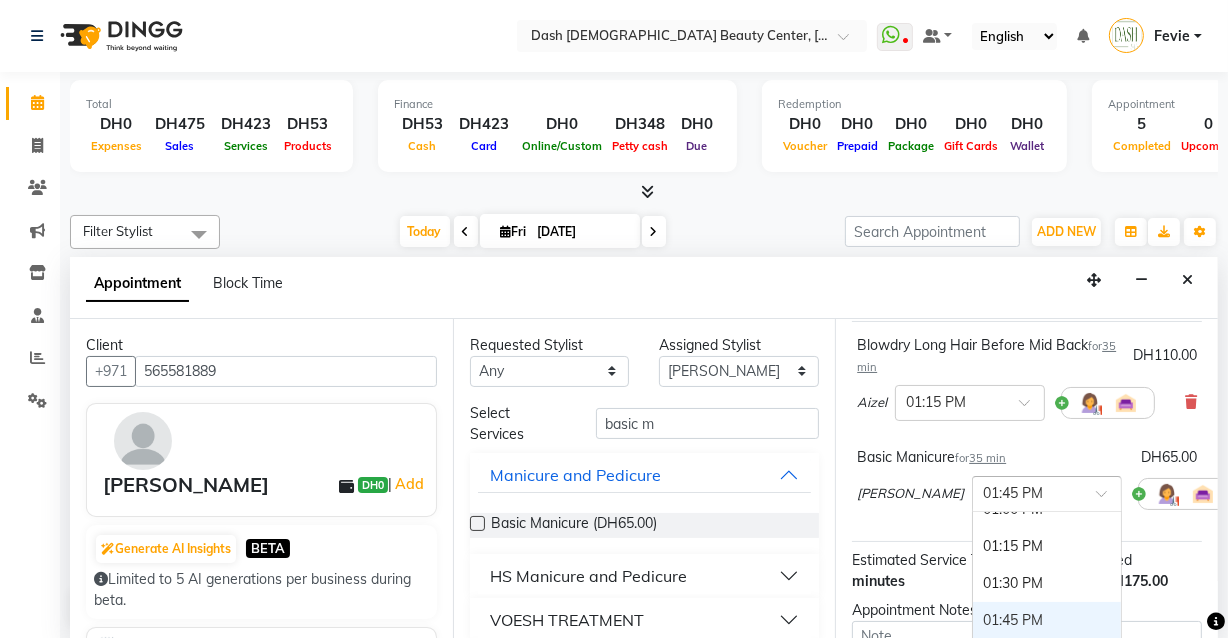 click on "01:15 PM" at bounding box center [1047, 546] 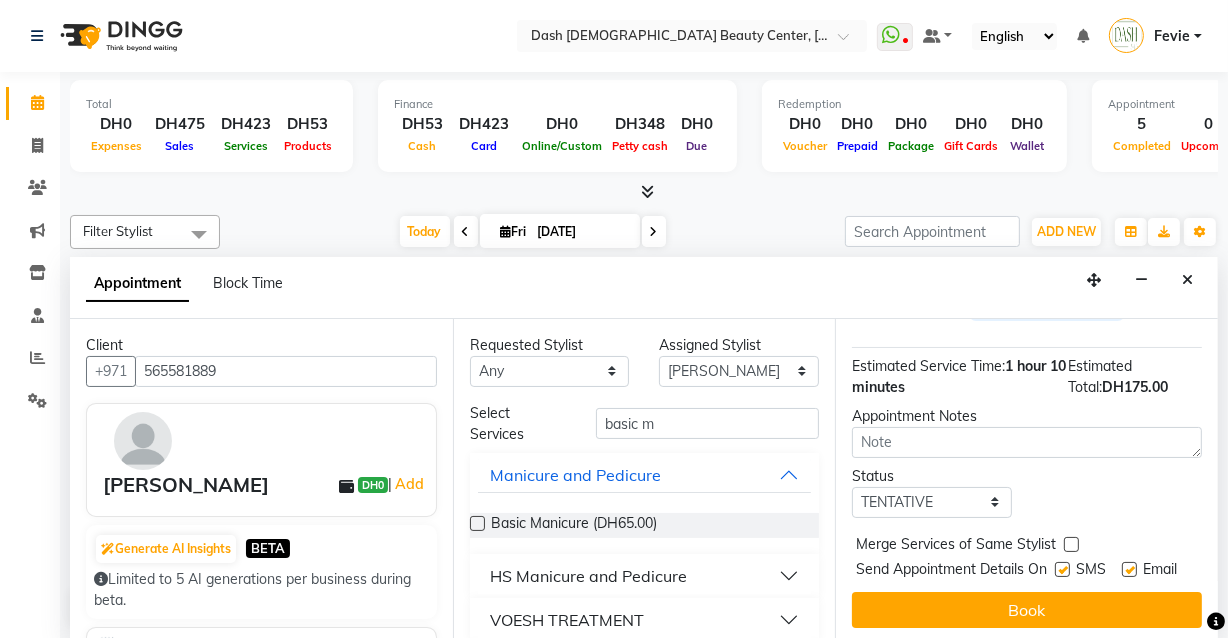 scroll, scrollTop: 355, scrollLeft: 0, axis: vertical 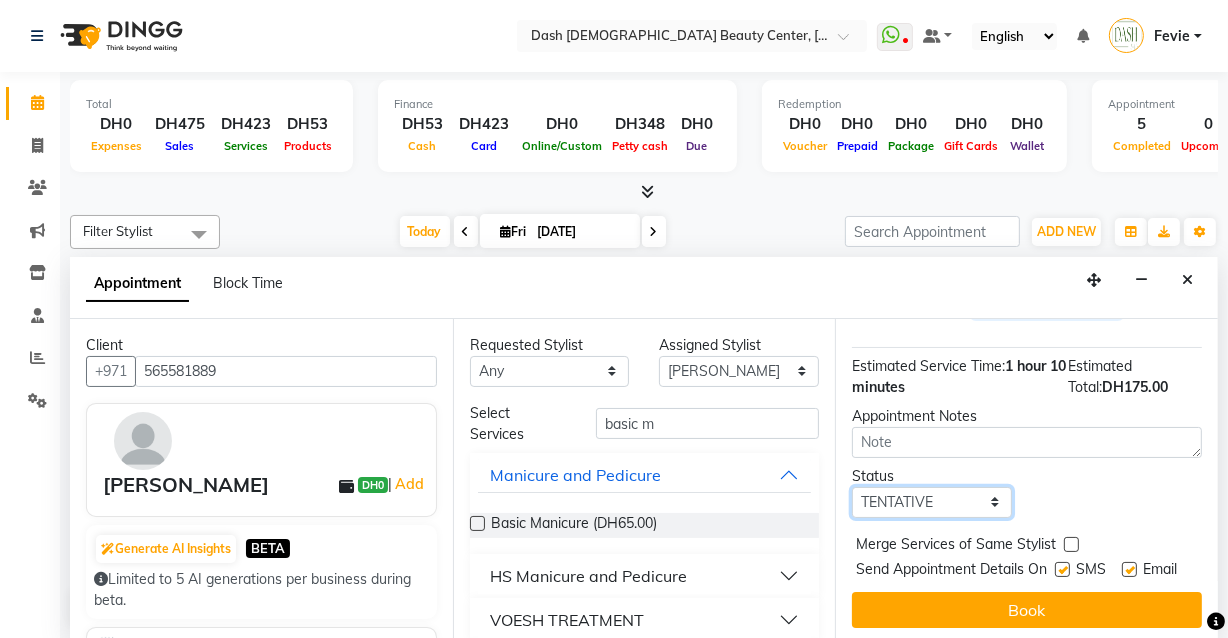 click on "Select TENTATIVE CONFIRM CHECK-IN UPCOMING" at bounding box center (932, 502) 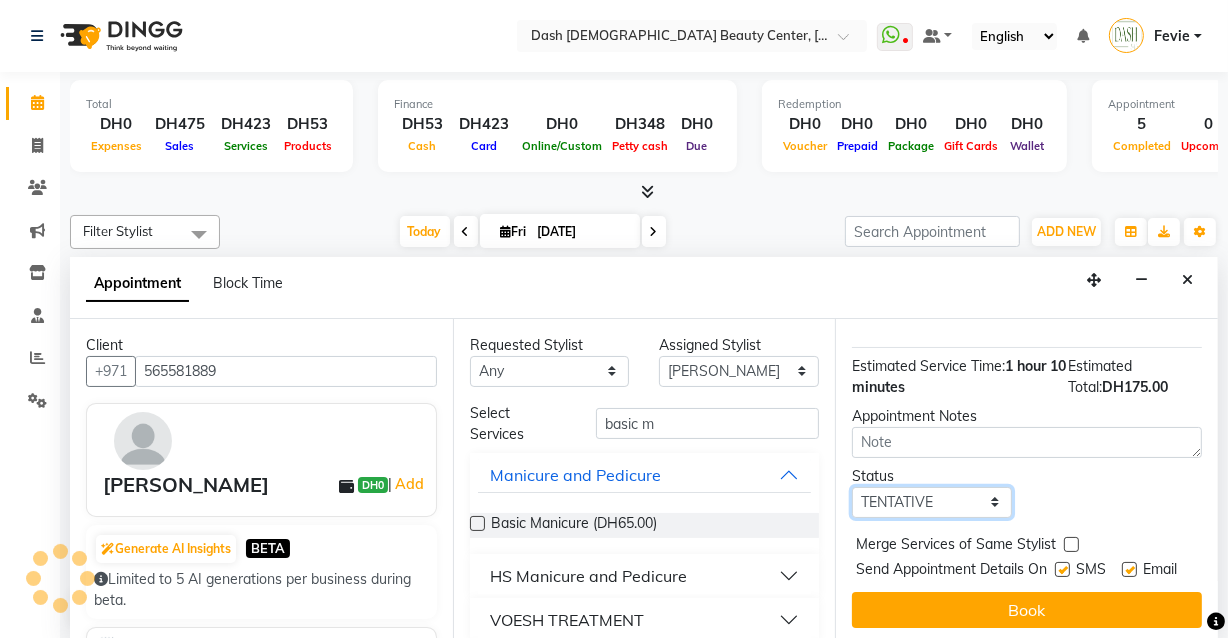 select on "check-in" 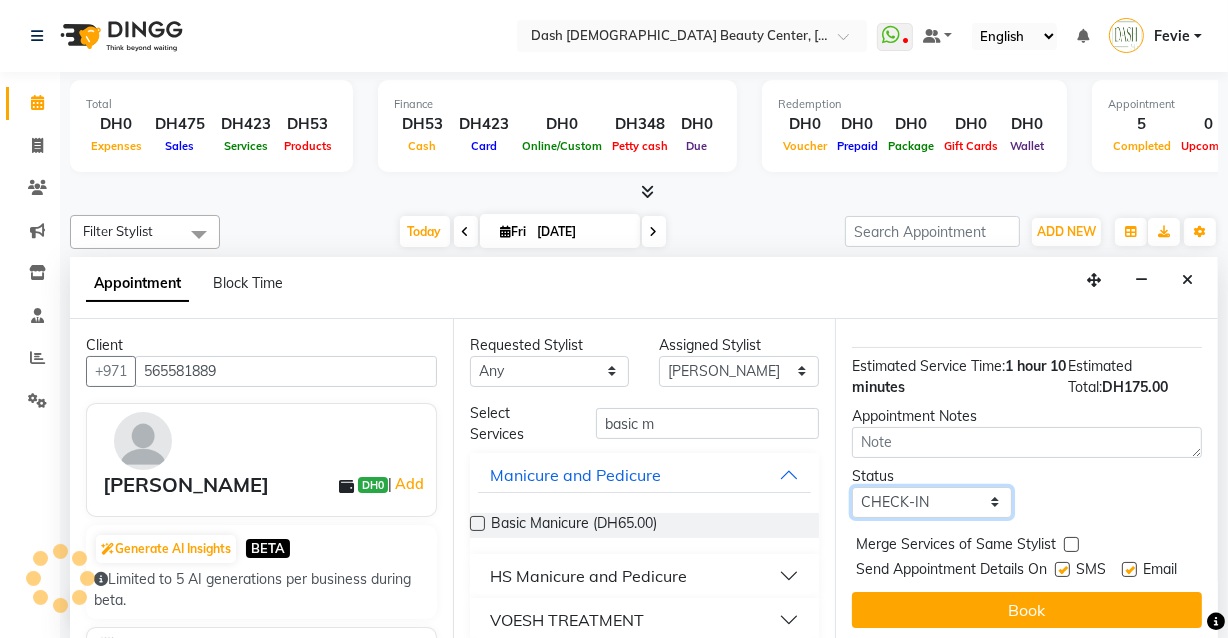 click on "Select TENTATIVE CONFIRM CHECK-IN UPCOMING" at bounding box center [932, 502] 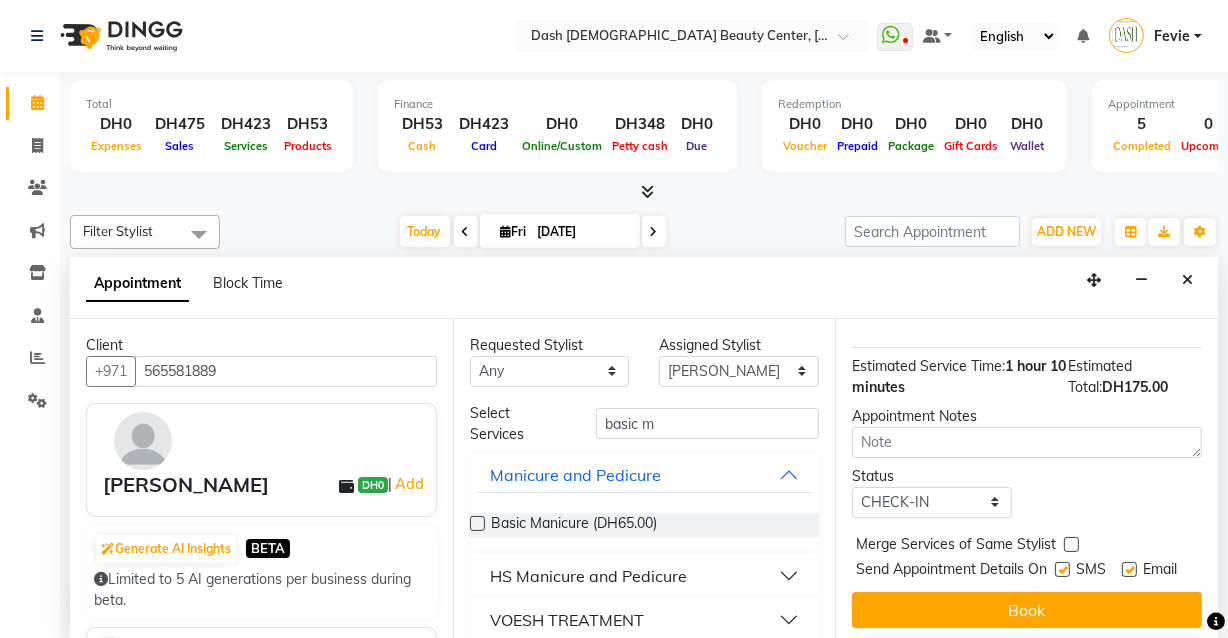 click at bounding box center (1071, 544) 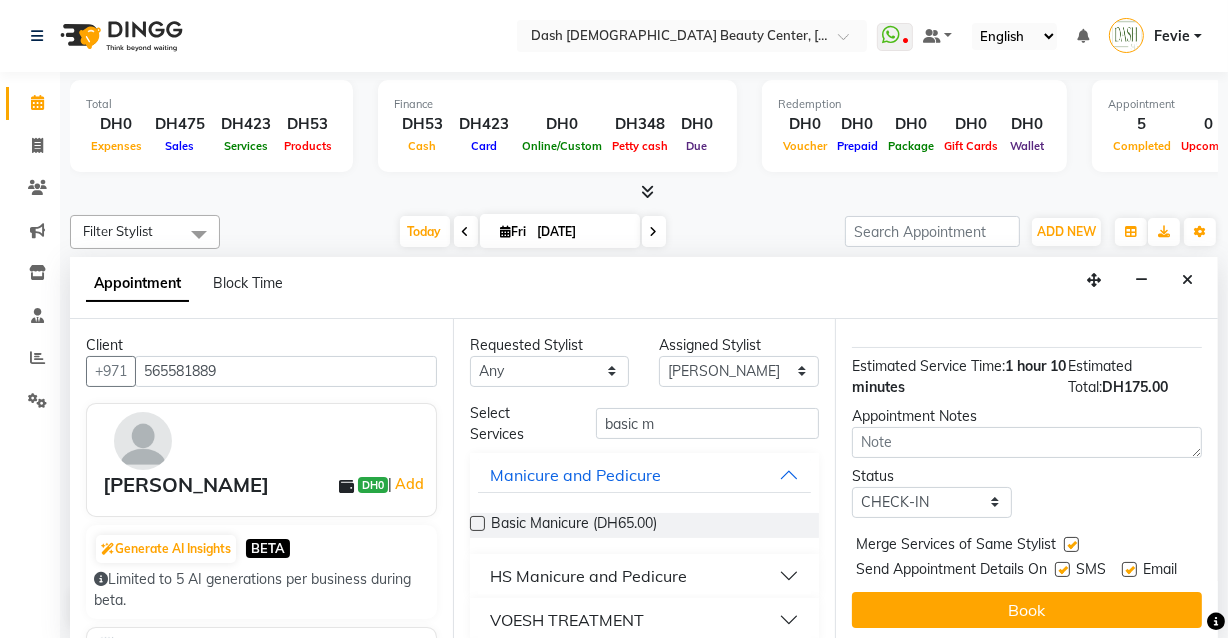 click at bounding box center (1062, 569) 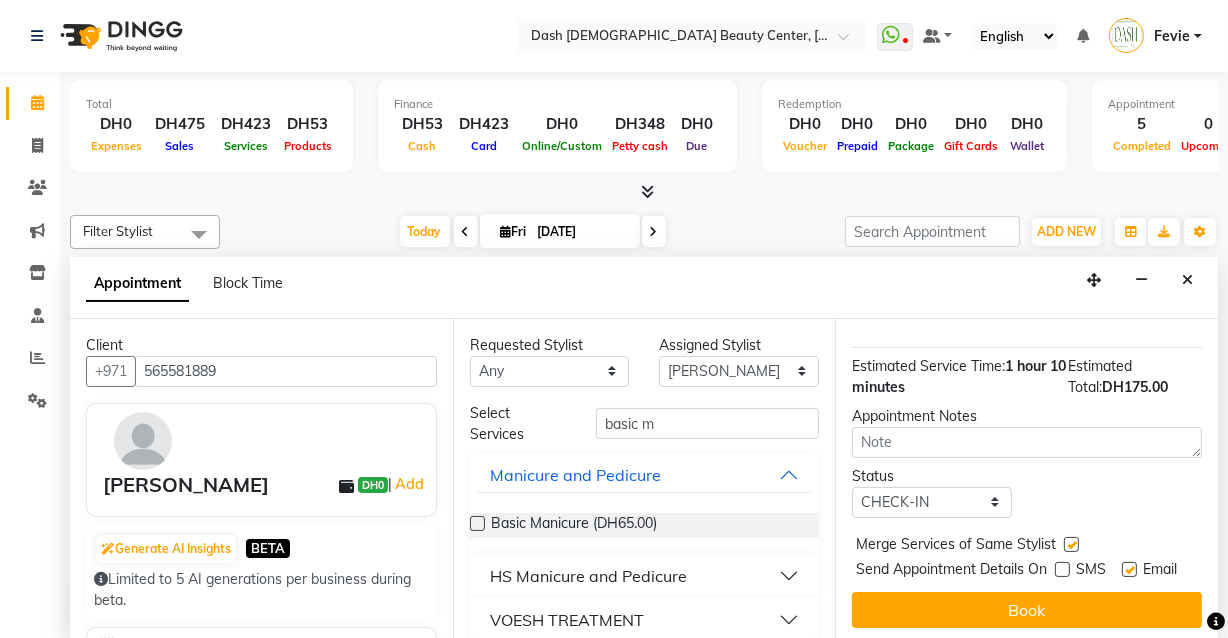 click at bounding box center (1129, 569) 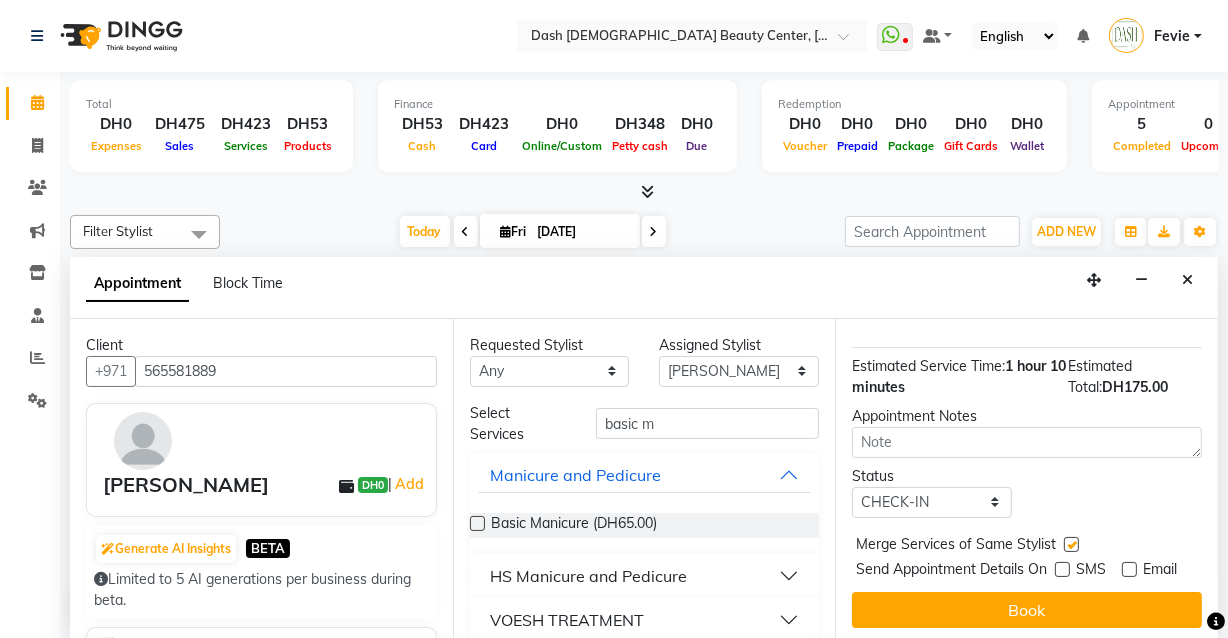 scroll, scrollTop: 392, scrollLeft: 0, axis: vertical 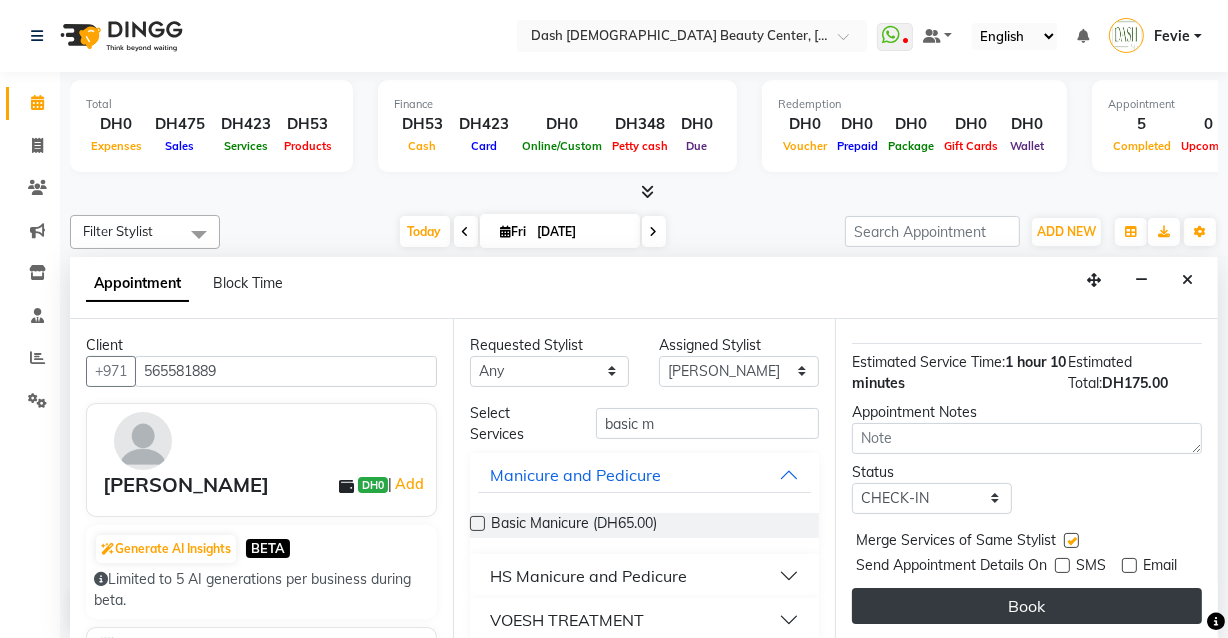 click on "Book" at bounding box center (1027, 606) 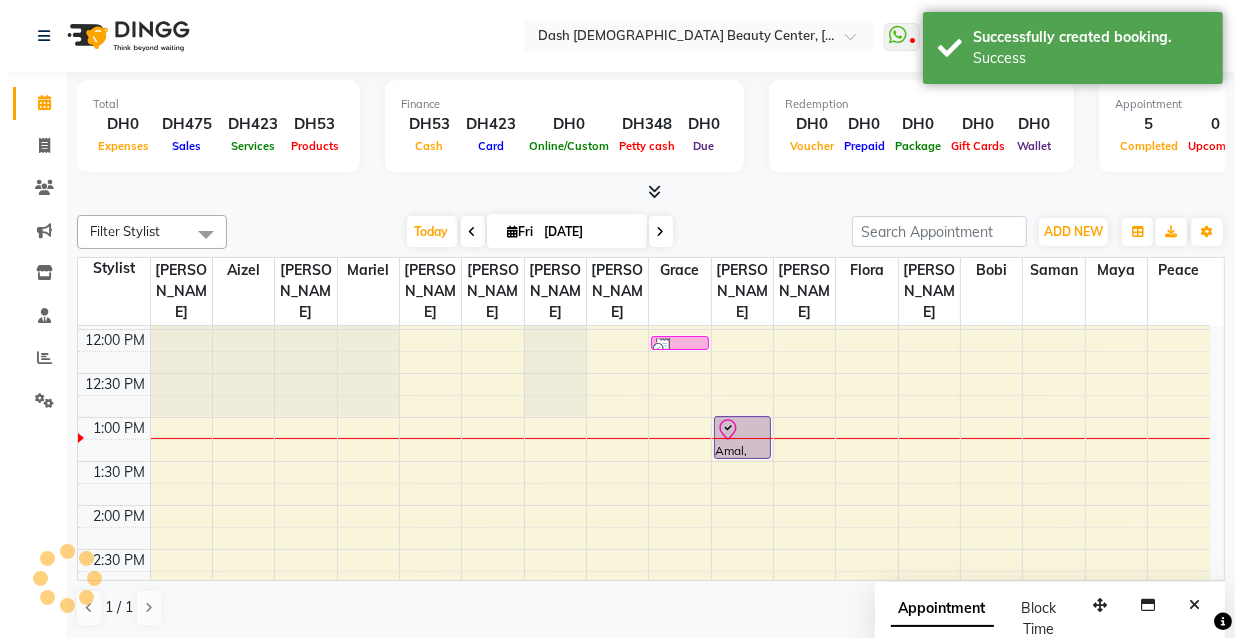 scroll, scrollTop: 0, scrollLeft: 0, axis: both 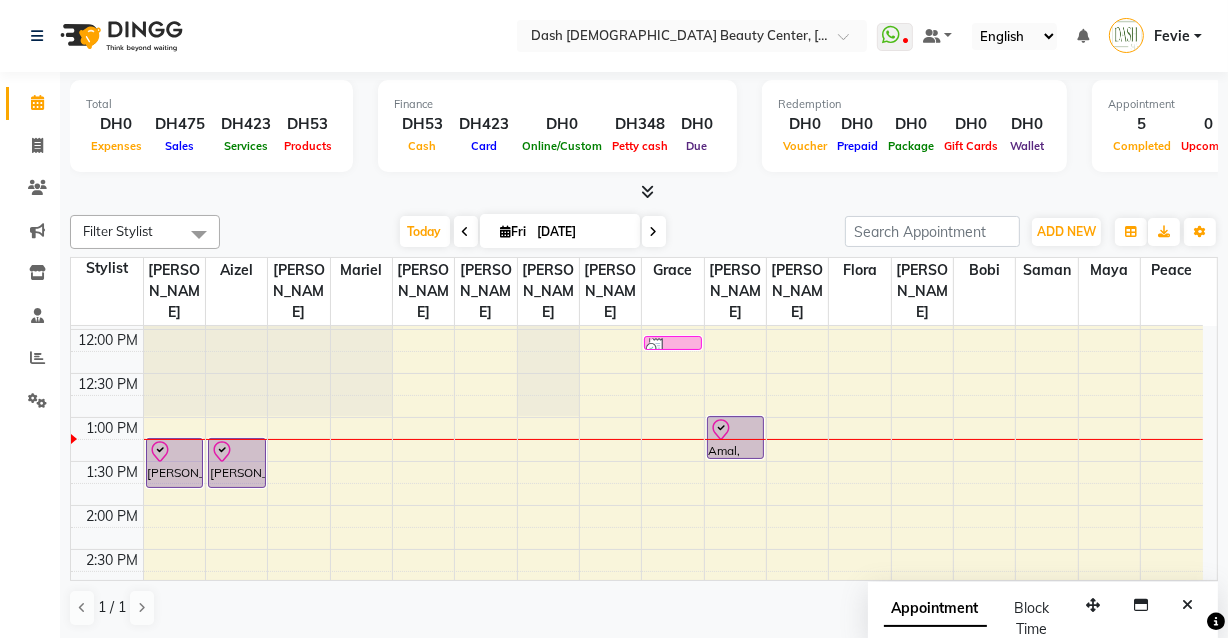 click on "Fevie" at bounding box center (1172, 36) 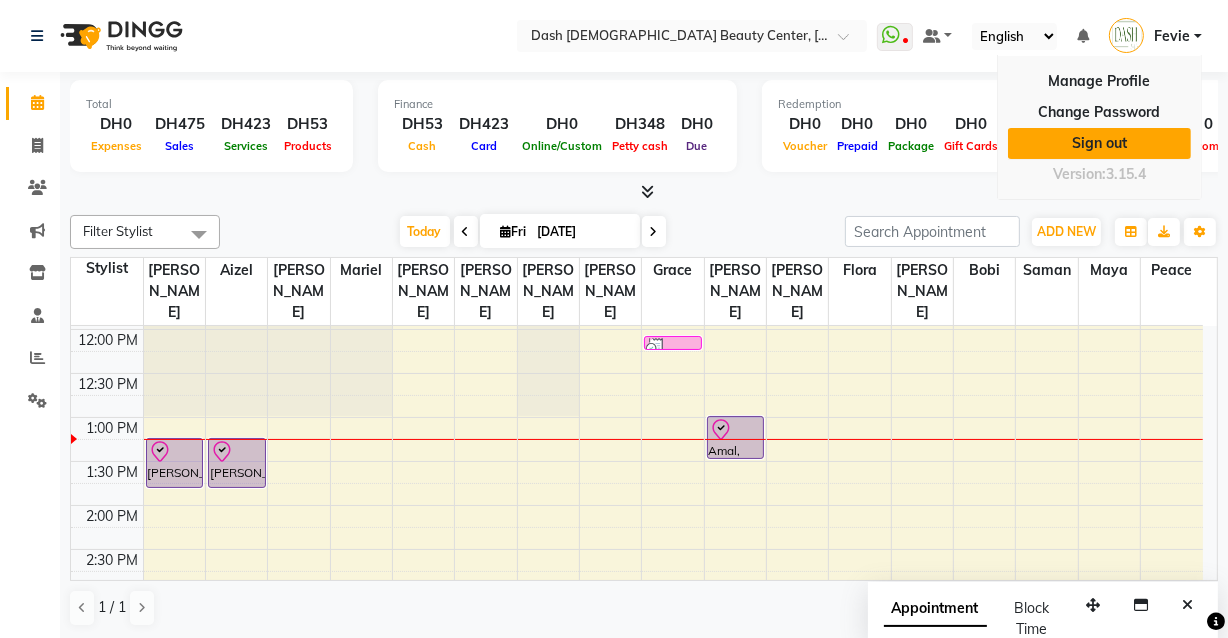 click on "Sign out" at bounding box center (1099, 143) 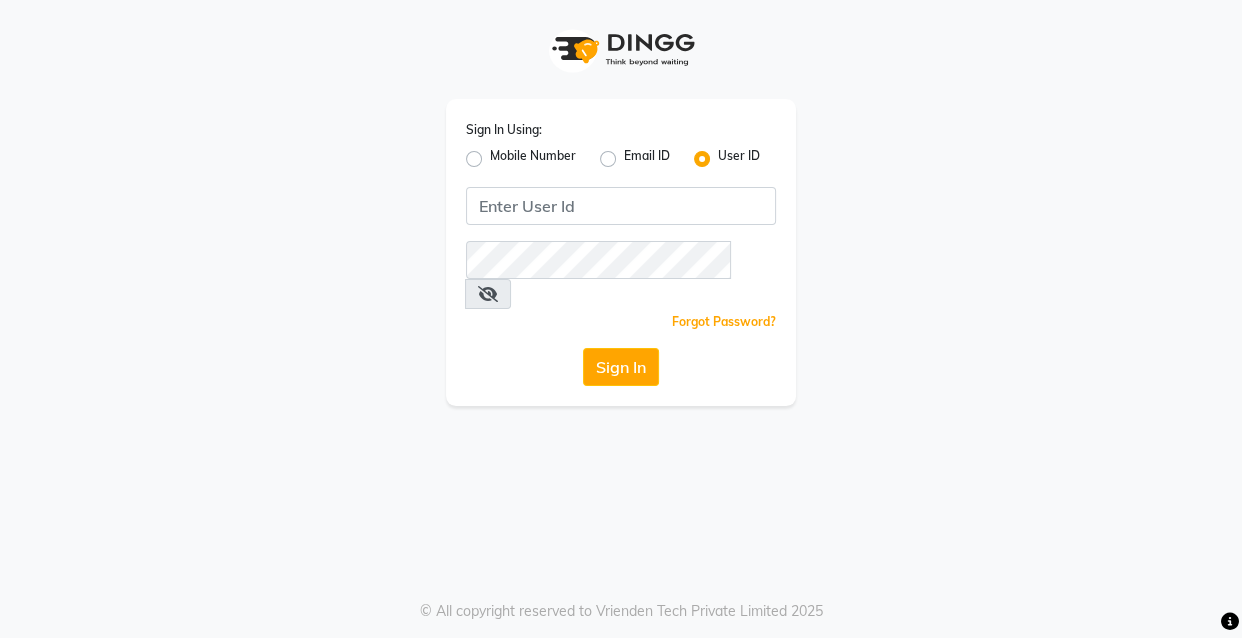 click on "Mobile Number" 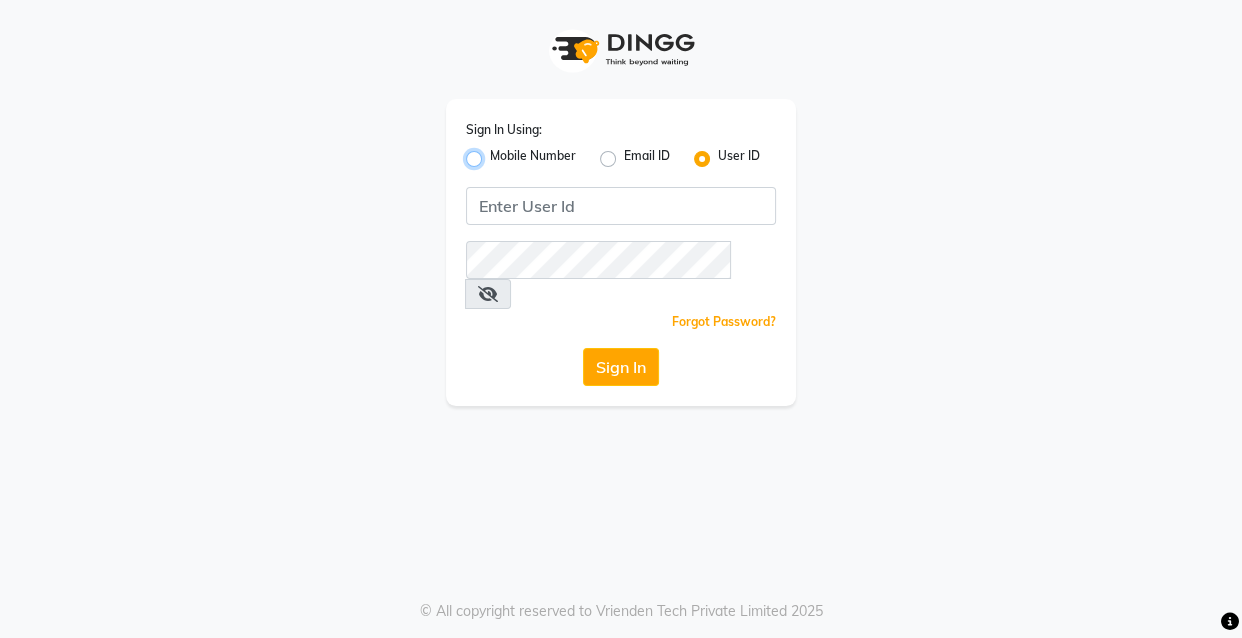 click on "Mobile Number" at bounding box center [496, 153] 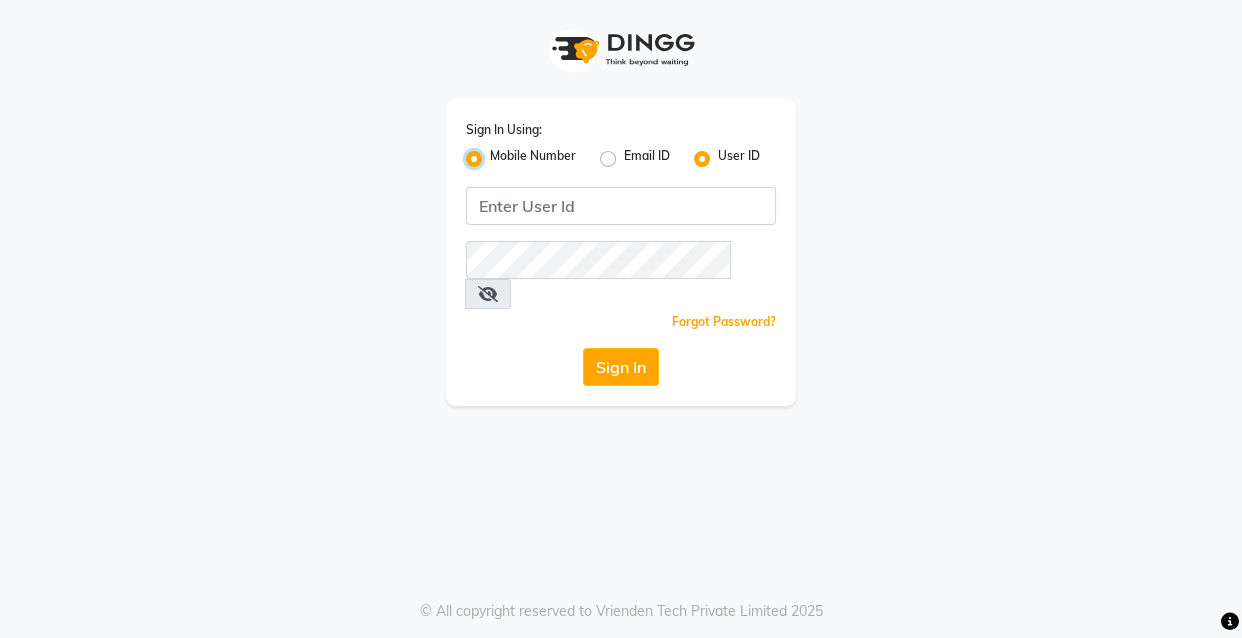 radio on "false" 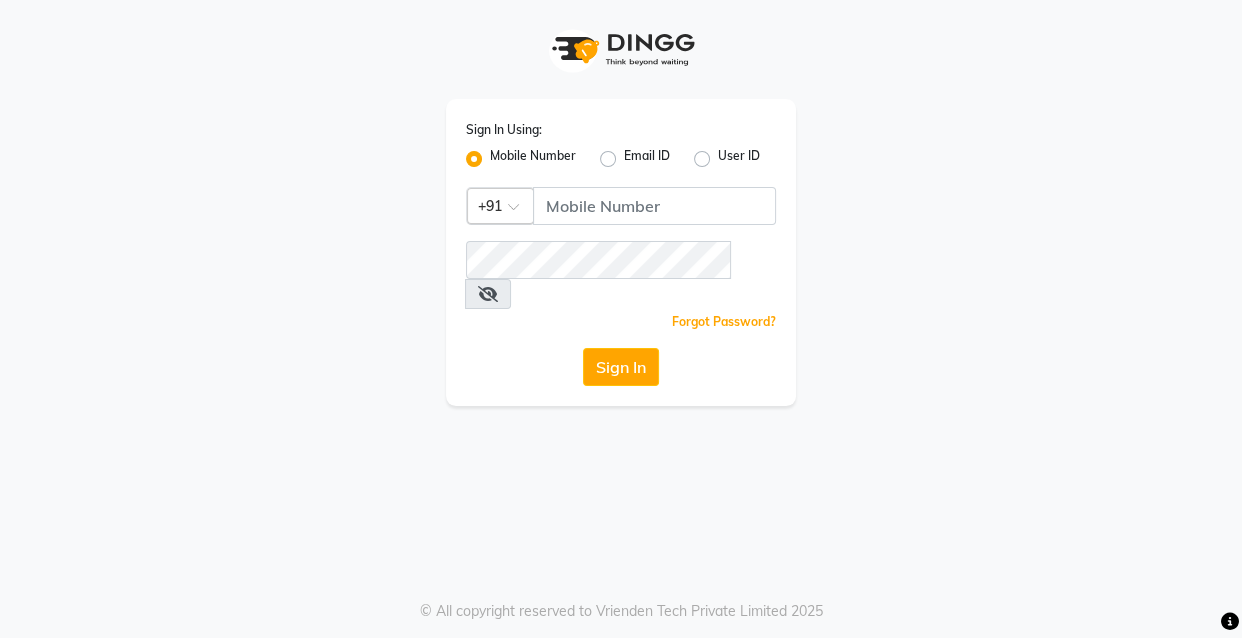 click 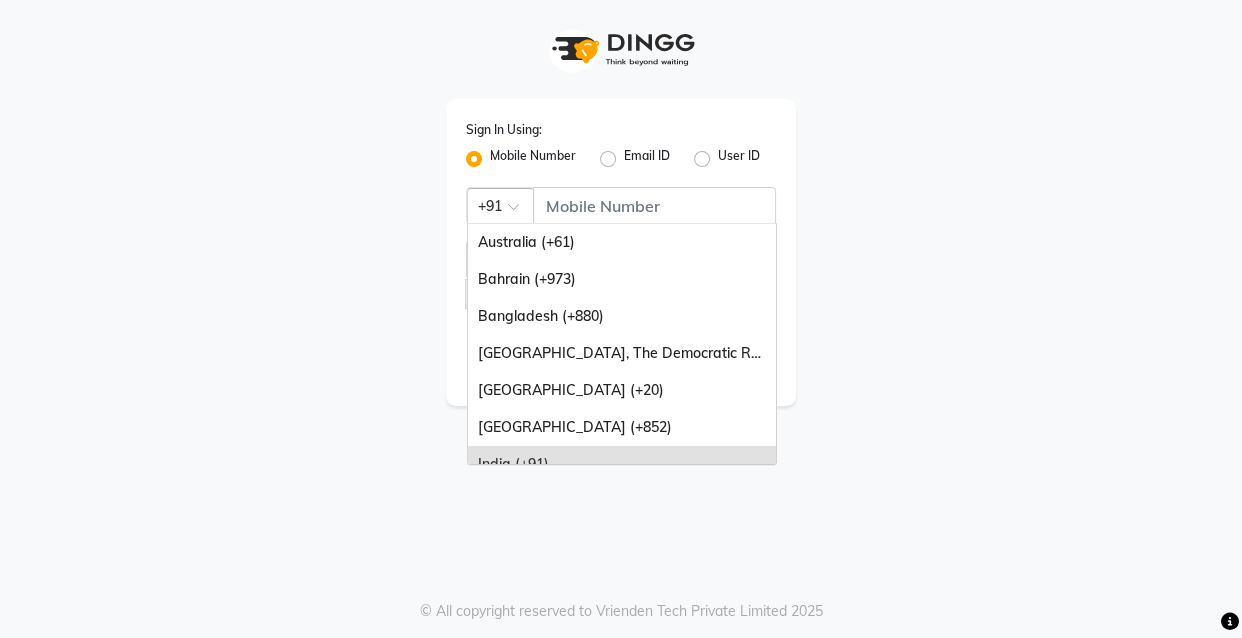 type on "u" 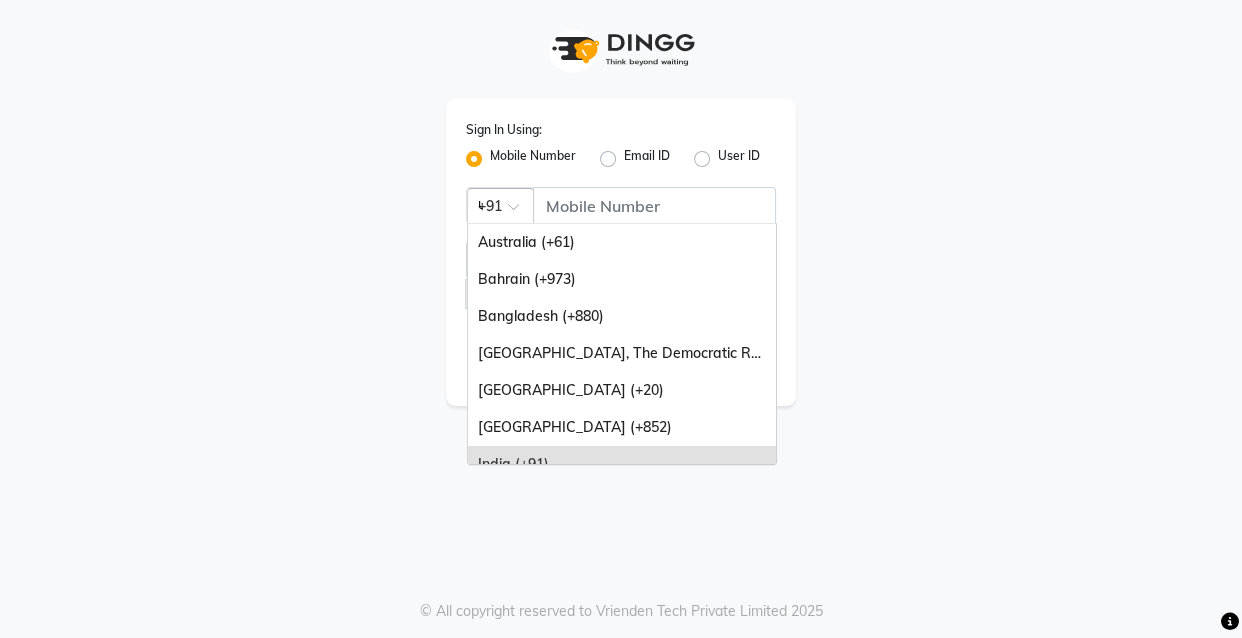 scroll, scrollTop: 0, scrollLeft: 1, axis: horizontal 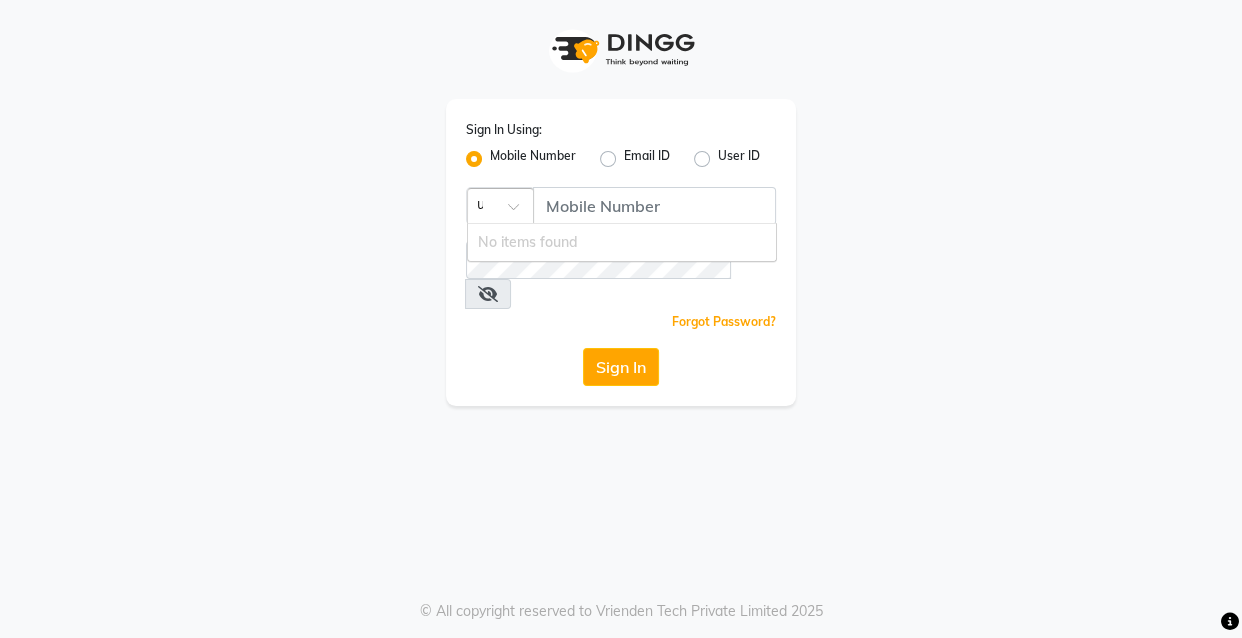 type 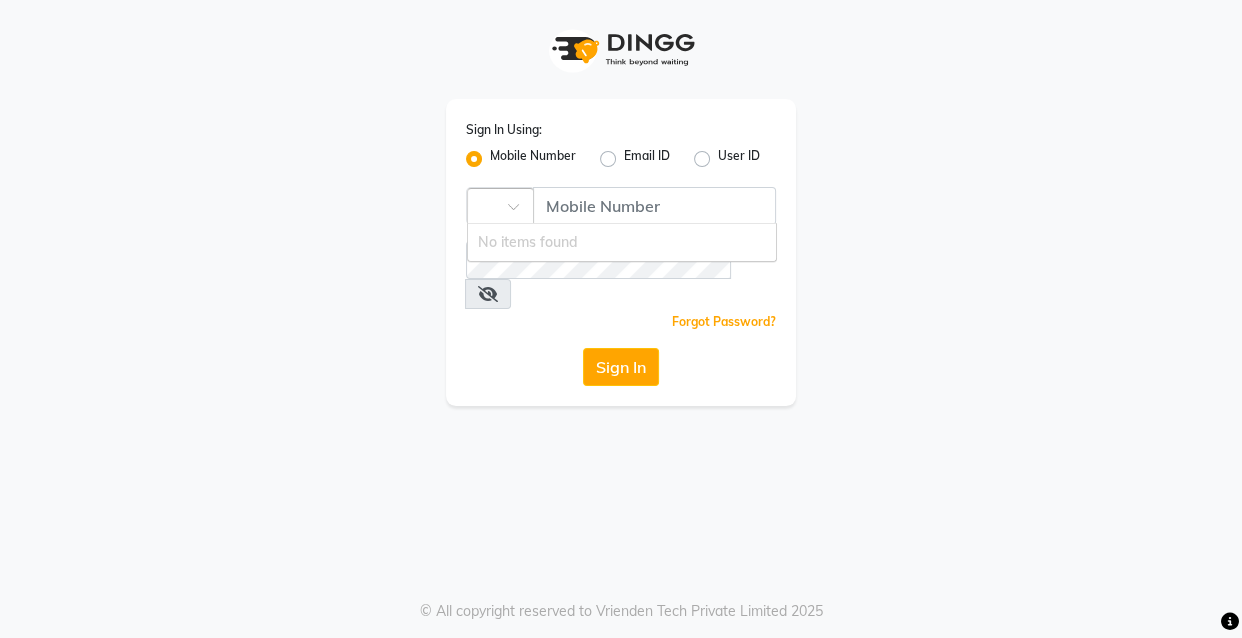 scroll, scrollTop: 0, scrollLeft: 0, axis: both 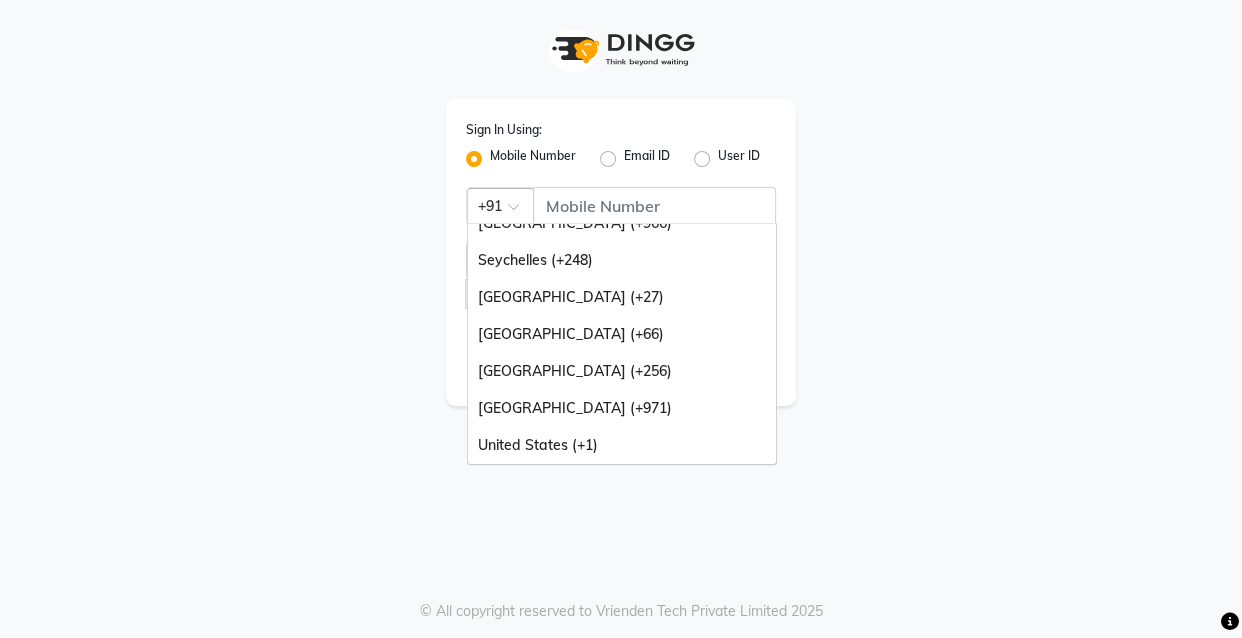 click on "[GEOGRAPHIC_DATA] (+971)" at bounding box center [622, 408] 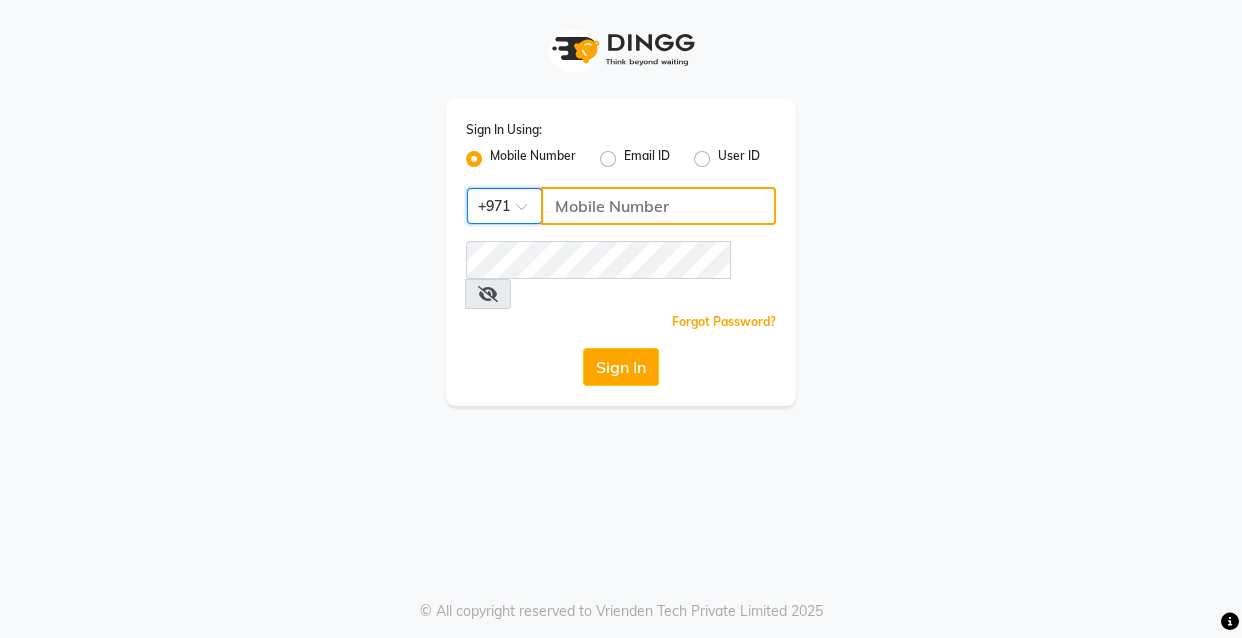 click 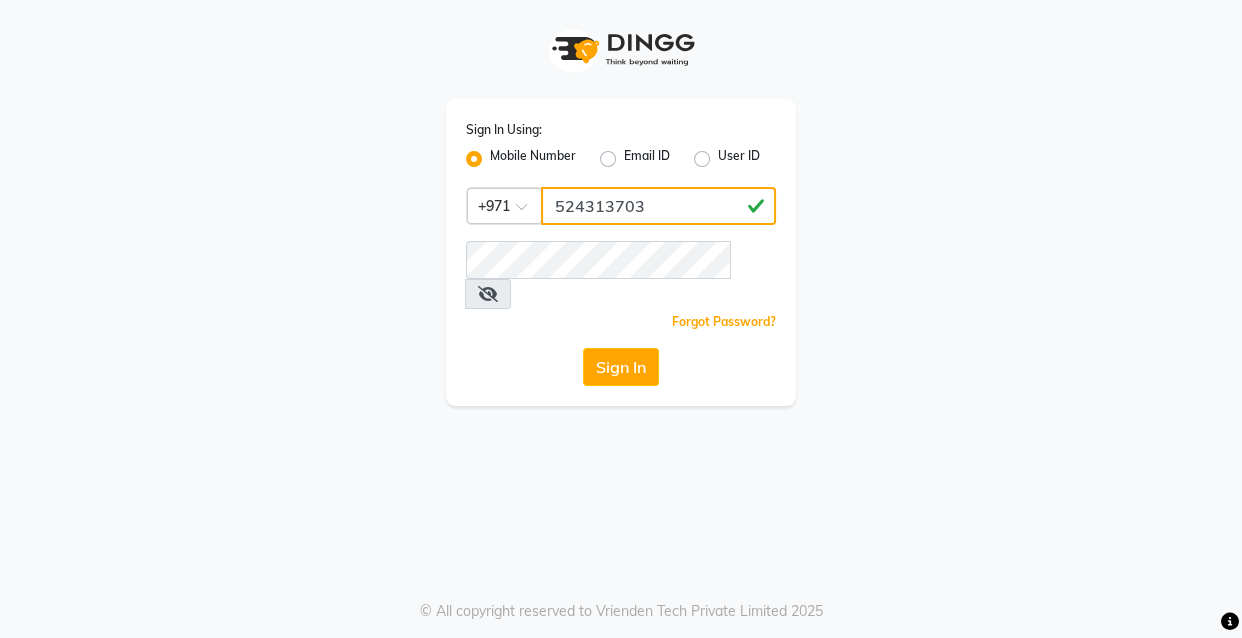 type on "524313703" 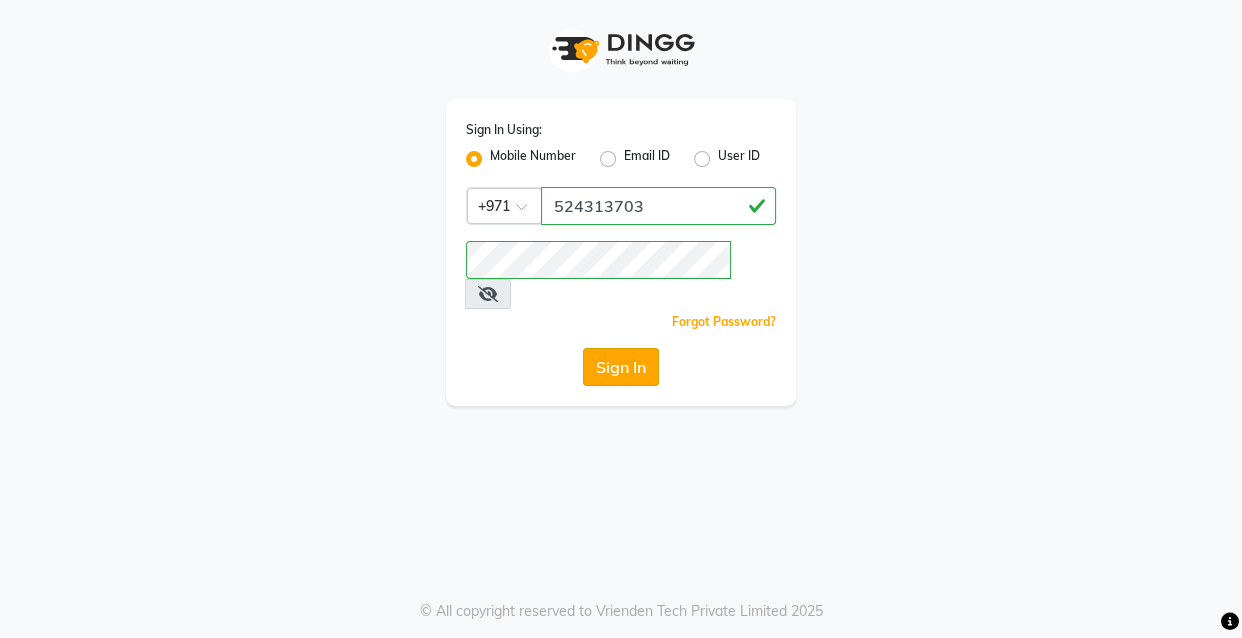 click on "Sign In" 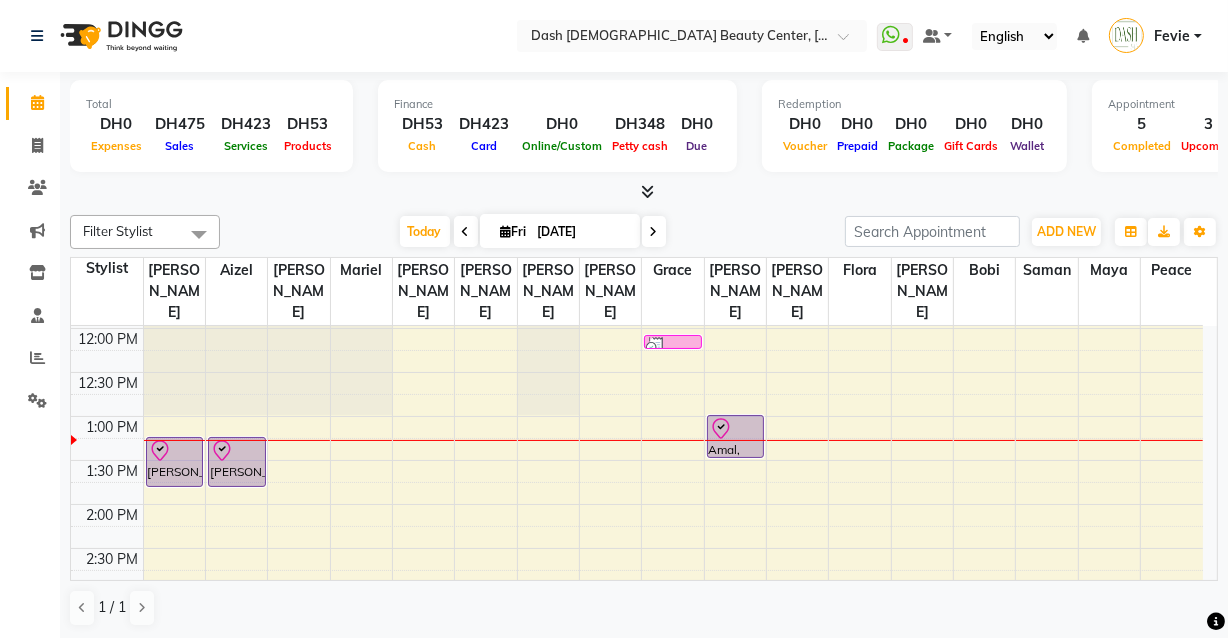 scroll, scrollTop: 239, scrollLeft: 0, axis: vertical 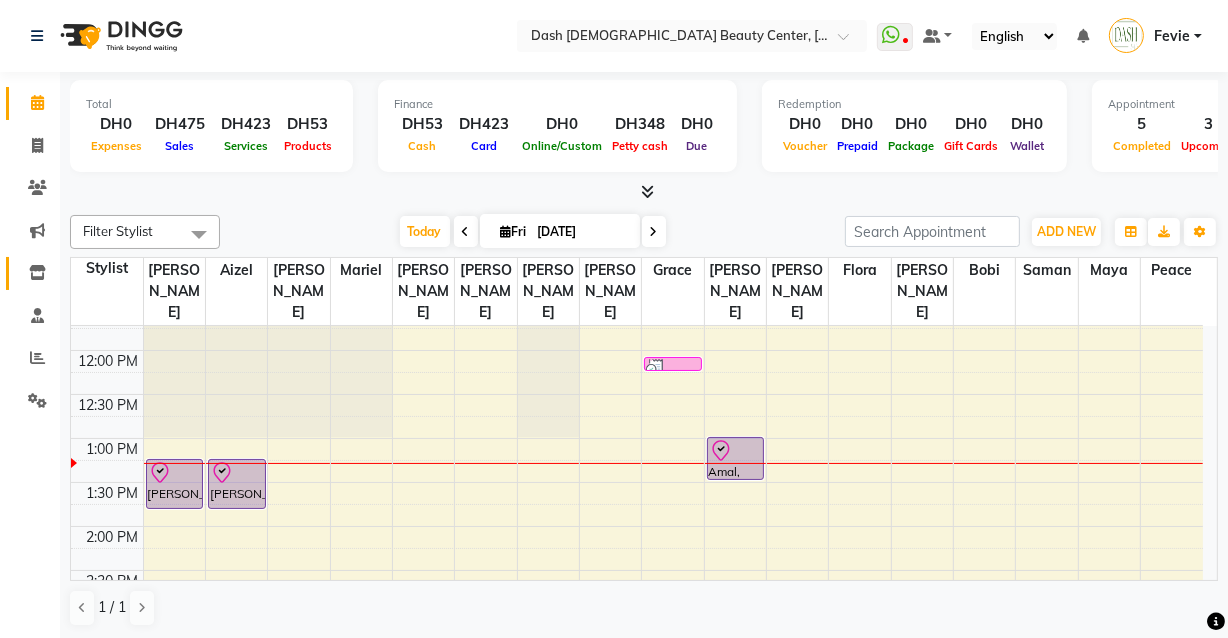 click 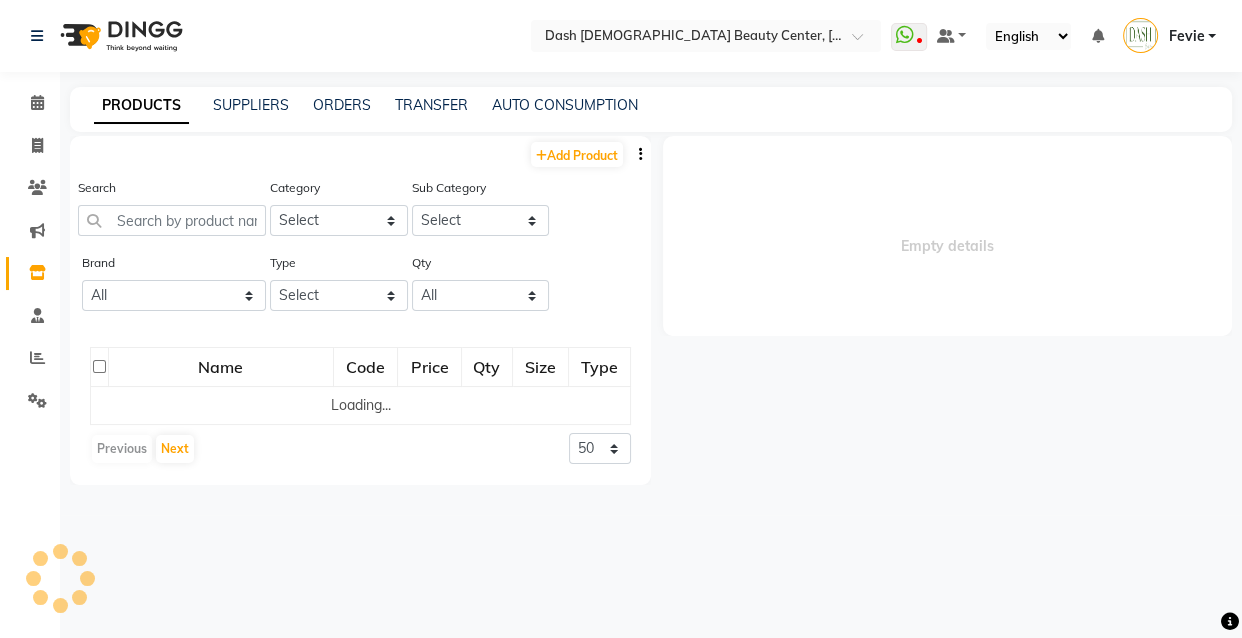 select 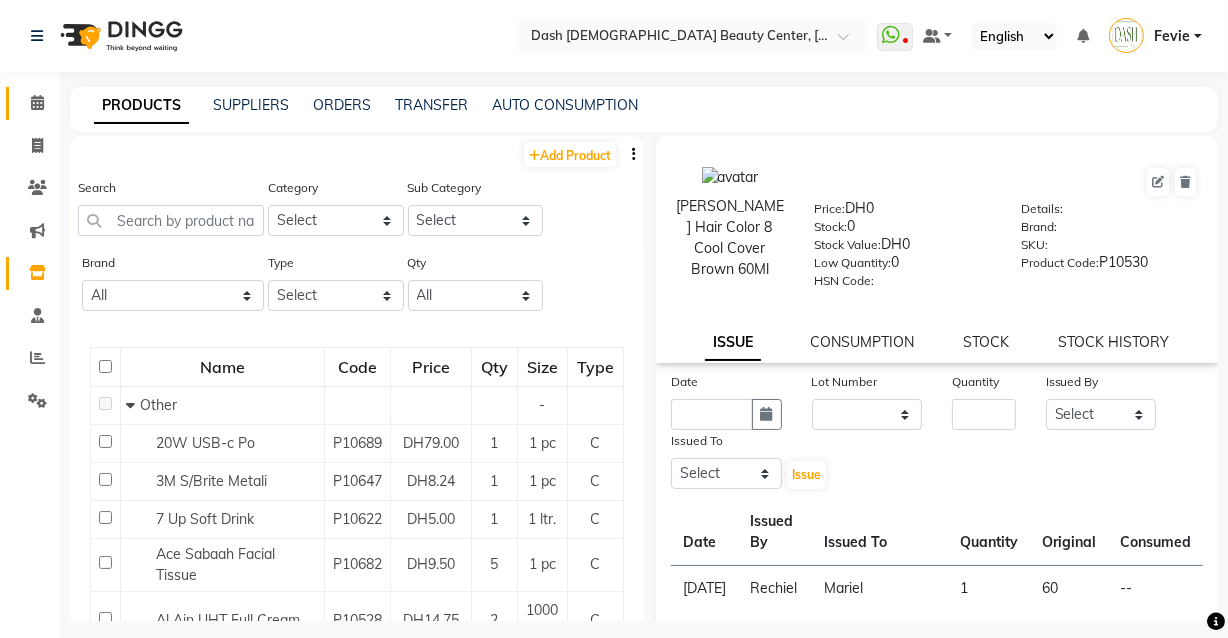 click 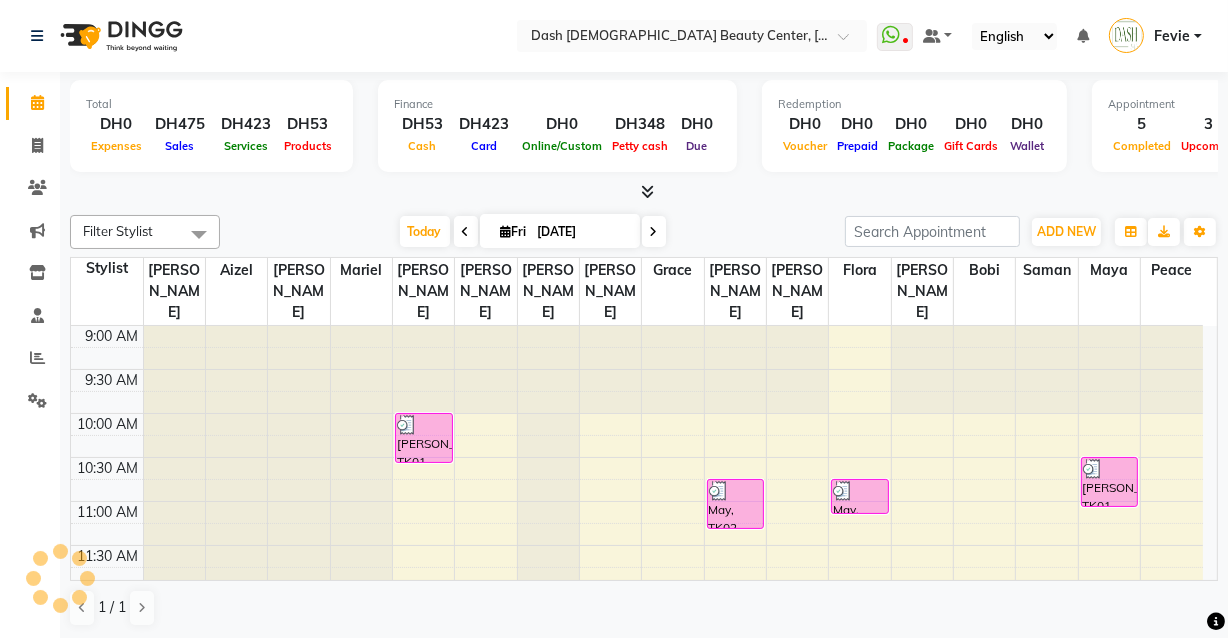 scroll, scrollTop: 351, scrollLeft: 0, axis: vertical 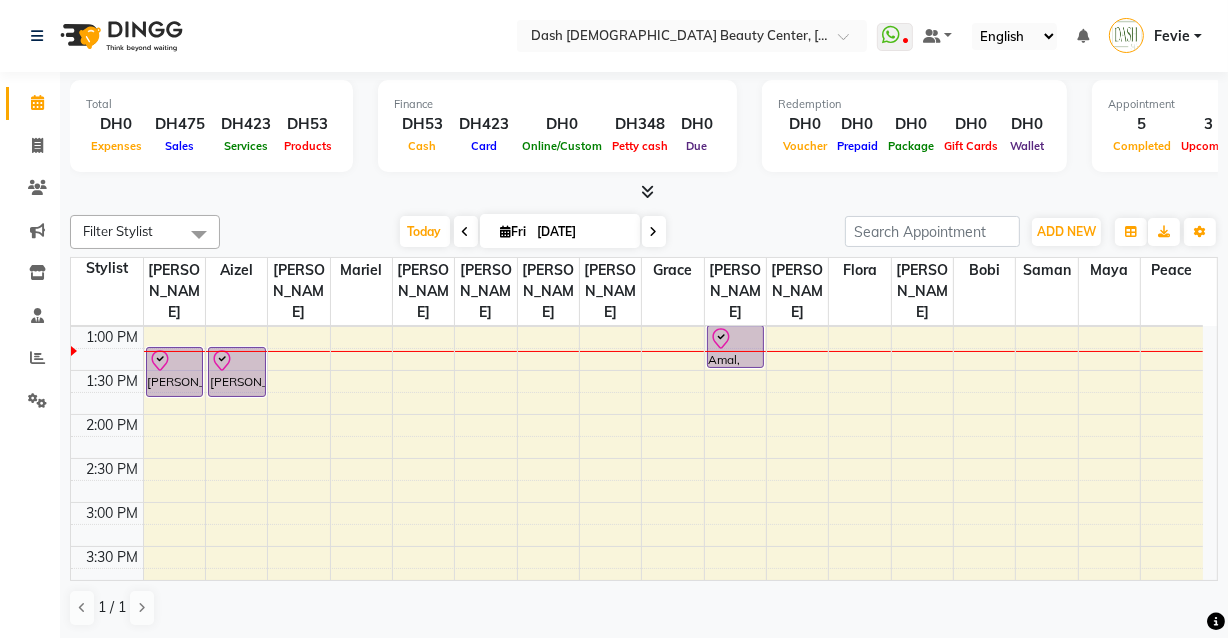 click at bounding box center (736, 339) 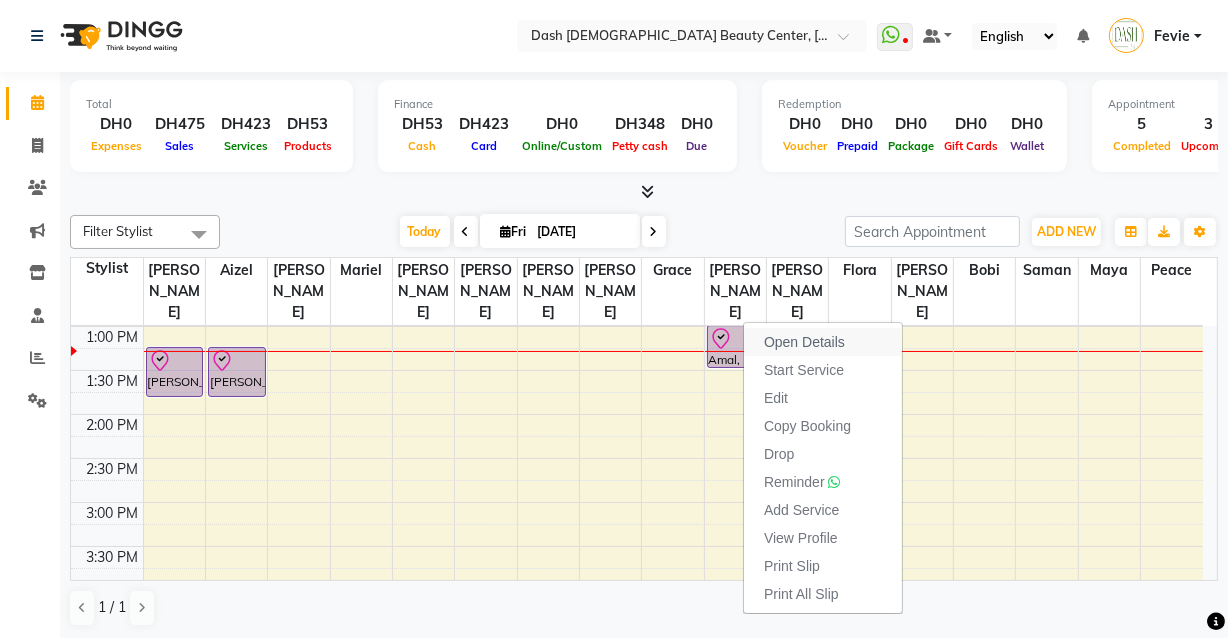 click on "Open Details" at bounding box center (804, 342) 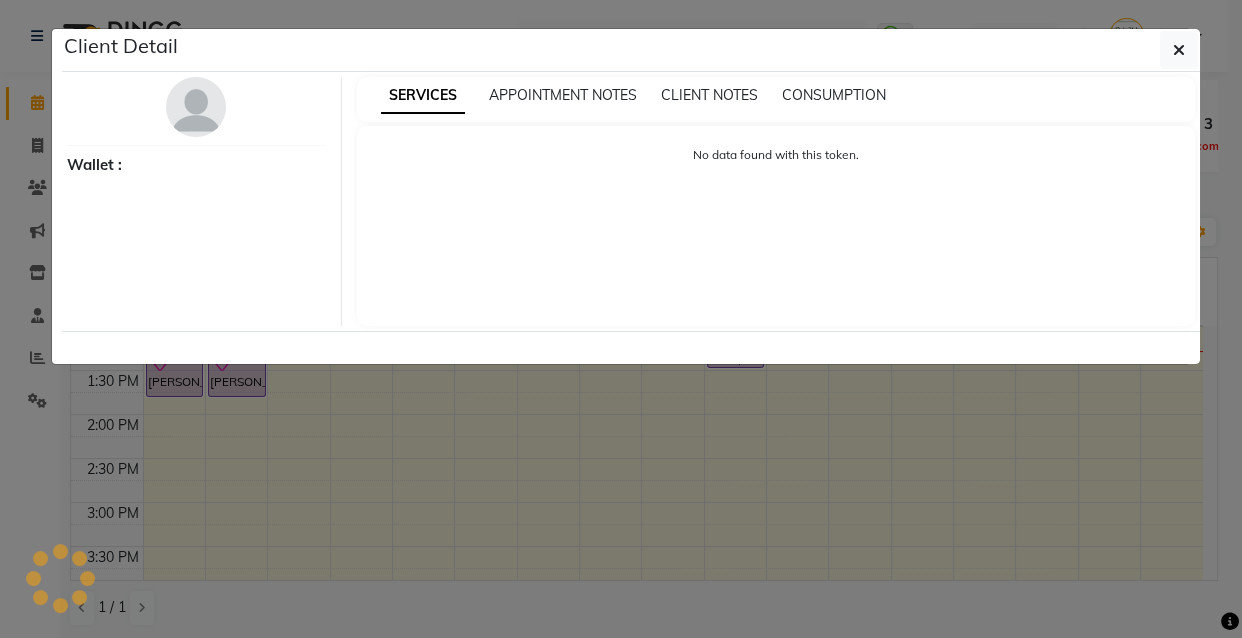 select on "8" 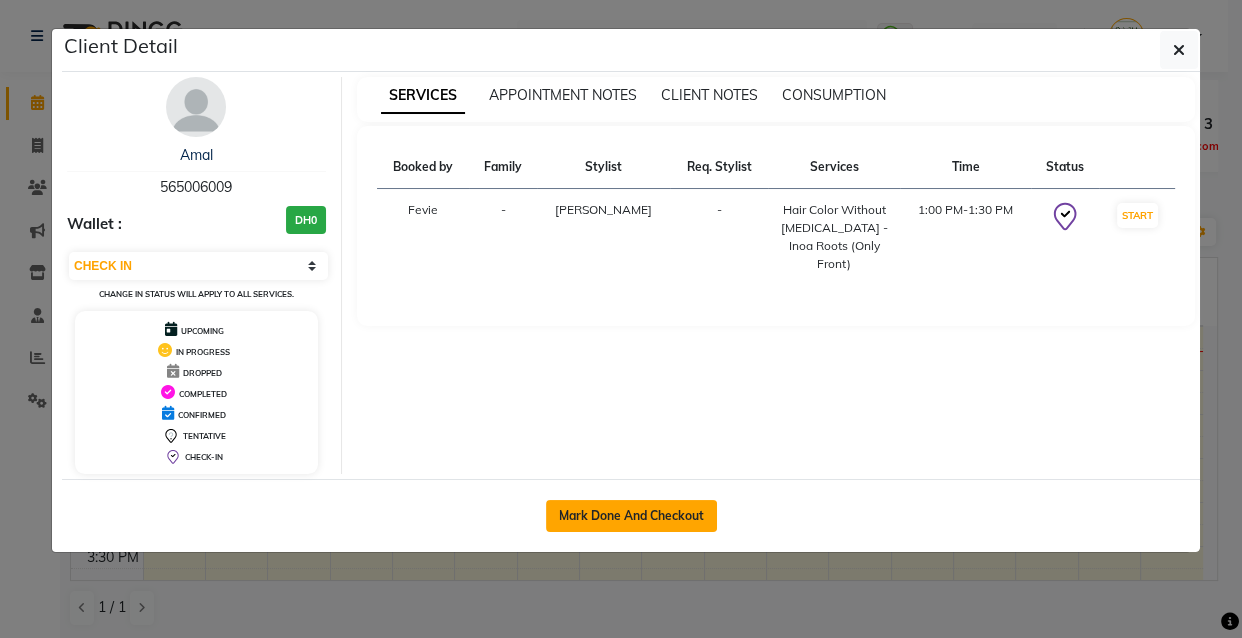 click on "Mark Done And Checkout" 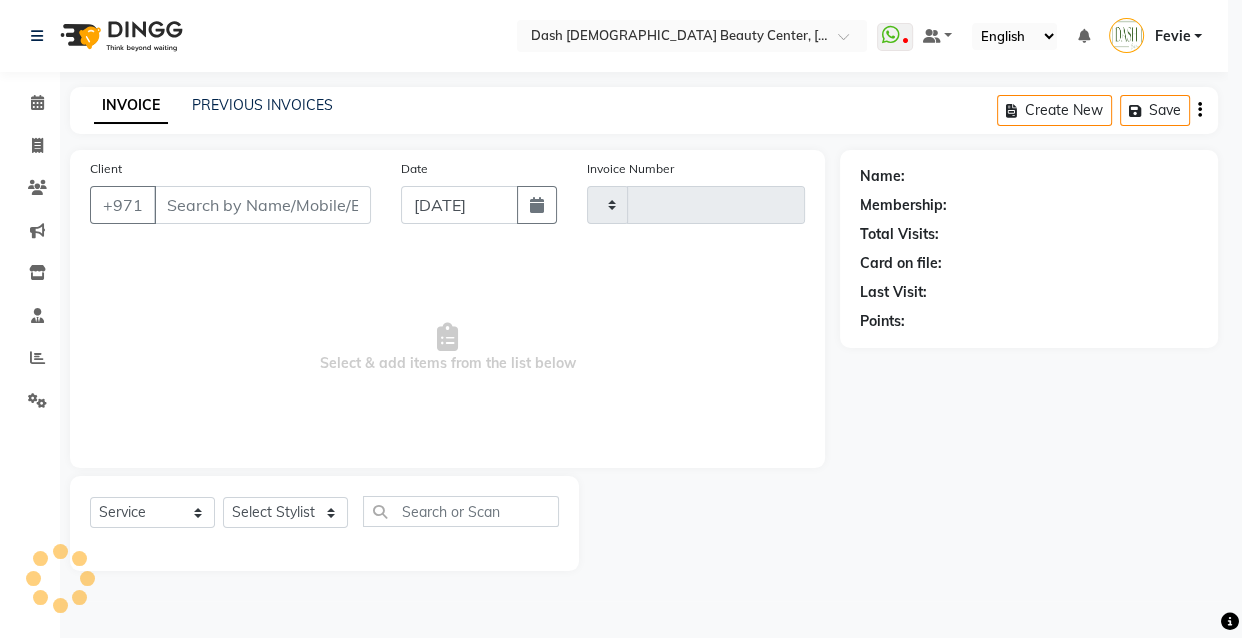 type on "1796" 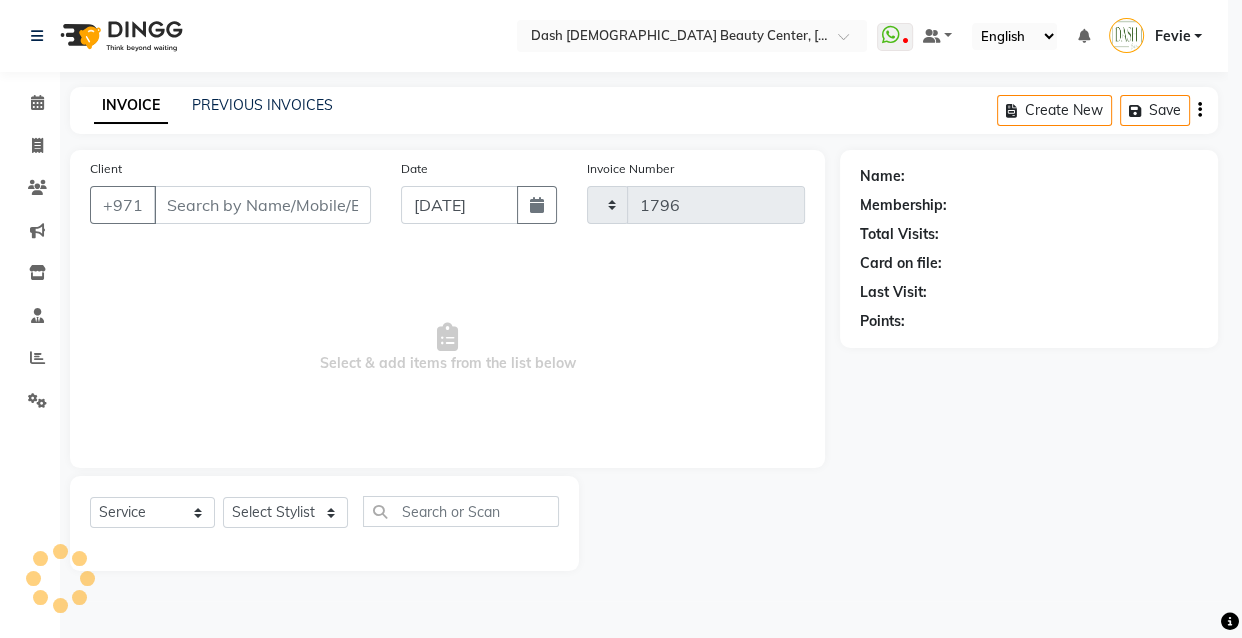 select on "8372" 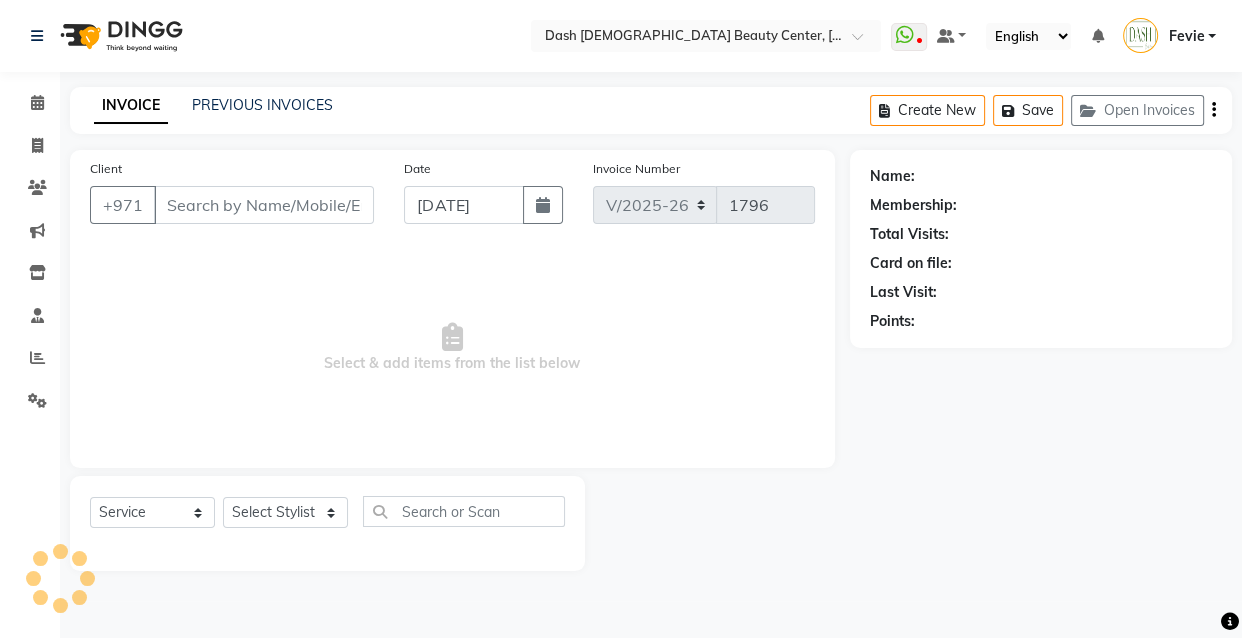 type on "565006009" 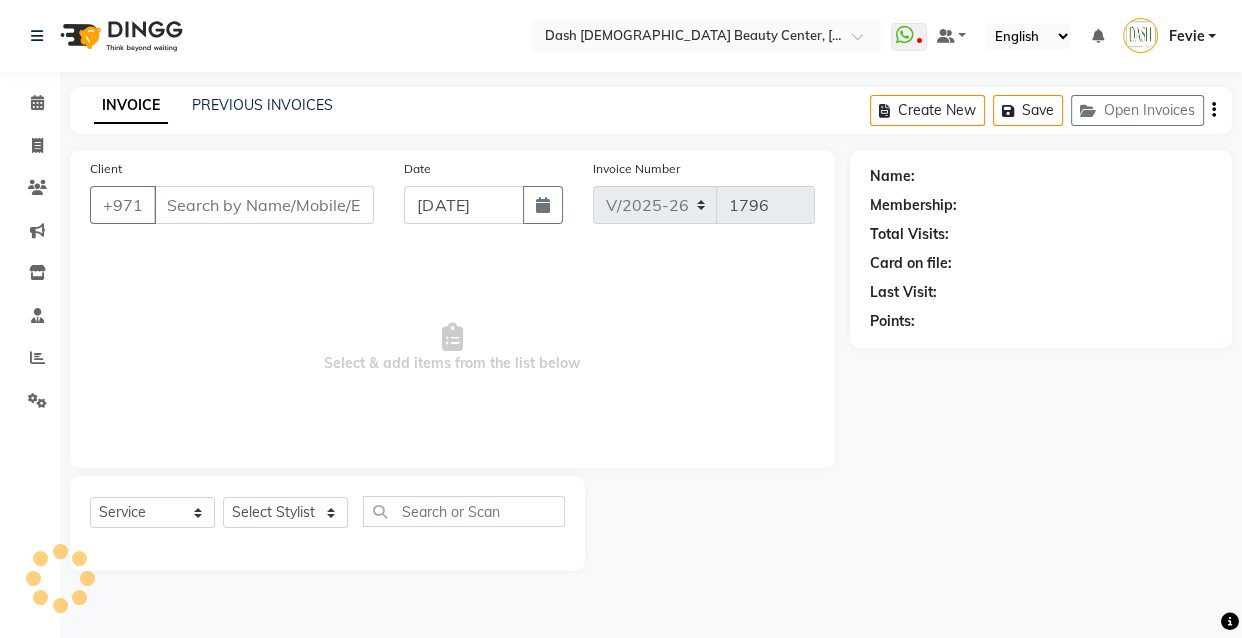select on "81114" 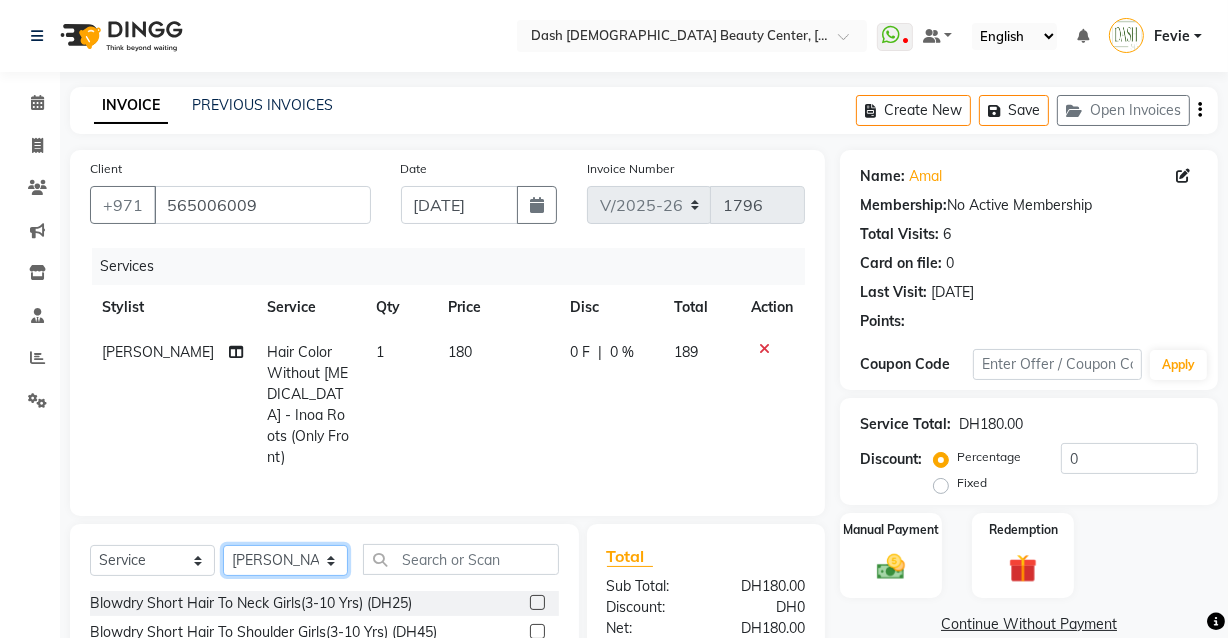 click on "Select Stylist [PERSON_NAME] [PERSON_NAME] [PERSON_NAME] [PERSON_NAME] [PERSON_NAME] [PERSON_NAME] [PERSON_NAME] [PERSON_NAME] May [PERSON_NAME] (Cafe) Nabasirye (Cafe) [PERSON_NAME] [PERSON_NAME] Owner Peace Rechiel [PERSON_NAME] [PERSON_NAME]" 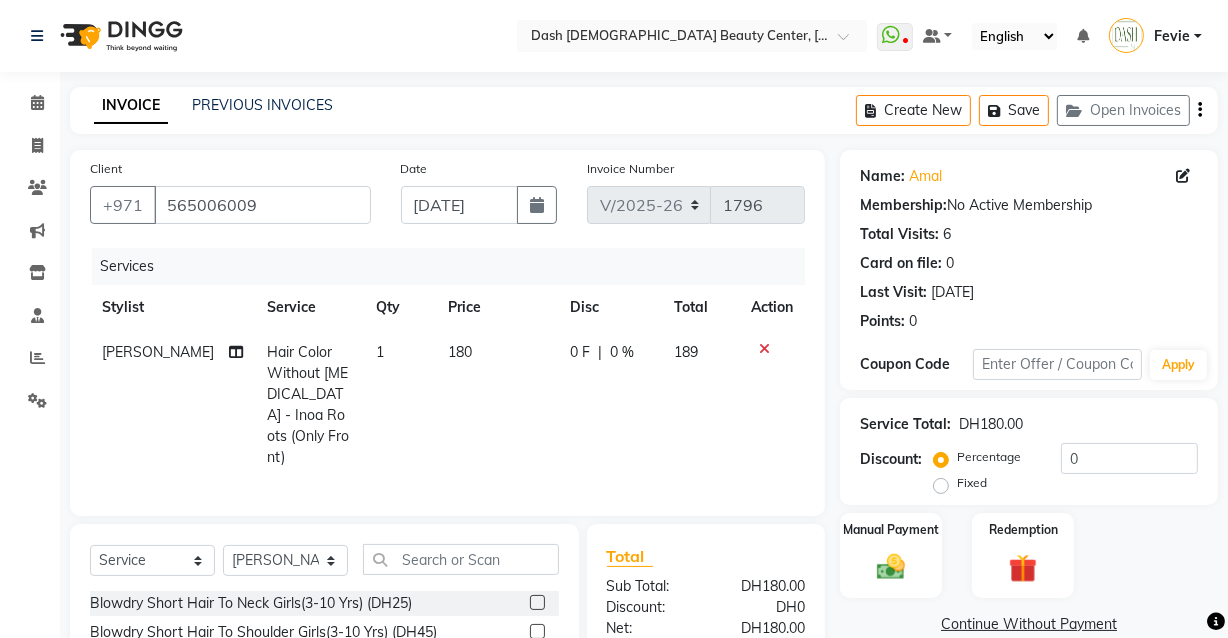 click on "180" 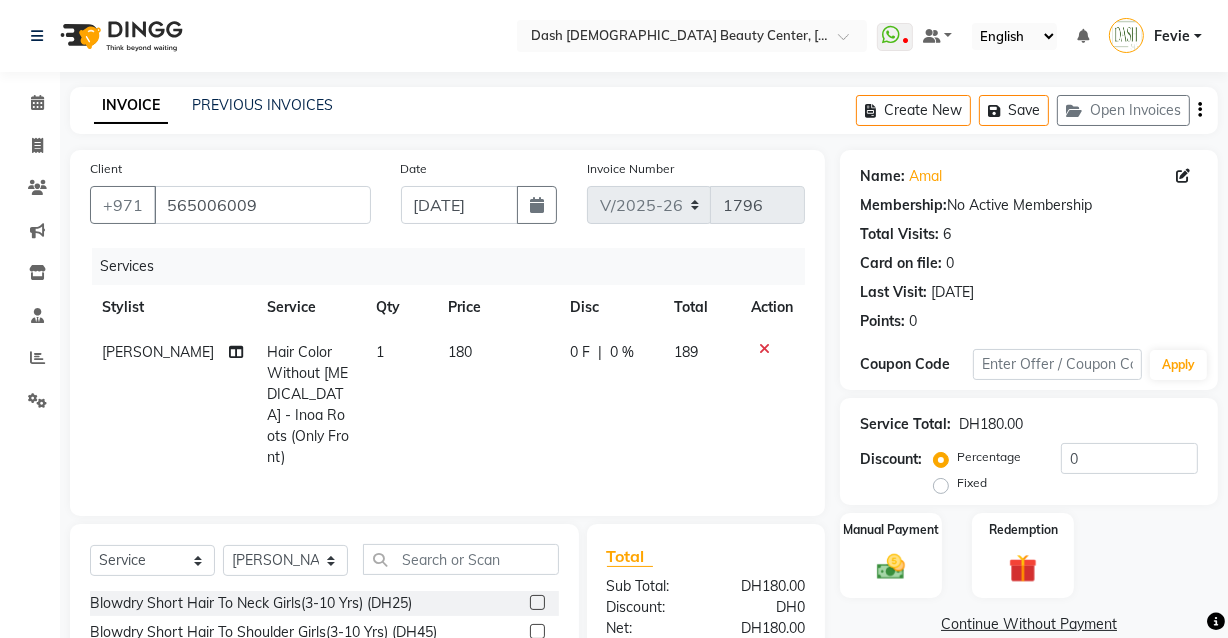 select on "81114" 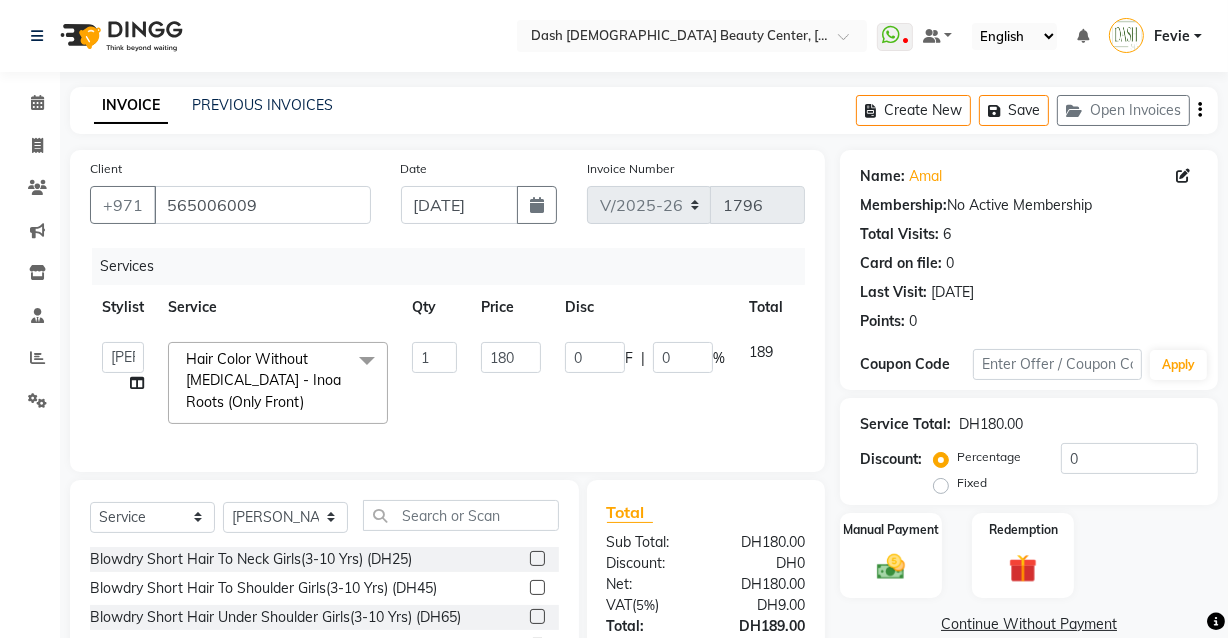 click on "x" 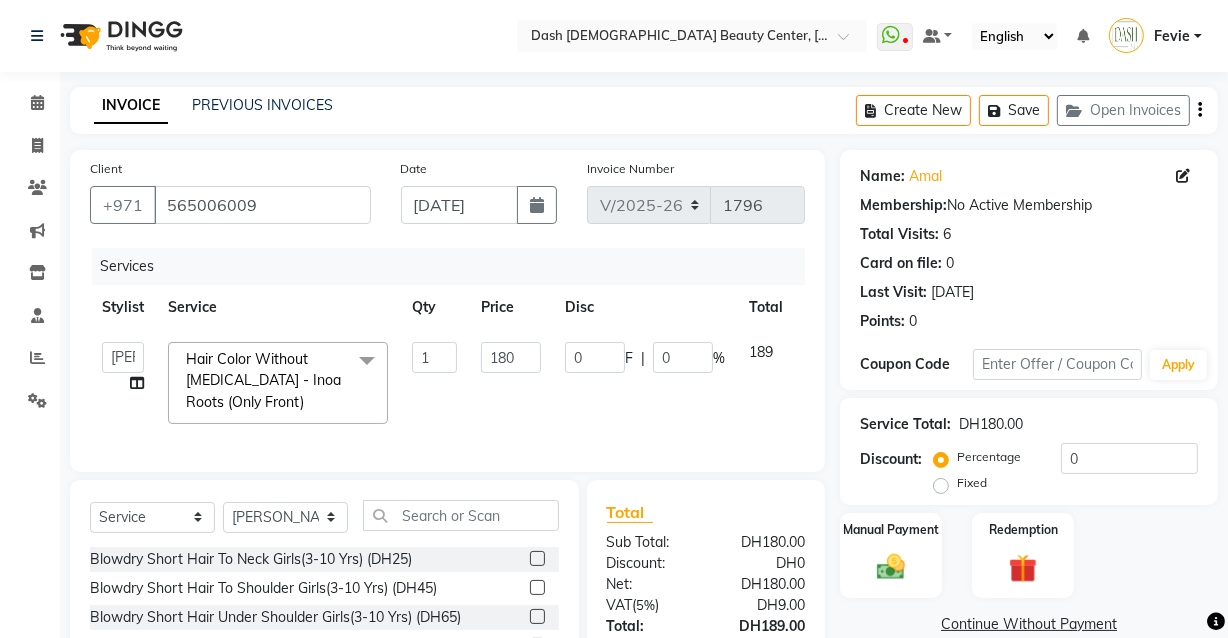 type on "0" 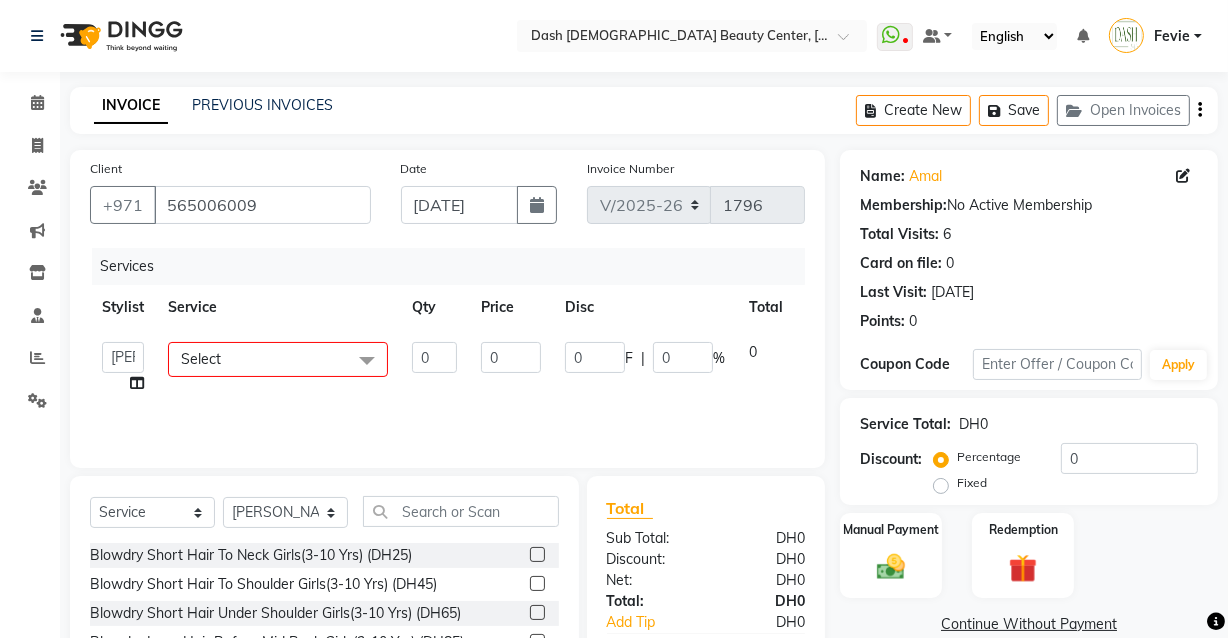 click on "Select" 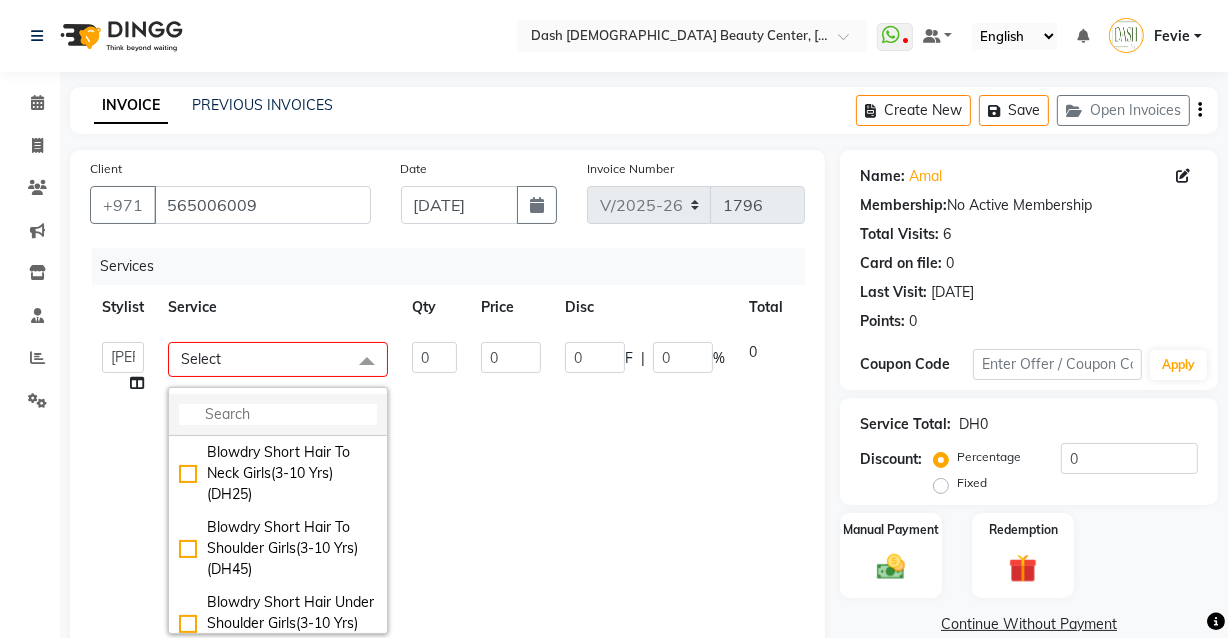 click 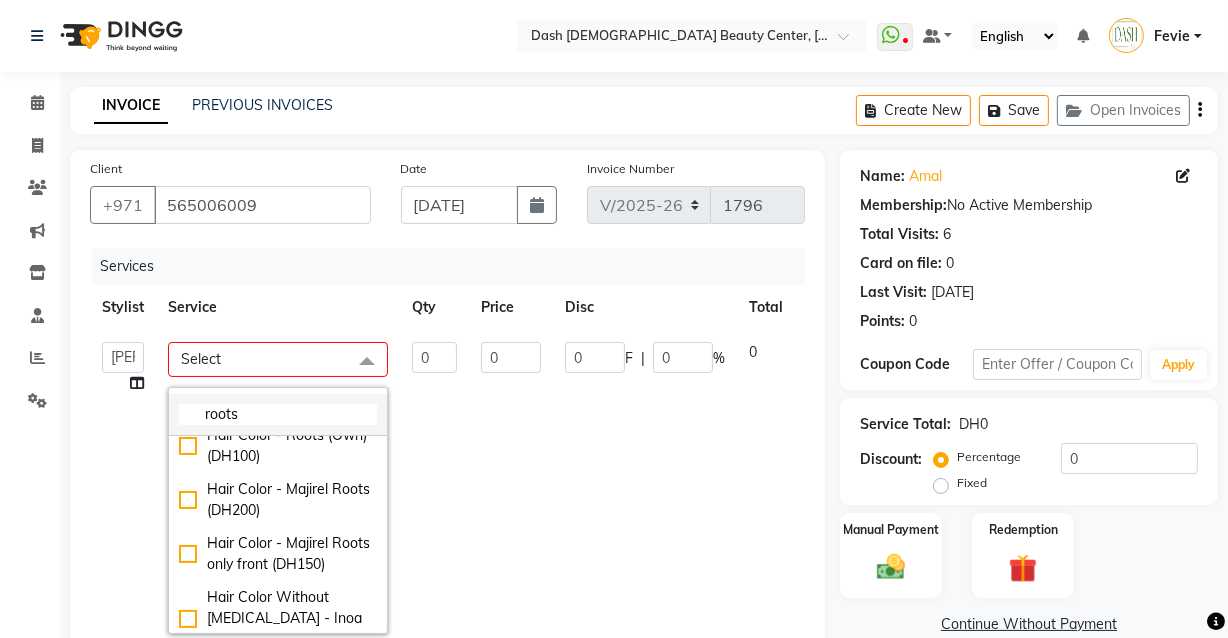 scroll, scrollTop: 77, scrollLeft: 0, axis: vertical 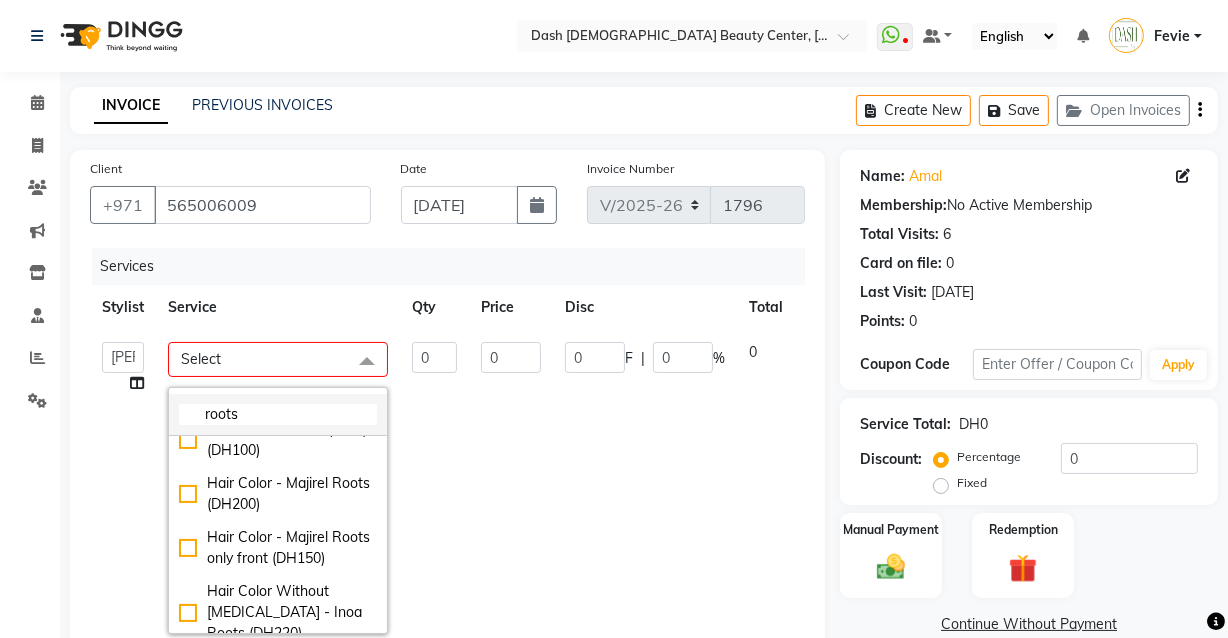 type on "roots" 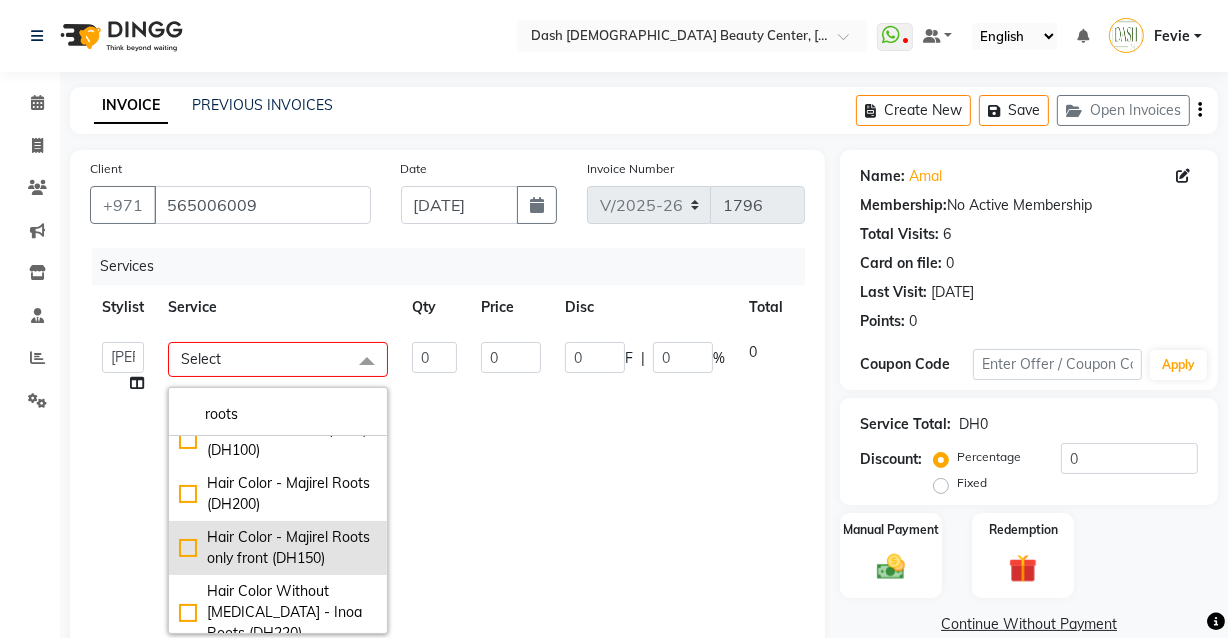 click on "Hair Color - Majirel Roots only front (DH150)" 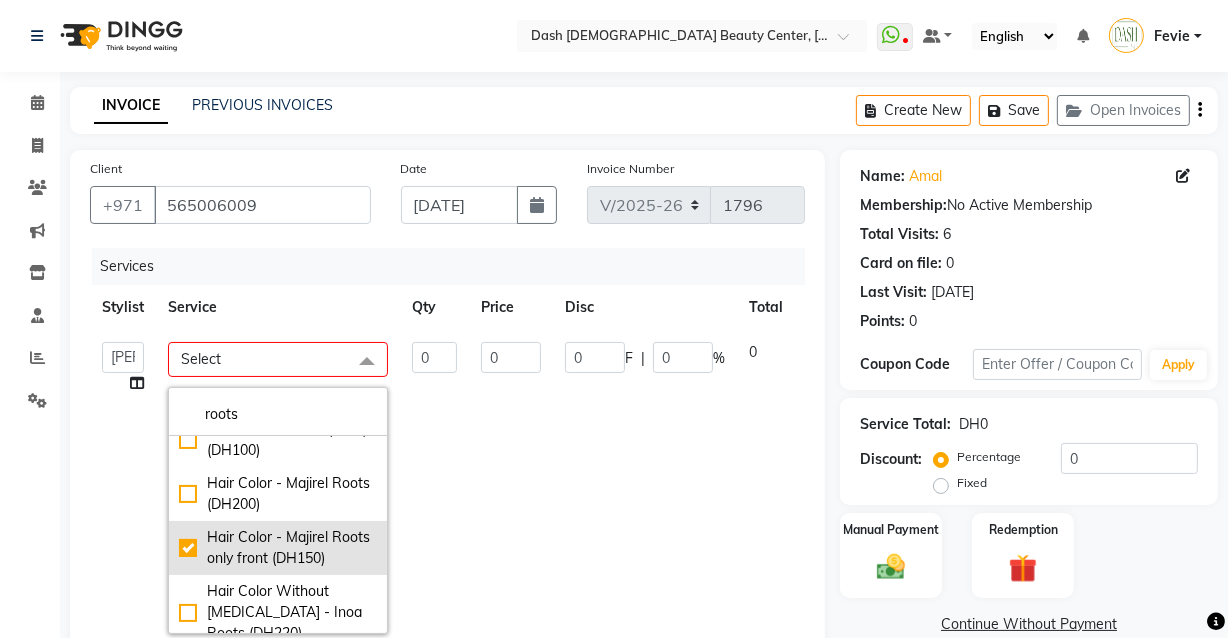 checkbox on "true" 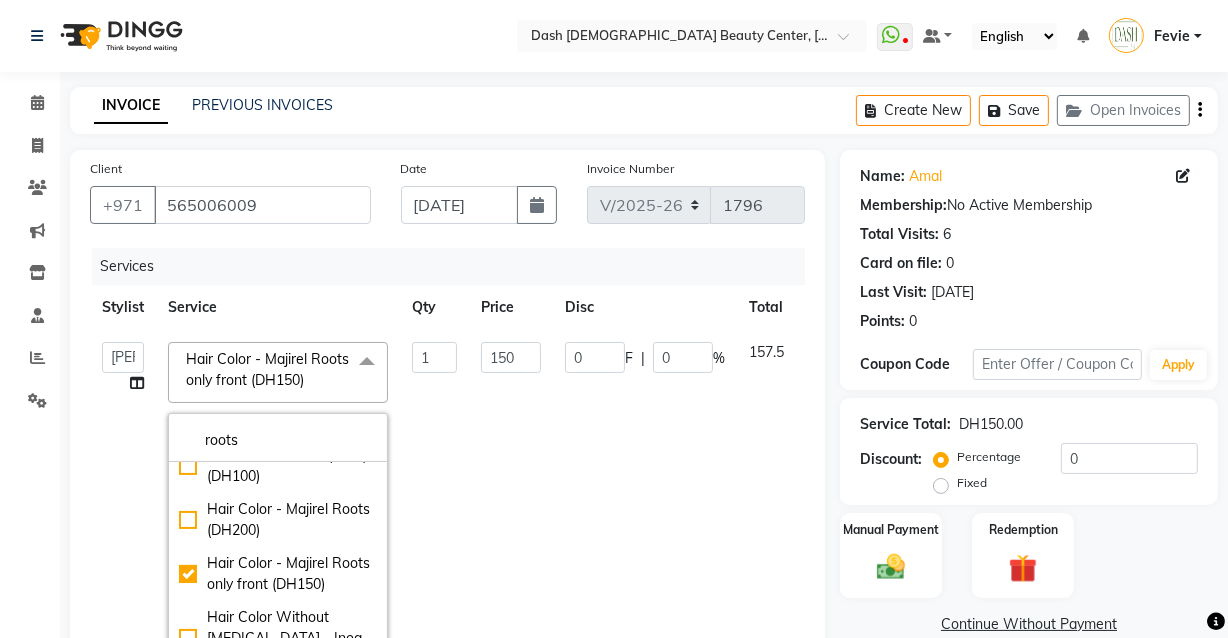 click on "150" 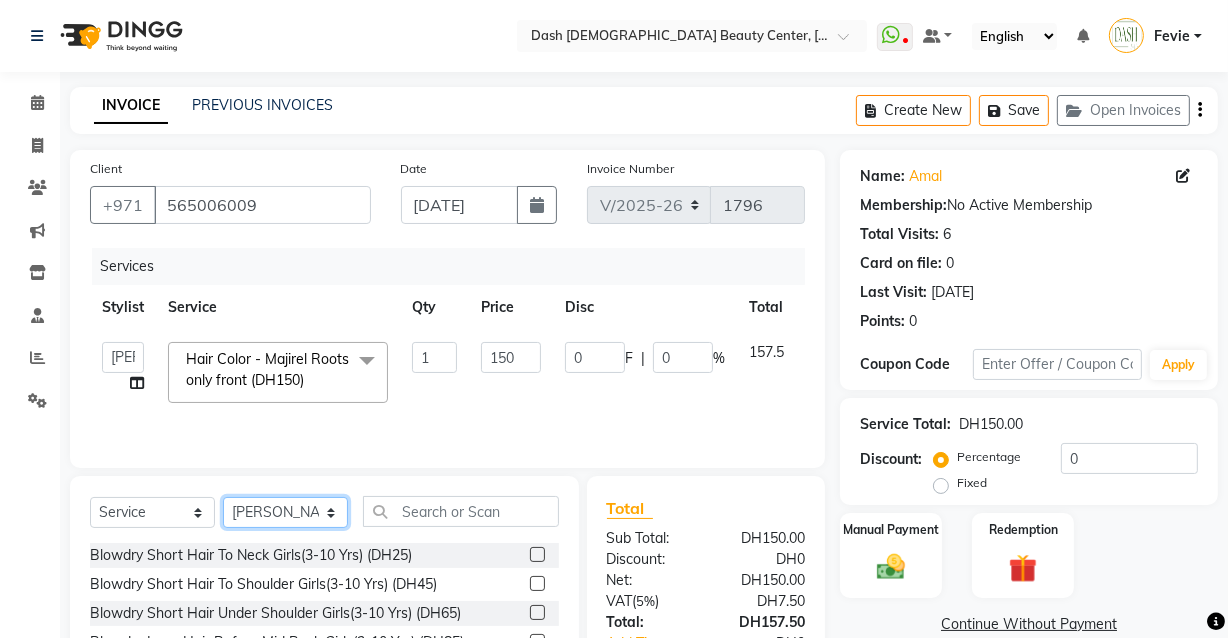 click on "Select Stylist [PERSON_NAME] [PERSON_NAME] [PERSON_NAME] [PERSON_NAME] [PERSON_NAME] [PERSON_NAME] [PERSON_NAME] [PERSON_NAME] May [PERSON_NAME] (Cafe) Nabasirye (Cafe) [PERSON_NAME] [PERSON_NAME] Owner Peace Rechiel [PERSON_NAME] [PERSON_NAME]" 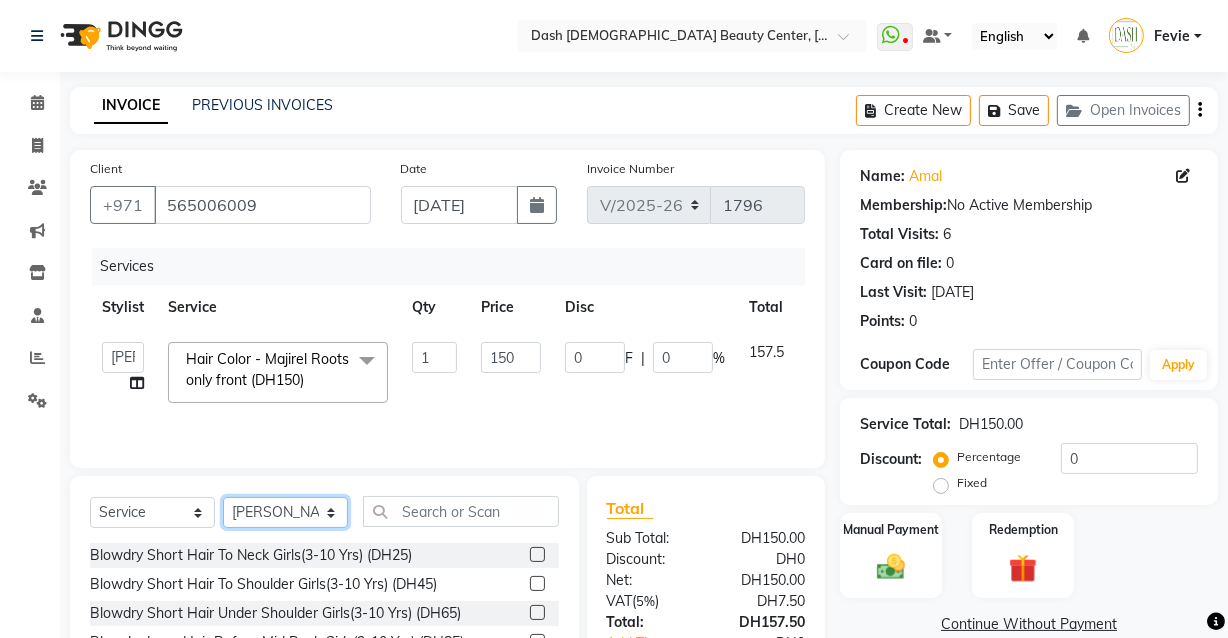 select on "81113" 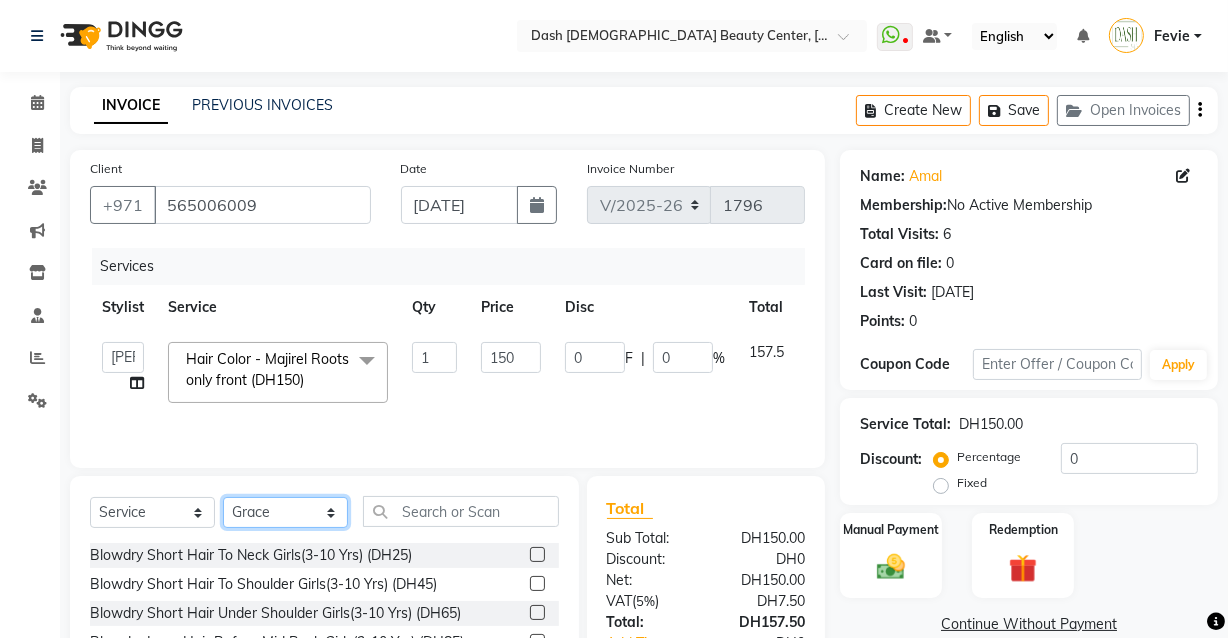 click on "Select Stylist [PERSON_NAME] [PERSON_NAME] [PERSON_NAME] [PERSON_NAME] [PERSON_NAME] [PERSON_NAME] [PERSON_NAME] [PERSON_NAME] May [PERSON_NAME] (Cafe) Nabasirye (Cafe) [PERSON_NAME] [PERSON_NAME] Owner Peace Rechiel [PERSON_NAME] [PERSON_NAME]" 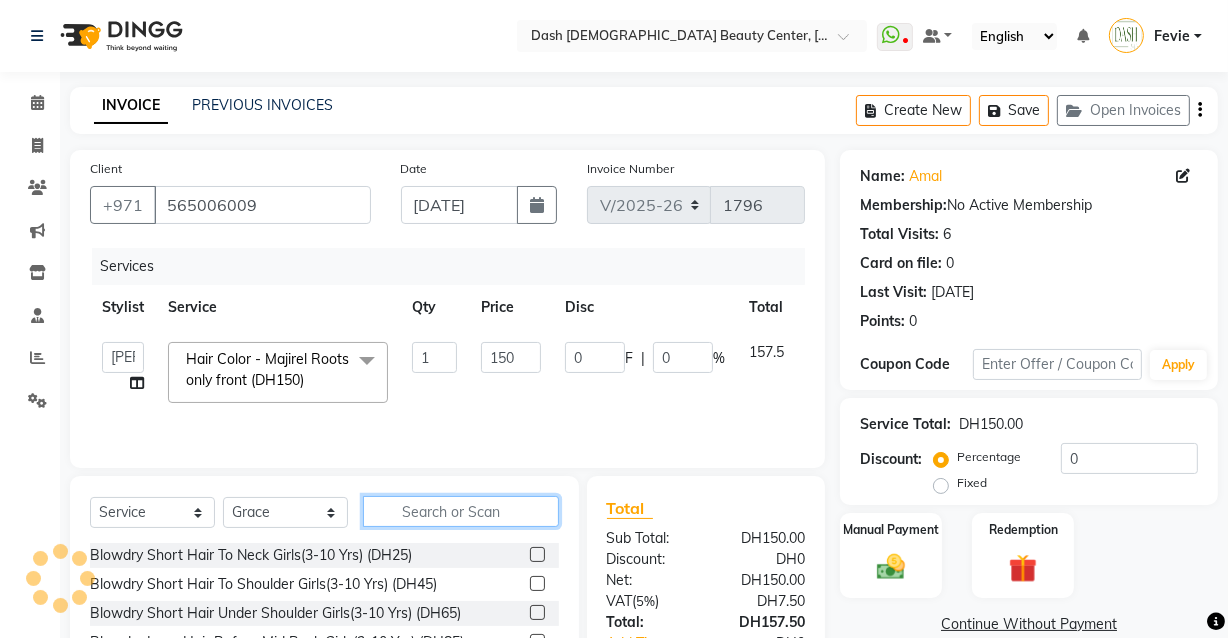 click 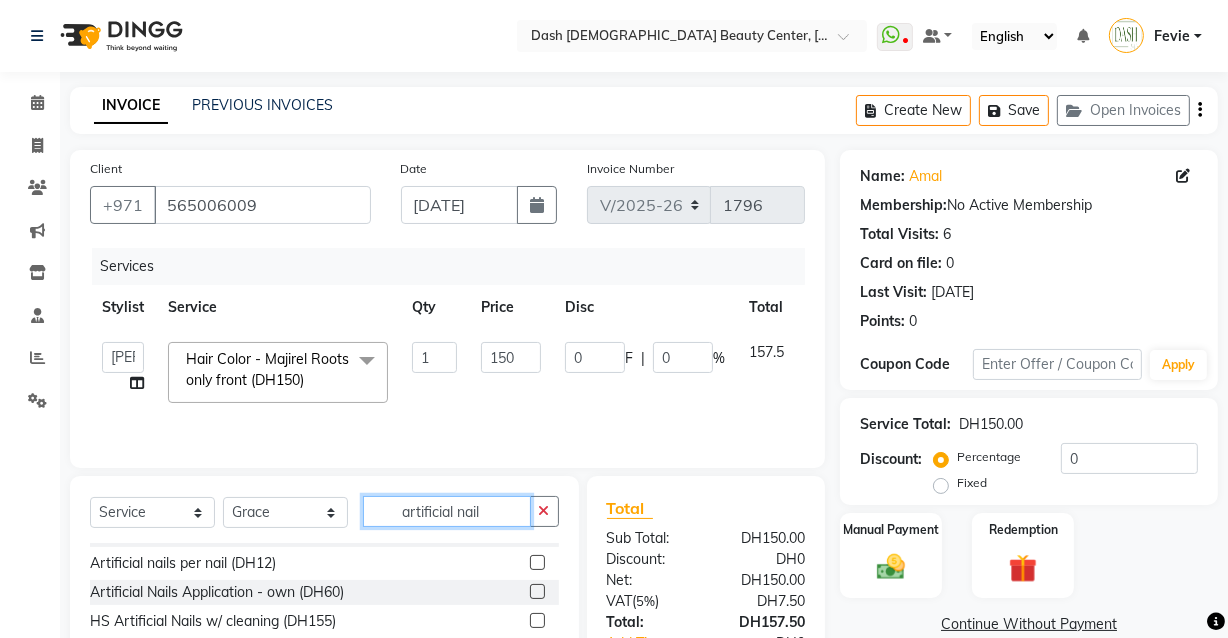 scroll, scrollTop: 149, scrollLeft: 0, axis: vertical 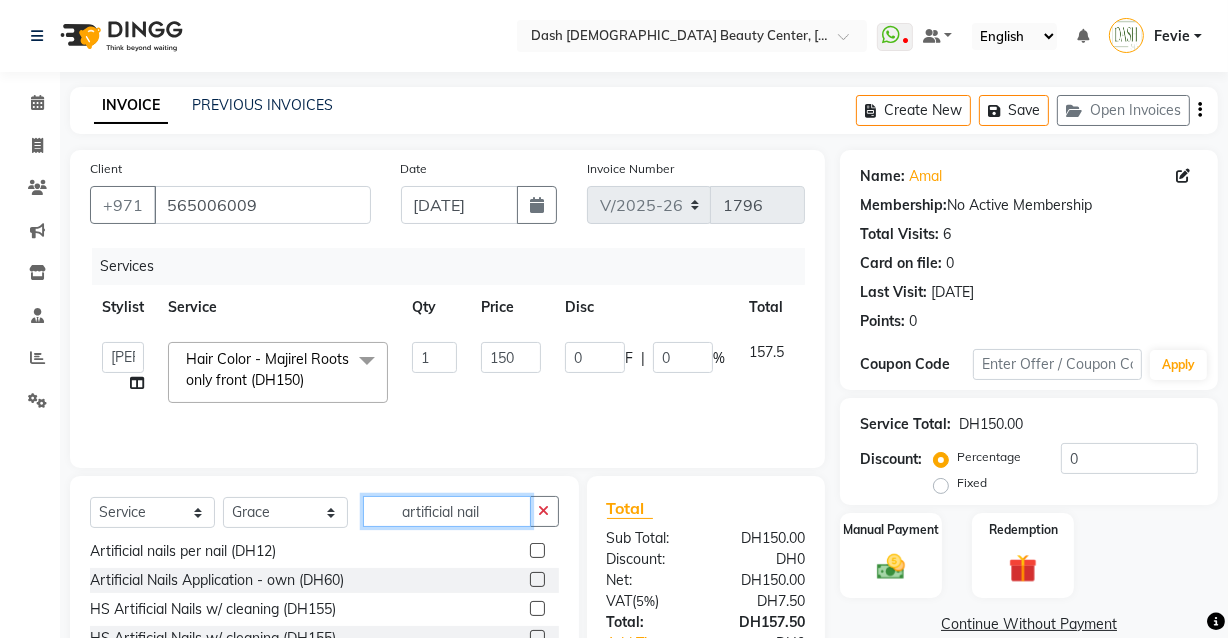 type on "artificial nail" 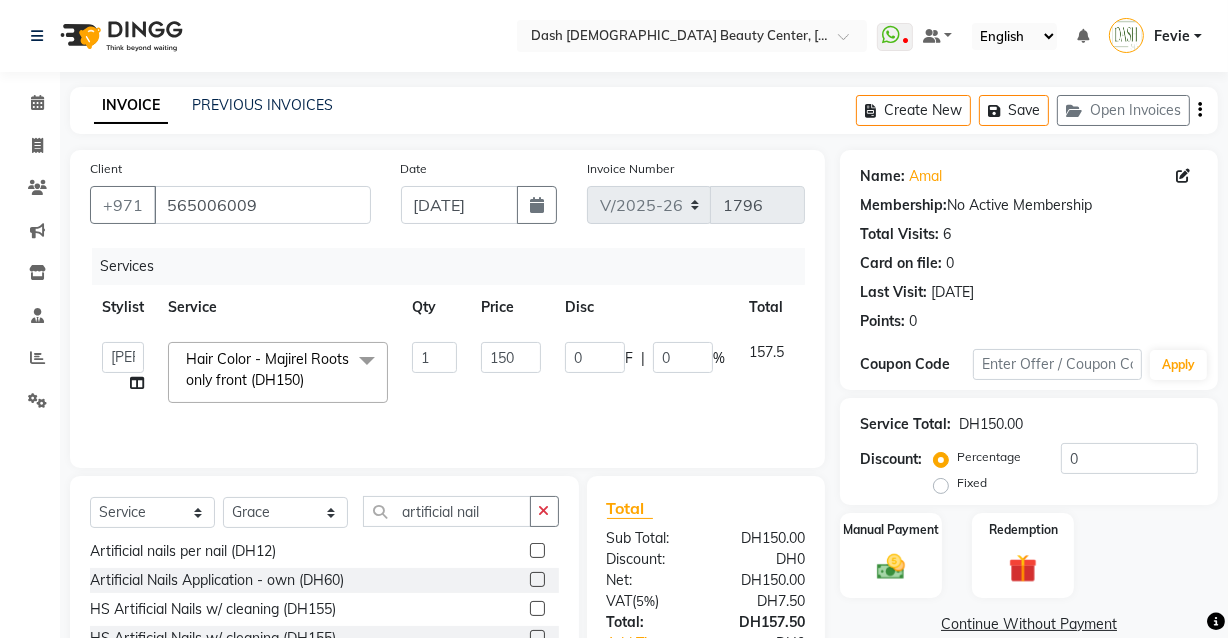 click 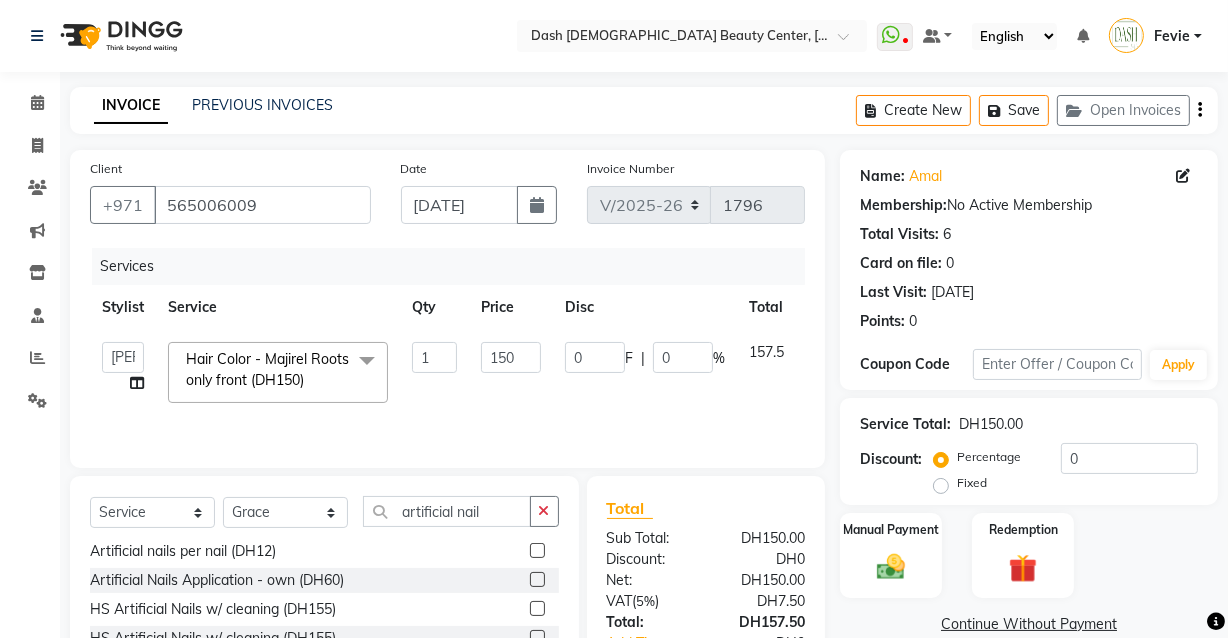 click at bounding box center [536, 580] 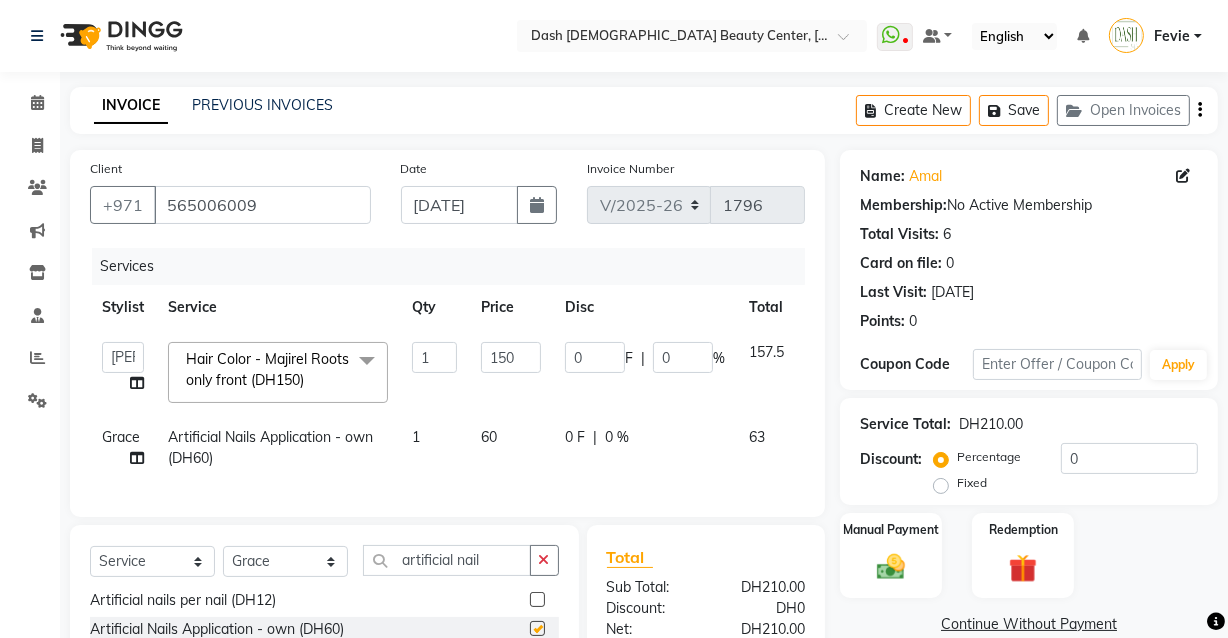 checkbox on "false" 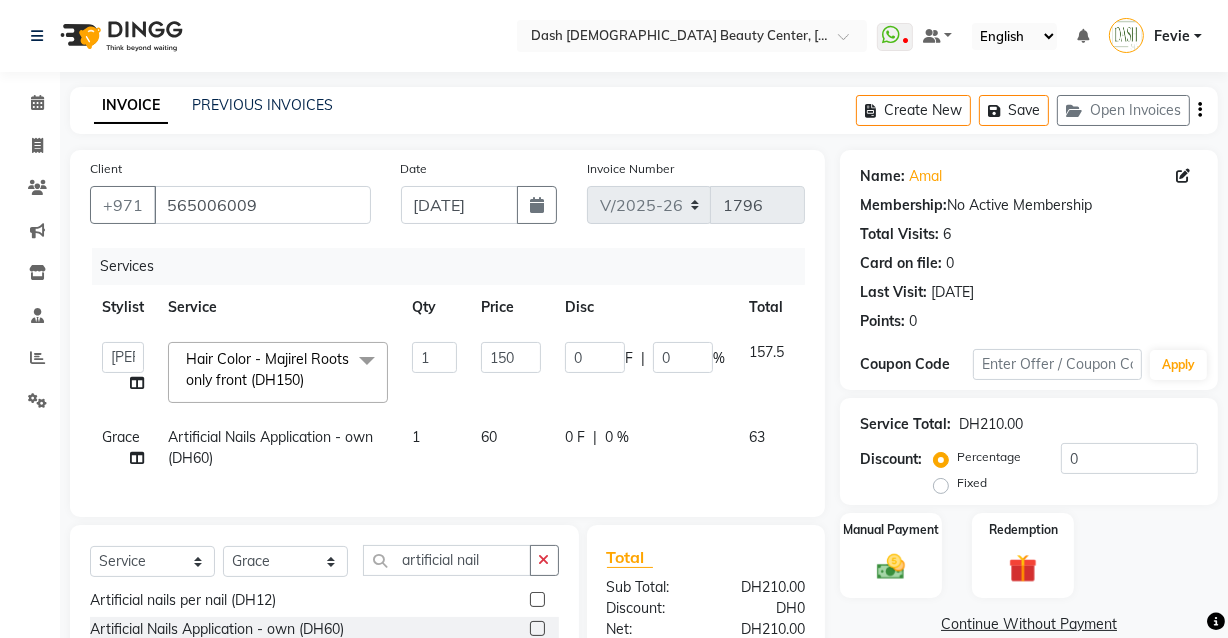 click on "60" 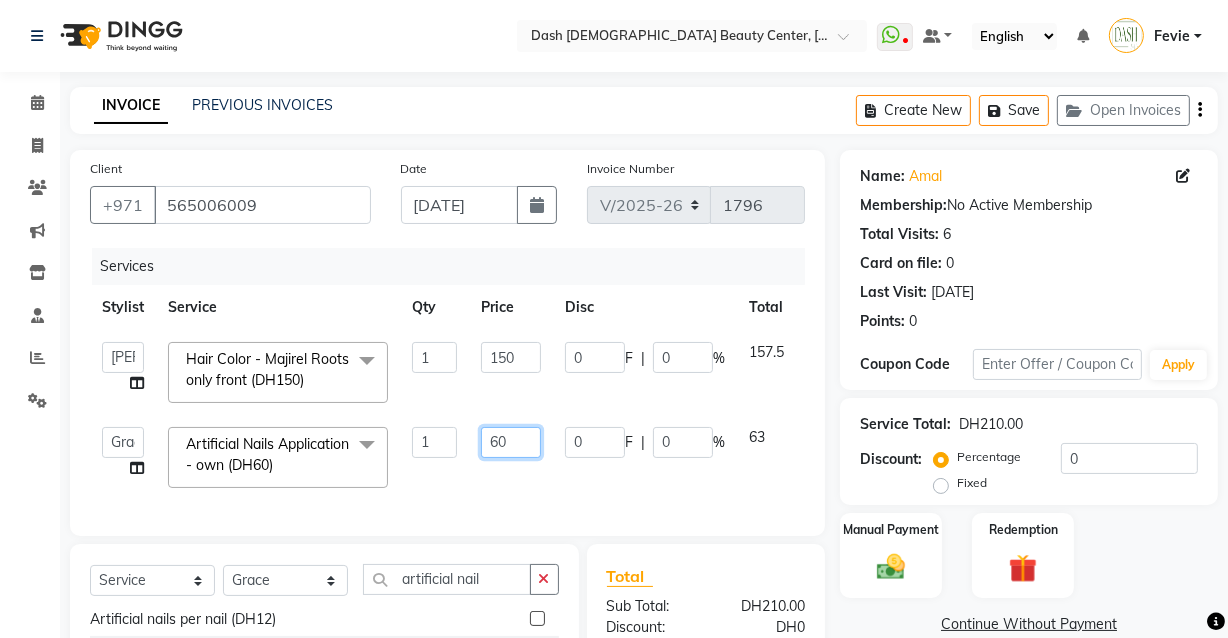 click on "60" 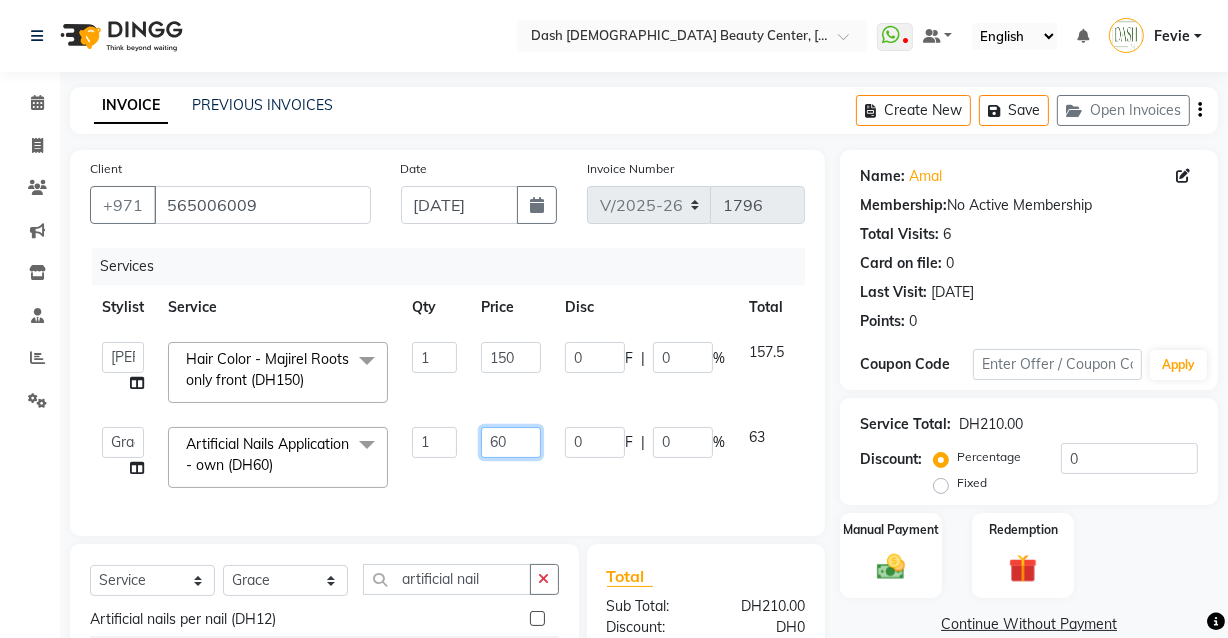 type on "6" 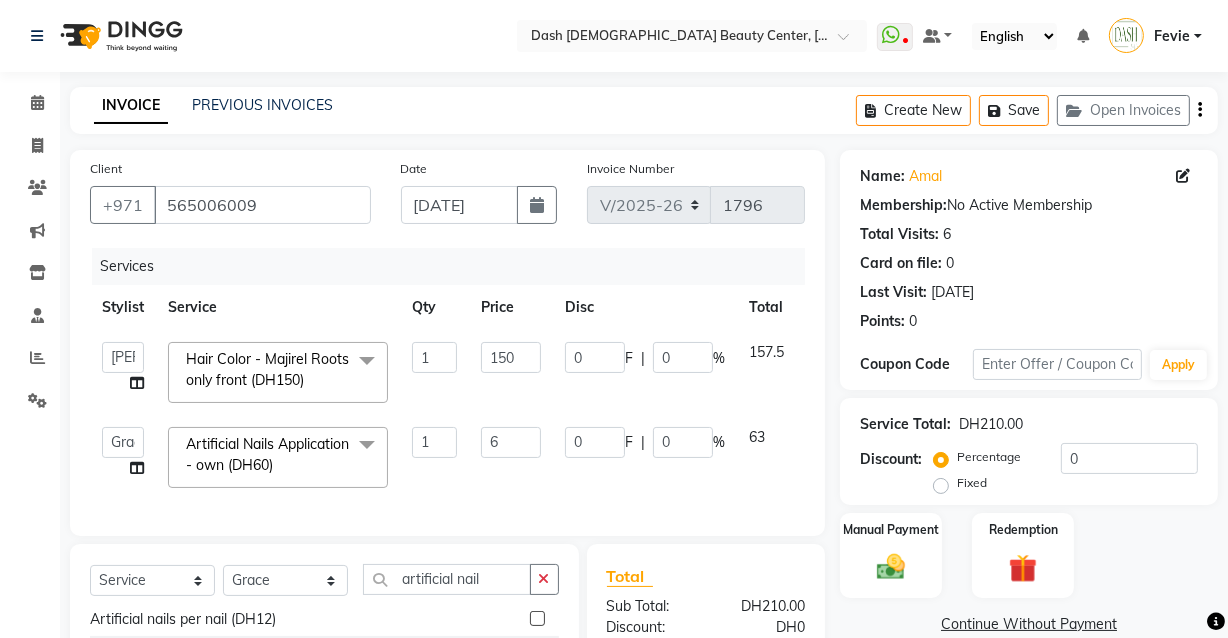 click on "Services Stylist Service Qty Price Disc Total Action  [PERSON_NAME]   [PERSON_NAME]   [PERSON_NAME]   [PERSON_NAME]   [PERSON_NAME]   [PERSON_NAME]   [PERSON_NAME]   [PERSON_NAME]   May [PERSON_NAME] (Cafe)   Nabasirye (Cafe)   [PERSON_NAME]   [PERSON_NAME]   Owner   Peace   Rechiel   [PERSON_NAME]   [PERSON_NAME]  Hair Color - Majirel Roots only front (DH150)  x Blowdry Short Hair To Neck Girls(3-10 Yrs) (DH25) Blowdry Short Hair To Shoulder Girls(3-10 Yrs) (DH45) Blowdry Short Hair Under Shoulder Girls(3-10 Yrs) (DH65) Blowdry Long Hair Before Mid Back Girls(3-10 Yrs) (DH85) Blowdry Long Hair Till Midback Girls(3-10 Yrs) (DH105) Blowdry Long Hair Under Midback Girls(3-10 Yrs) (DH125) Blowdry Long Hair Till Back End Girls(3-10 Yrs) (DH145) Blowdry Long Hair Under Back End Girls(3-10 Yrs) (DH165) Blowdry Very Long Hair Girls(3-10 Yrs) (DH185) Blowdry Short Hair To Neck (DH50) Blowdry Short Hair To Shoulder (DH70) Blowdry Short Hair Under Shoulder (DH90) Blowdry Long Hair Before Mid Back (DH110) Blowdry Long Hair Till Midback (DH130) Nail art (DH5)" 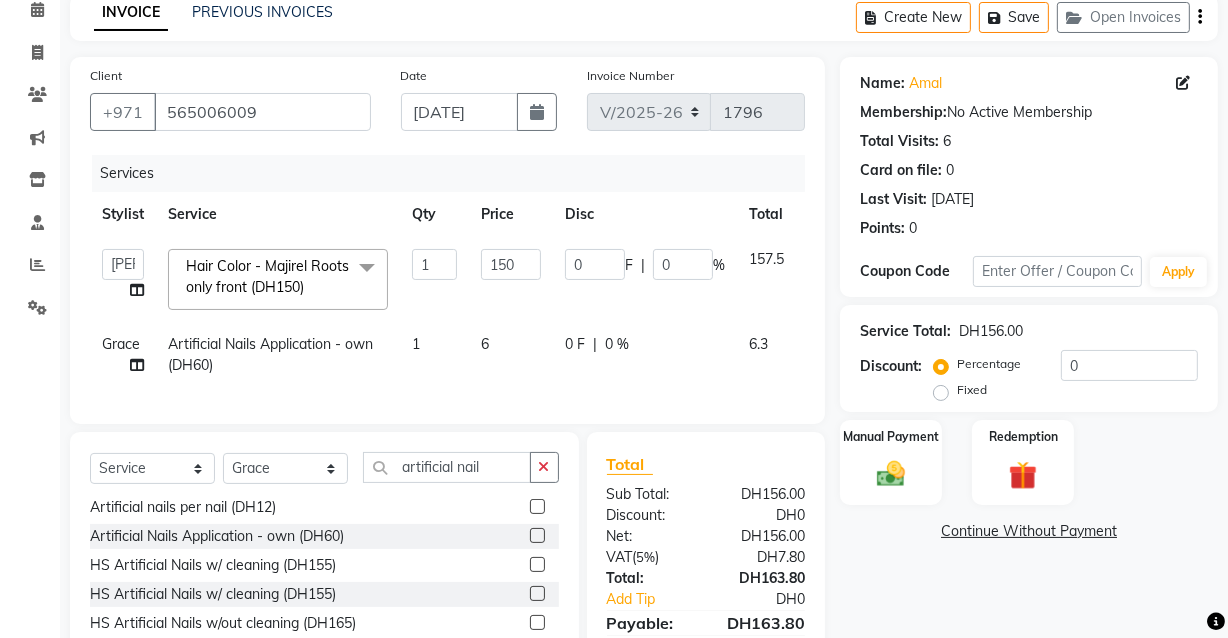scroll, scrollTop: 97, scrollLeft: 0, axis: vertical 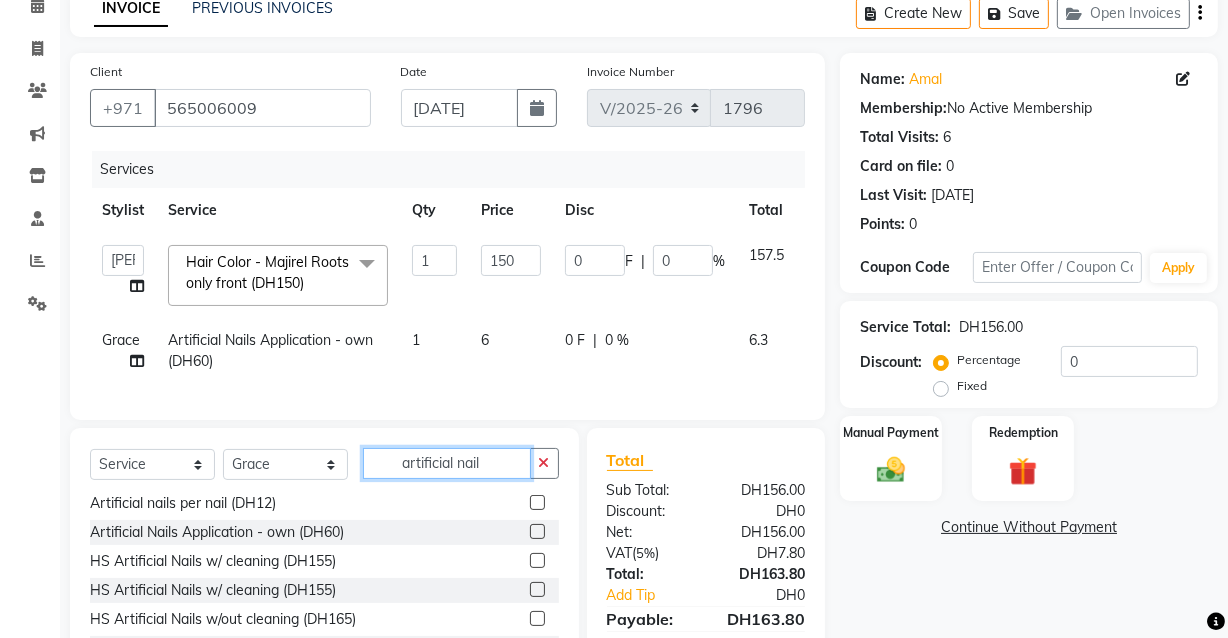 click on "artificial nail" 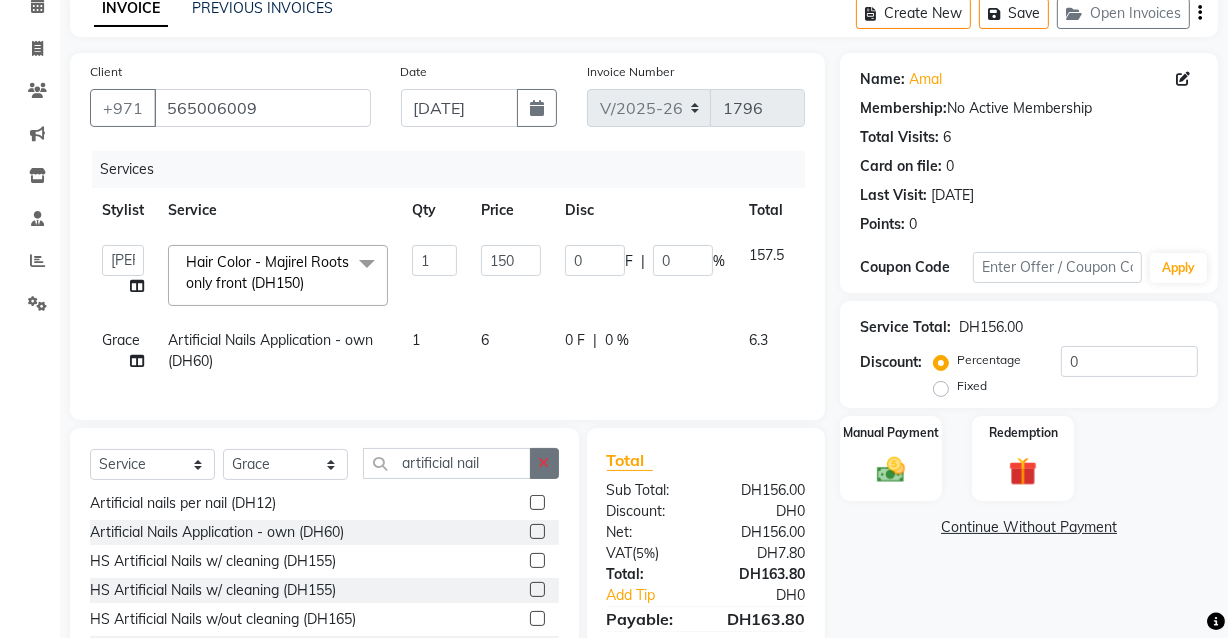 click 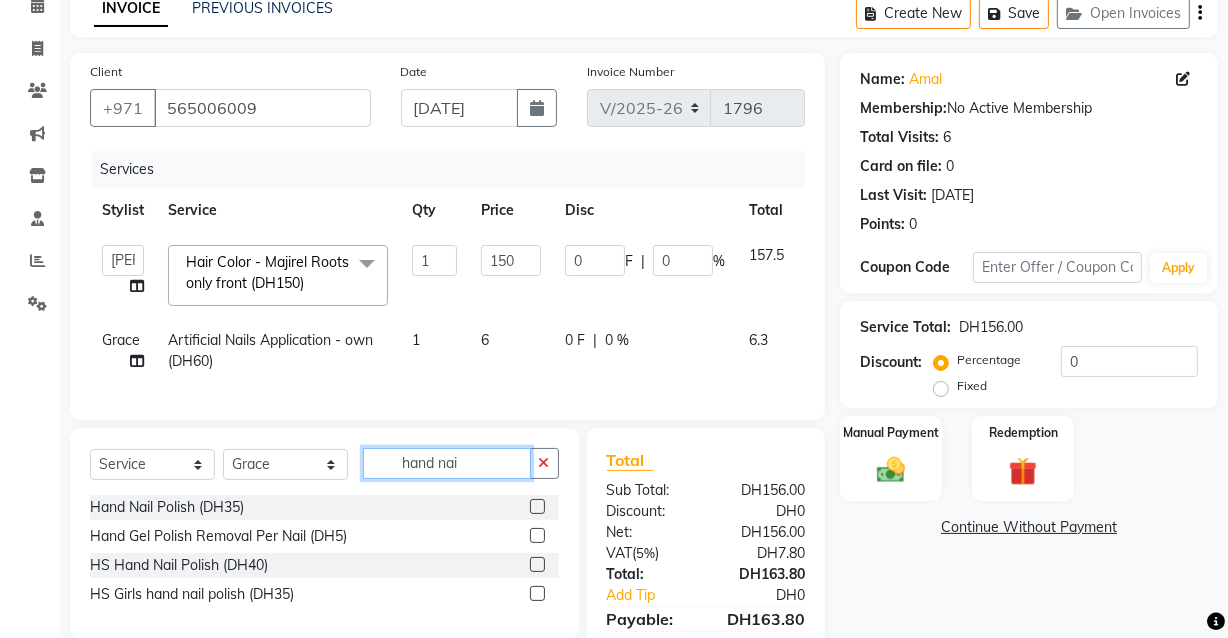 scroll, scrollTop: 0, scrollLeft: 0, axis: both 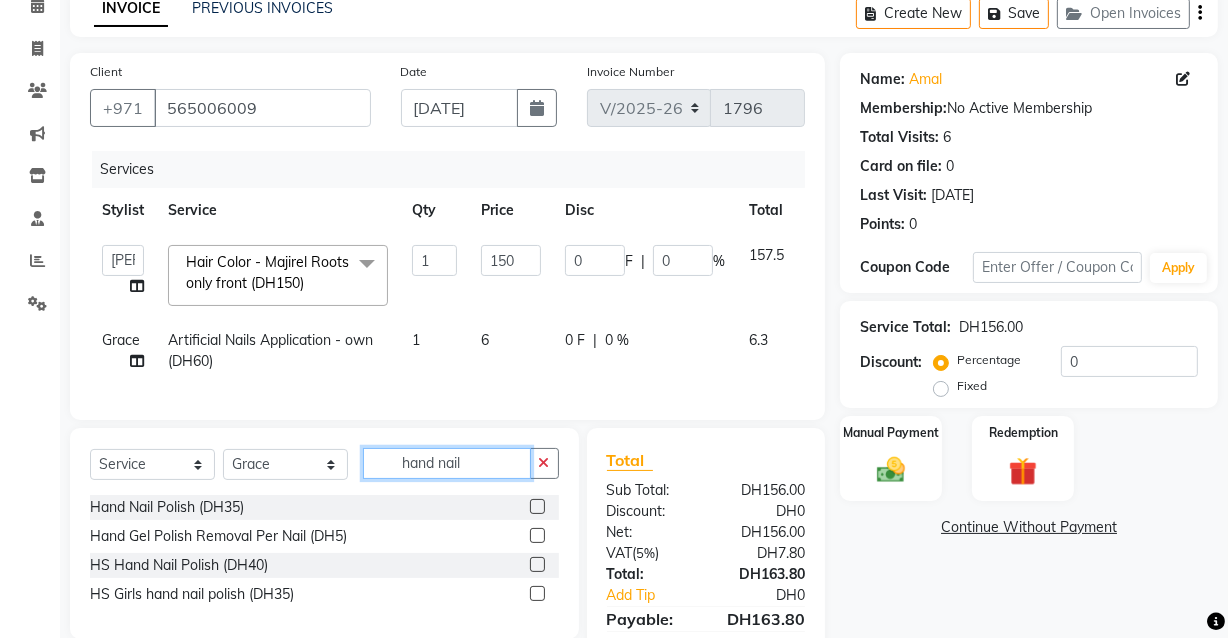 type on "hand nail" 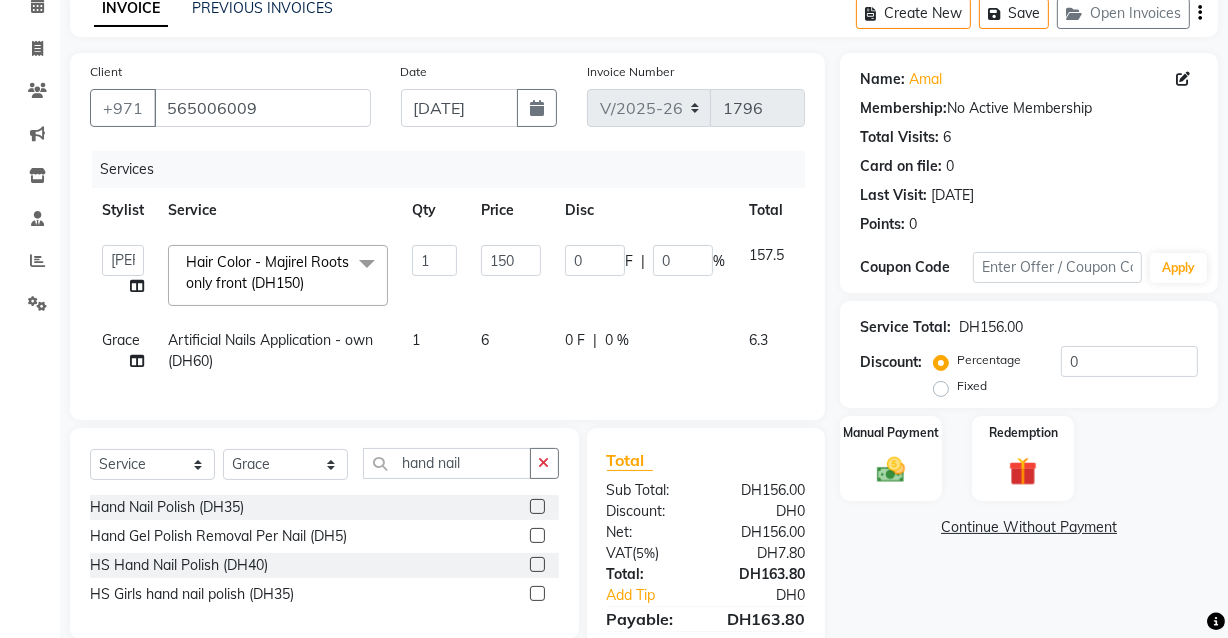 click 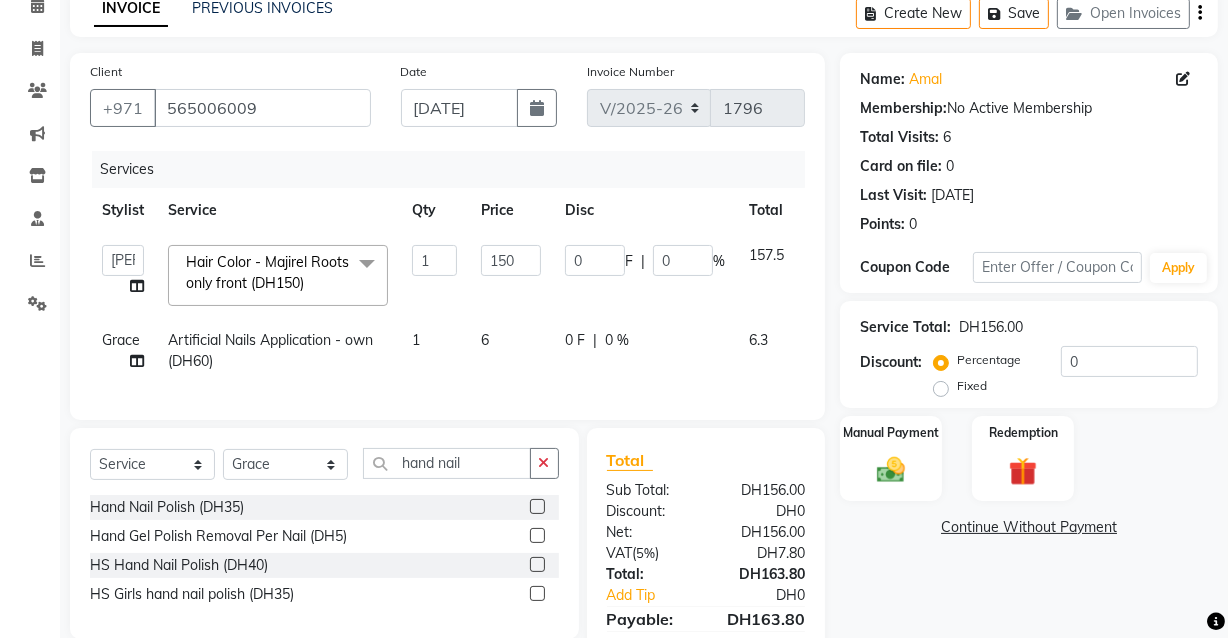 click at bounding box center (536, 507) 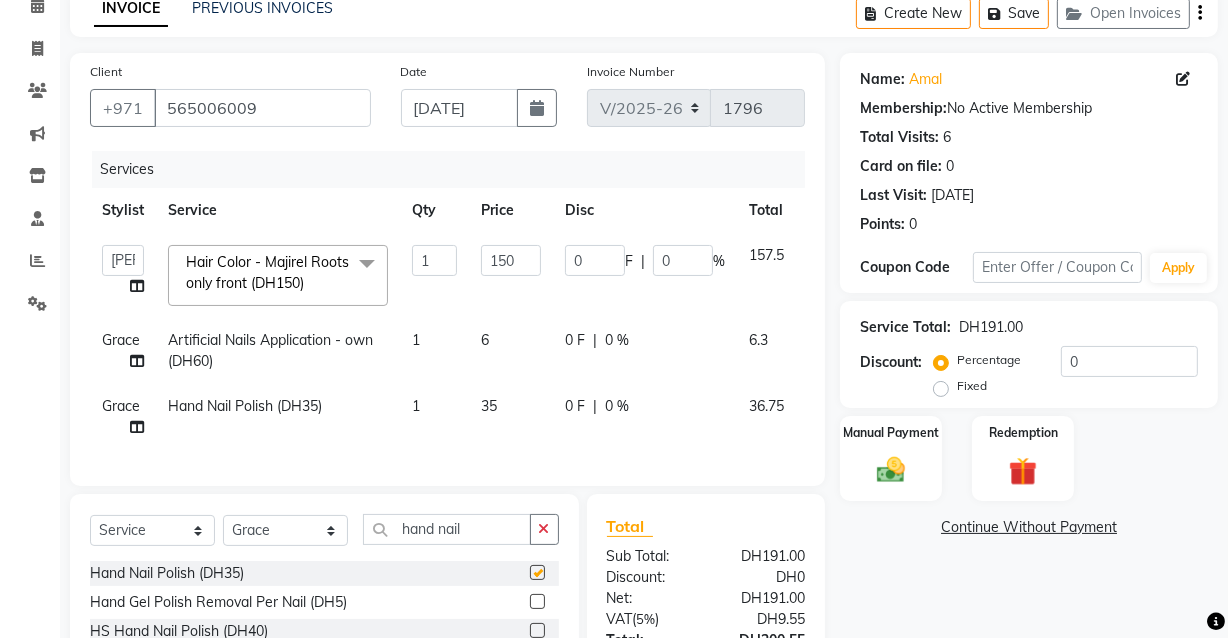 checkbox on "false" 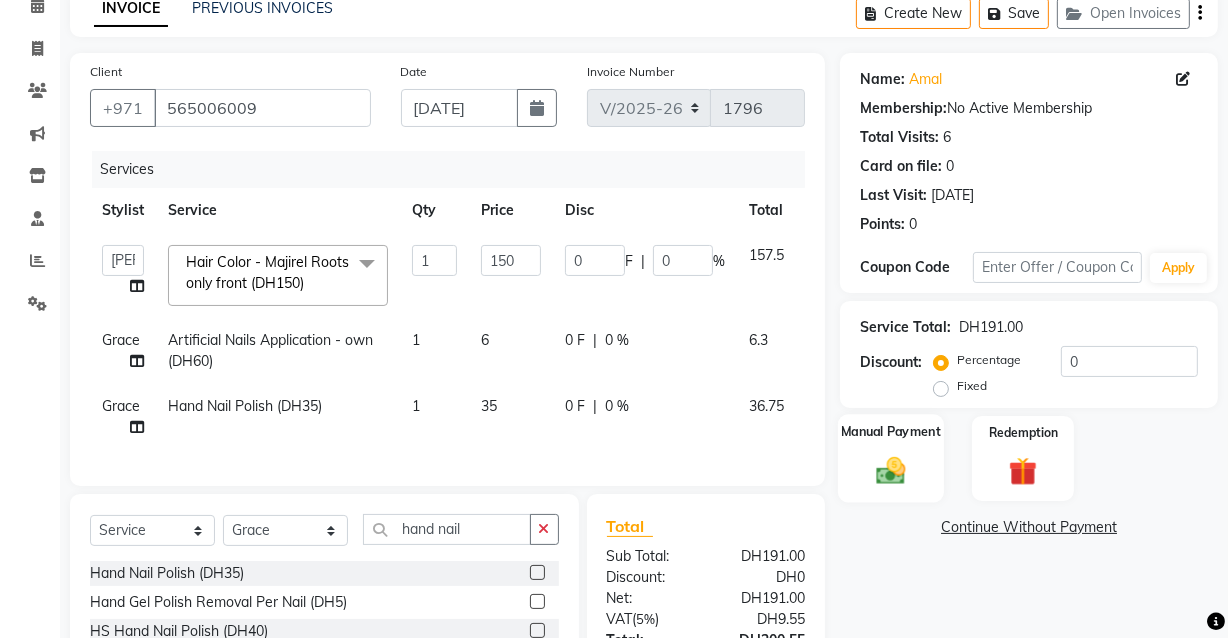click 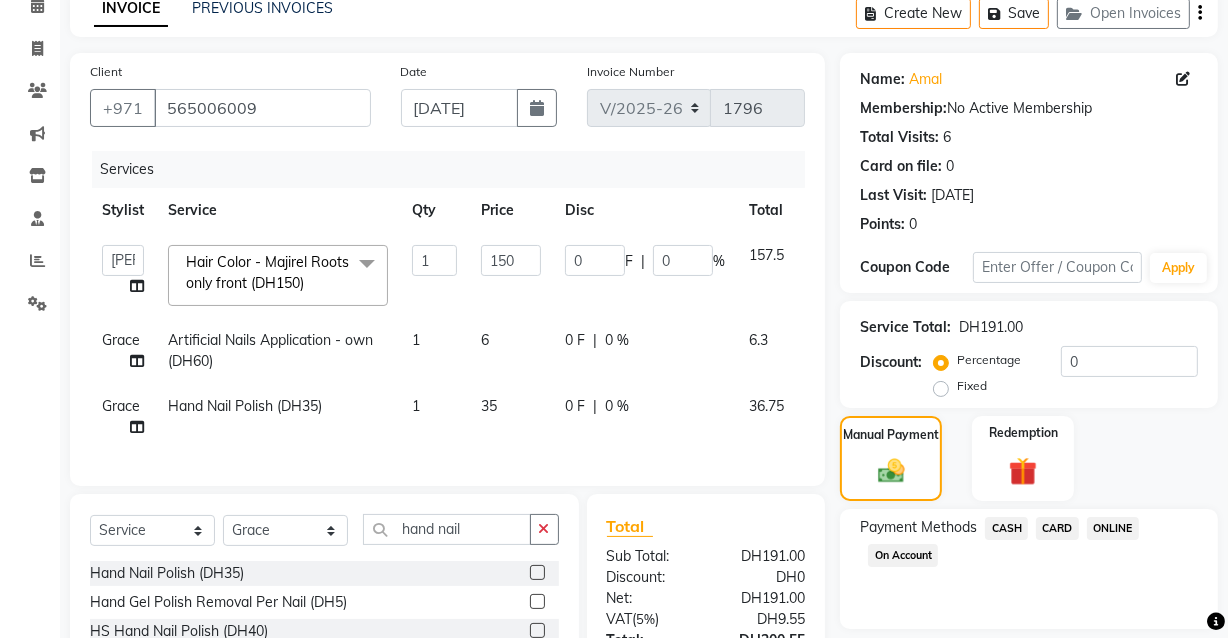 click on "1" 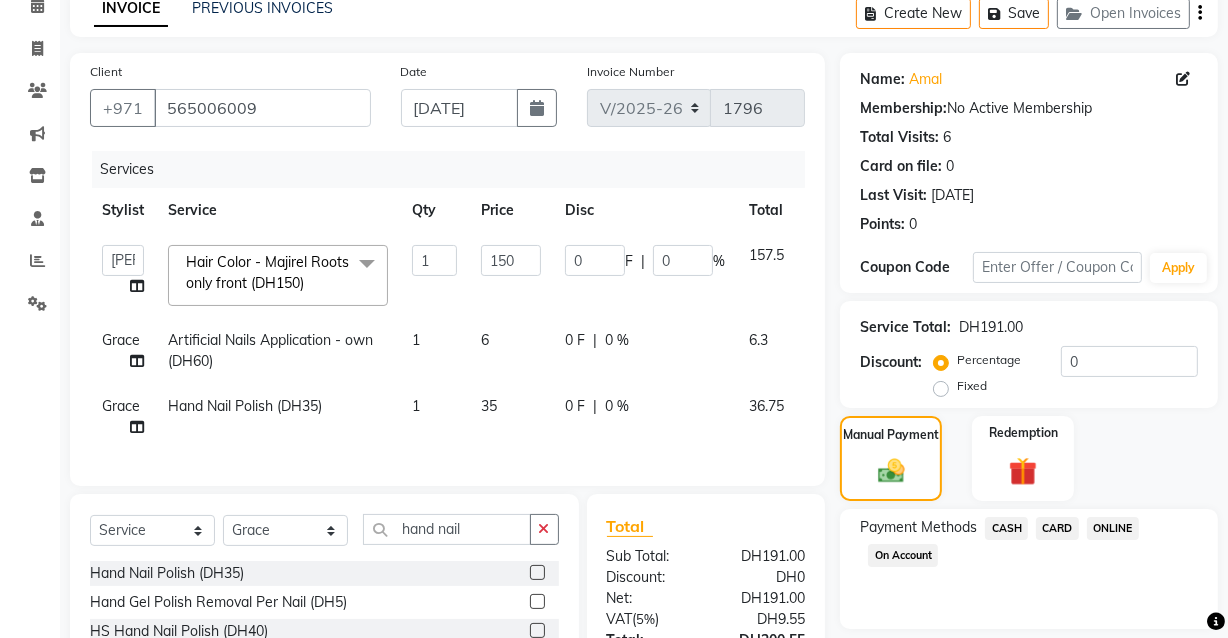 select on "81113" 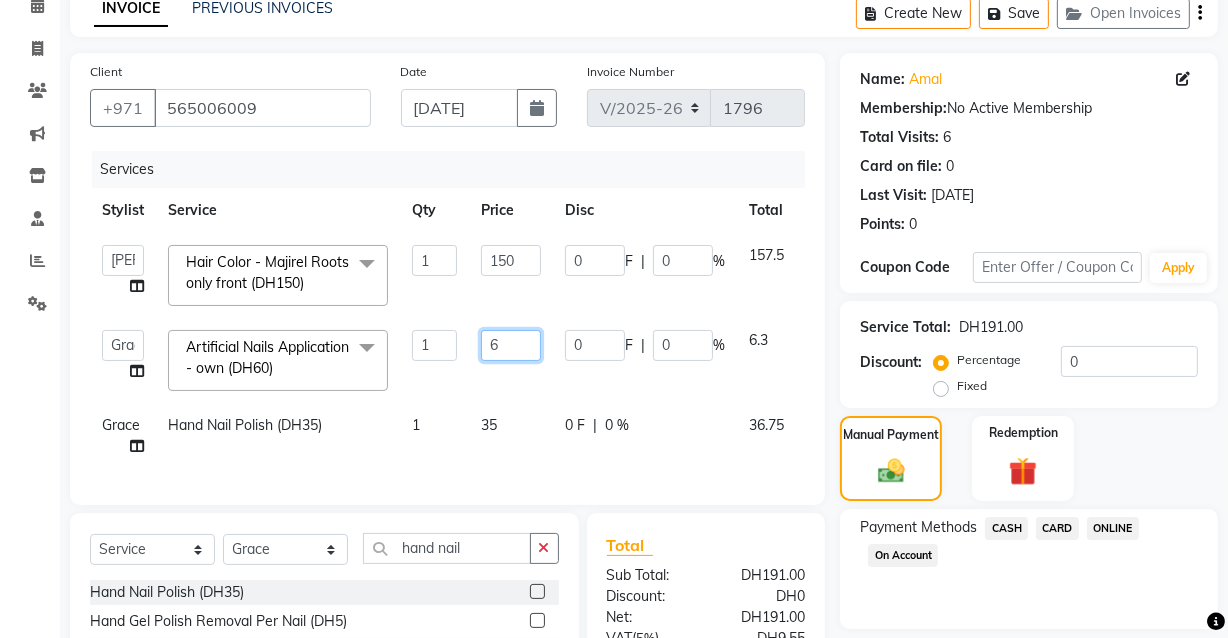 click on "6" 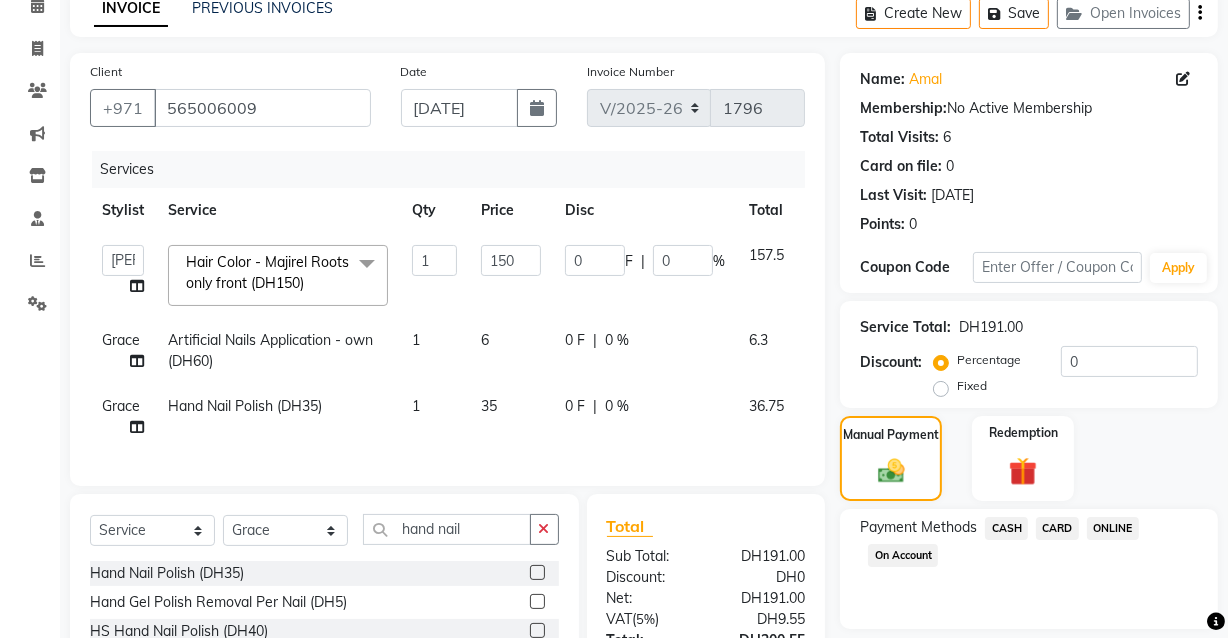 click on "1" 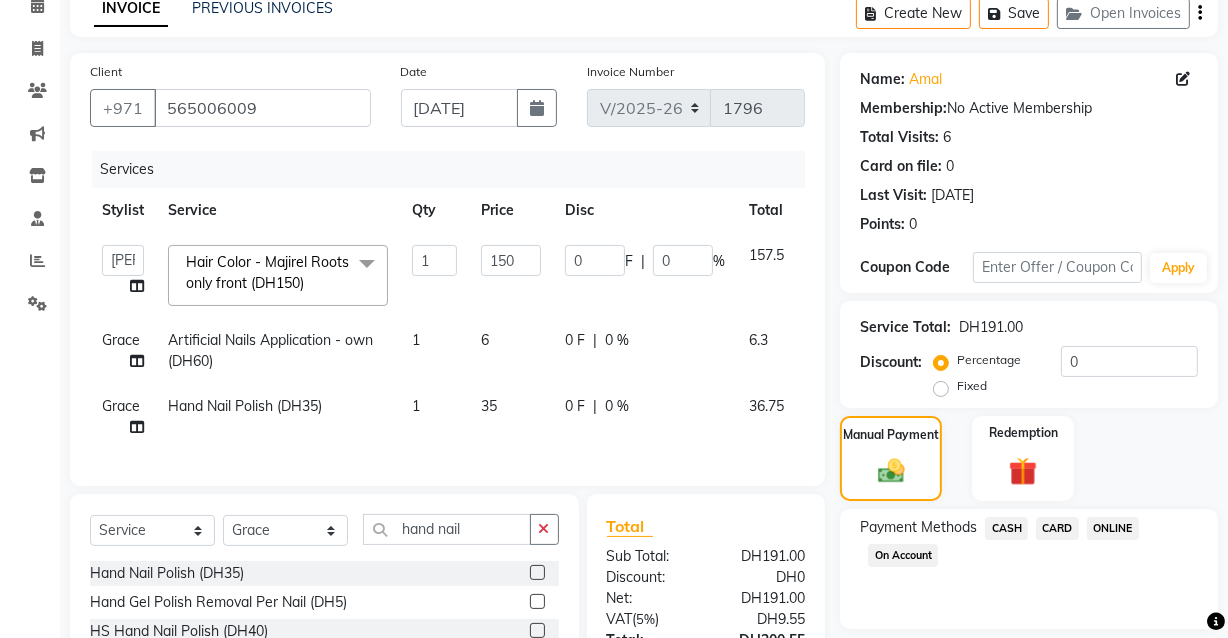 select on "81113" 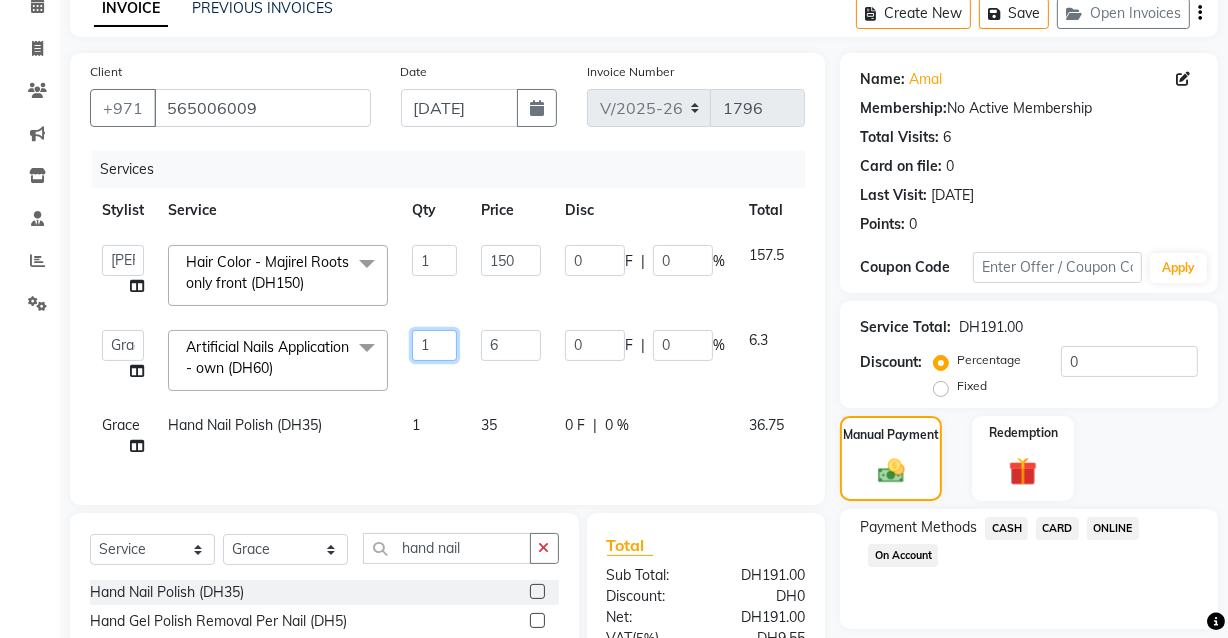 click on "1" 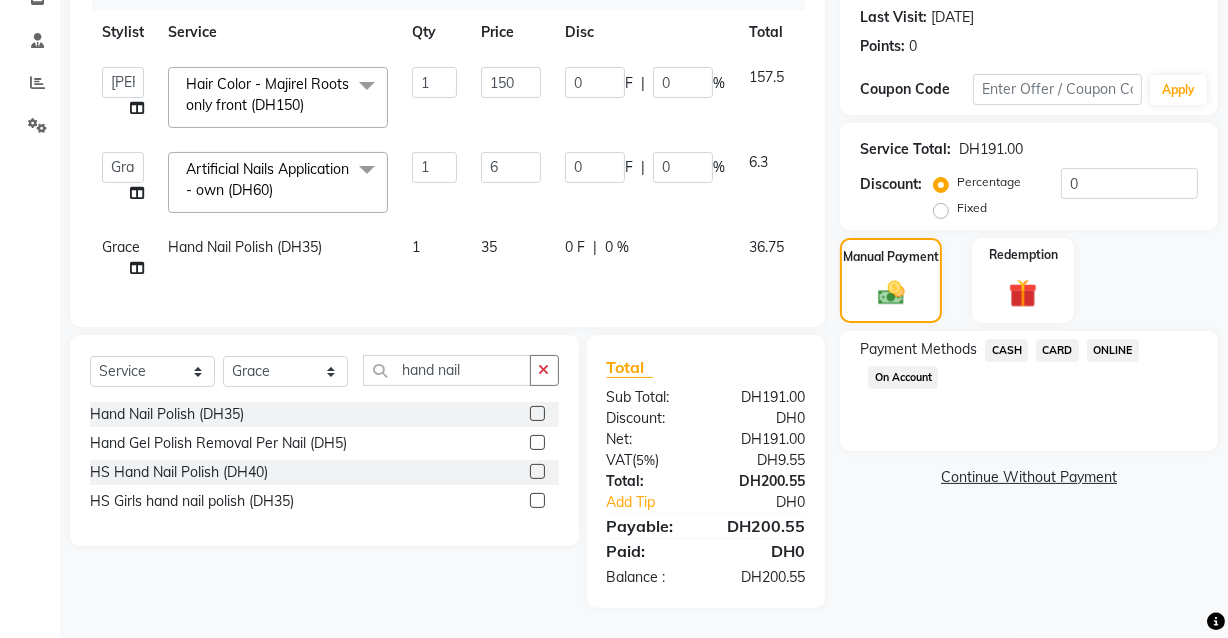 click on "Name: Amal  Membership:  No Active Membership  Total Visits:  6 Card on file:  0 Last Visit:   [DATE] Points:   0  Coupon Code Apply Service Total:  DH191.00  Discount:  Percentage   Fixed  0 Manual Payment Redemption Payment Methods  CASH   CARD   ONLINE   On Account   Continue Without Payment" 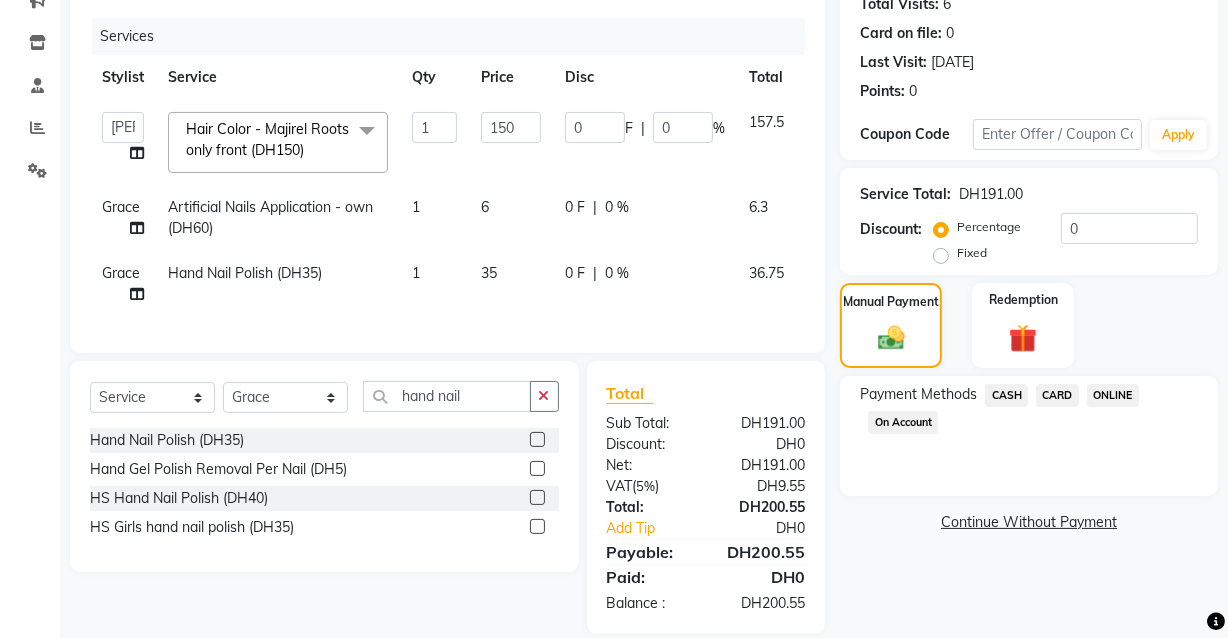 scroll, scrollTop: 270, scrollLeft: 0, axis: vertical 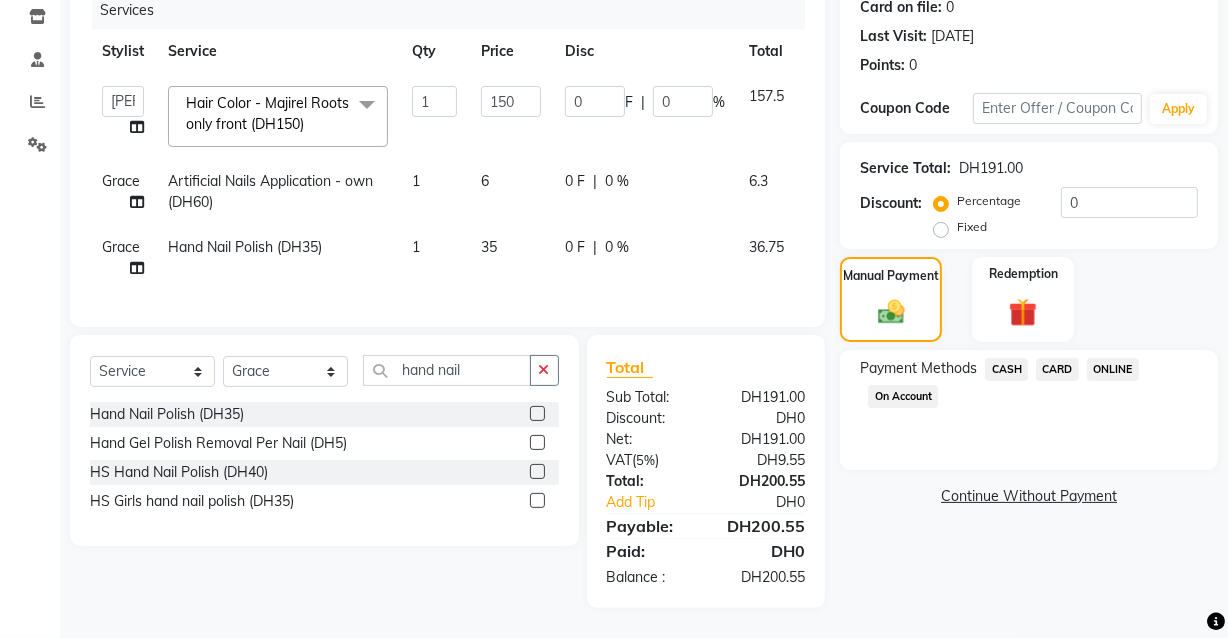 click on "CASH" 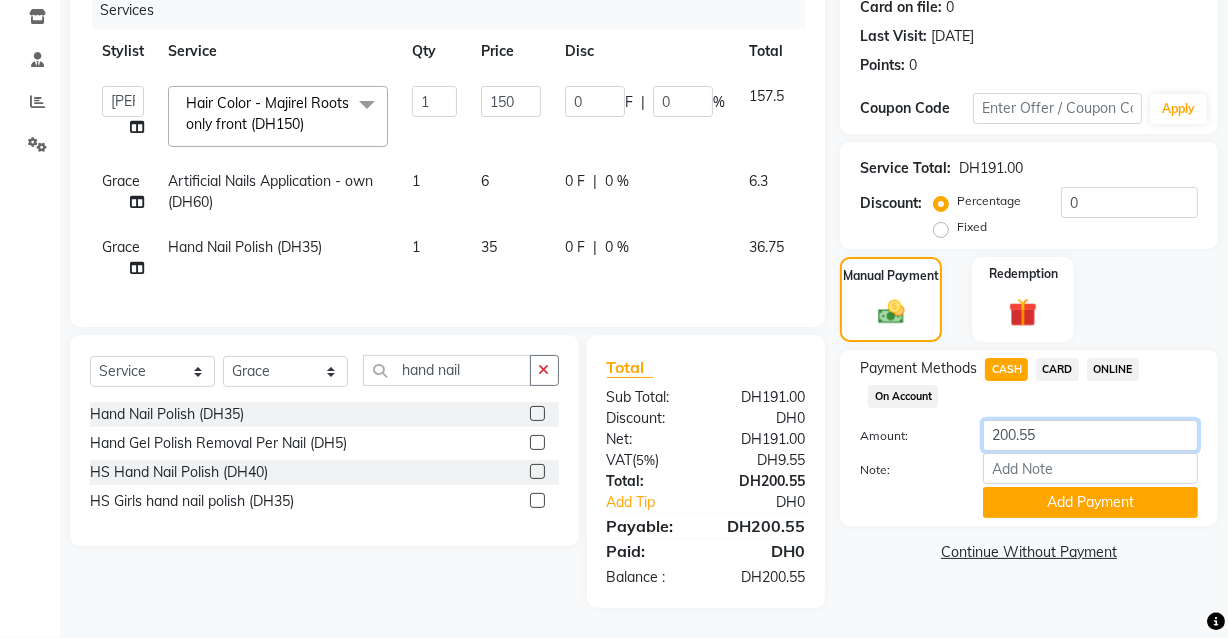 click on "200.55" 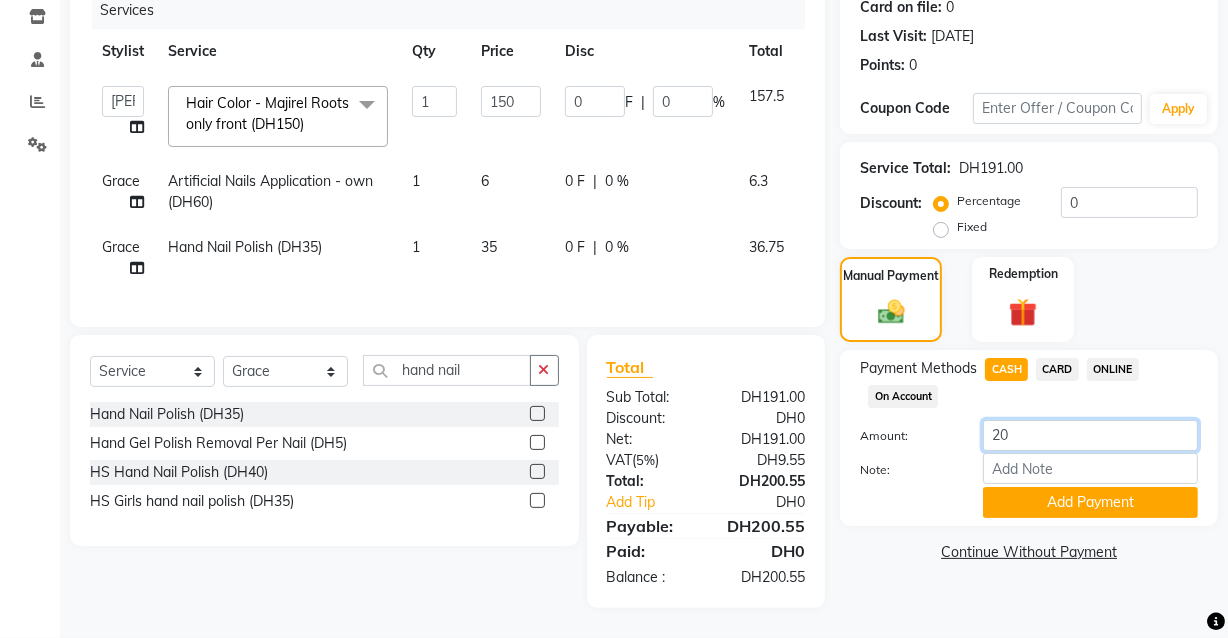 type on "2" 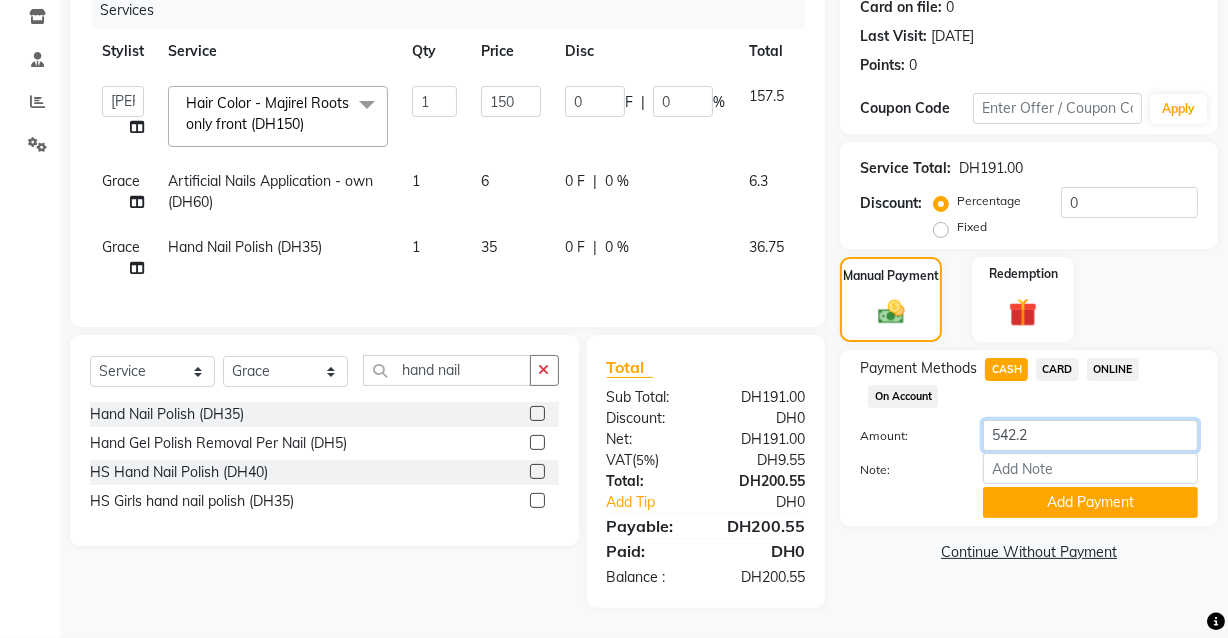 type on "542.25" 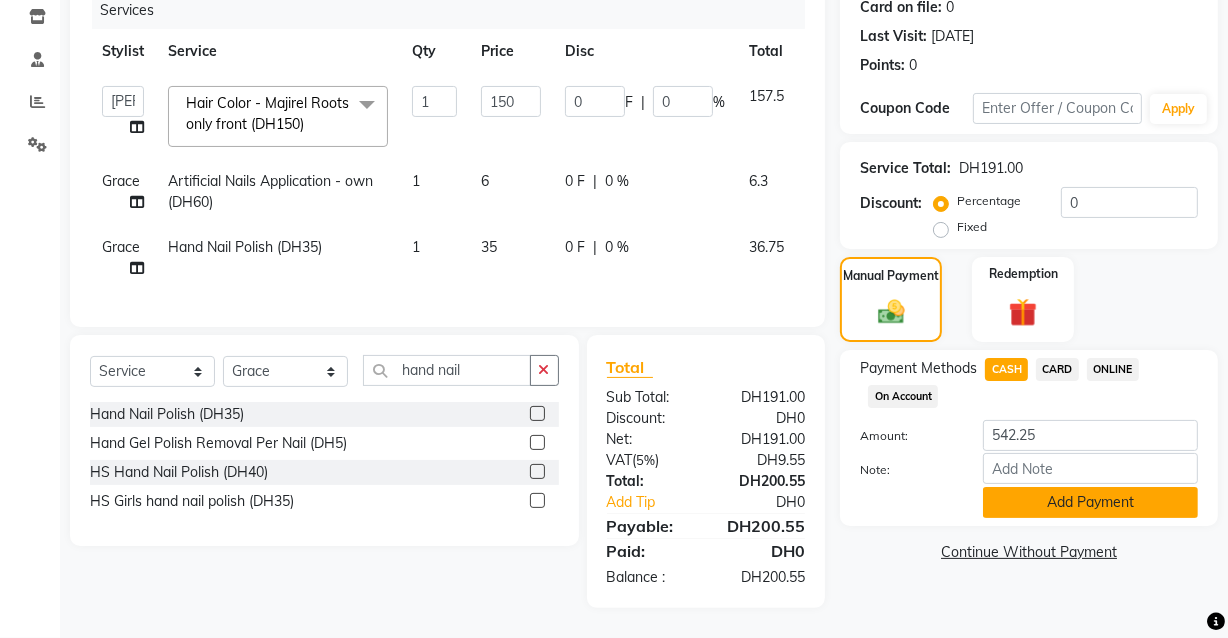 click on "Add Payment" 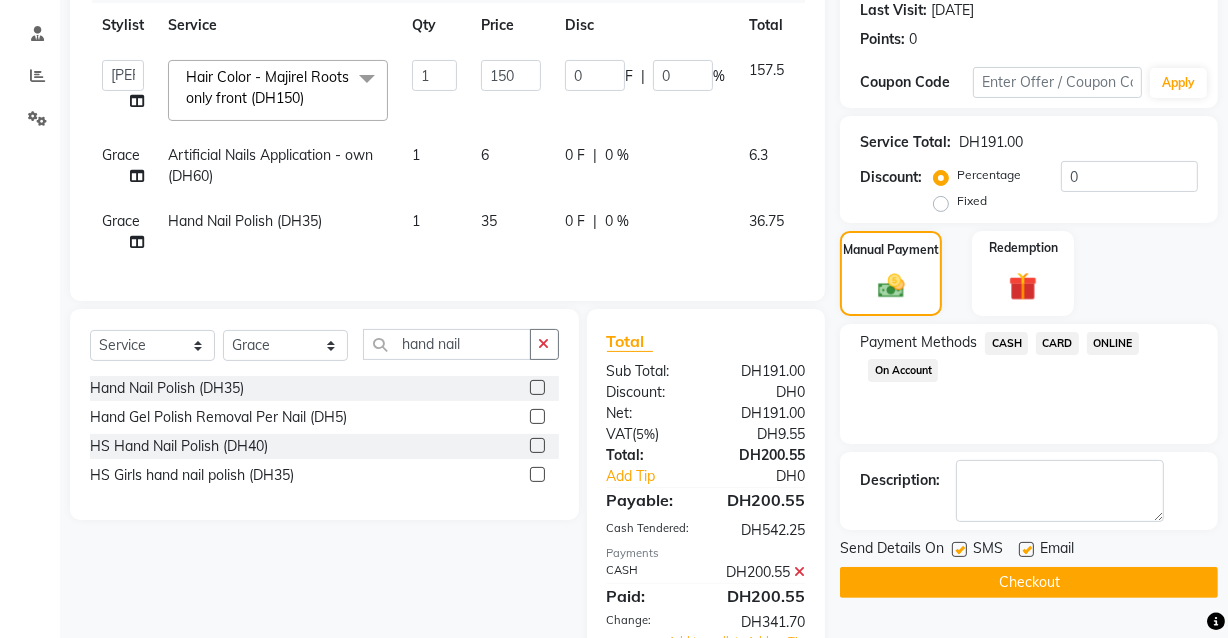 scroll, scrollTop: 403, scrollLeft: 0, axis: vertical 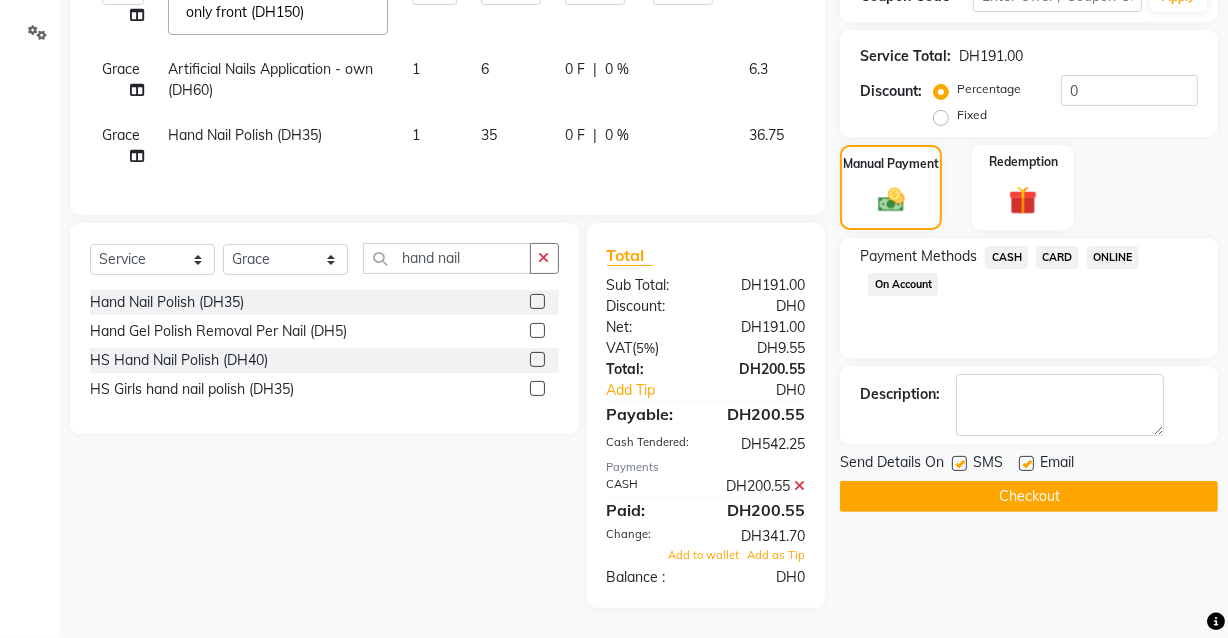 click on "Checkout" 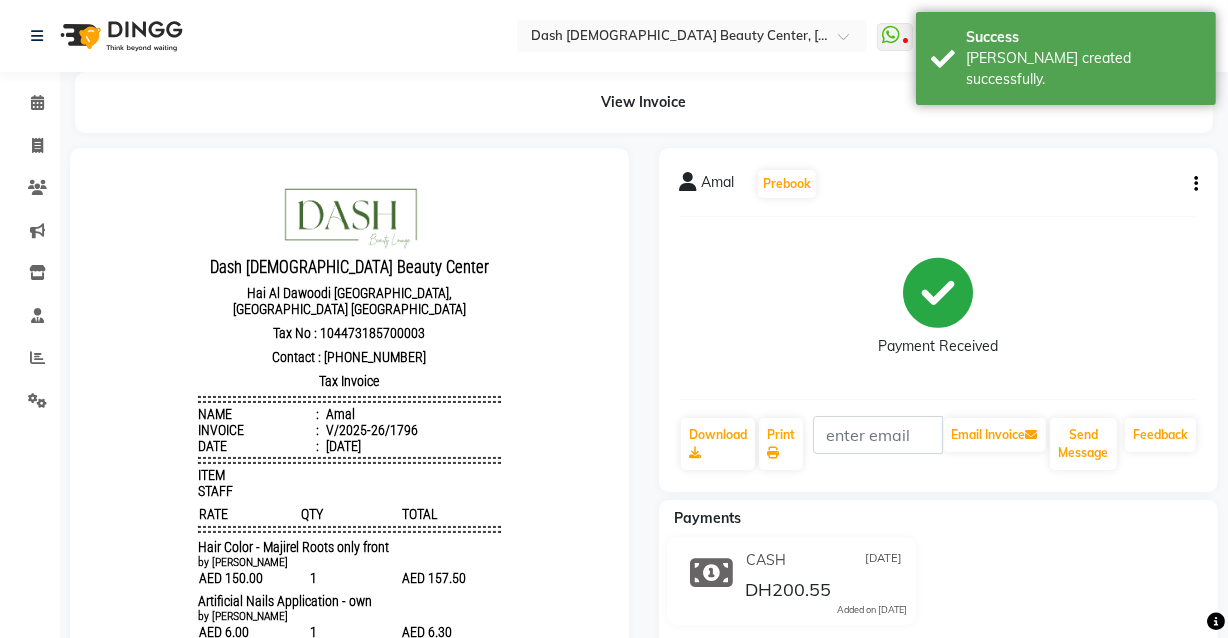 scroll, scrollTop: 0, scrollLeft: 0, axis: both 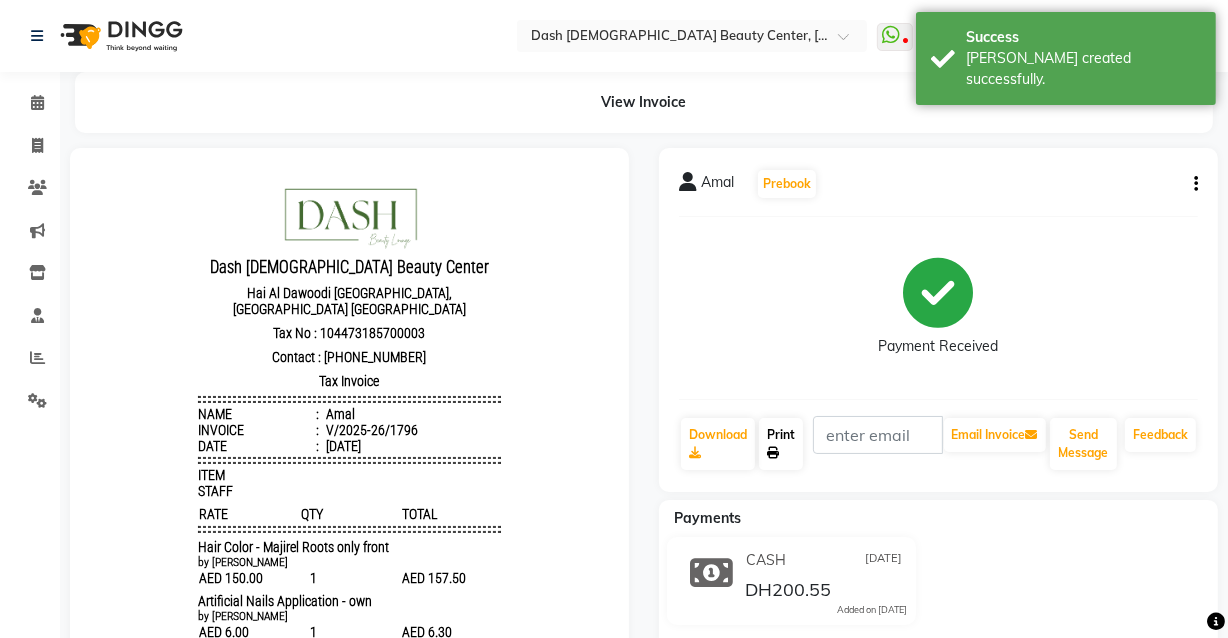 click on "Print" 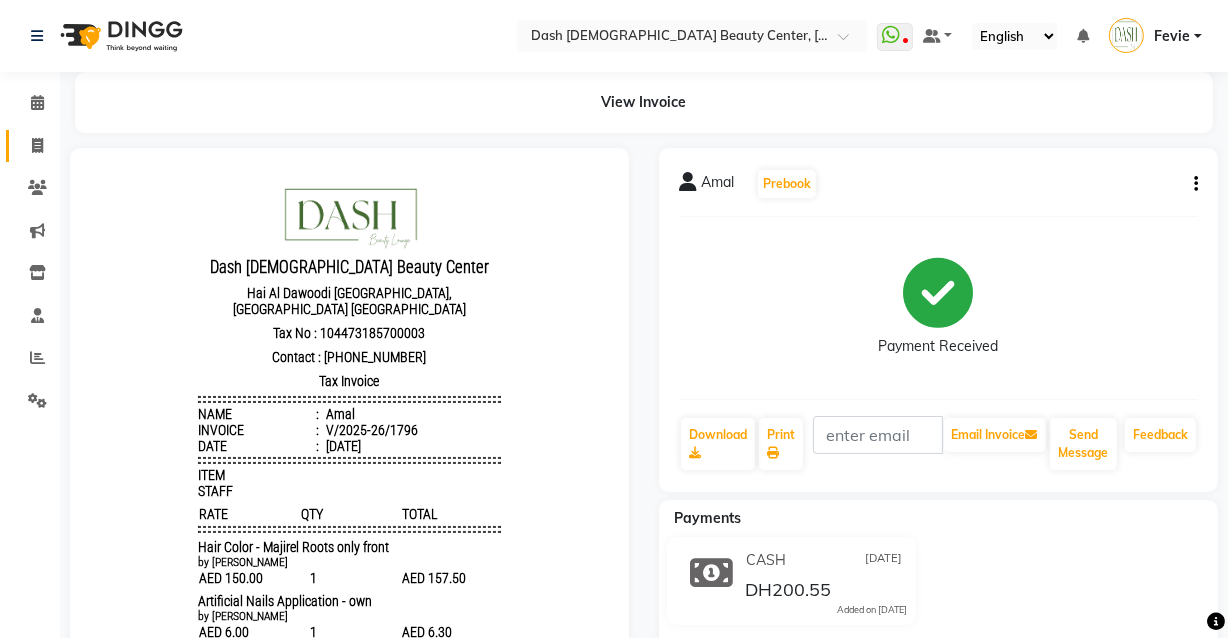 click 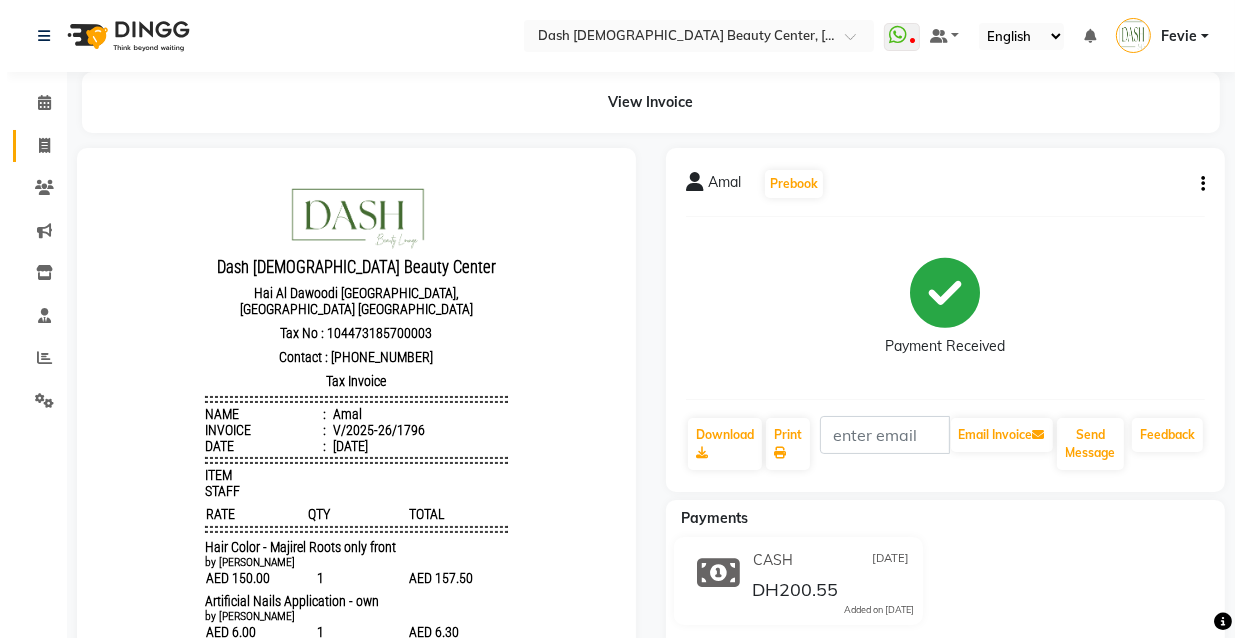 select on "service" 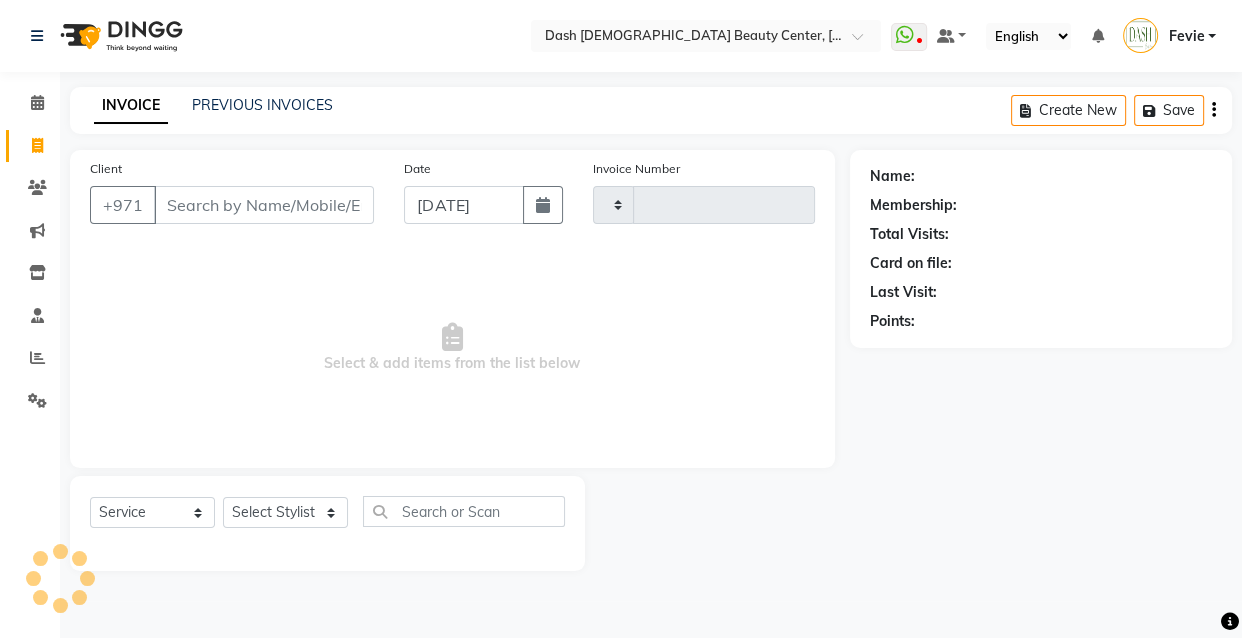 type on "1797" 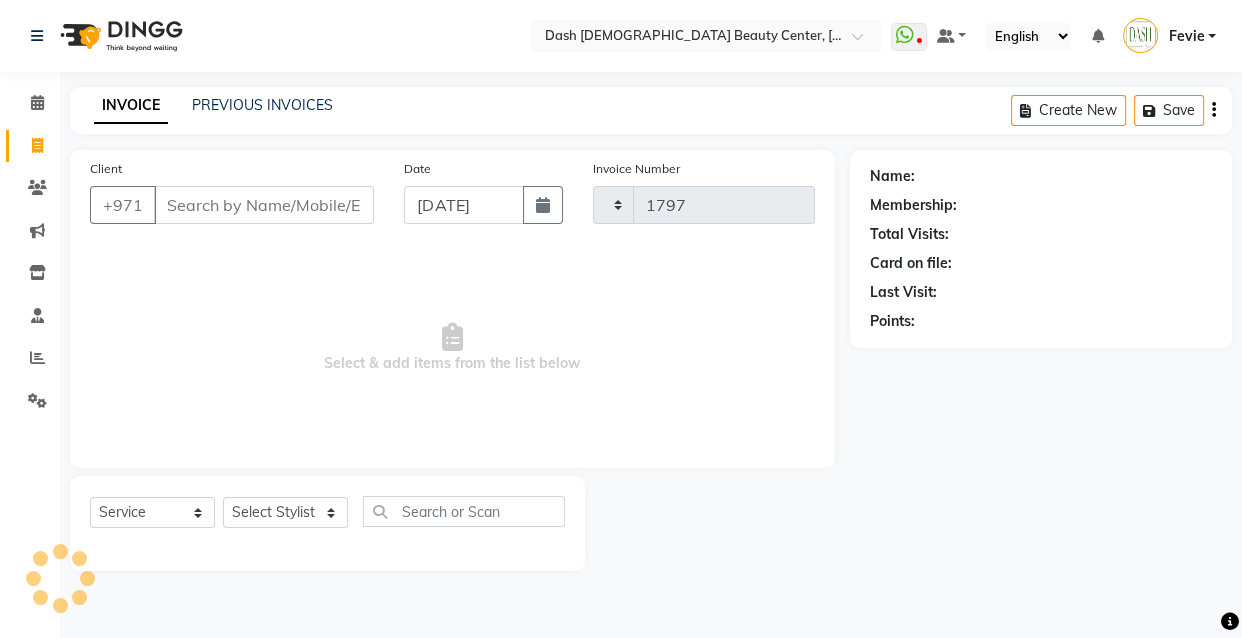 select on "8372" 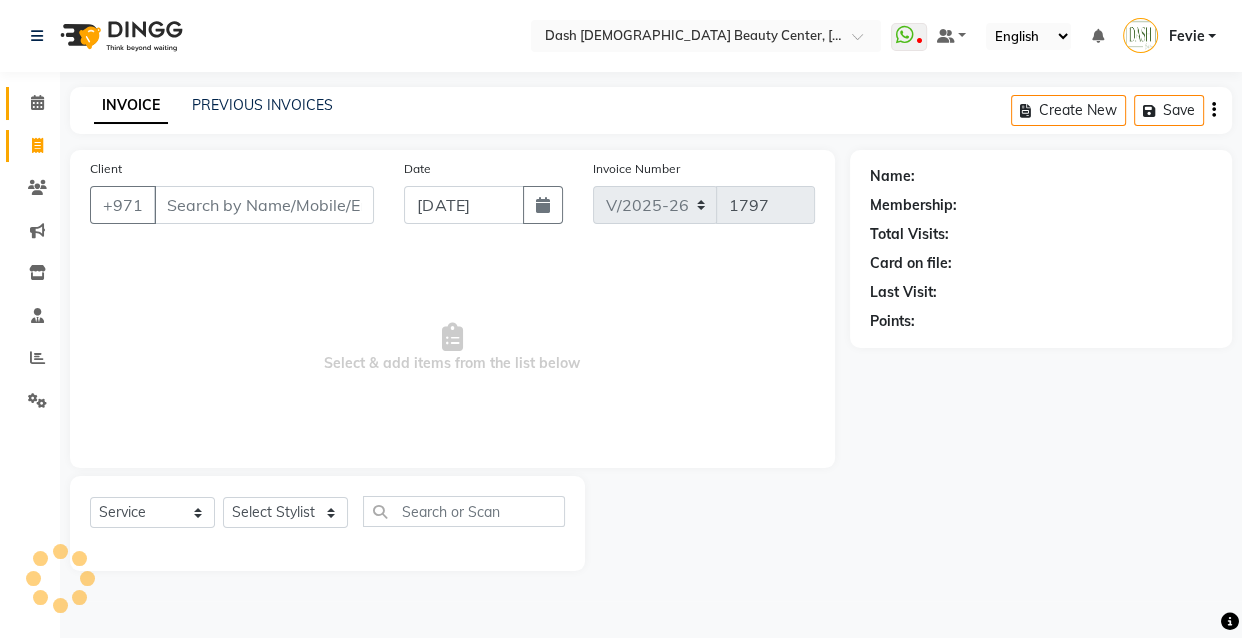 click 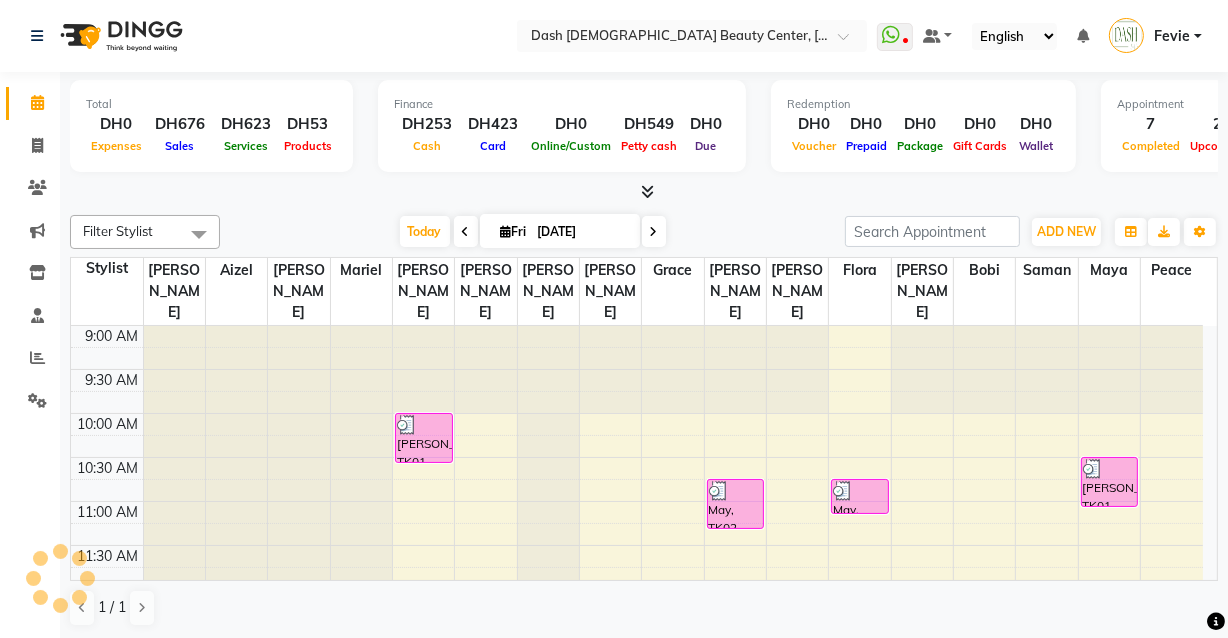 scroll, scrollTop: 0, scrollLeft: 0, axis: both 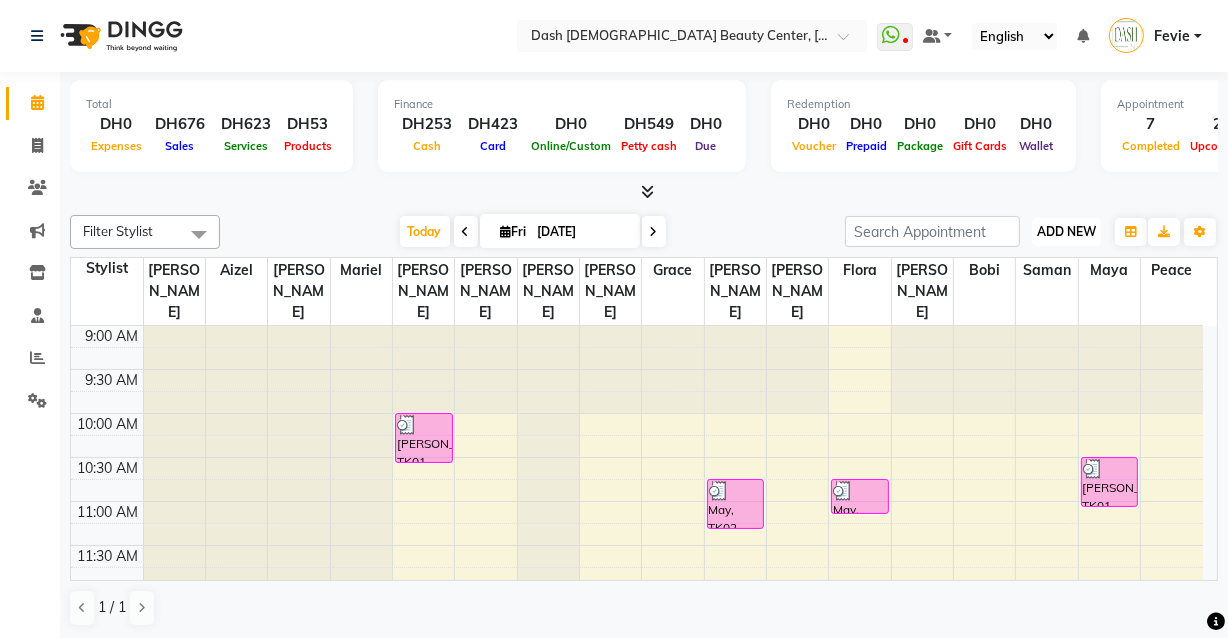 click on "ADD NEW" at bounding box center [1066, 231] 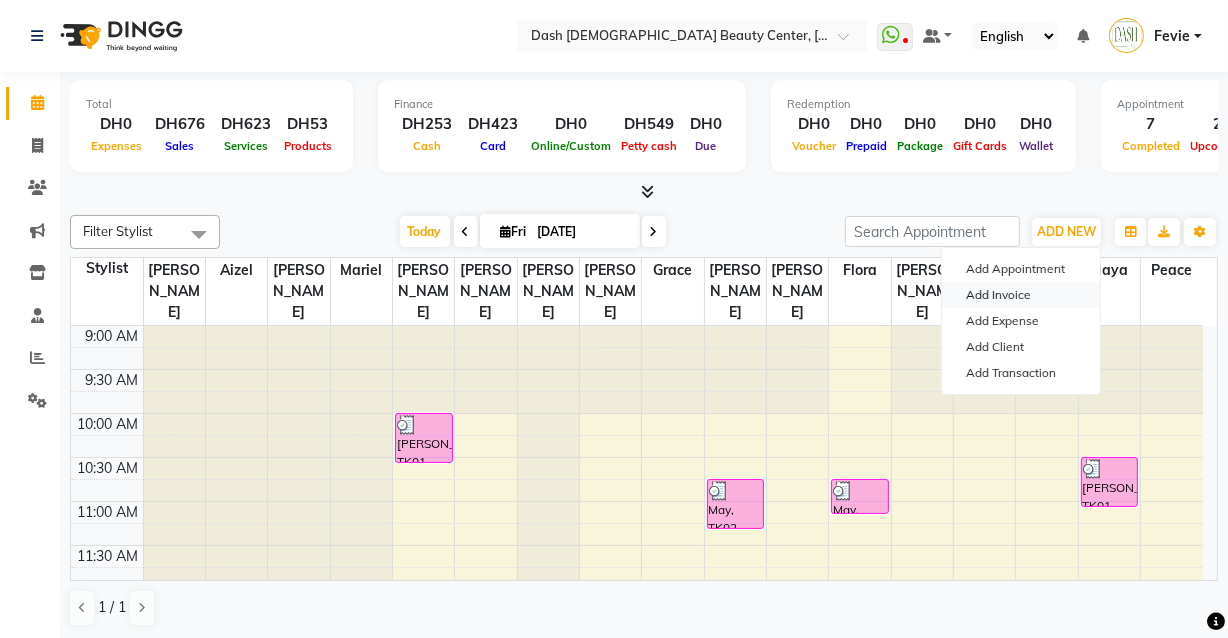 click on "Add Invoice" at bounding box center (1021, 295) 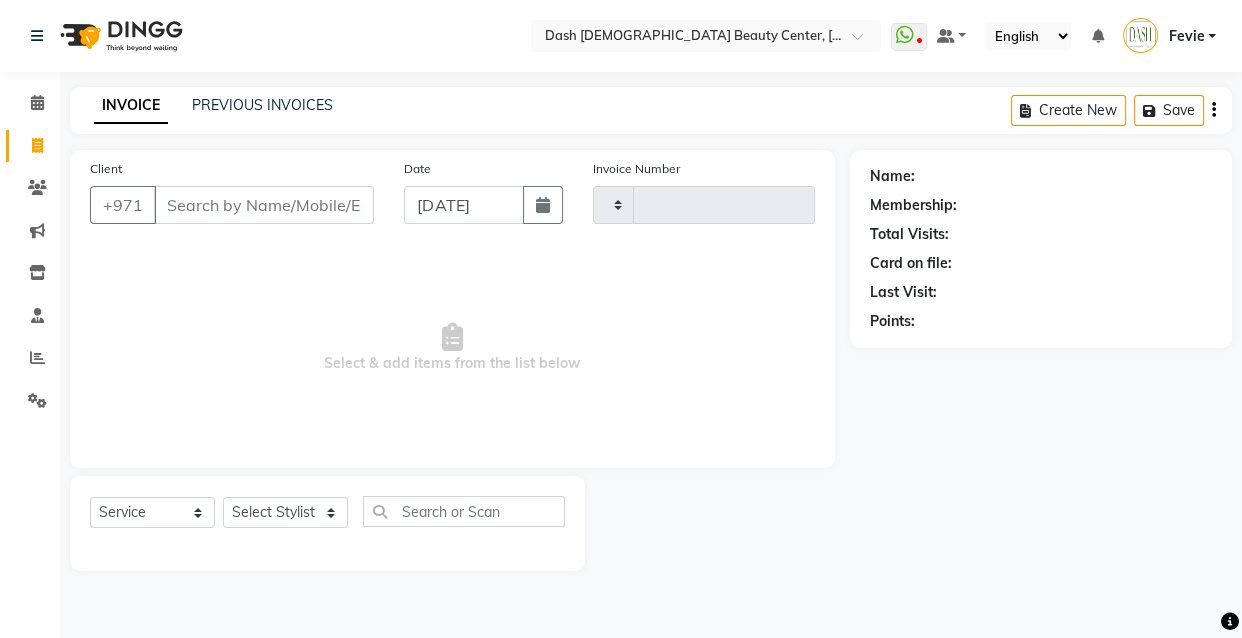 type on "1797" 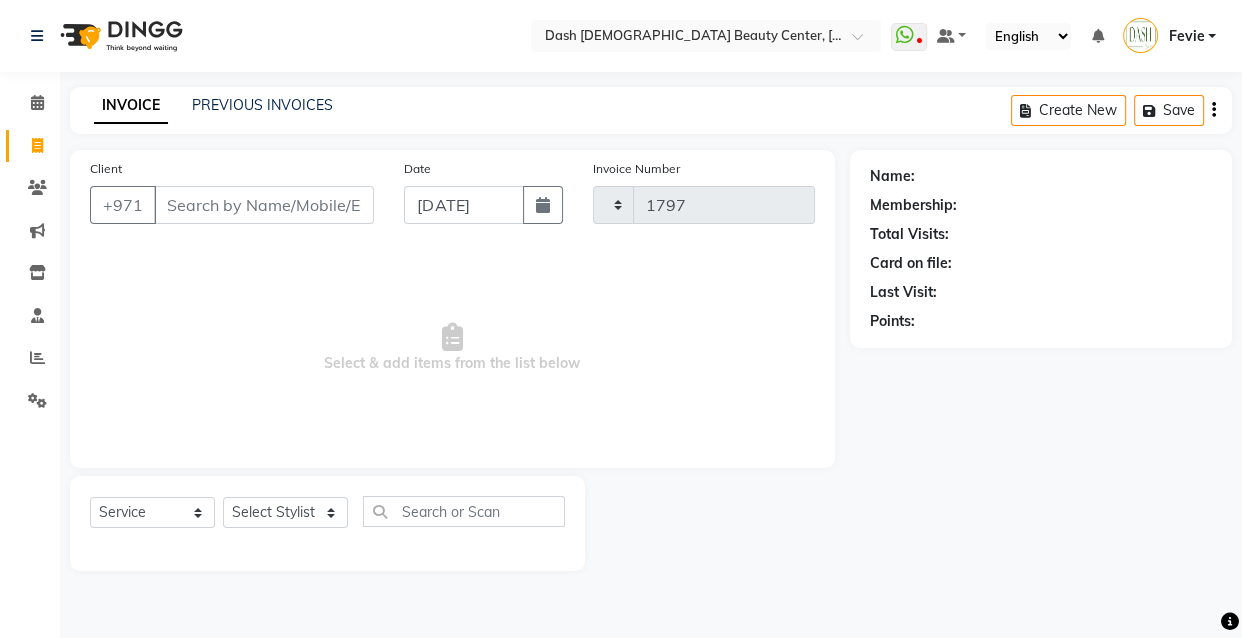 select on "8372" 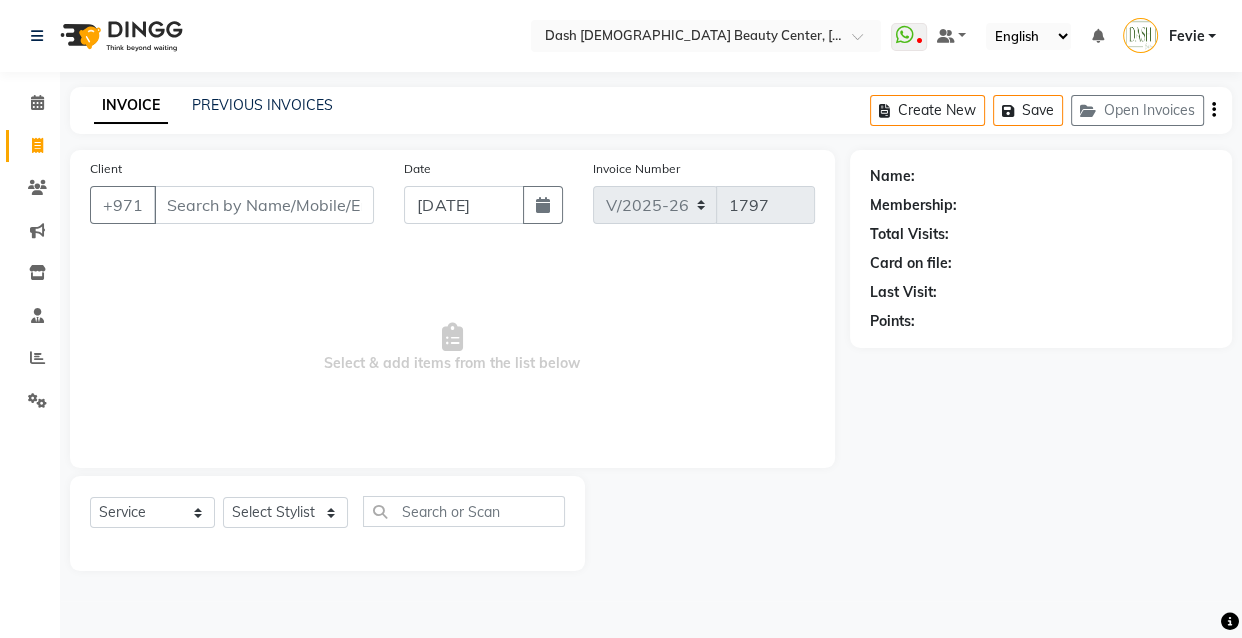 click on "Client" at bounding box center [264, 205] 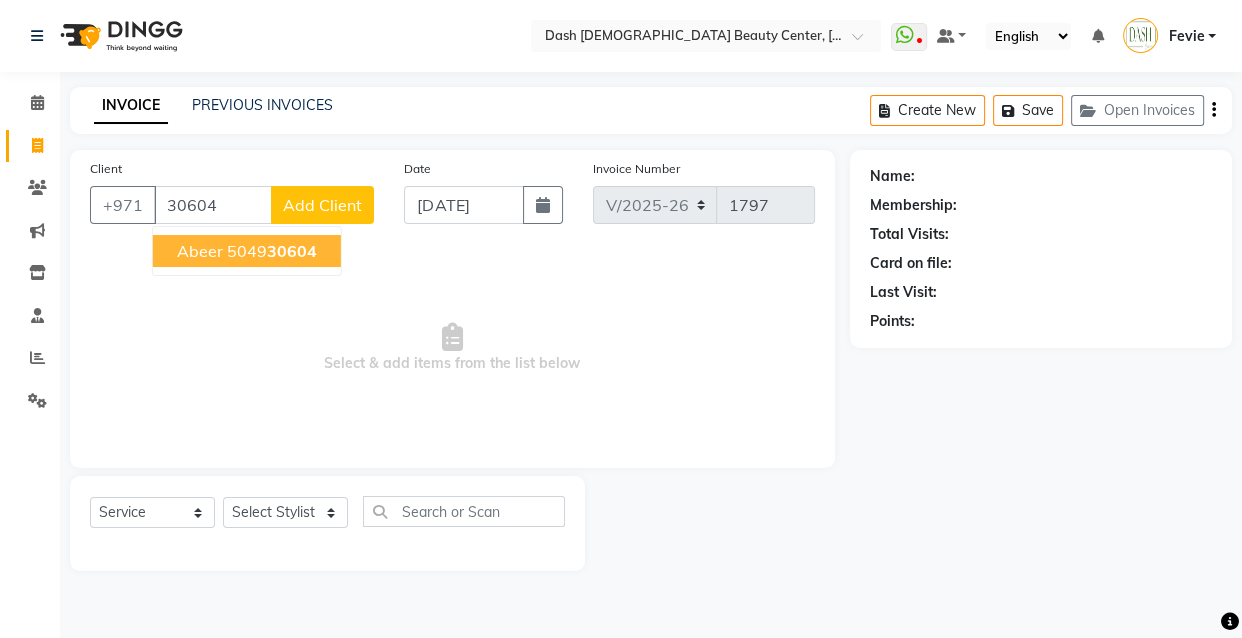 click on "Abeer  5049 30604" at bounding box center (247, 251) 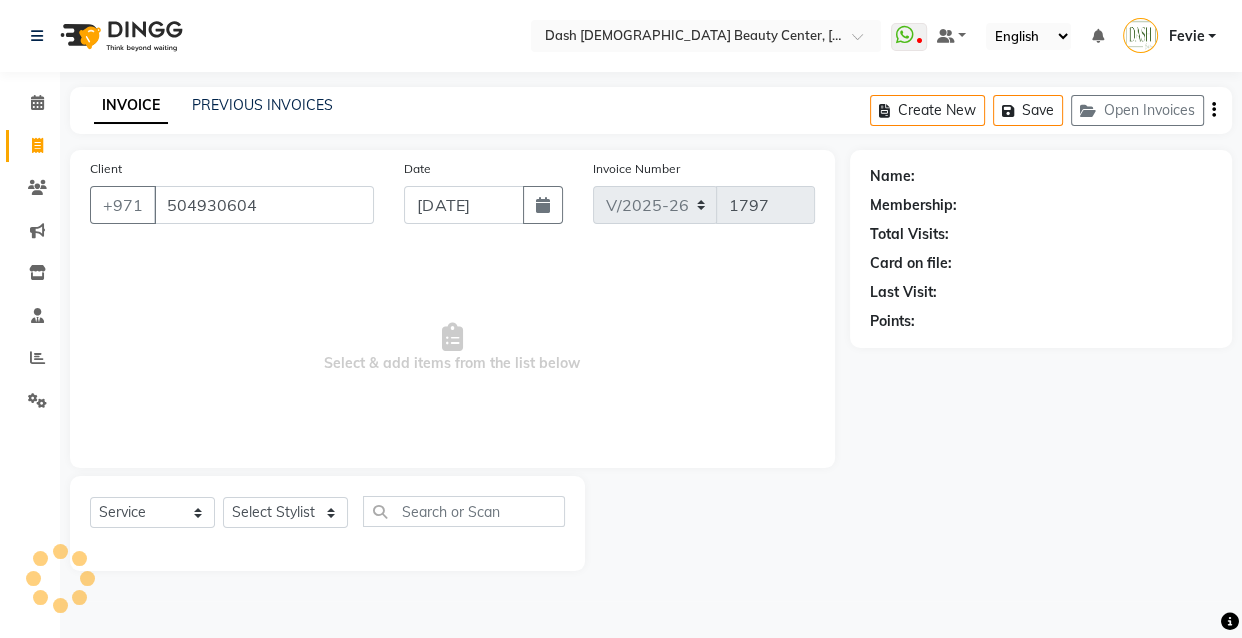 type on "504930604" 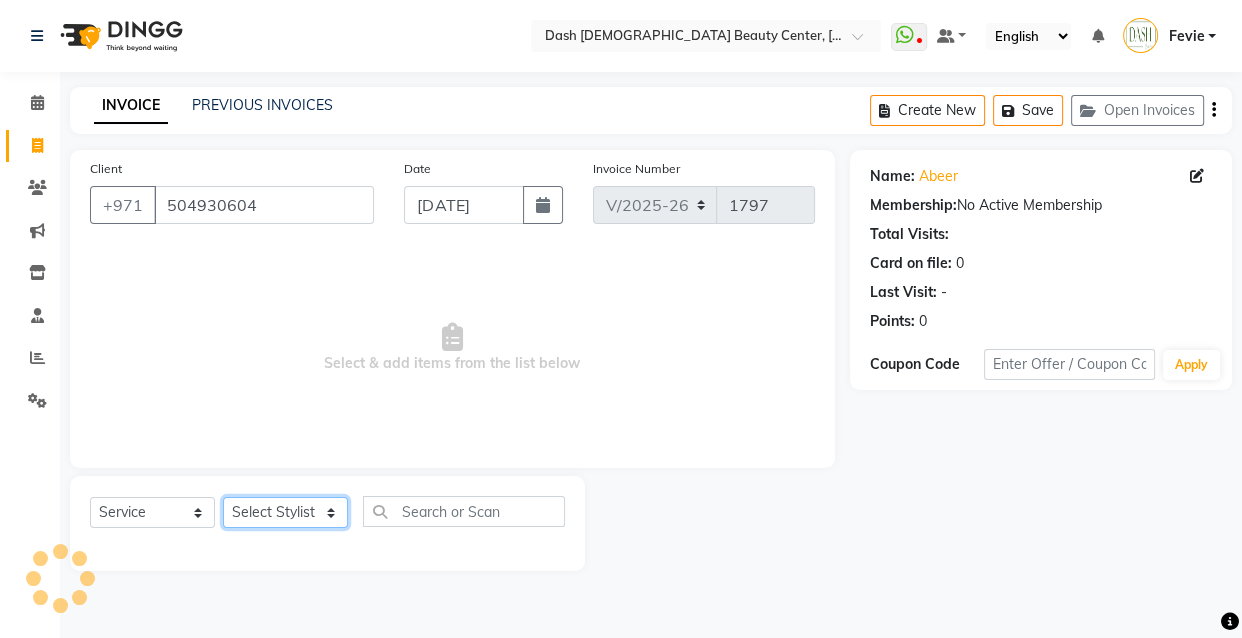 click on "Select Stylist [PERSON_NAME] [PERSON_NAME] [PERSON_NAME] [PERSON_NAME] [PERSON_NAME] [PERSON_NAME] [PERSON_NAME] [PERSON_NAME] May [PERSON_NAME] (Cafe) Nabasirye (Cafe) [PERSON_NAME] [PERSON_NAME] Owner Peace Rechiel [PERSON_NAME] [PERSON_NAME]" 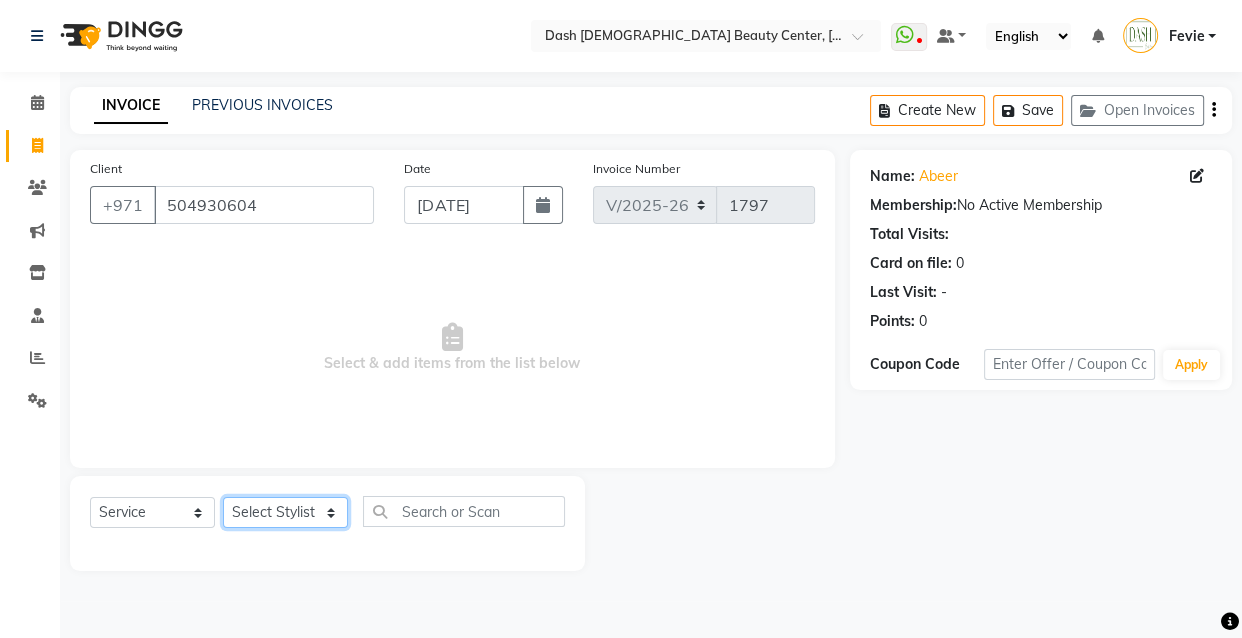 select on "81112" 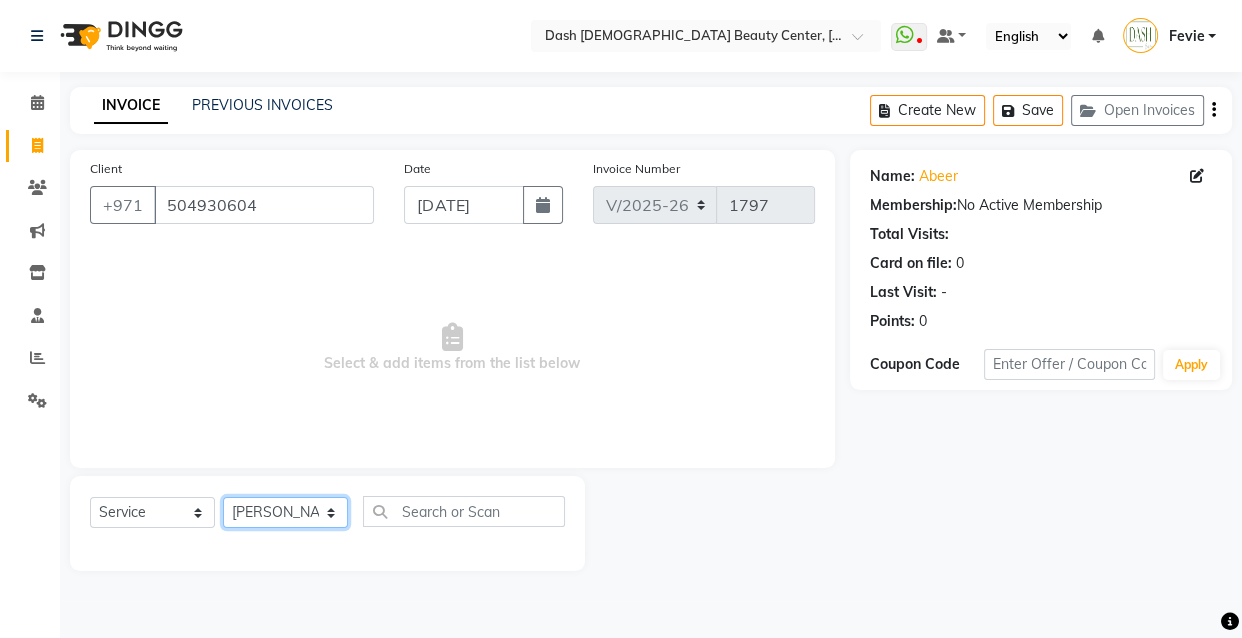 click on "Select Stylist [PERSON_NAME] [PERSON_NAME] [PERSON_NAME] [PERSON_NAME] [PERSON_NAME] [PERSON_NAME] [PERSON_NAME] [PERSON_NAME] May [PERSON_NAME] (Cafe) Nabasirye (Cafe) [PERSON_NAME] [PERSON_NAME] Owner Peace Rechiel [PERSON_NAME] [PERSON_NAME]" 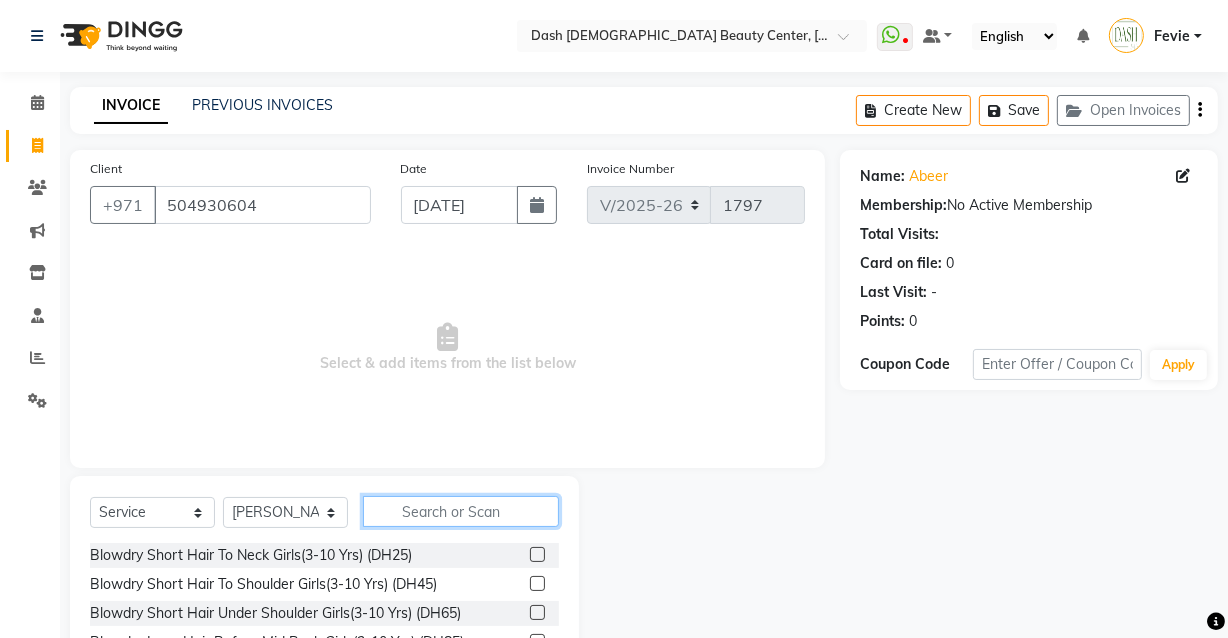 click 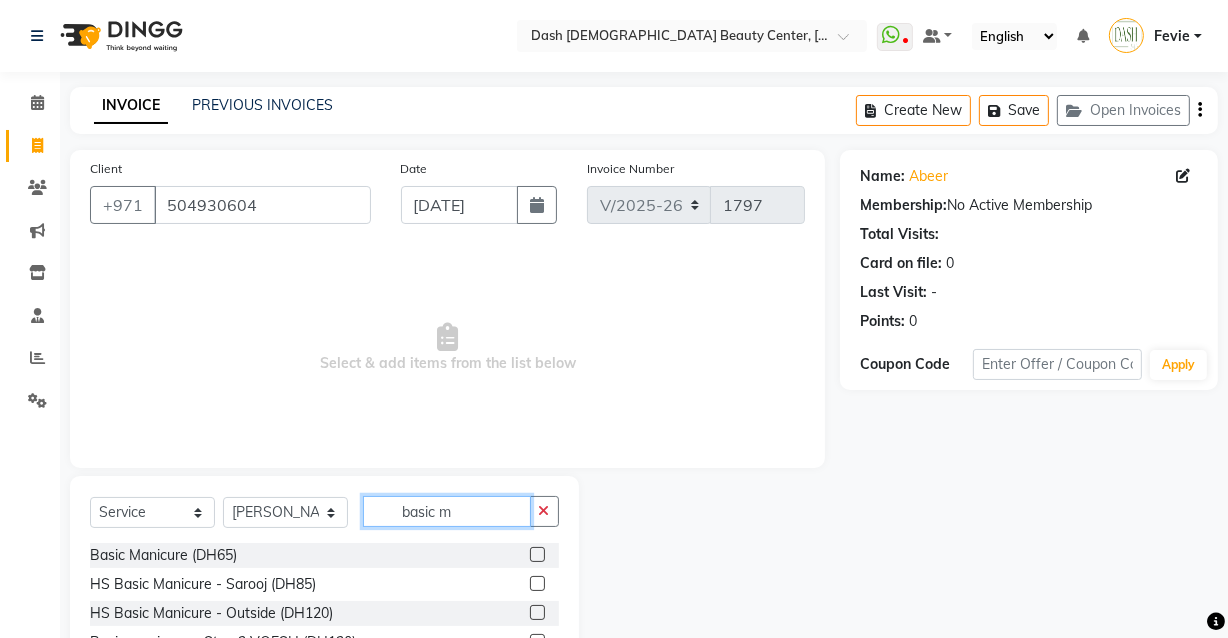type on "basic m" 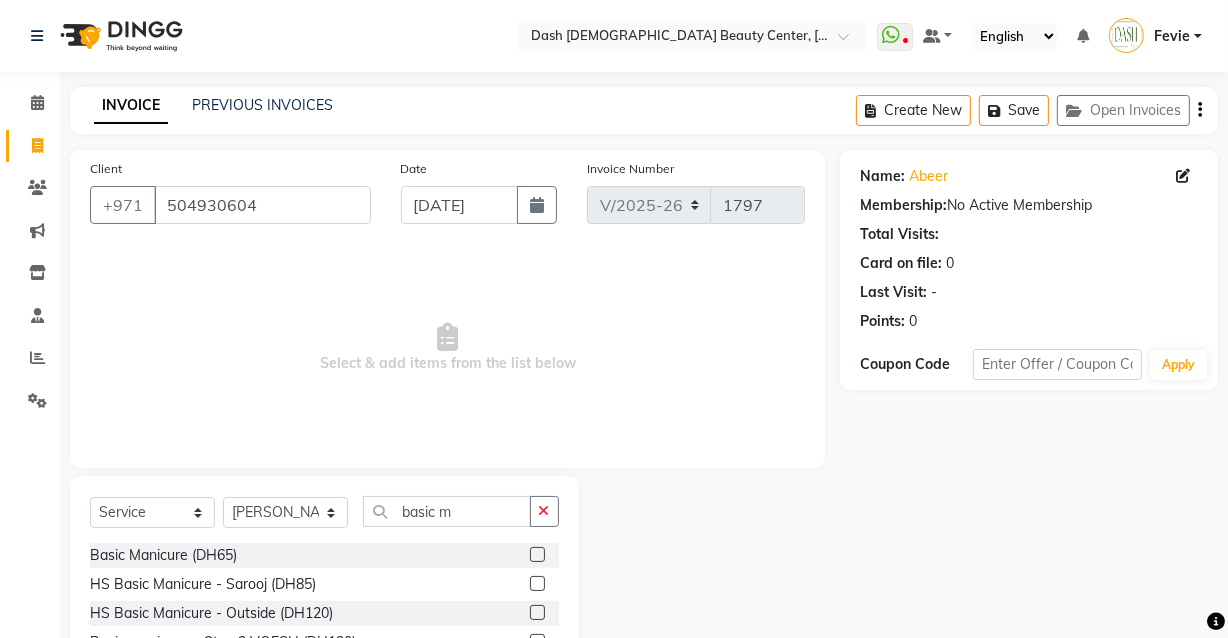 click 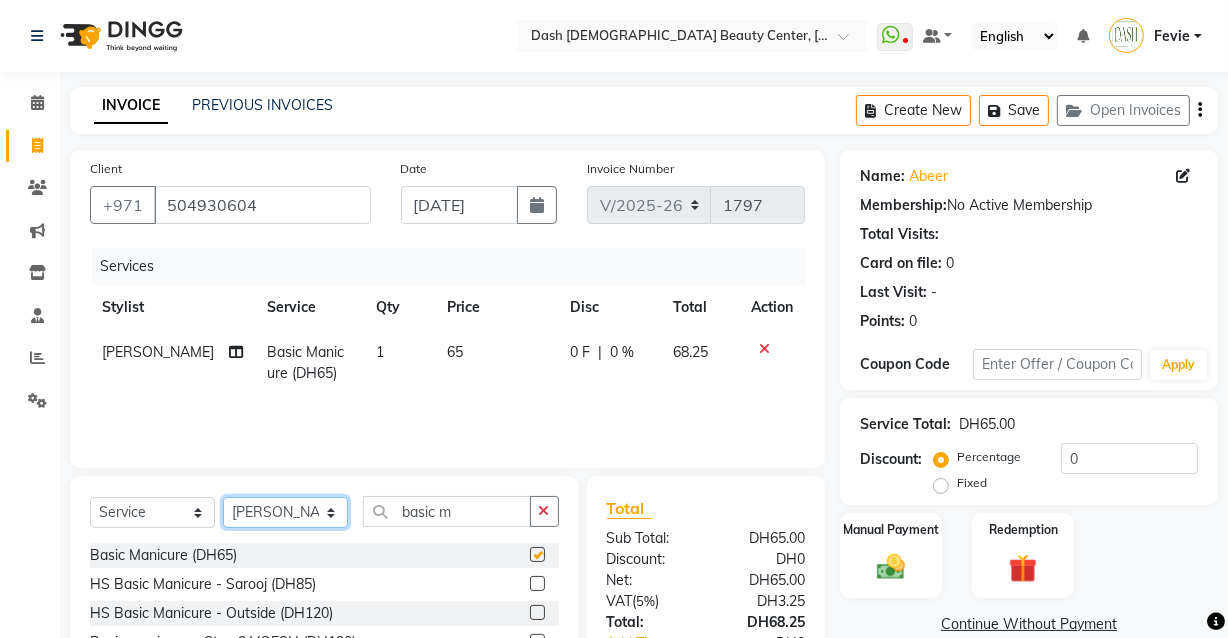 click on "Select Stylist [PERSON_NAME] [PERSON_NAME] [PERSON_NAME] [PERSON_NAME] [PERSON_NAME] [PERSON_NAME] [PERSON_NAME] [PERSON_NAME] May [PERSON_NAME] (Cafe) Nabasirye (Cafe) [PERSON_NAME] [PERSON_NAME] Owner Peace Rechiel [PERSON_NAME] [PERSON_NAME]" 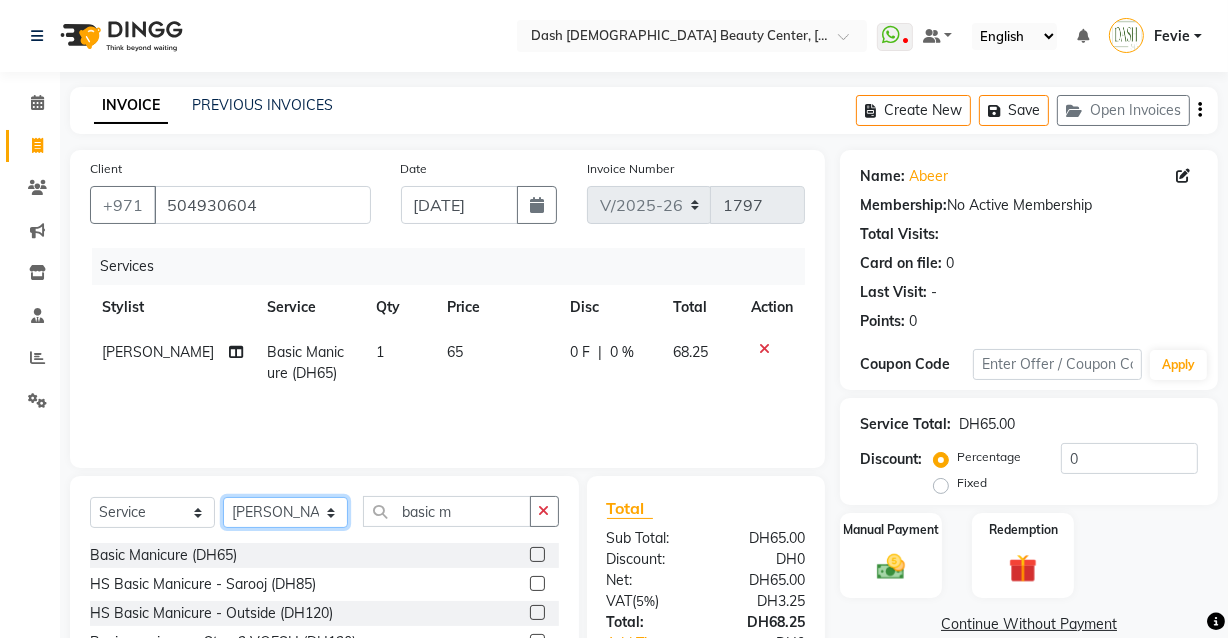 checkbox on "false" 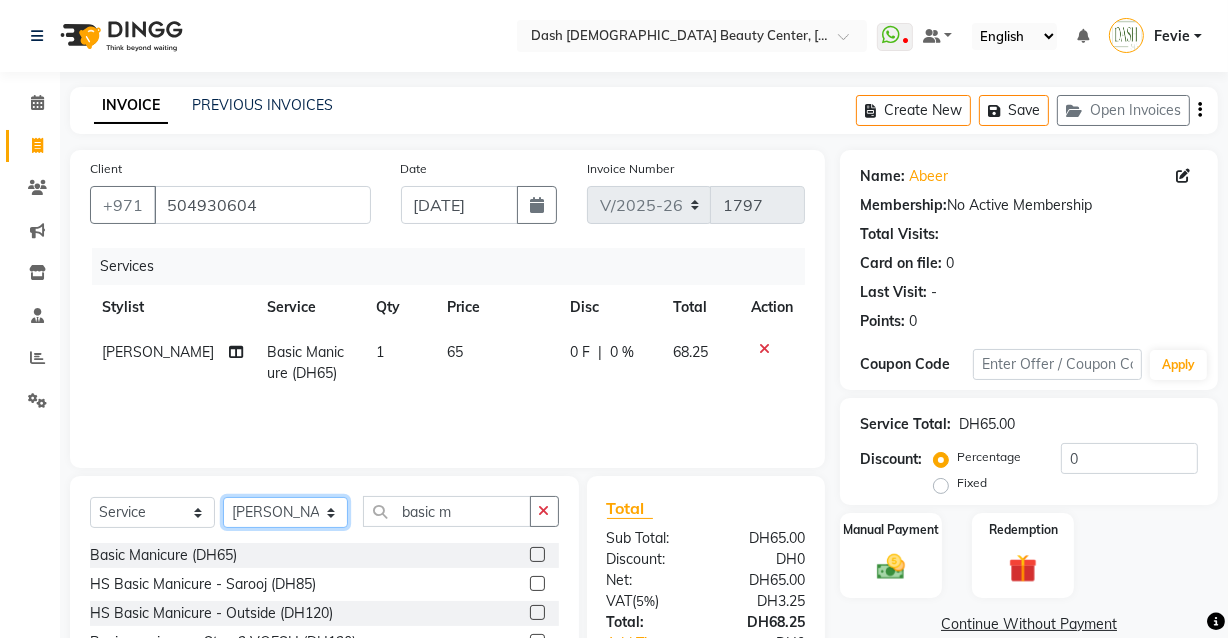 select on "81111" 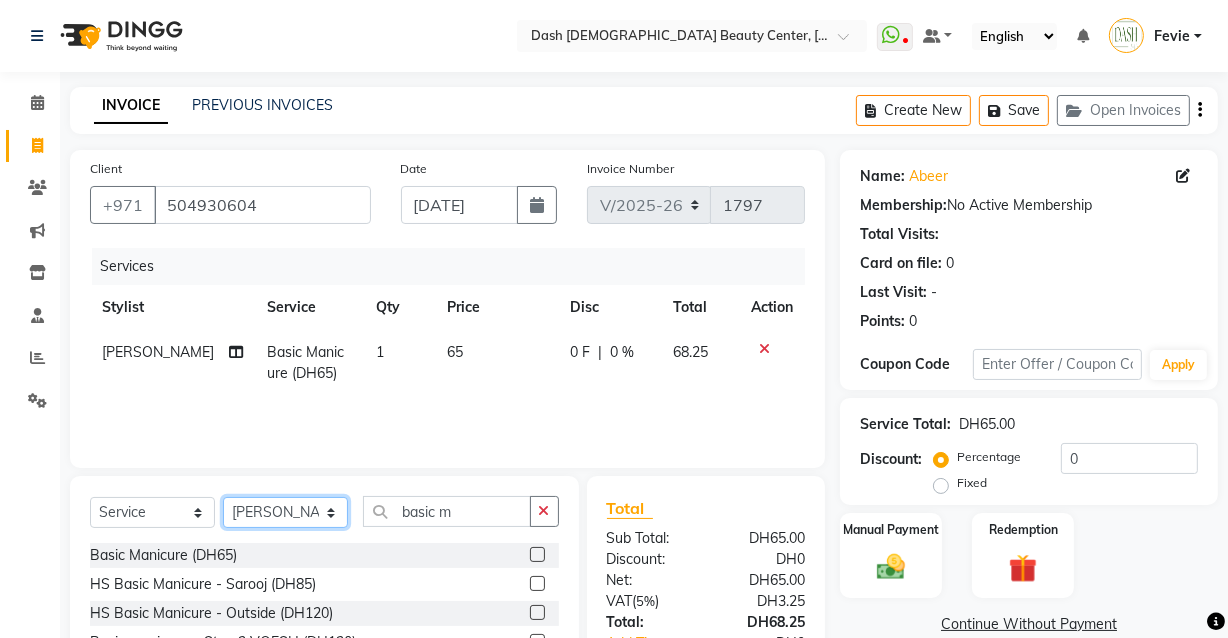 click on "Select Stylist [PERSON_NAME] [PERSON_NAME] [PERSON_NAME] [PERSON_NAME] [PERSON_NAME] [PERSON_NAME] [PERSON_NAME] [PERSON_NAME] May [PERSON_NAME] (Cafe) Nabasirye (Cafe) [PERSON_NAME] [PERSON_NAME] Owner Peace Rechiel [PERSON_NAME] [PERSON_NAME]" 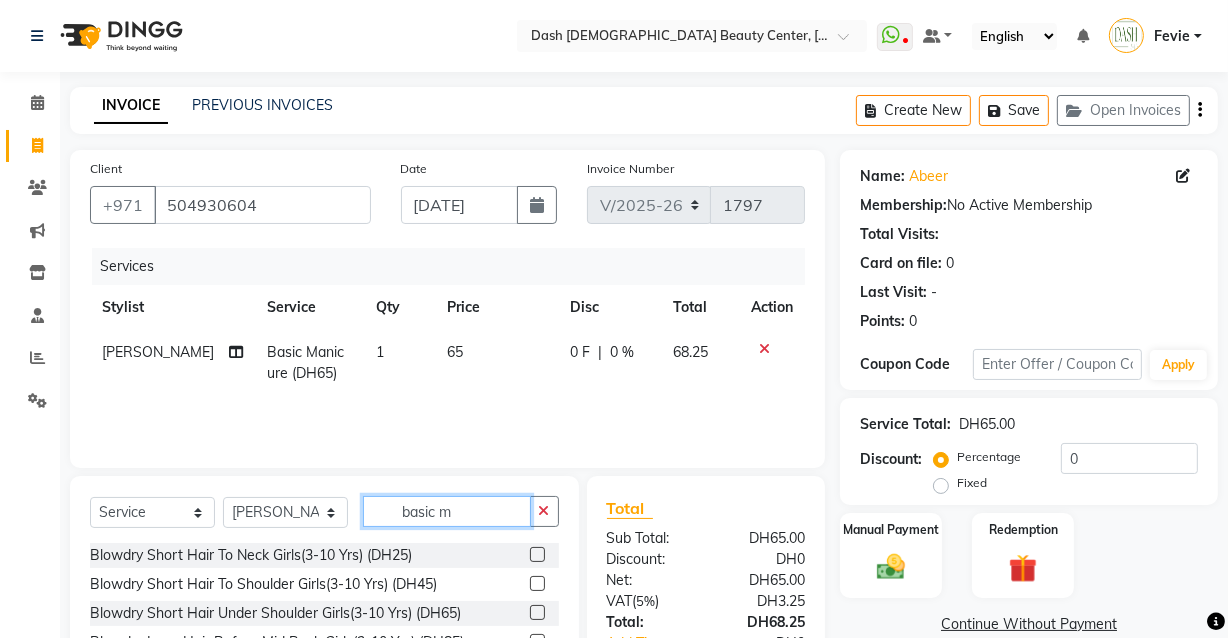 click on "basic m" 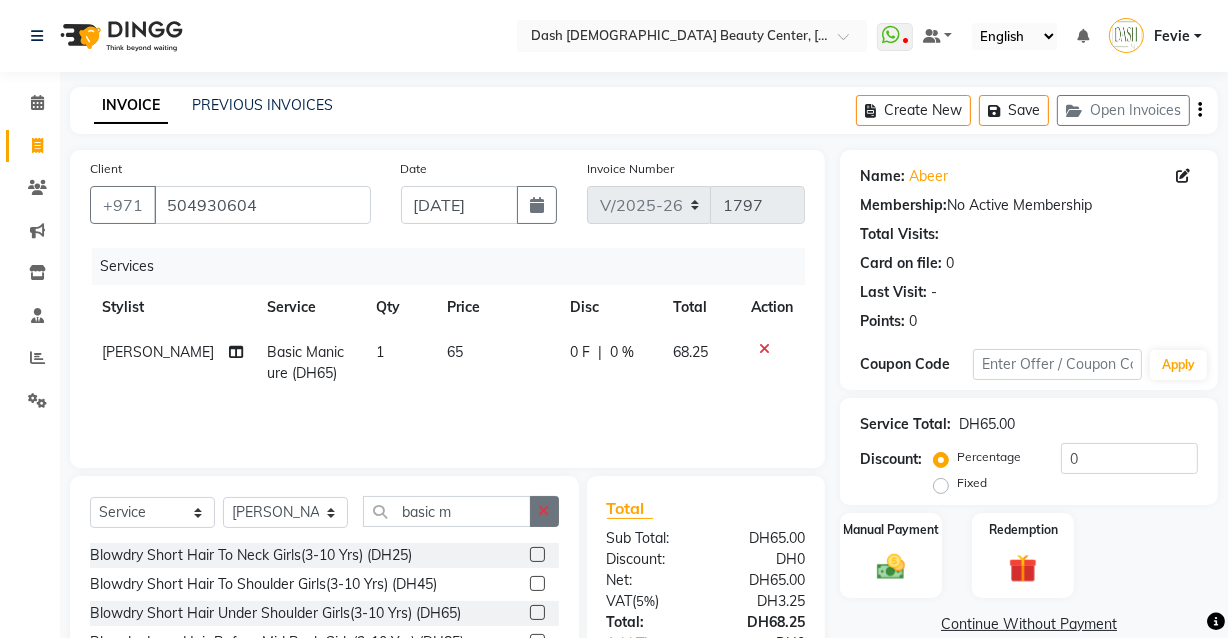 click 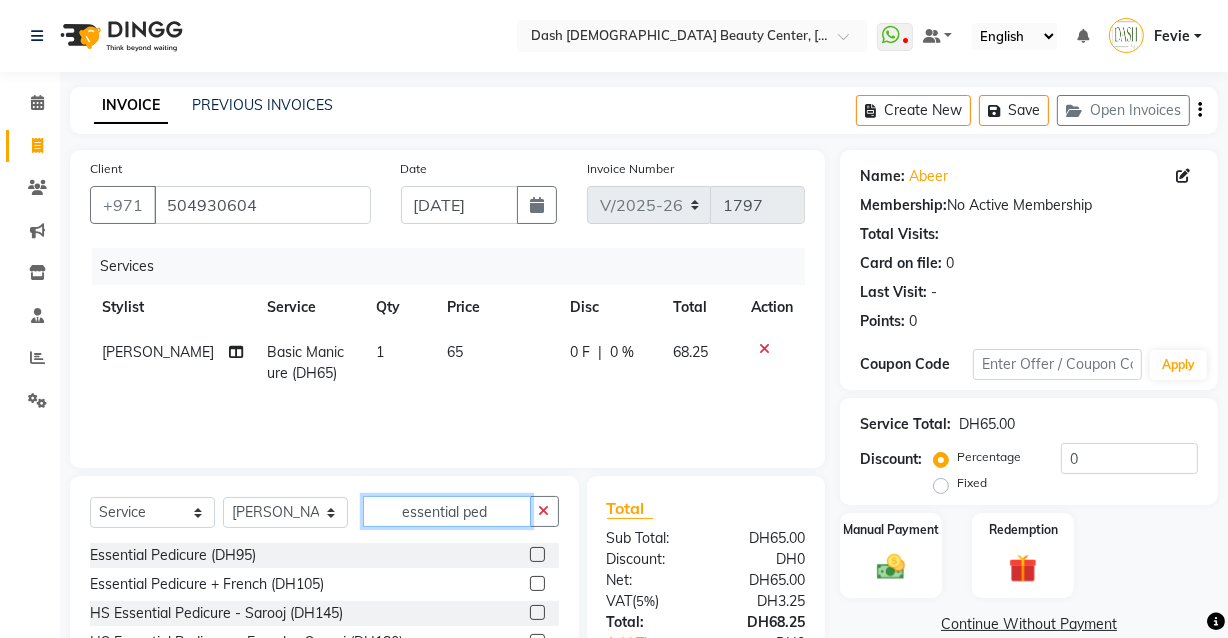type on "essential ped" 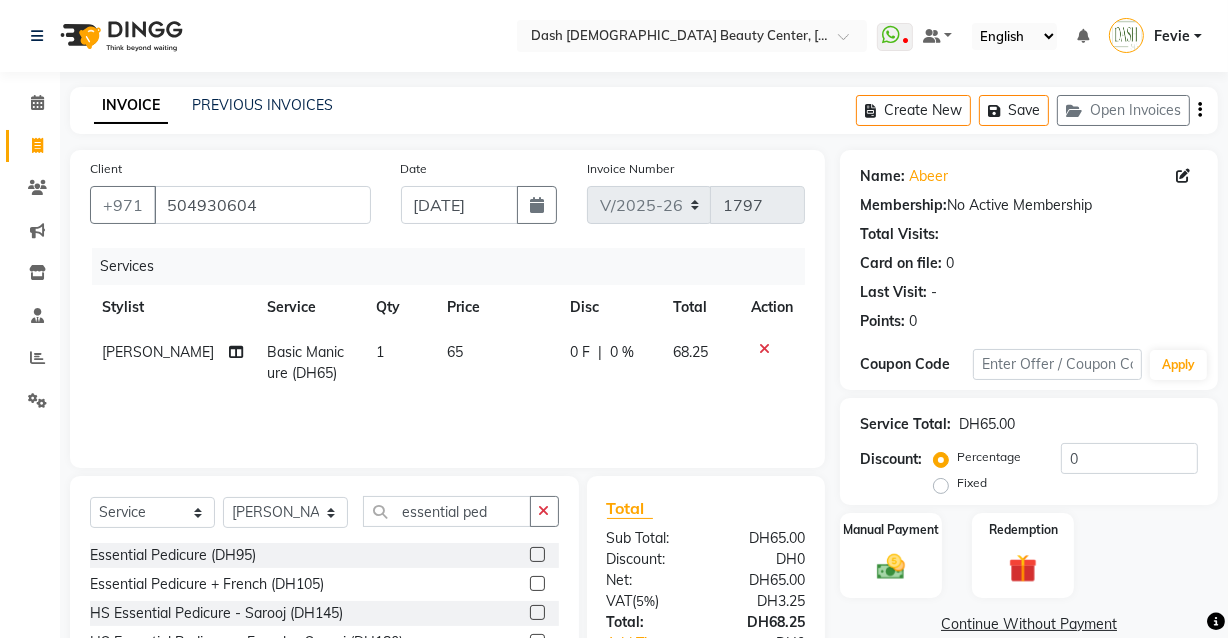 click 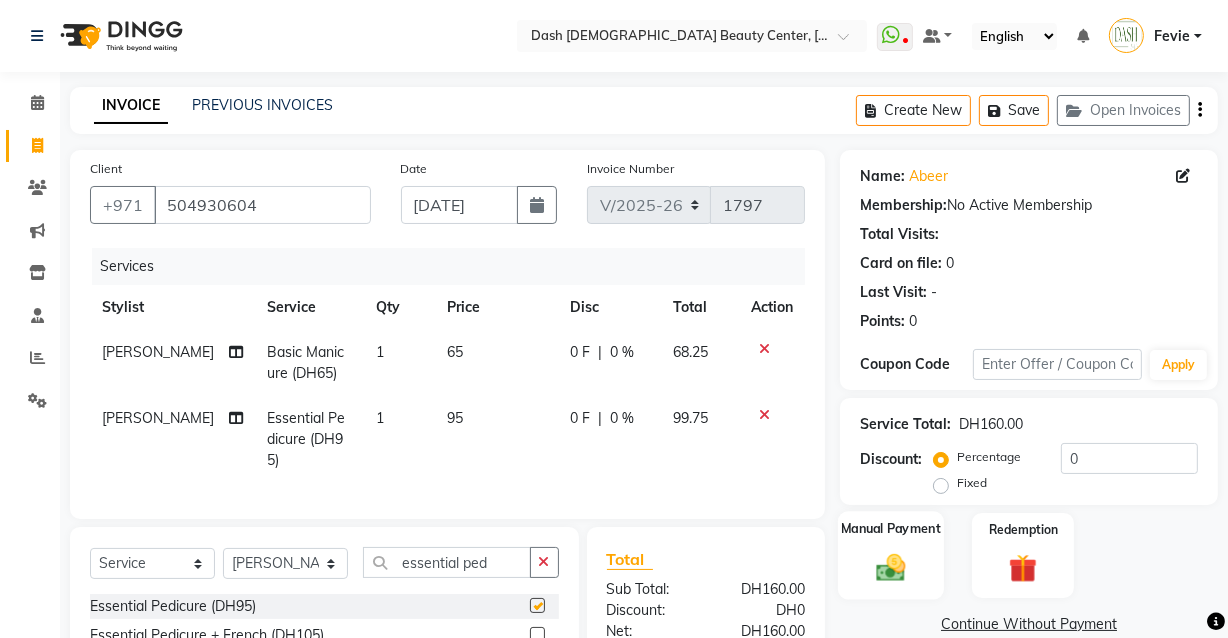 click 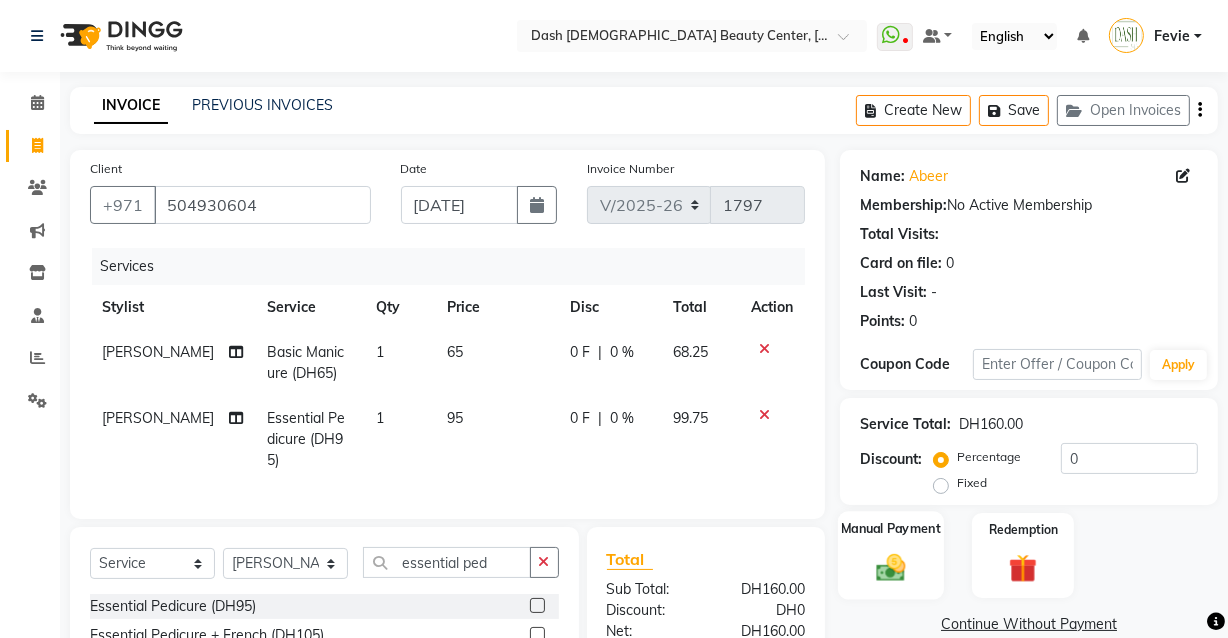 checkbox on "false" 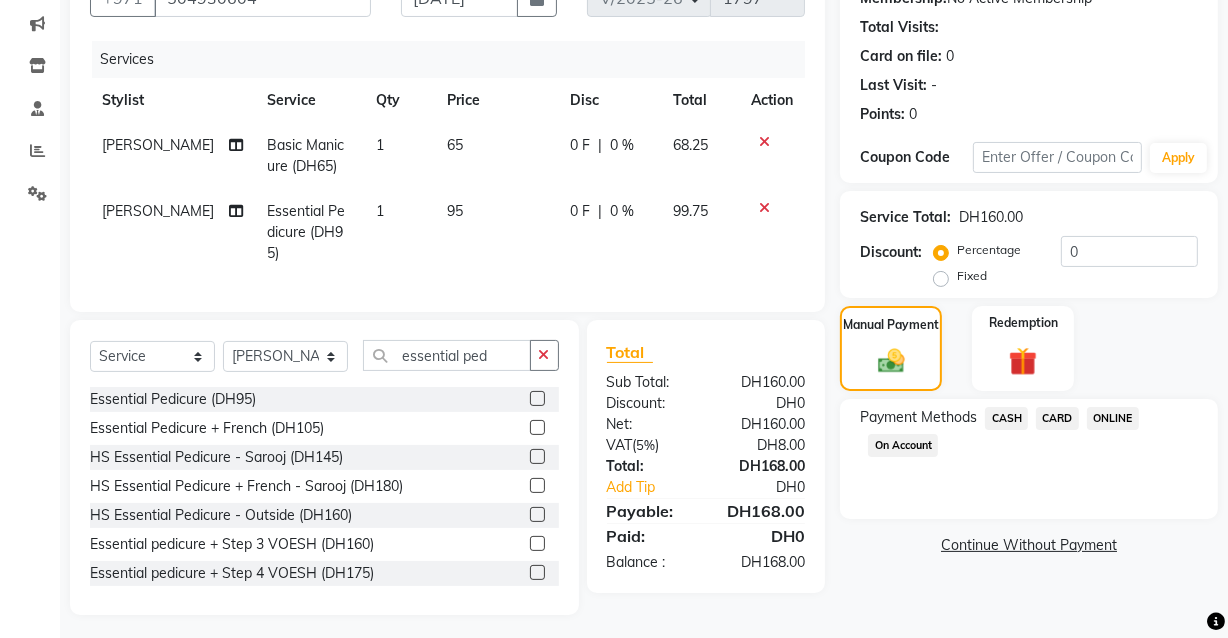 click on "CARD" 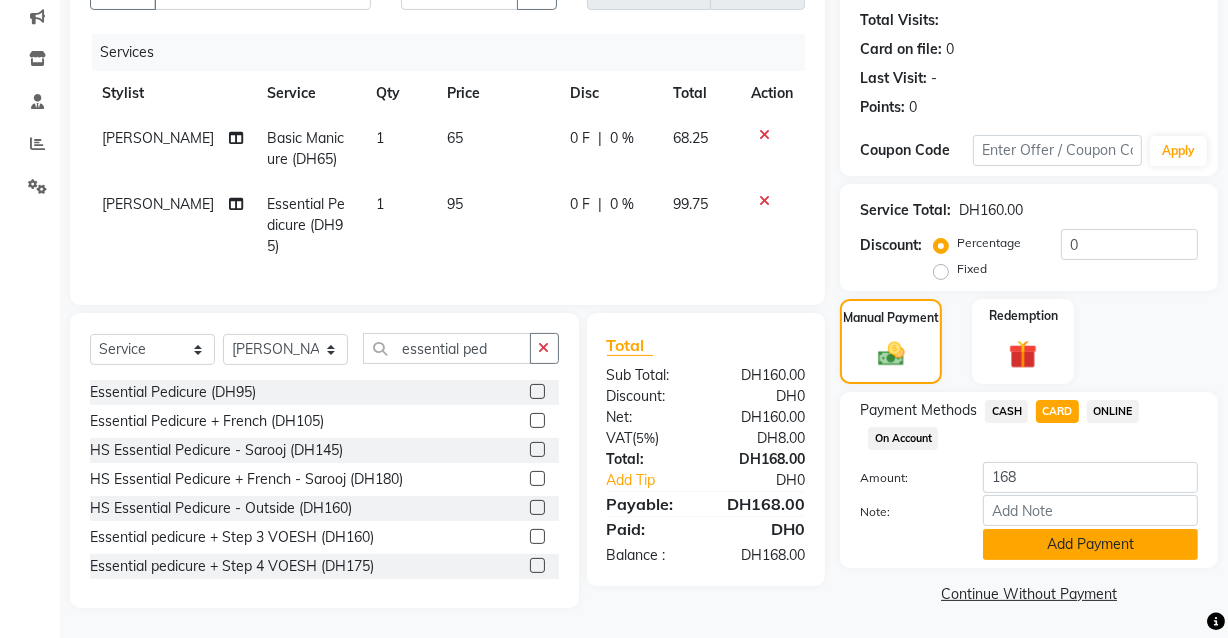 click on "Add Payment" 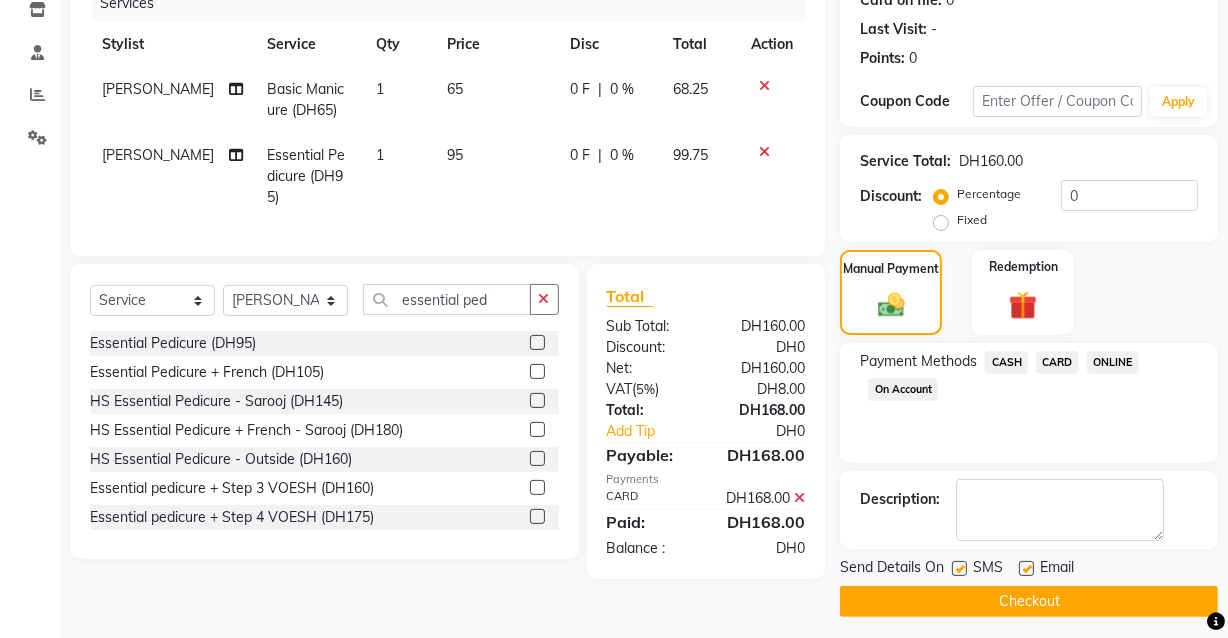 scroll, scrollTop: 270, scrollLeft: 0, axis: vertical 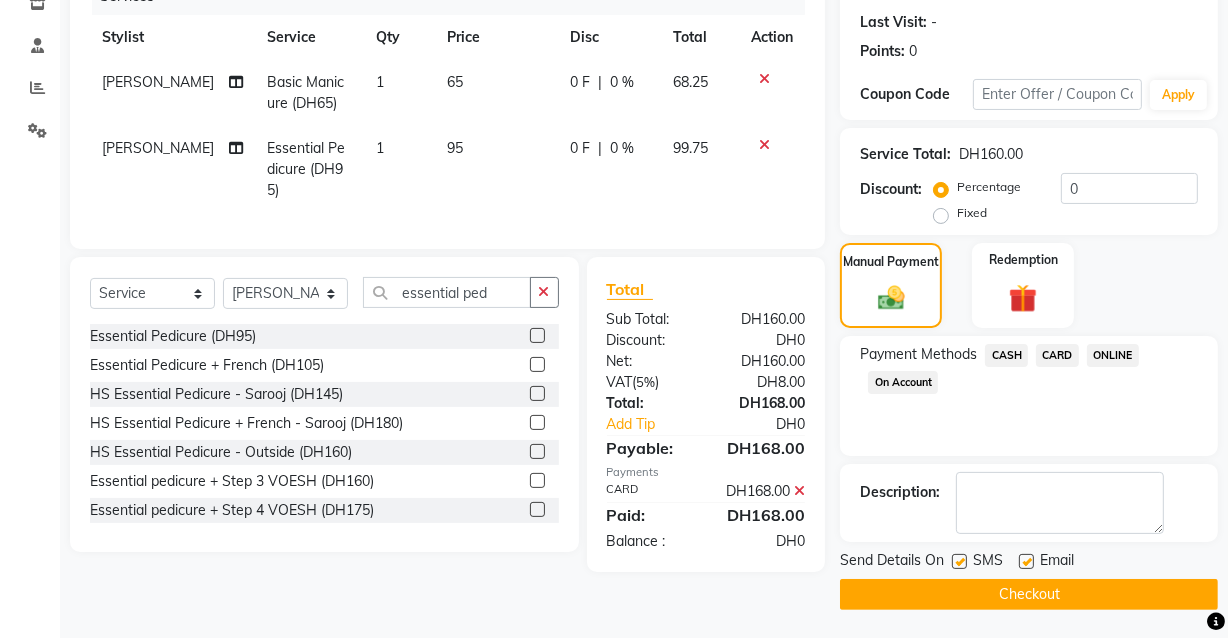 click on "Checkout" 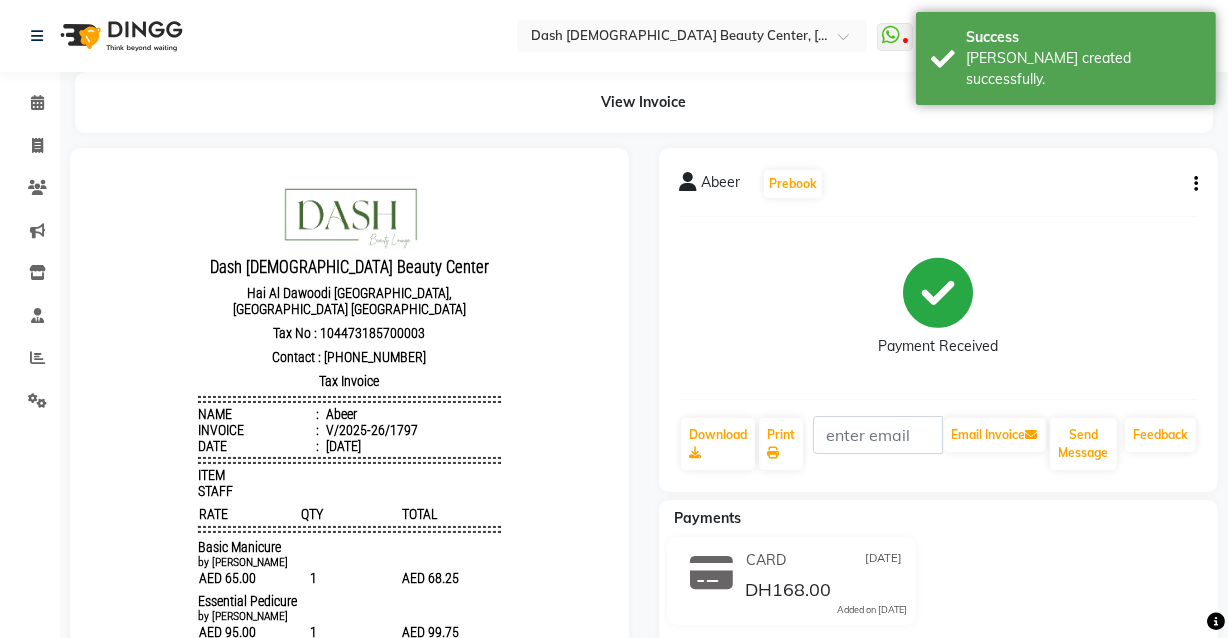 scroll, scrollTop: 0, scrollLeft: 0, axis: both 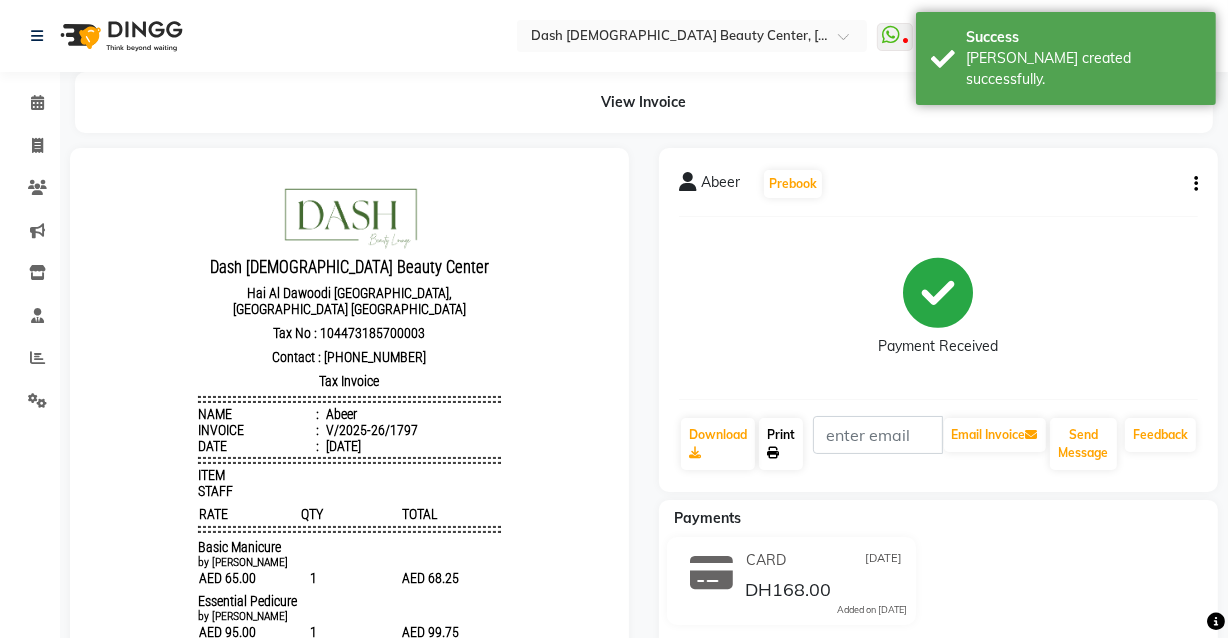 click on "Print" 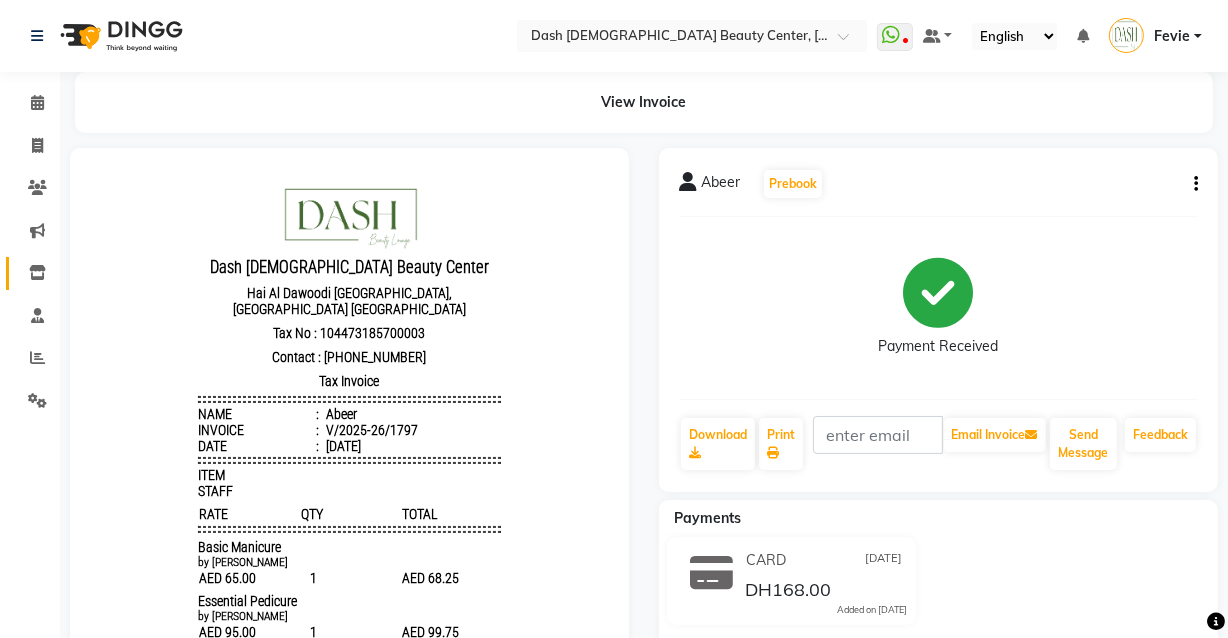 click 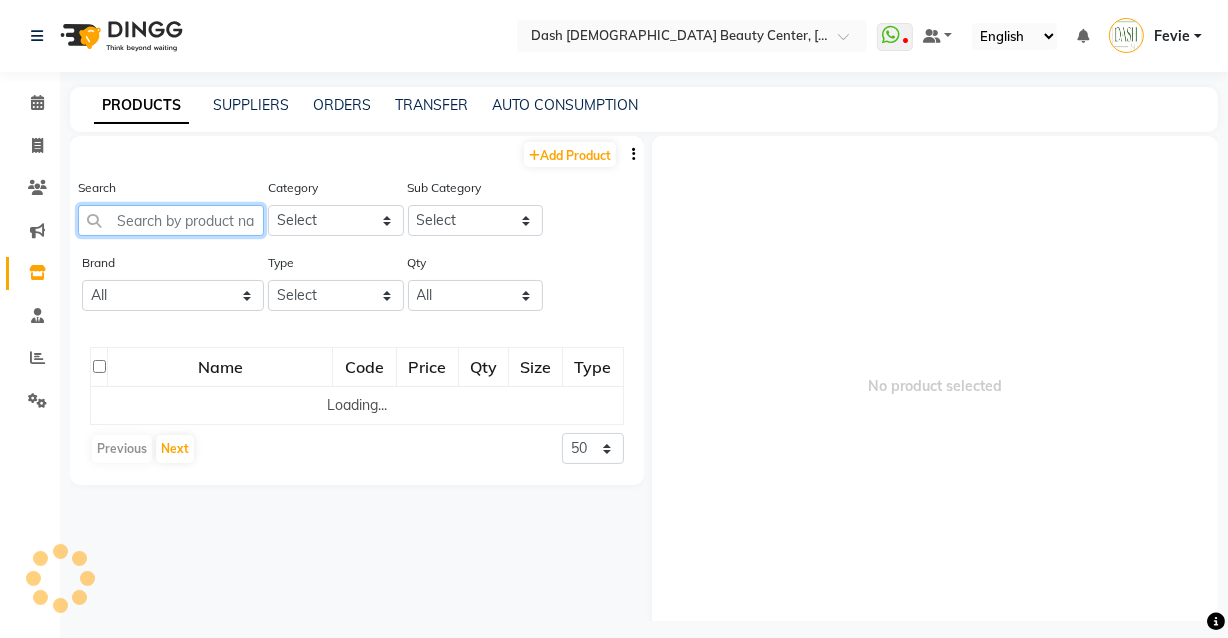 click 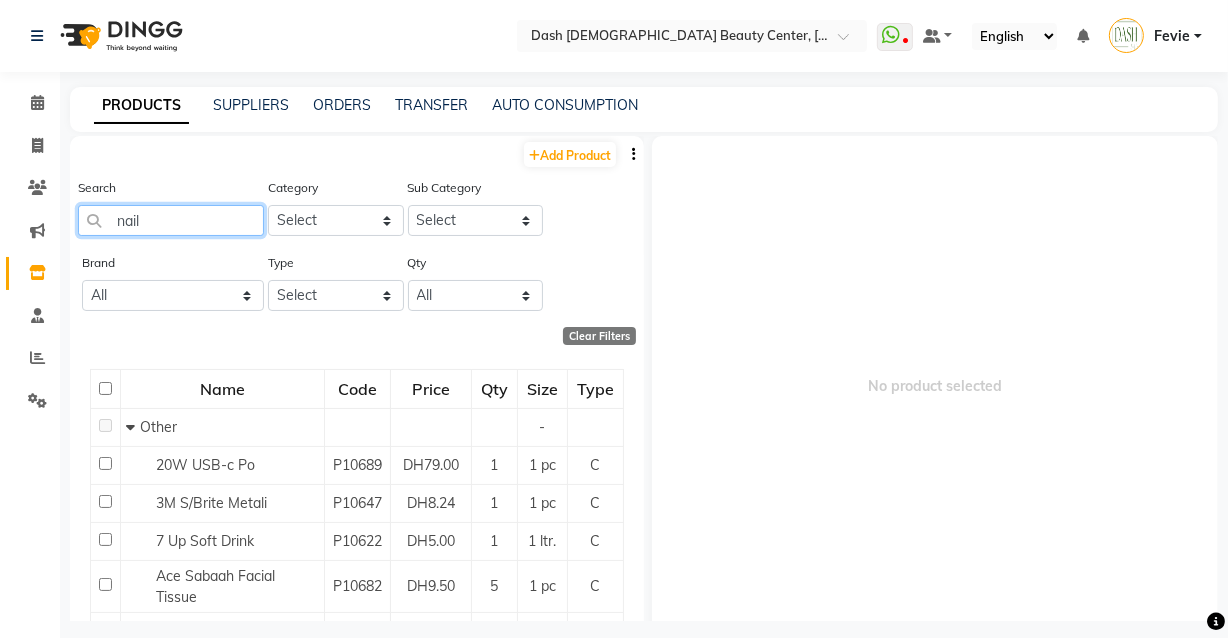 type on "nail t" 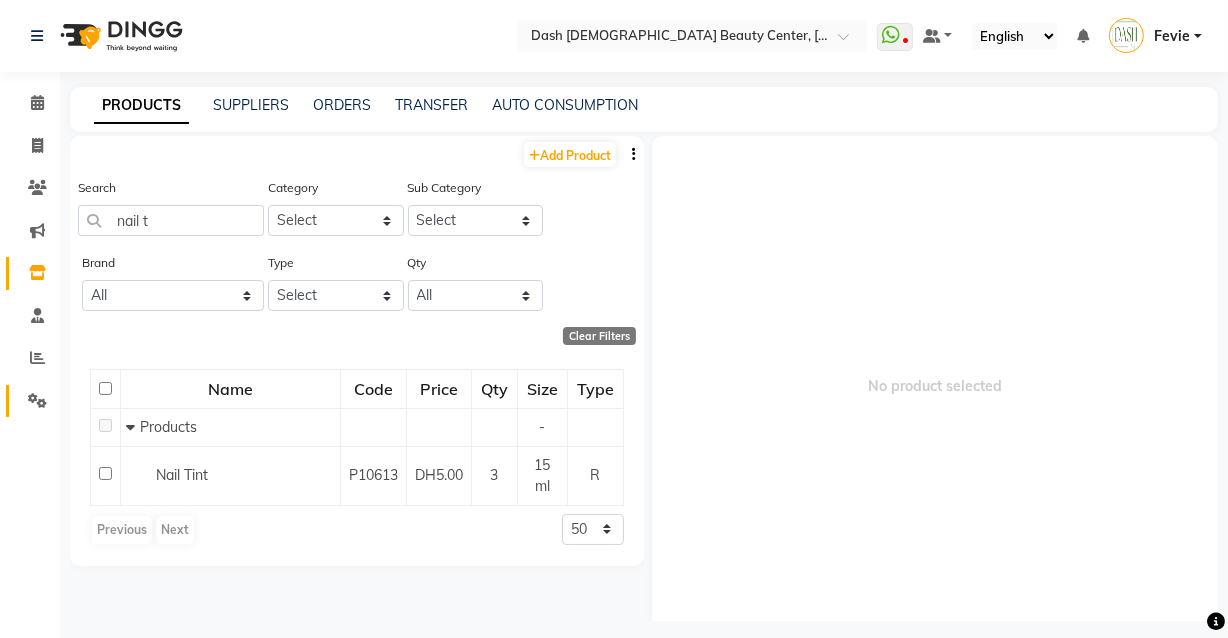 click 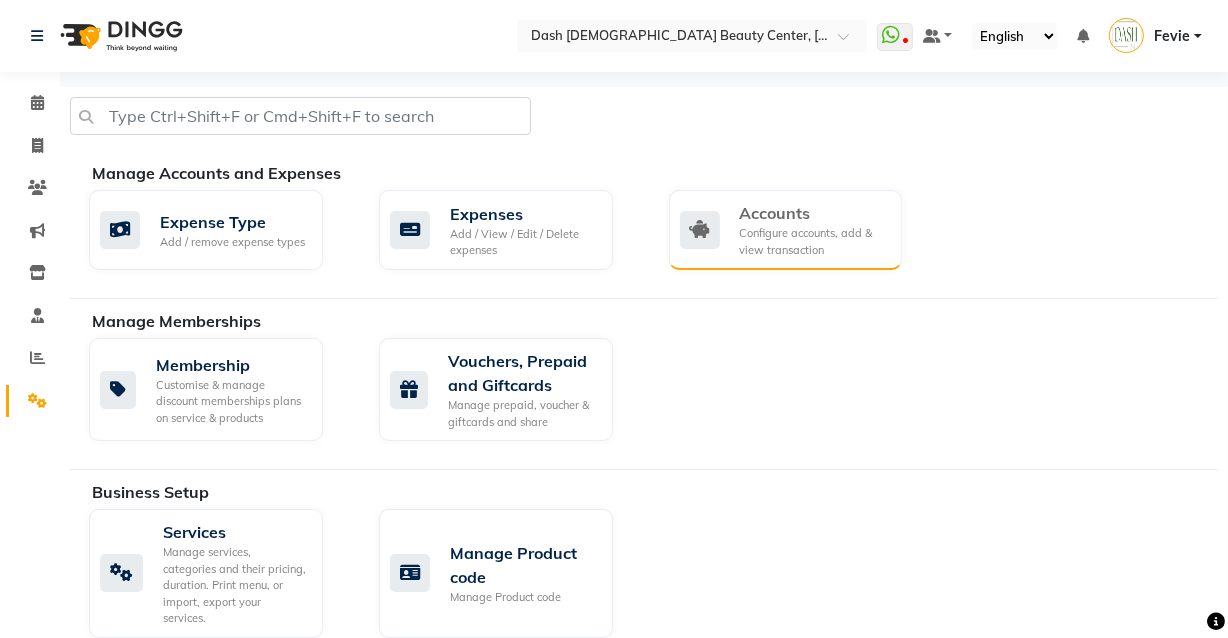 click on "Configure accounts, add & view transaction" 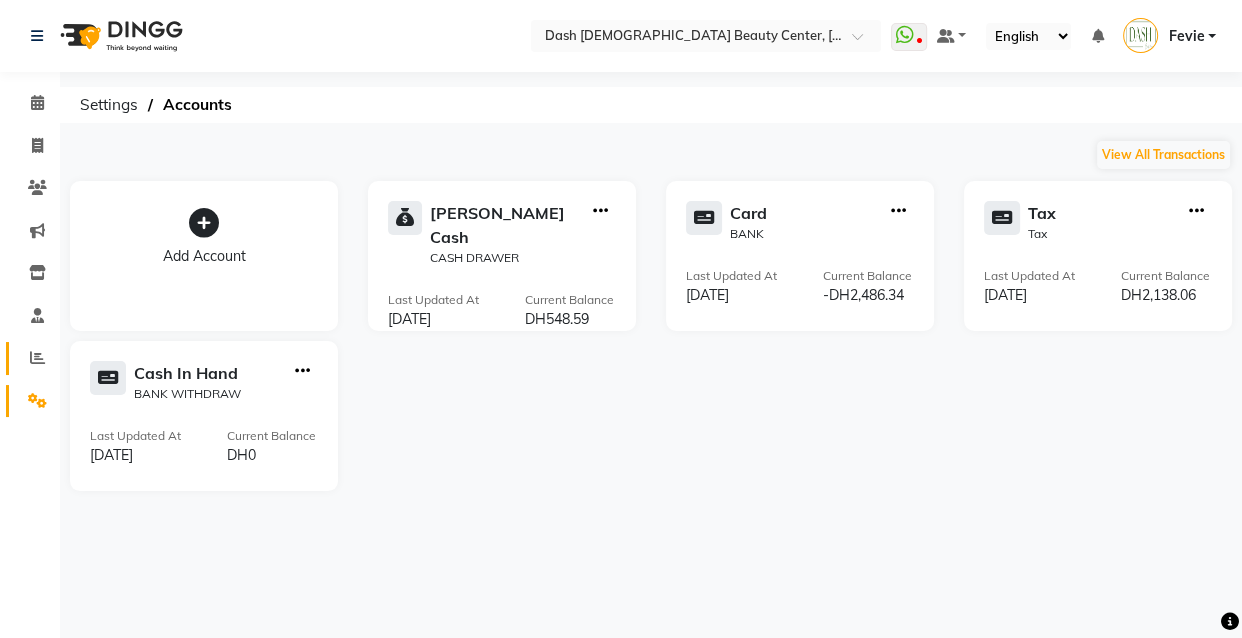 click 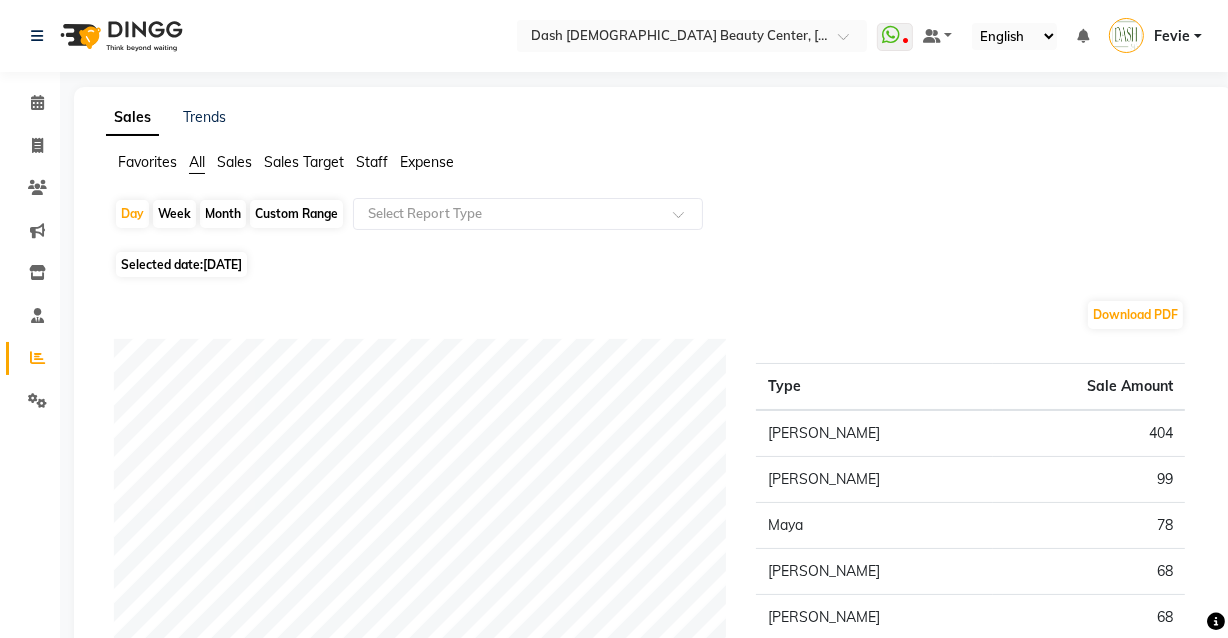 click on "Expense" 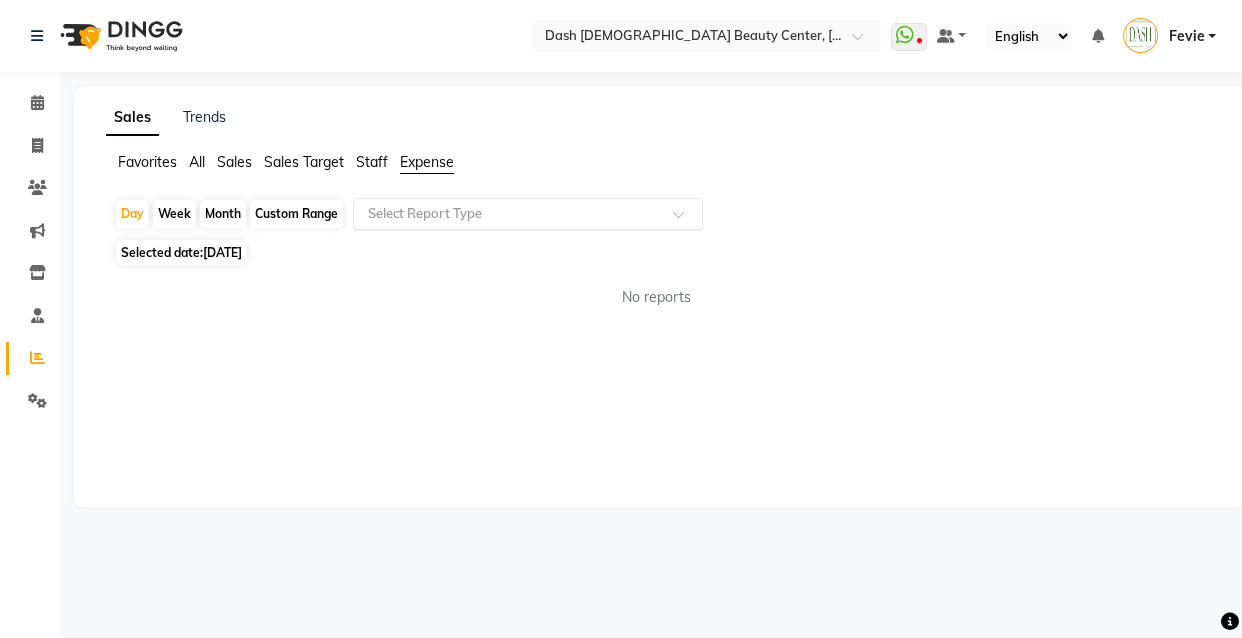 click 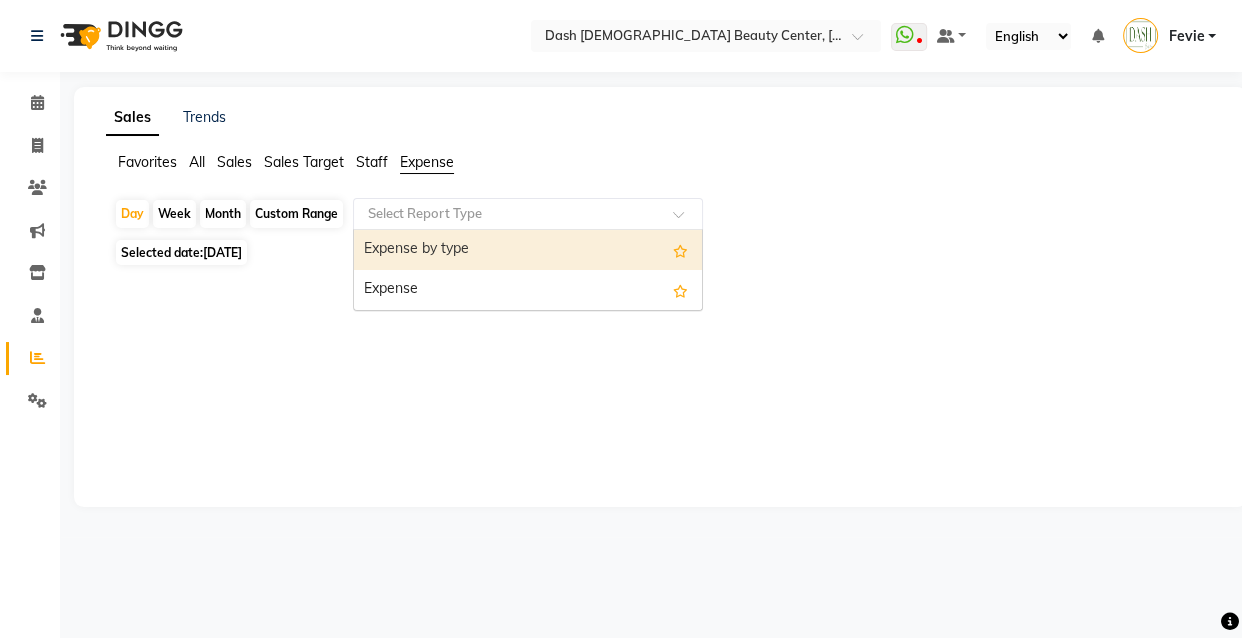 click on "Expense" at bounding box center [528, 290] 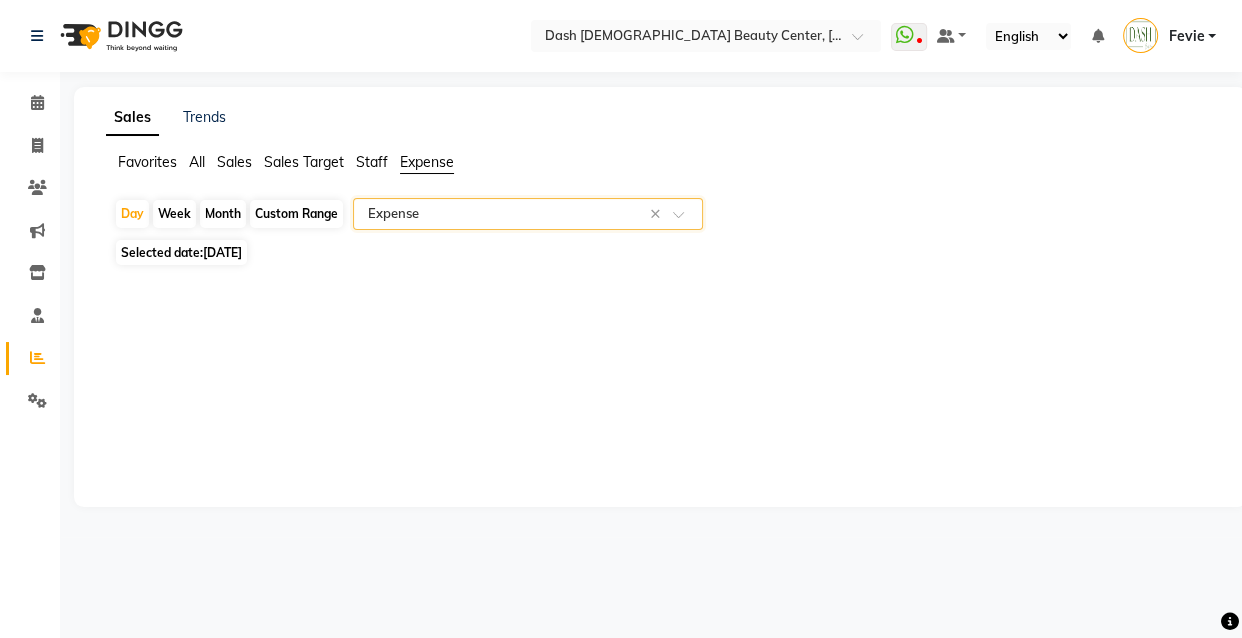 click on "[DATE]" 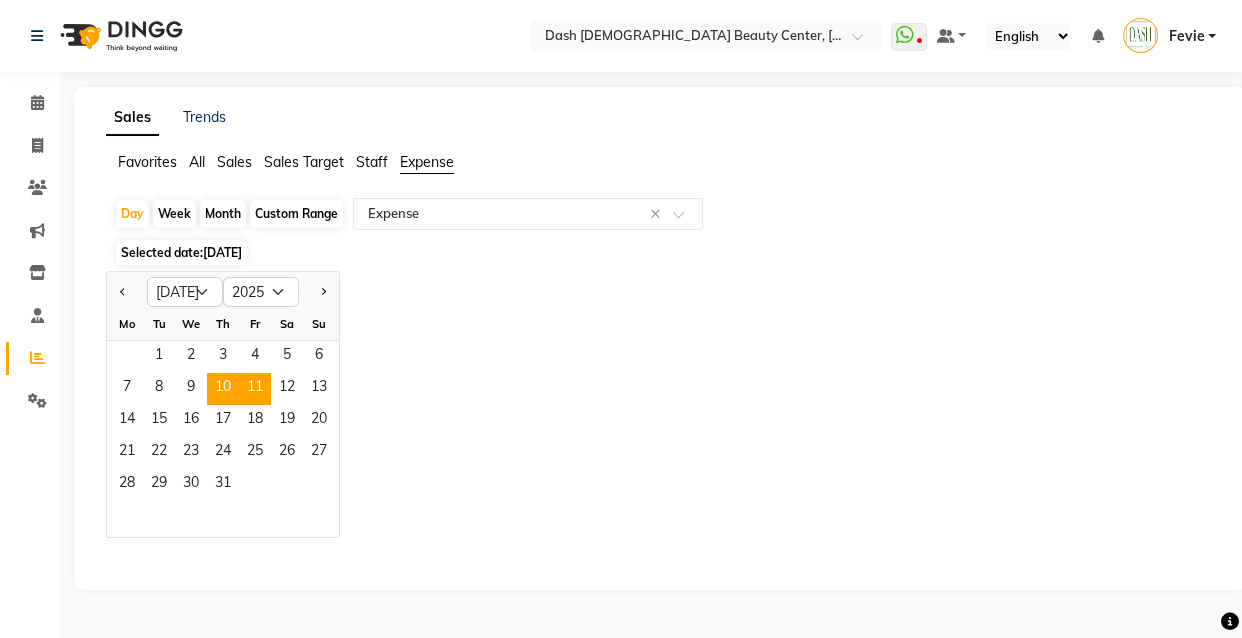click on "10" 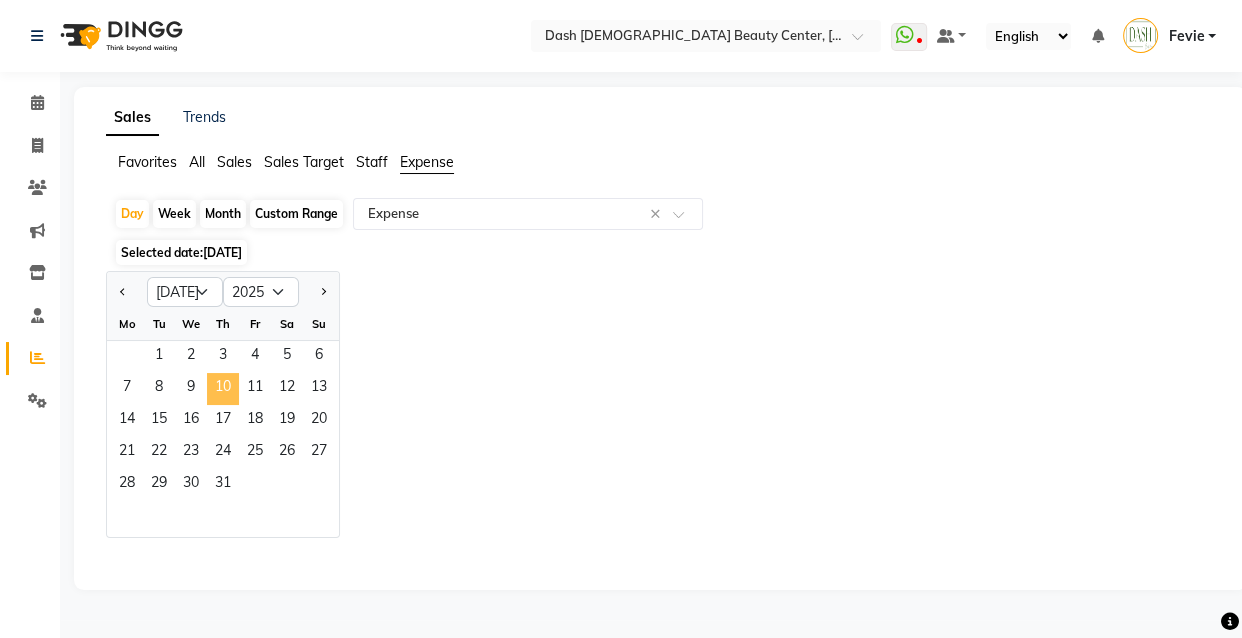 select on "full_report" 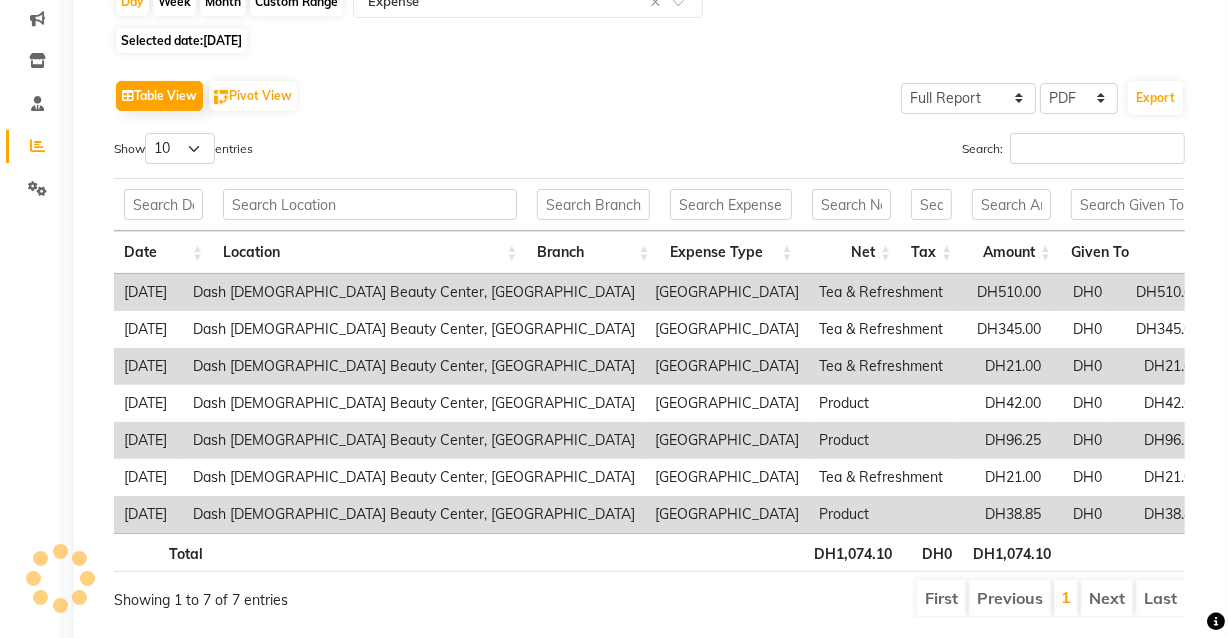 scroll, scrollTop: 231, scrollLeft: 0, axis: vertical 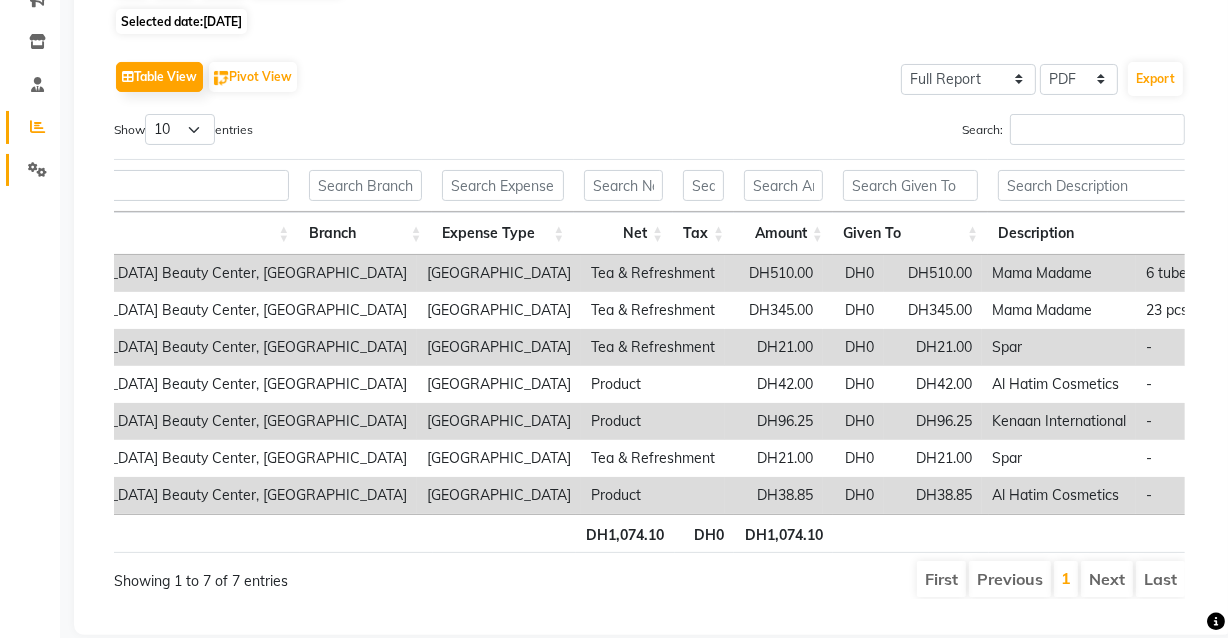 click on "Settings" 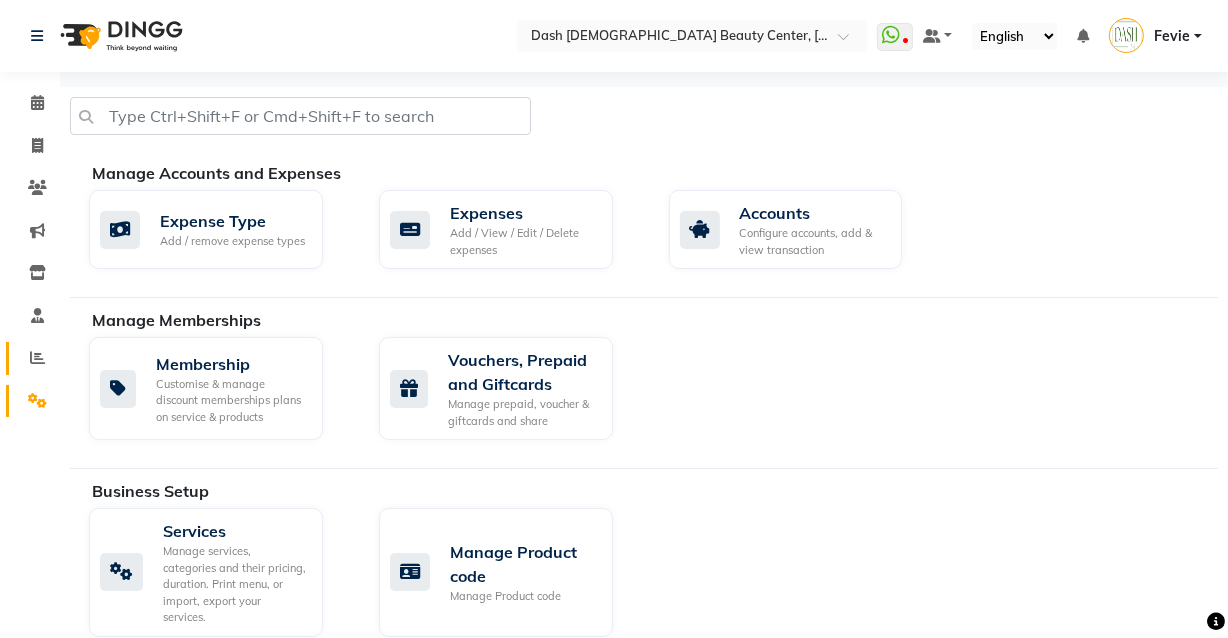 click 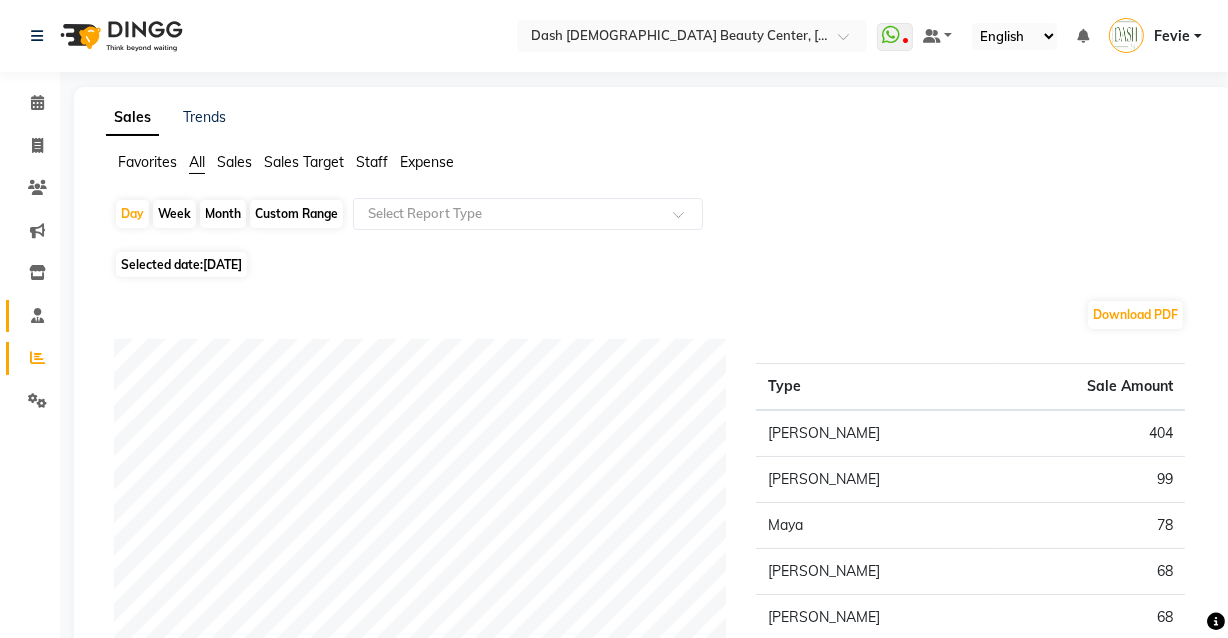 click 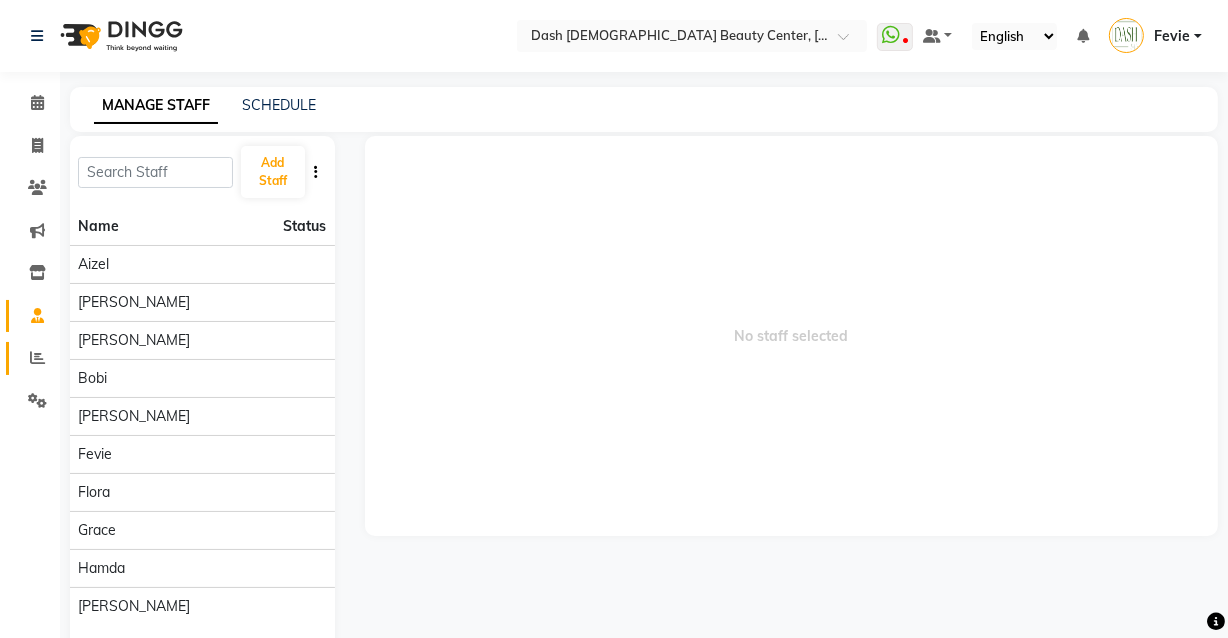 click 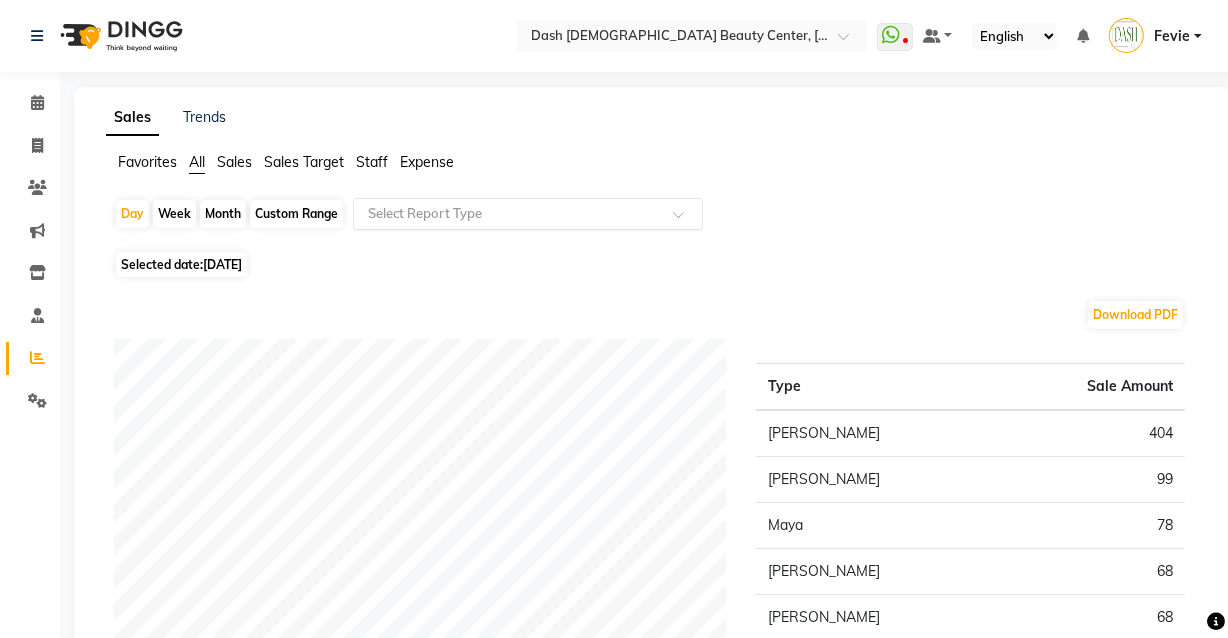click 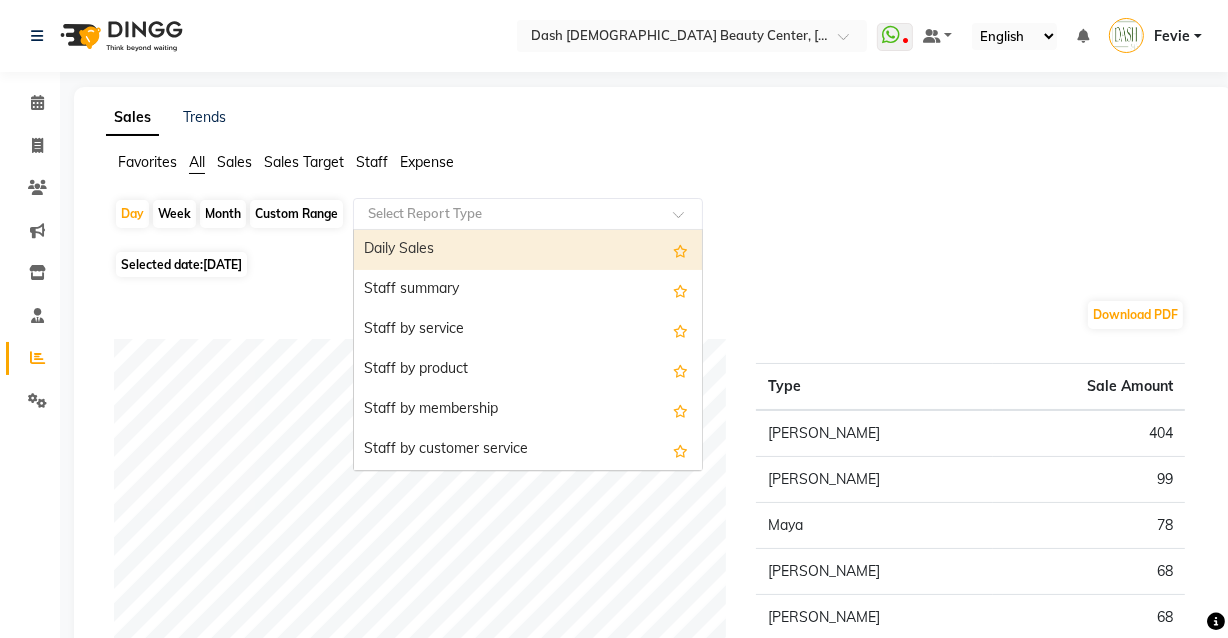 click on "Expense" 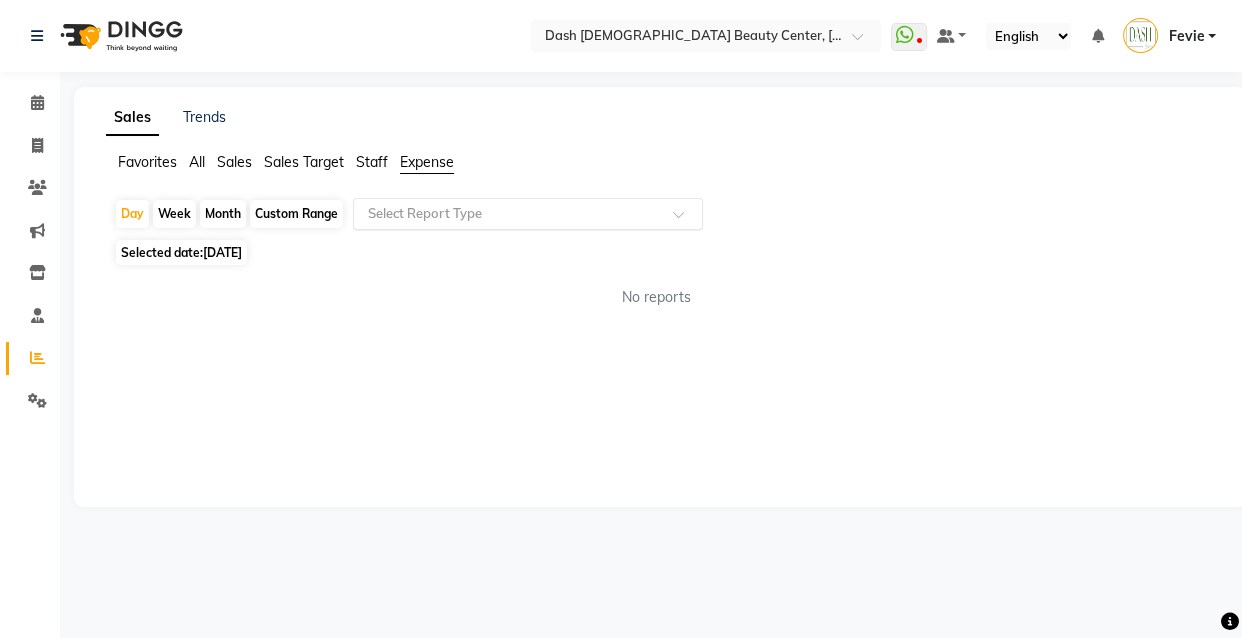 click 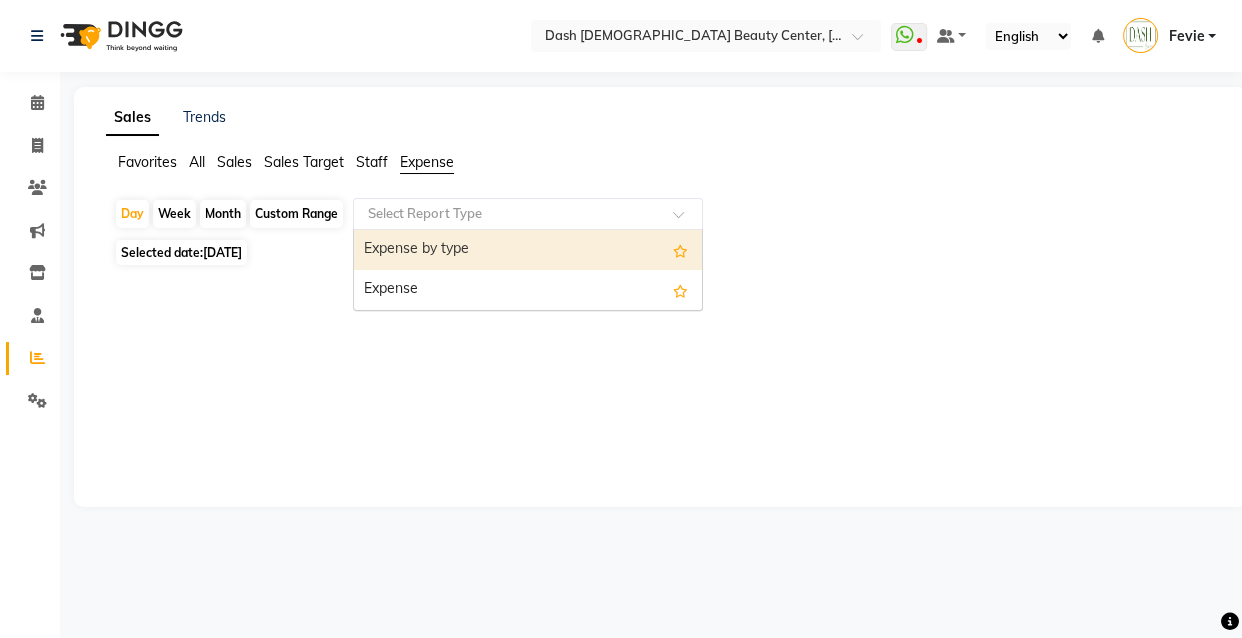 click on "Expense" at bounding box center (528, 290) 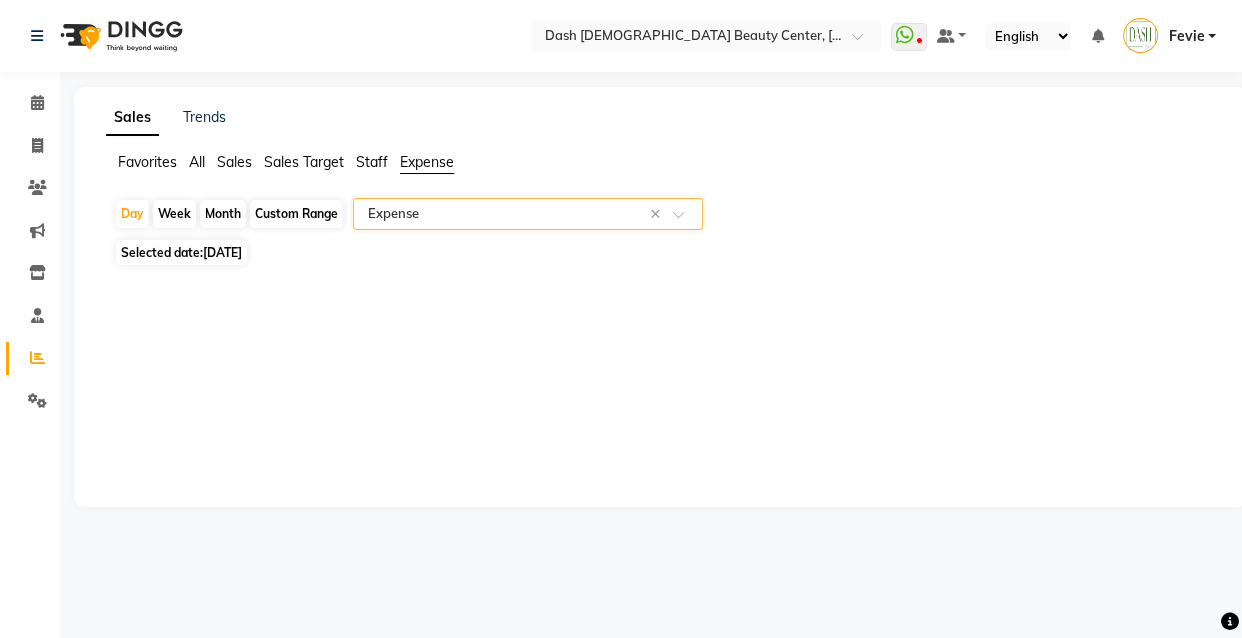 click on "[DATE]" 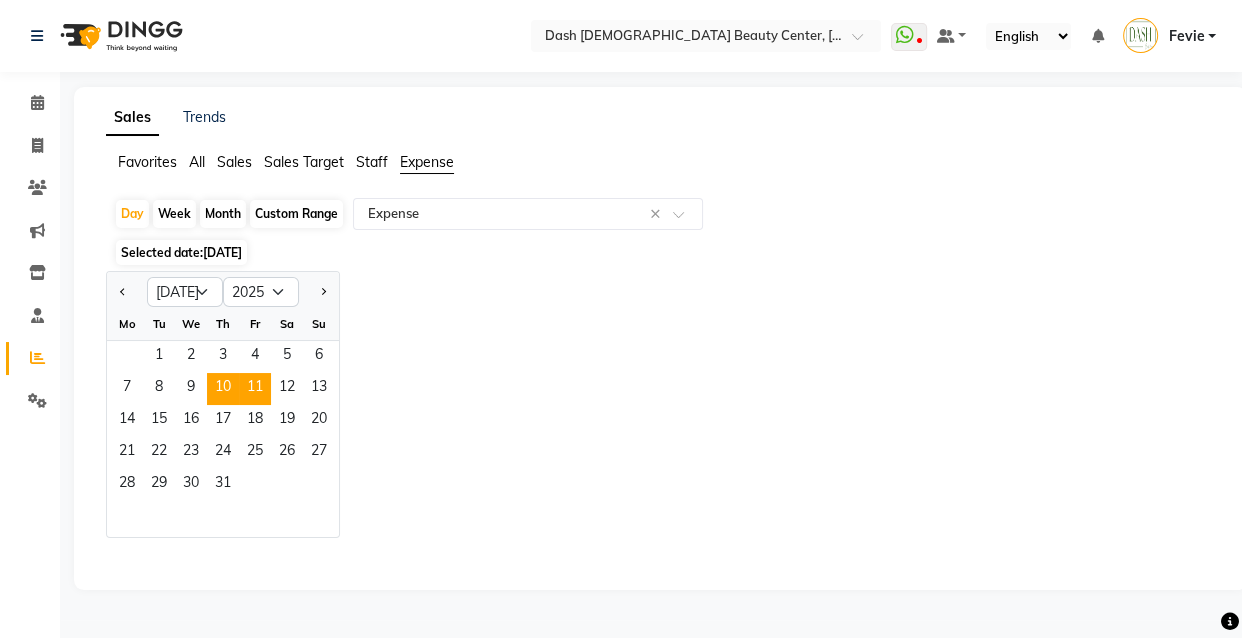 click on "10" 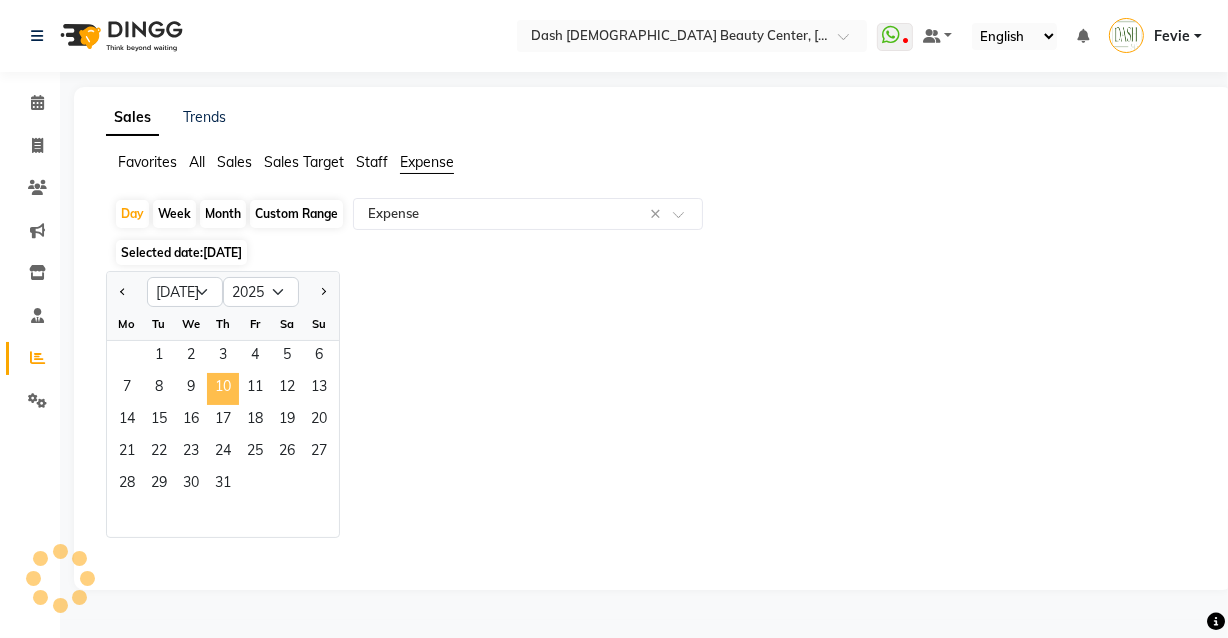 select on "full_report" 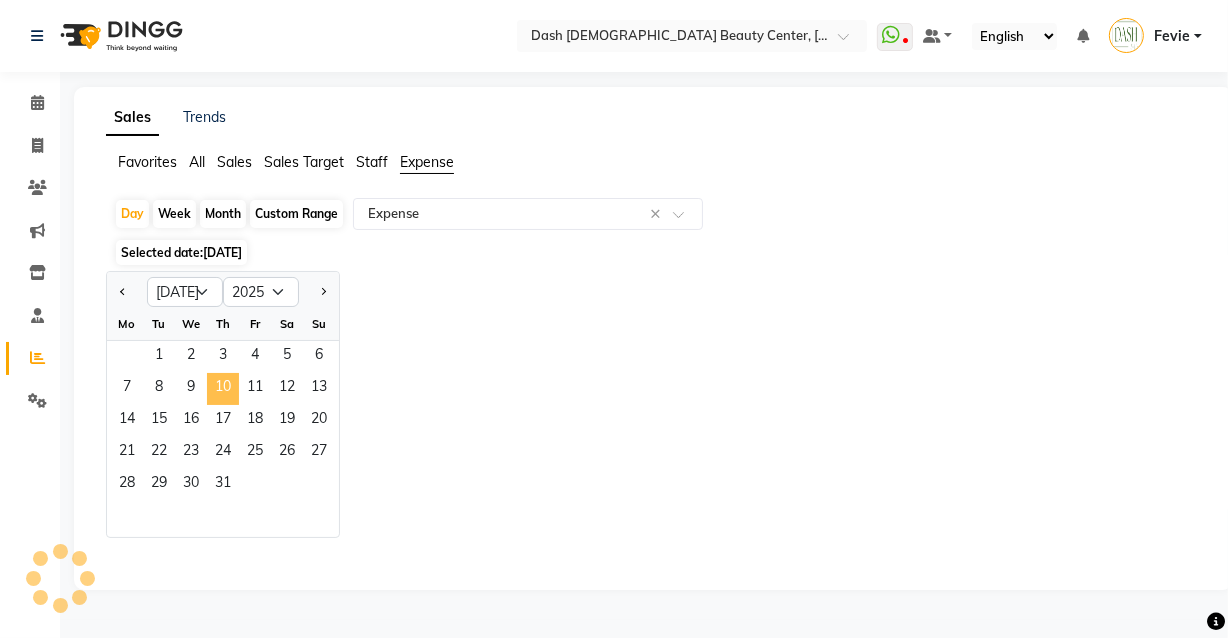 select on "pdf" 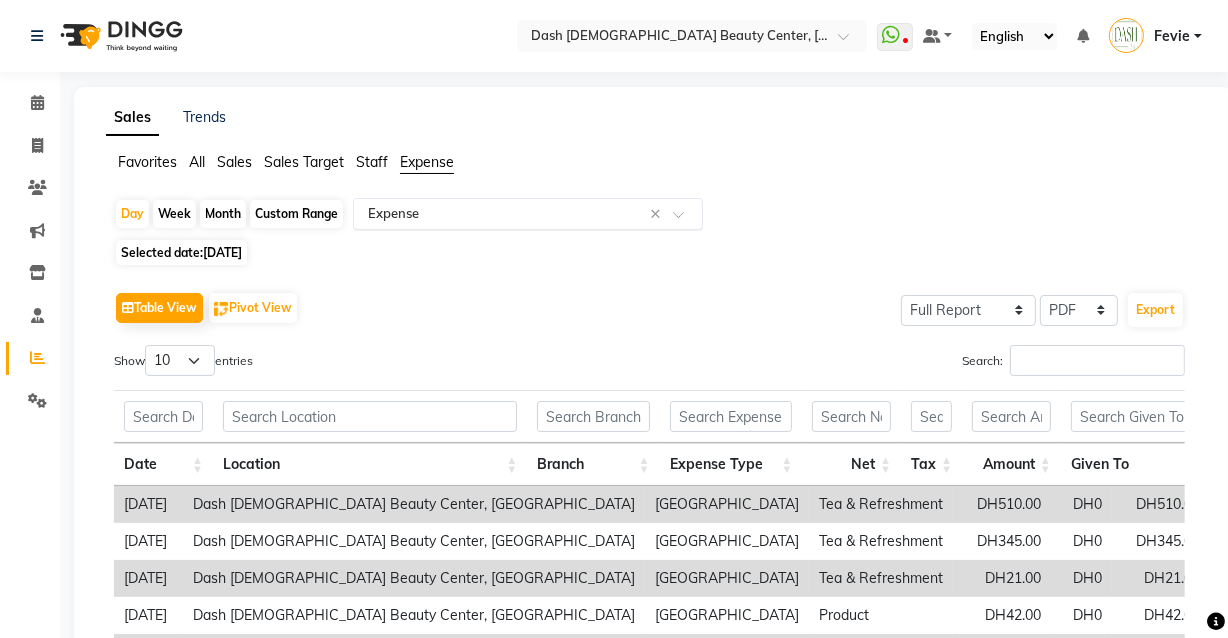 click 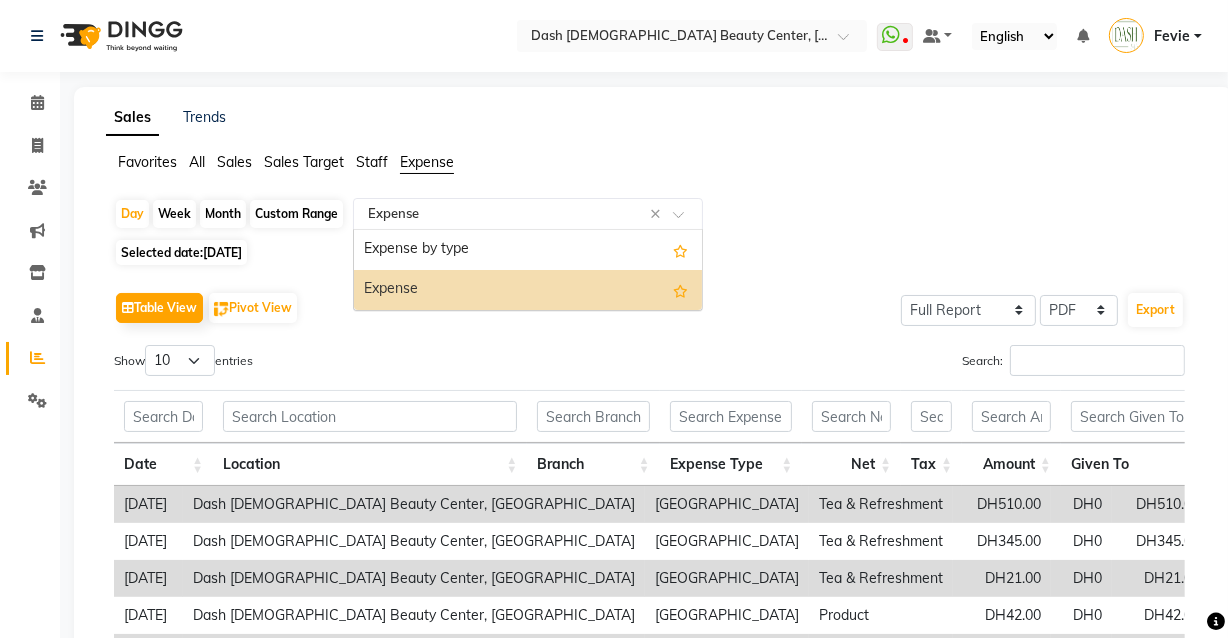 click on "Show  10 25 50 100  entries" at bounding box center (374, 364) 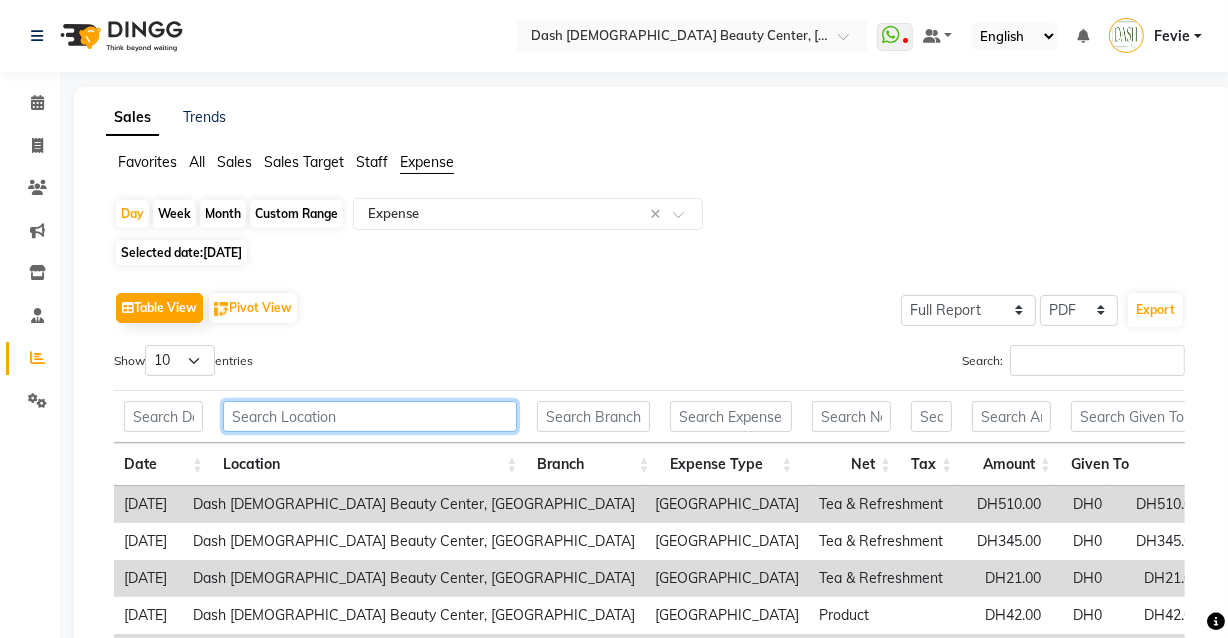 click at bounding box center (370, 416) 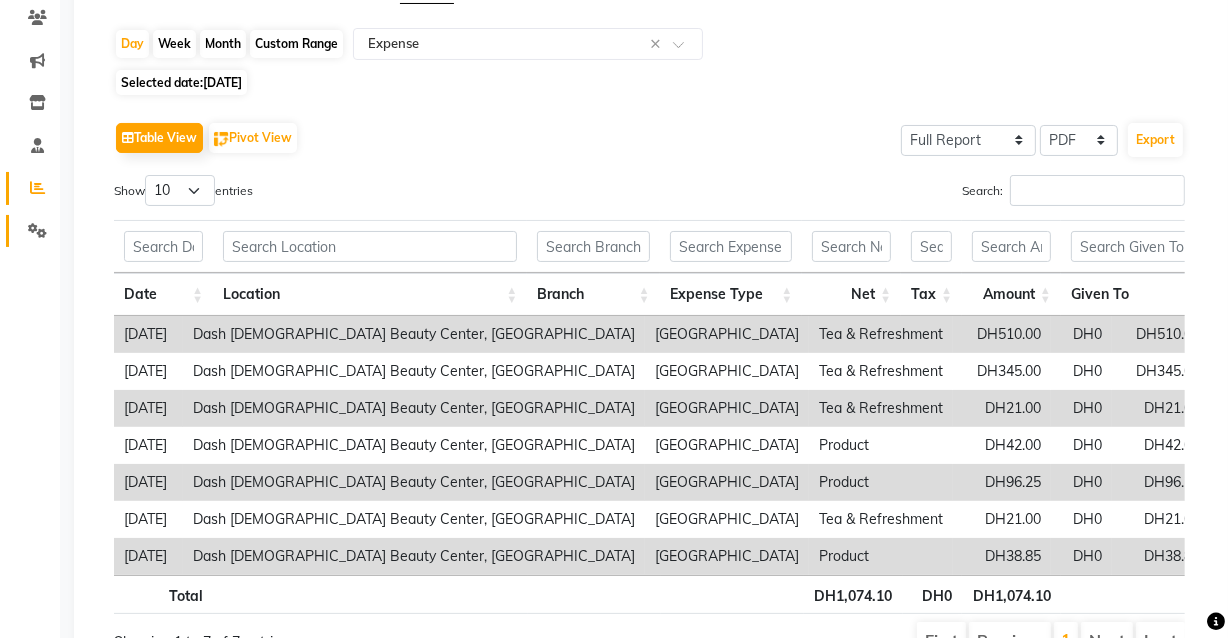 click 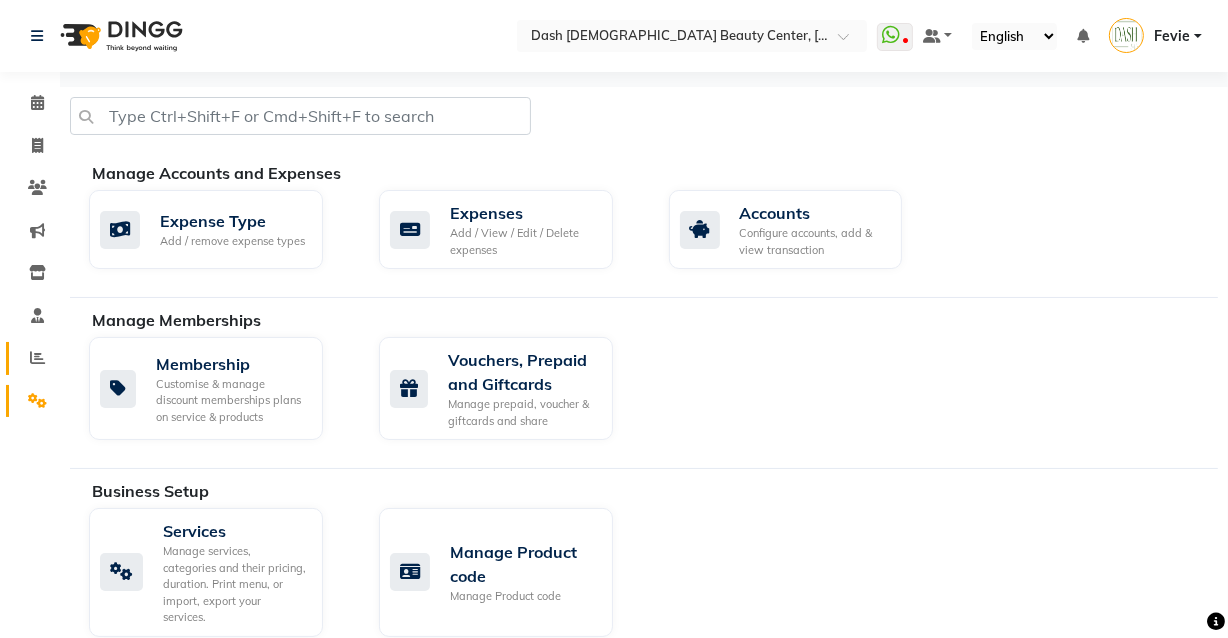 click 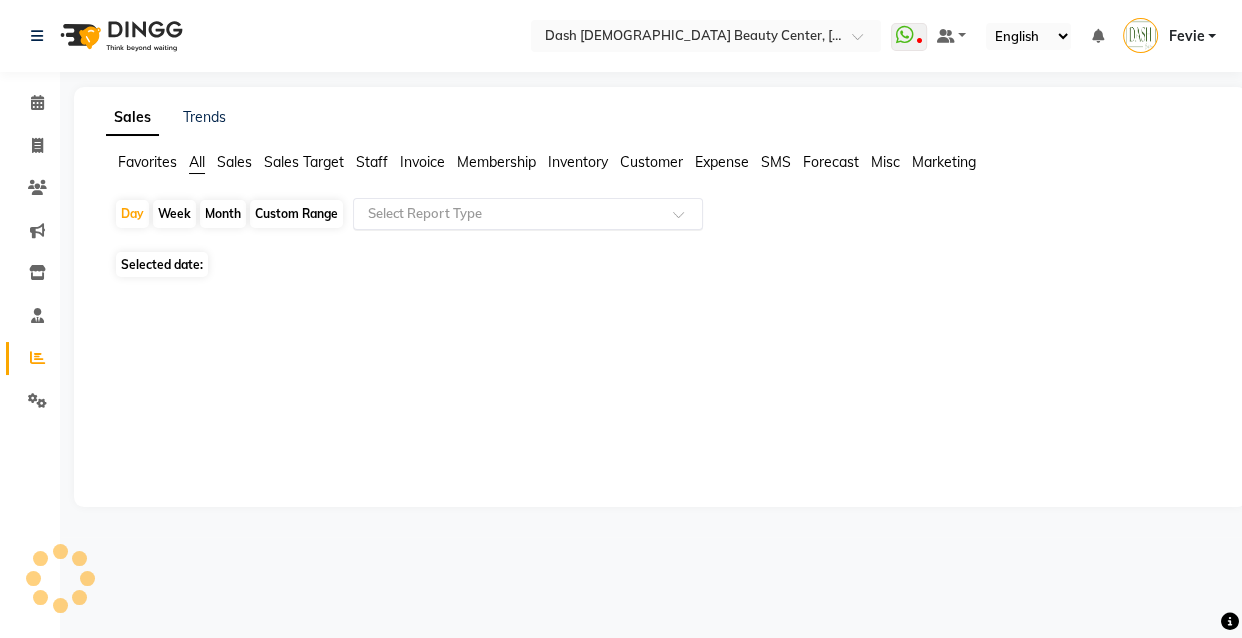 click 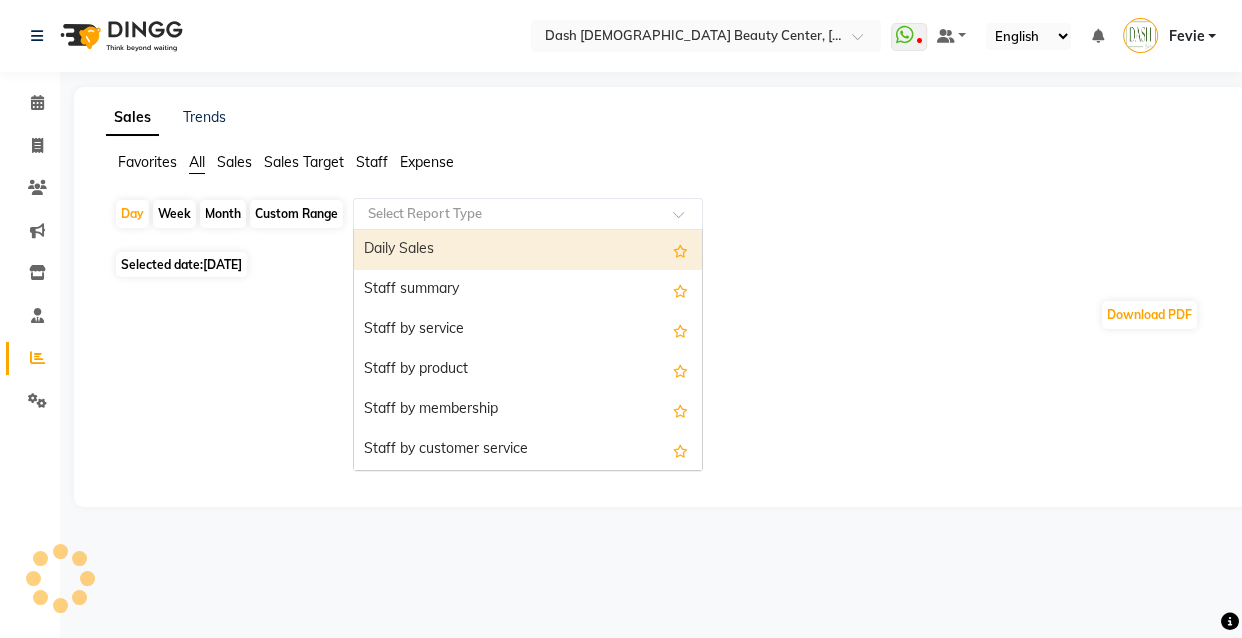 click on "Fevie" at bounding box center [1169, 36] 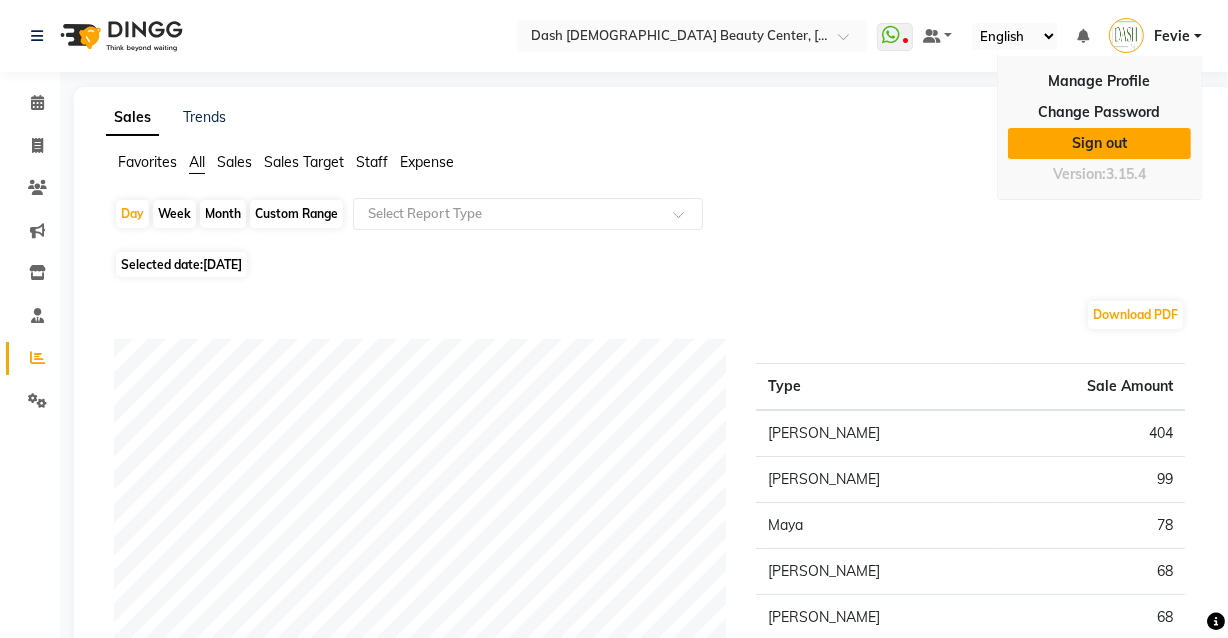 click on "Sign out" at bounding box center (1099, 143) 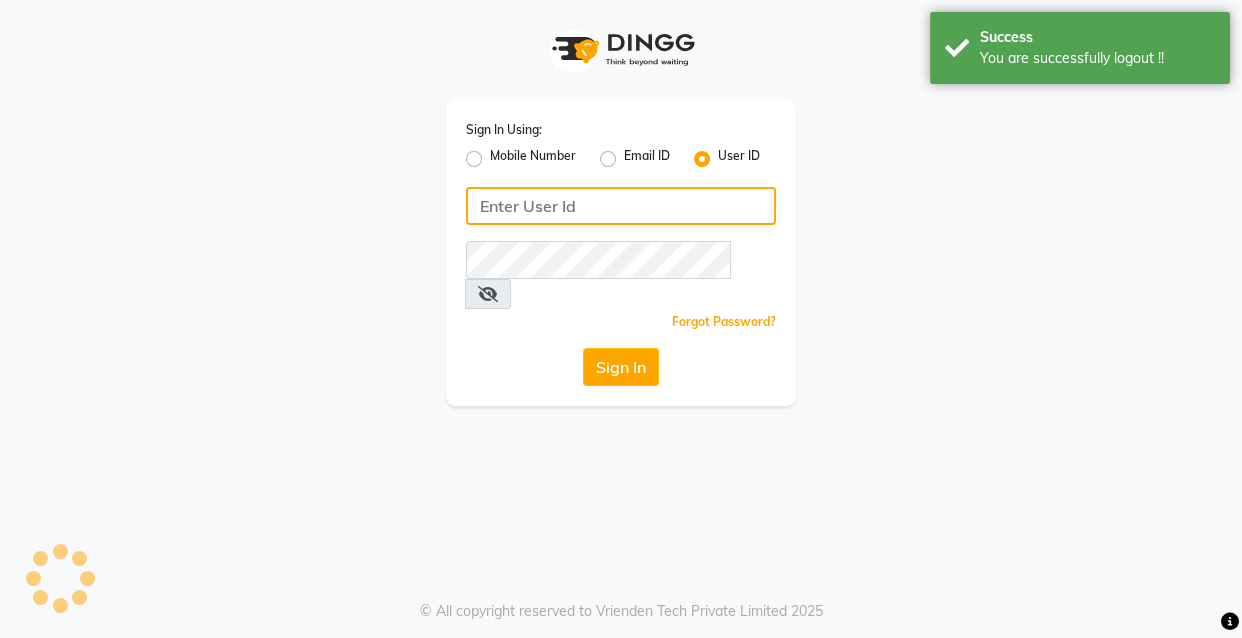 click 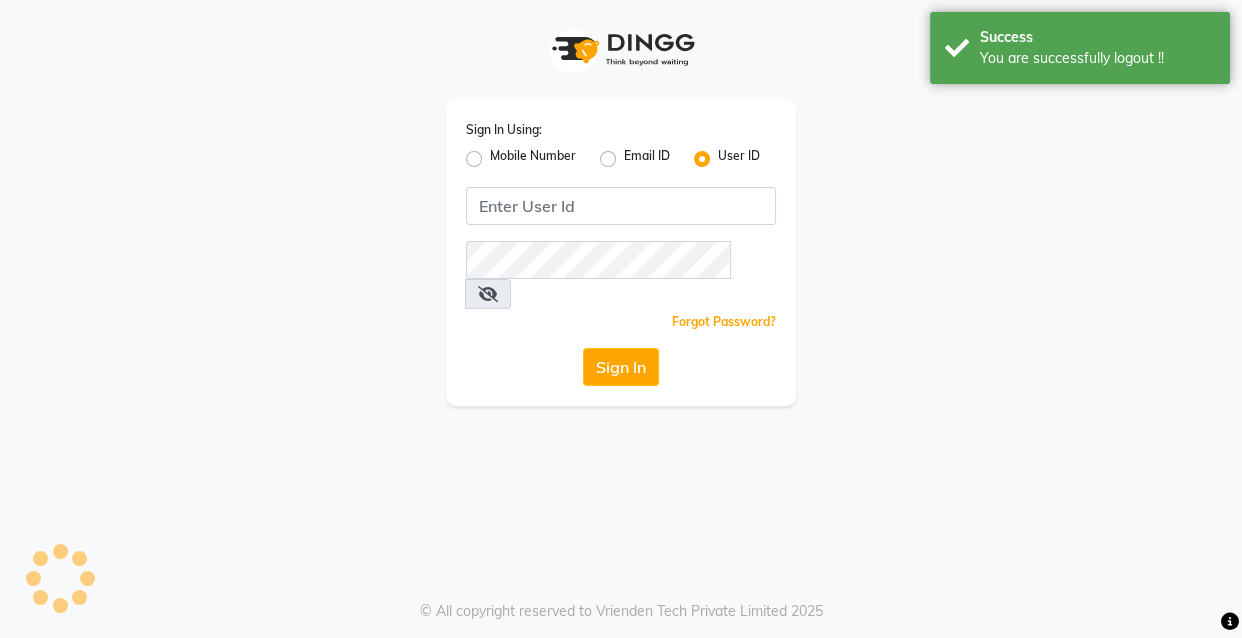 click on "Mobile Number" 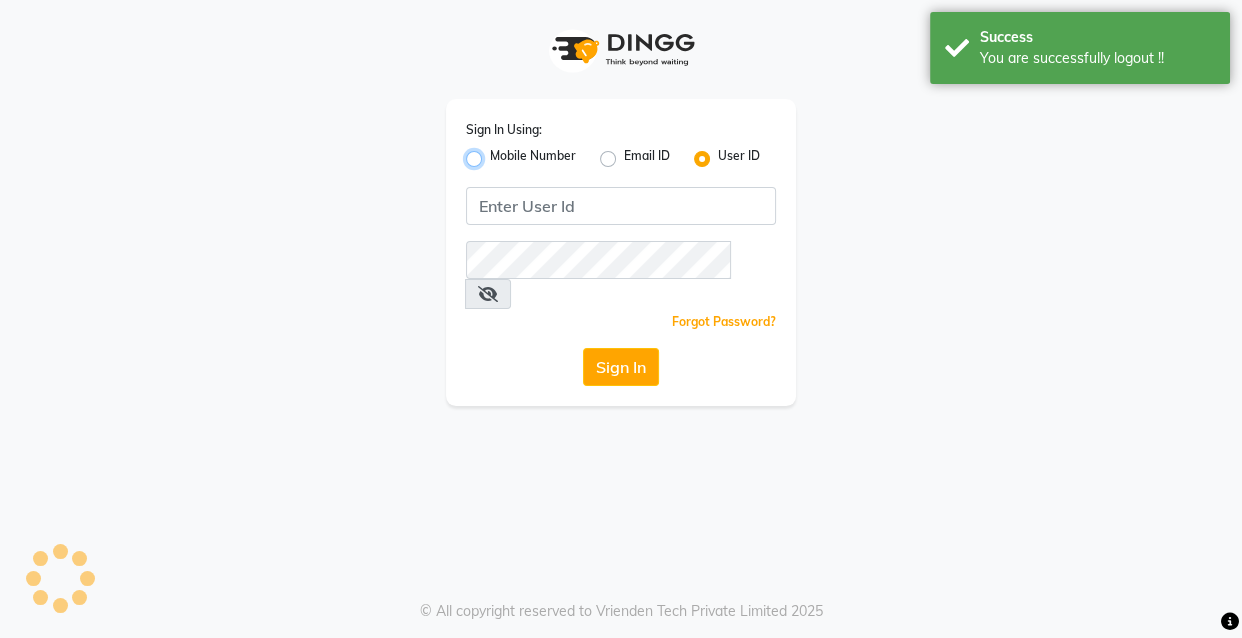 click on "Mobile Number" at bounding box center (496, 153) 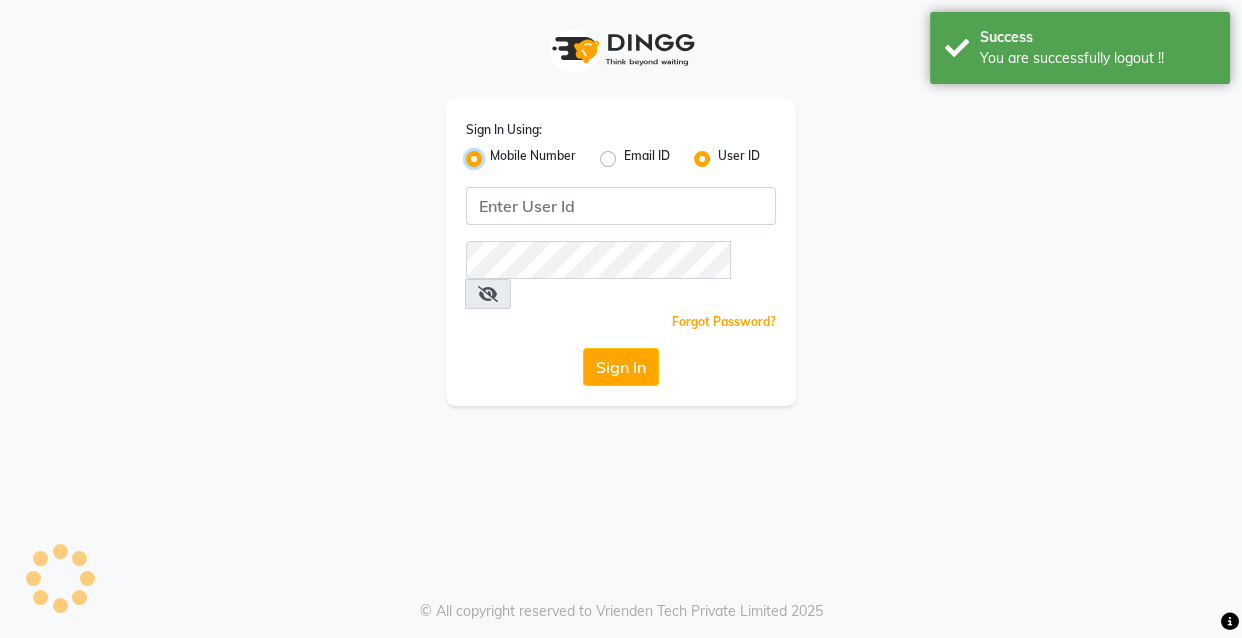 radio on "false" 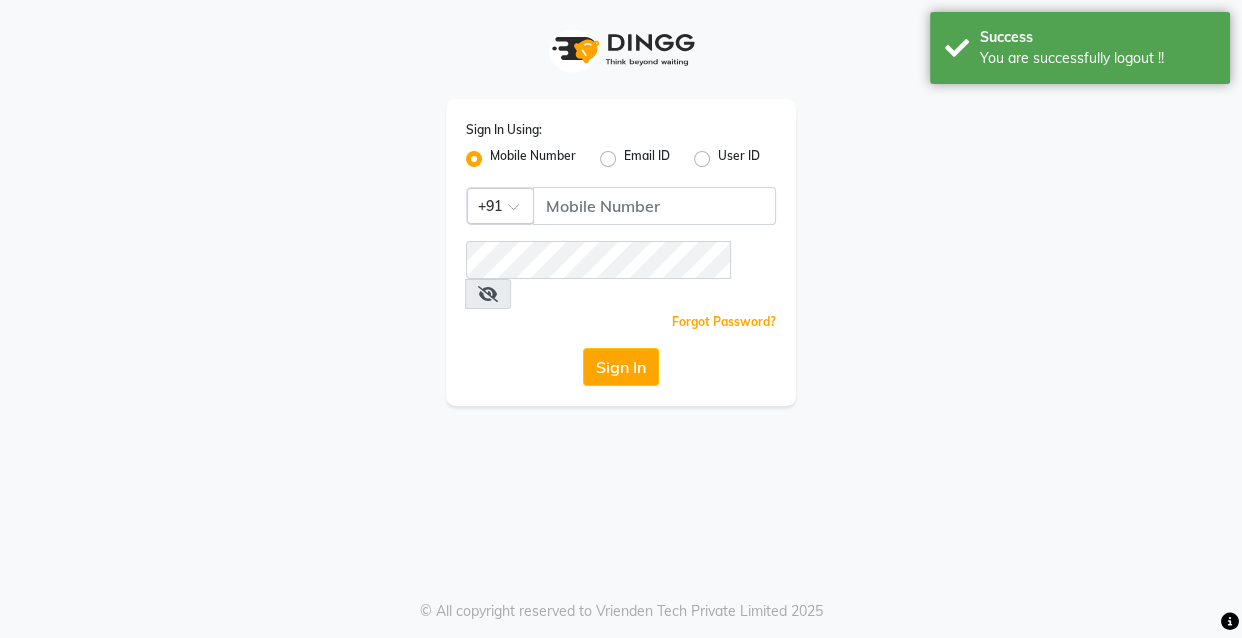 click 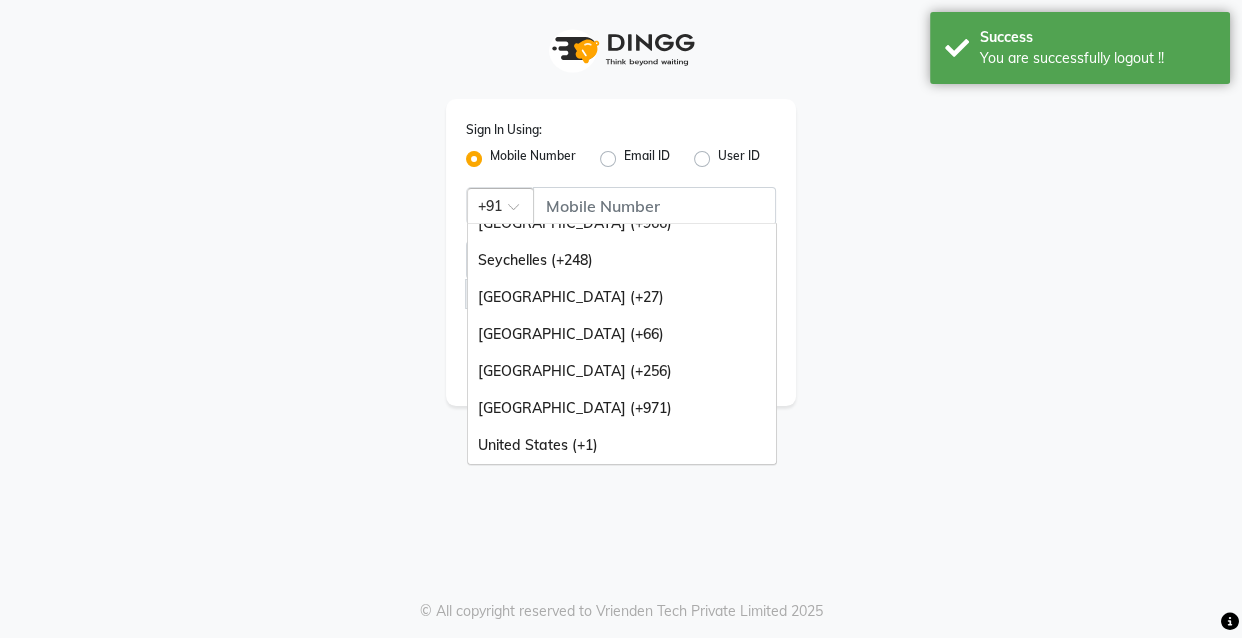 click on "[GEOGRAPHIC_DATA] (+971)" at bounding box center [622, 408] 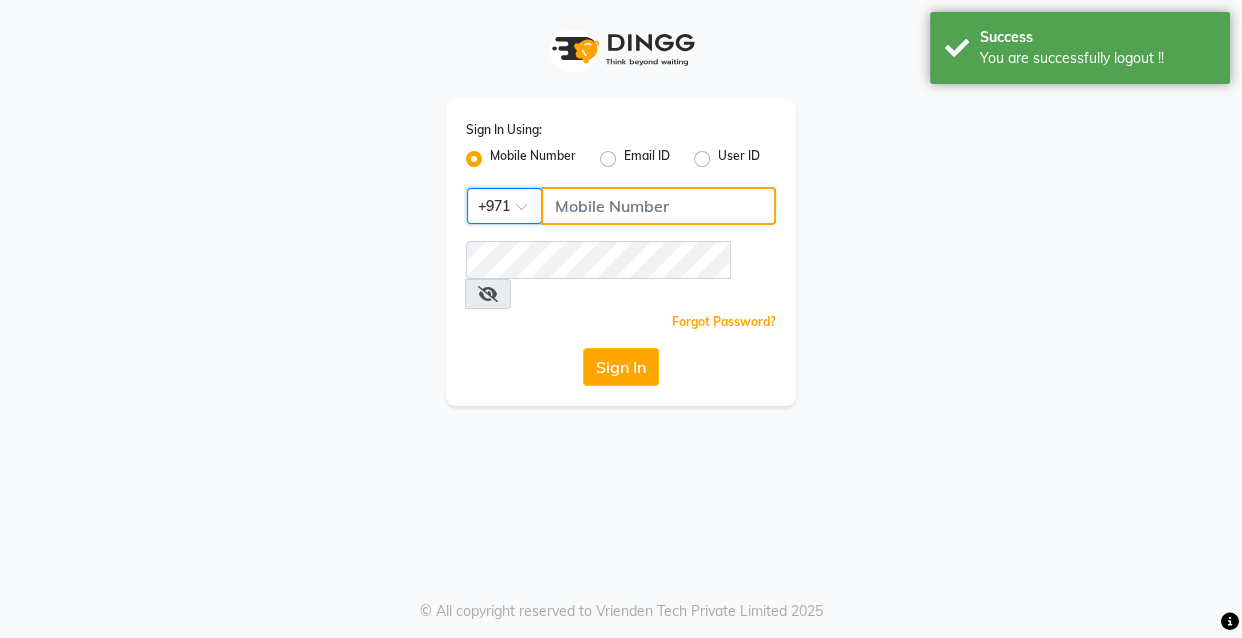 click 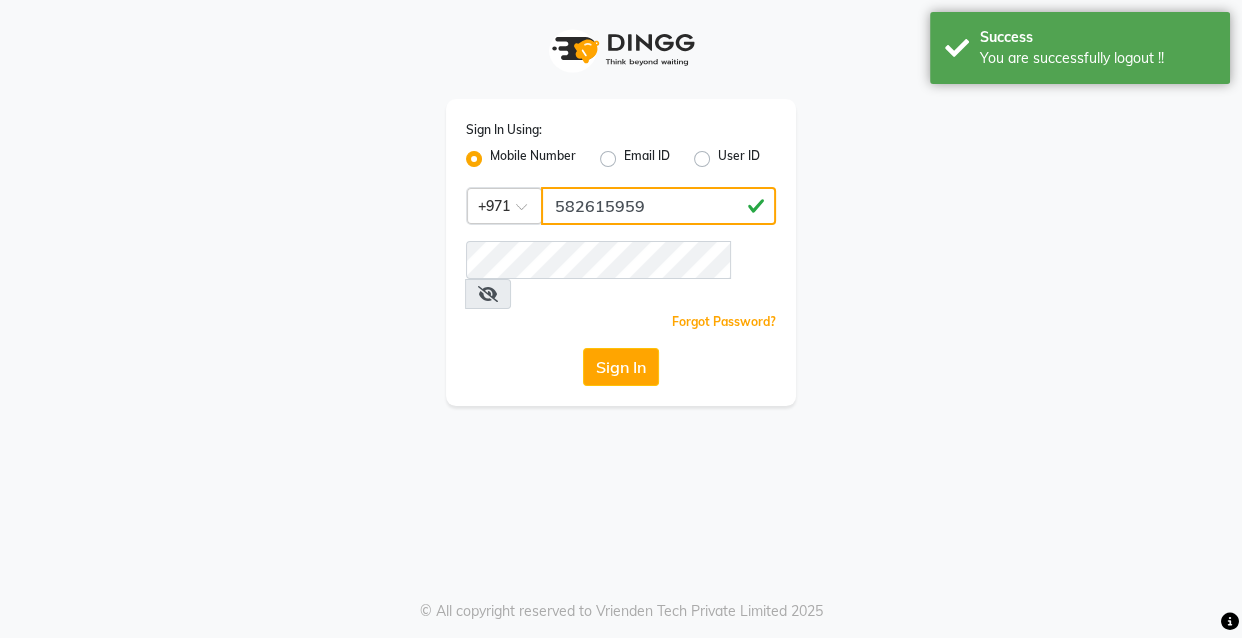type on "582615959" 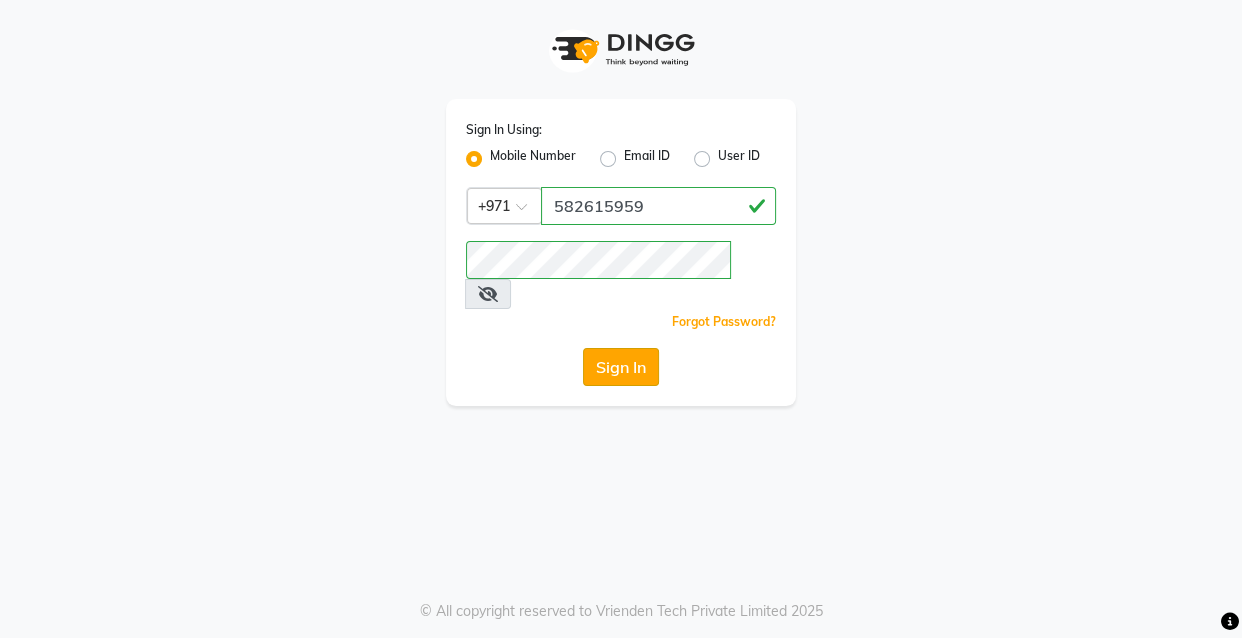 click on "Sign In" 